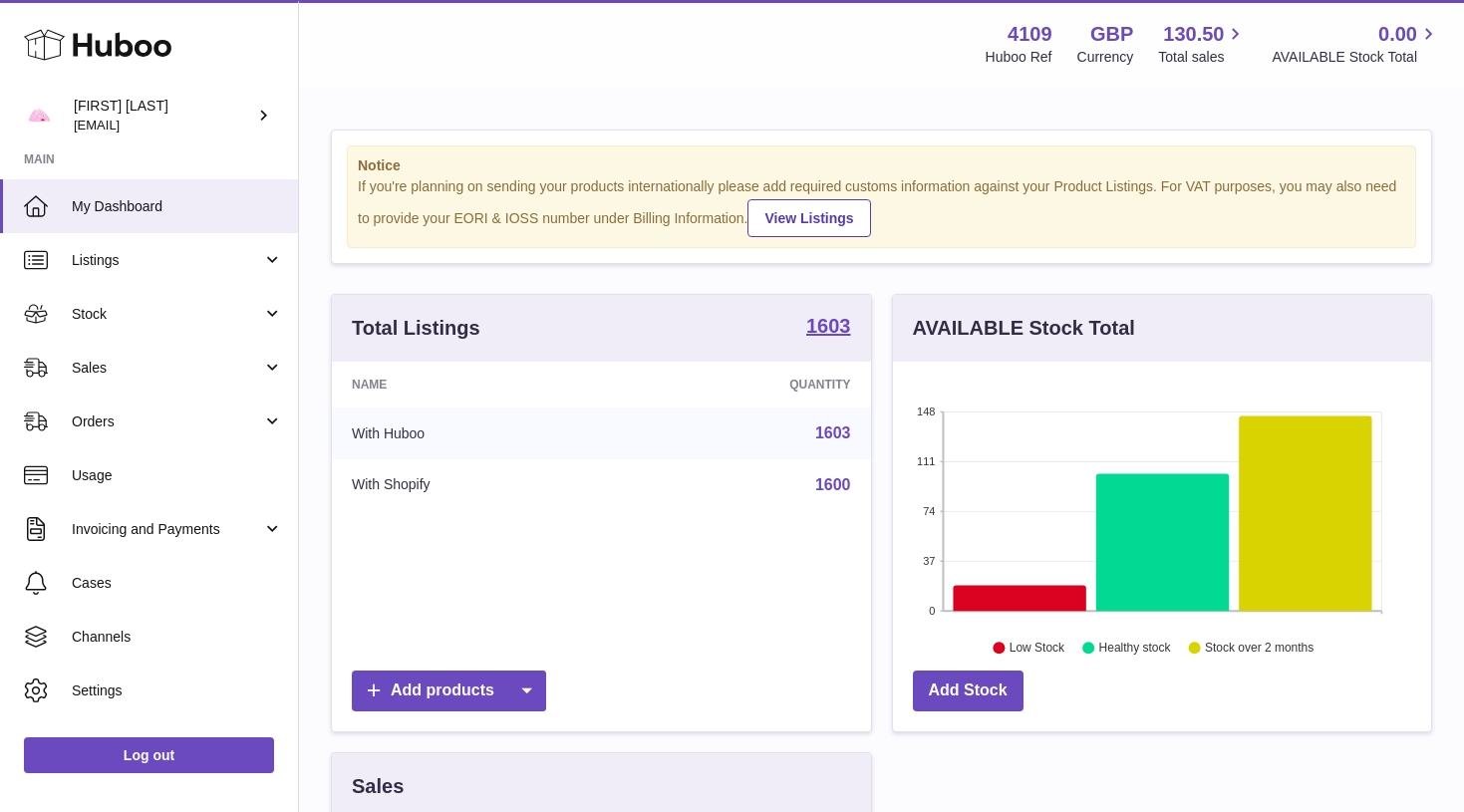 scroll, scrollTop: 0, scrollLeft: 0, axis: both 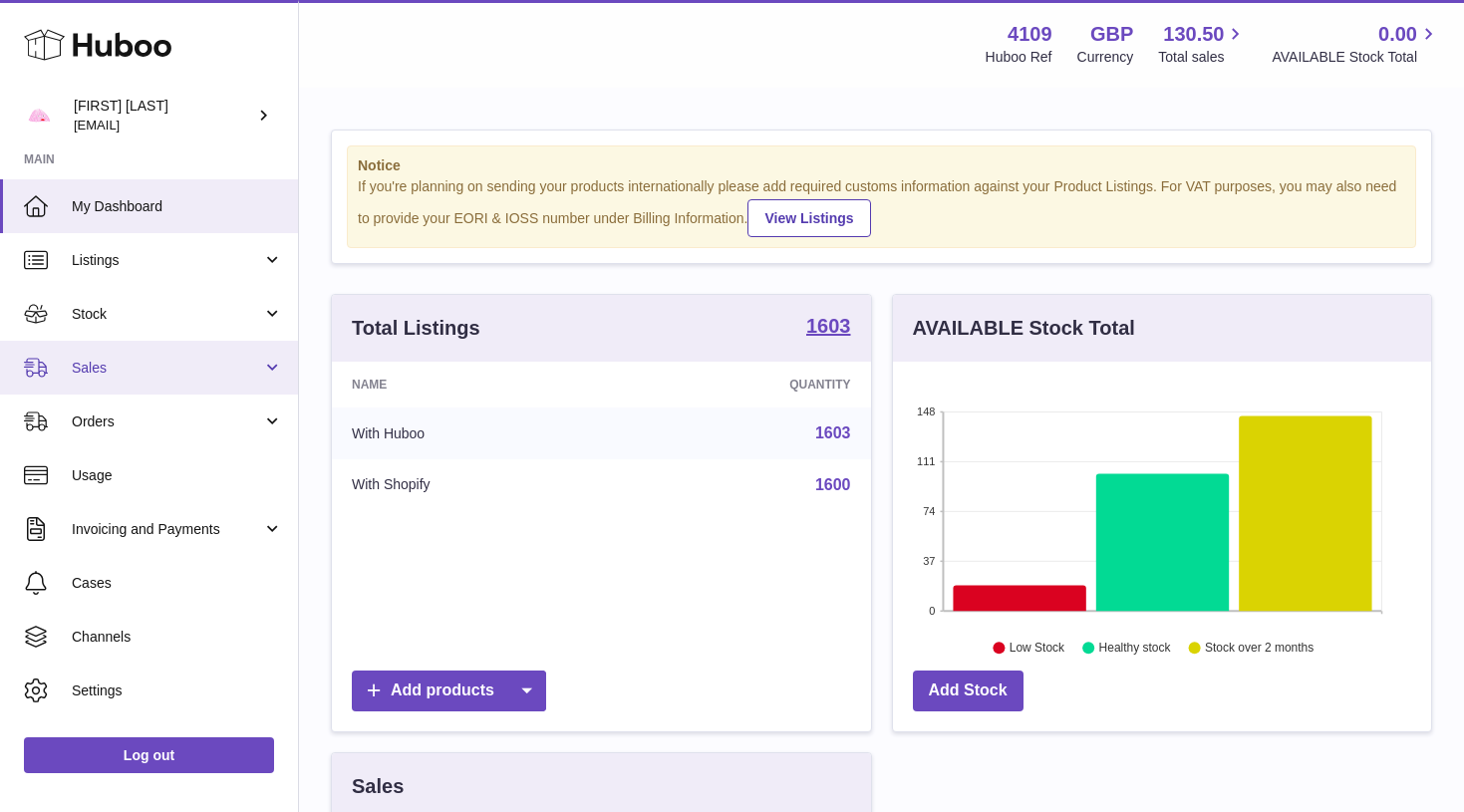 click on "Sales" at bounding box center (148, 368) 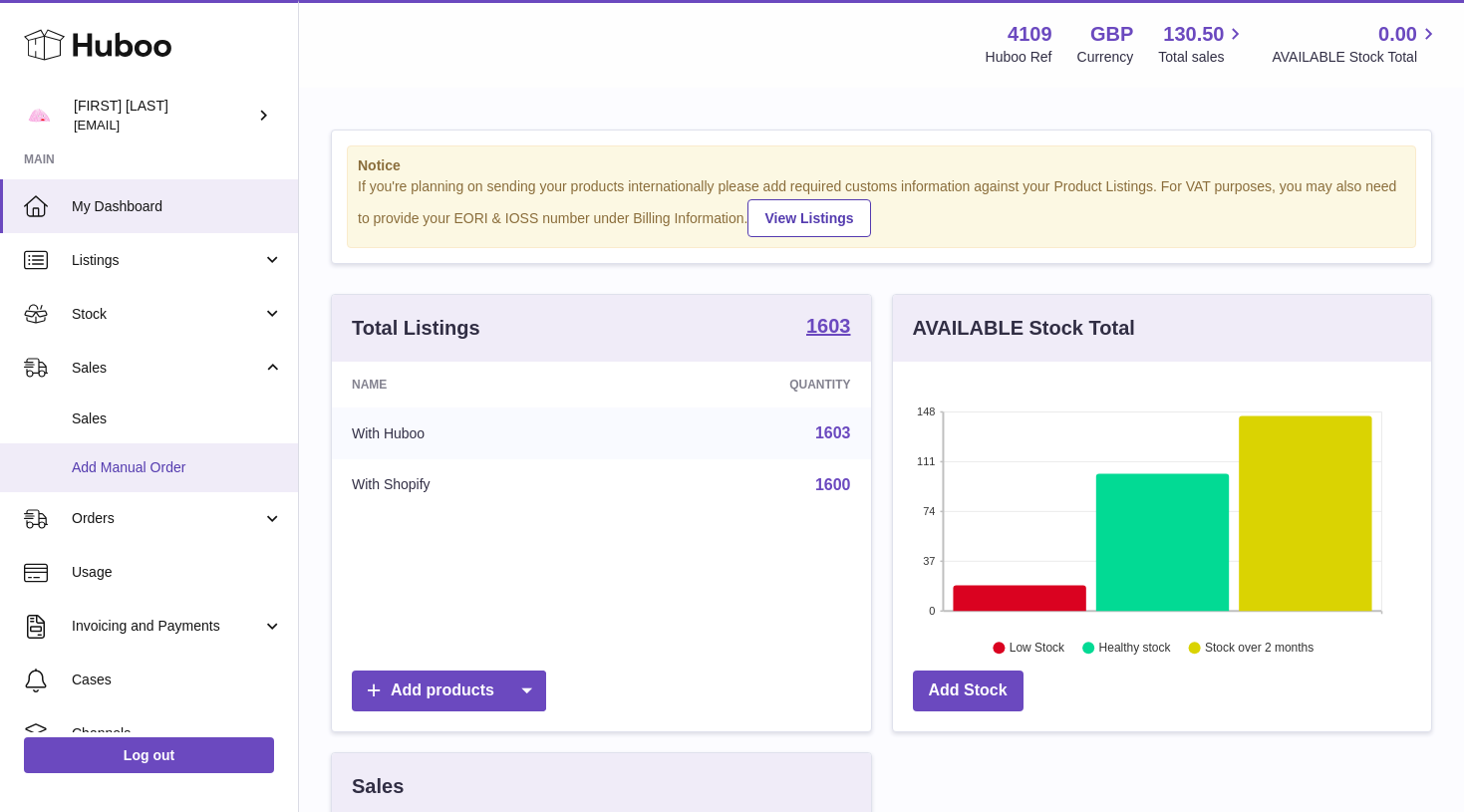 click on "Add Manual Order" at bounding box center (177, 467) 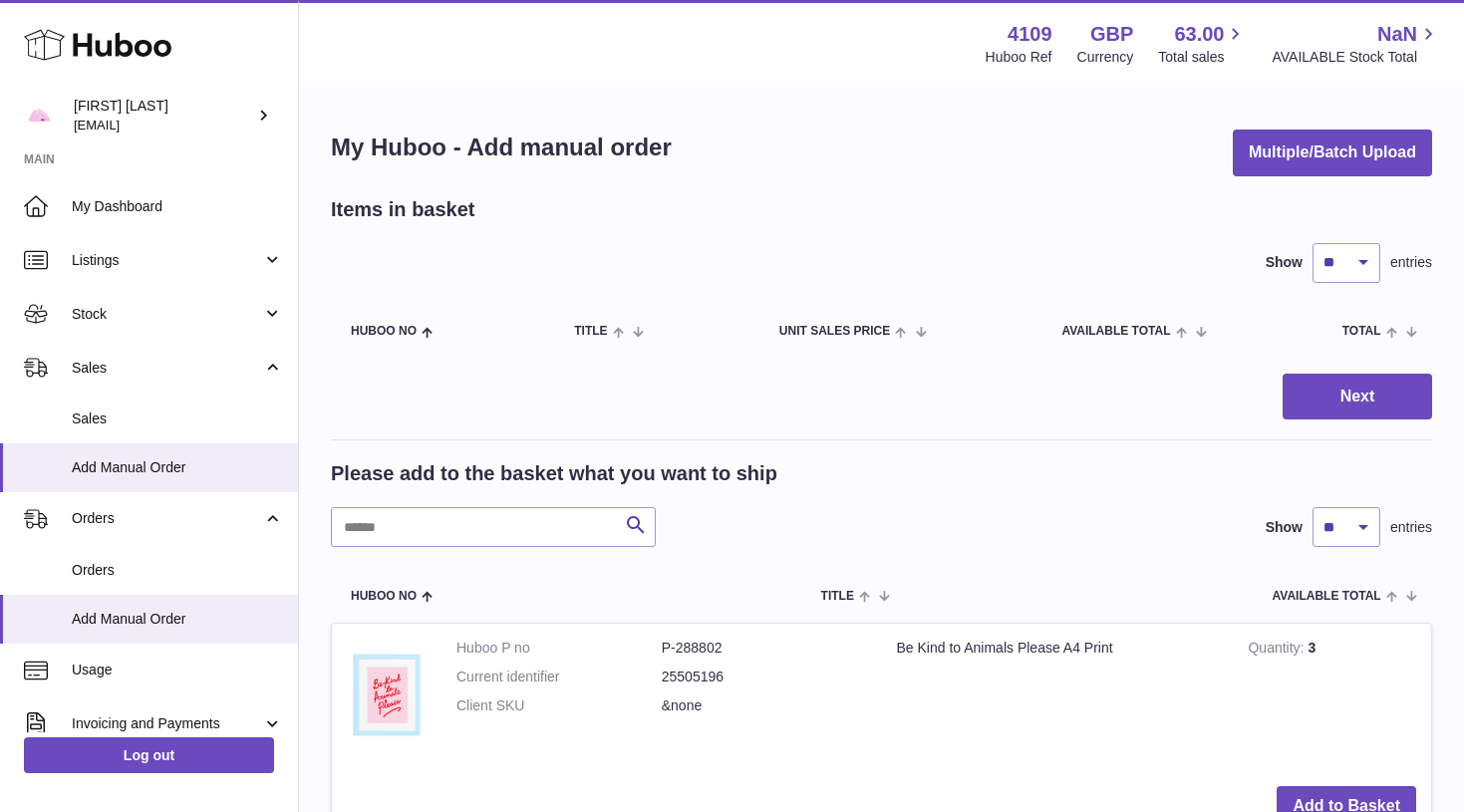 scroll, scrollTop: 0, scrollLeft: 0, axis: both 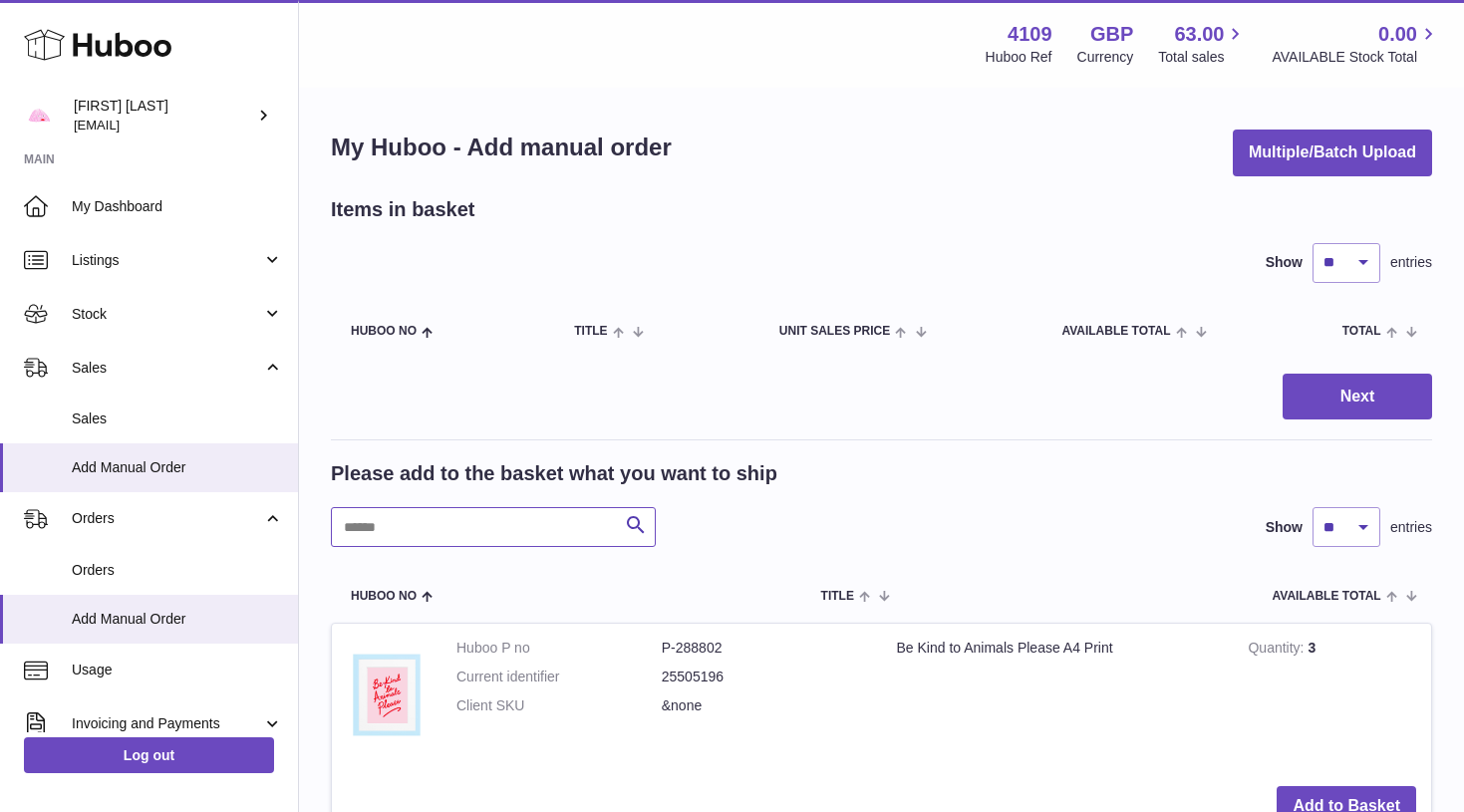 click at bounding box center [493, 527] 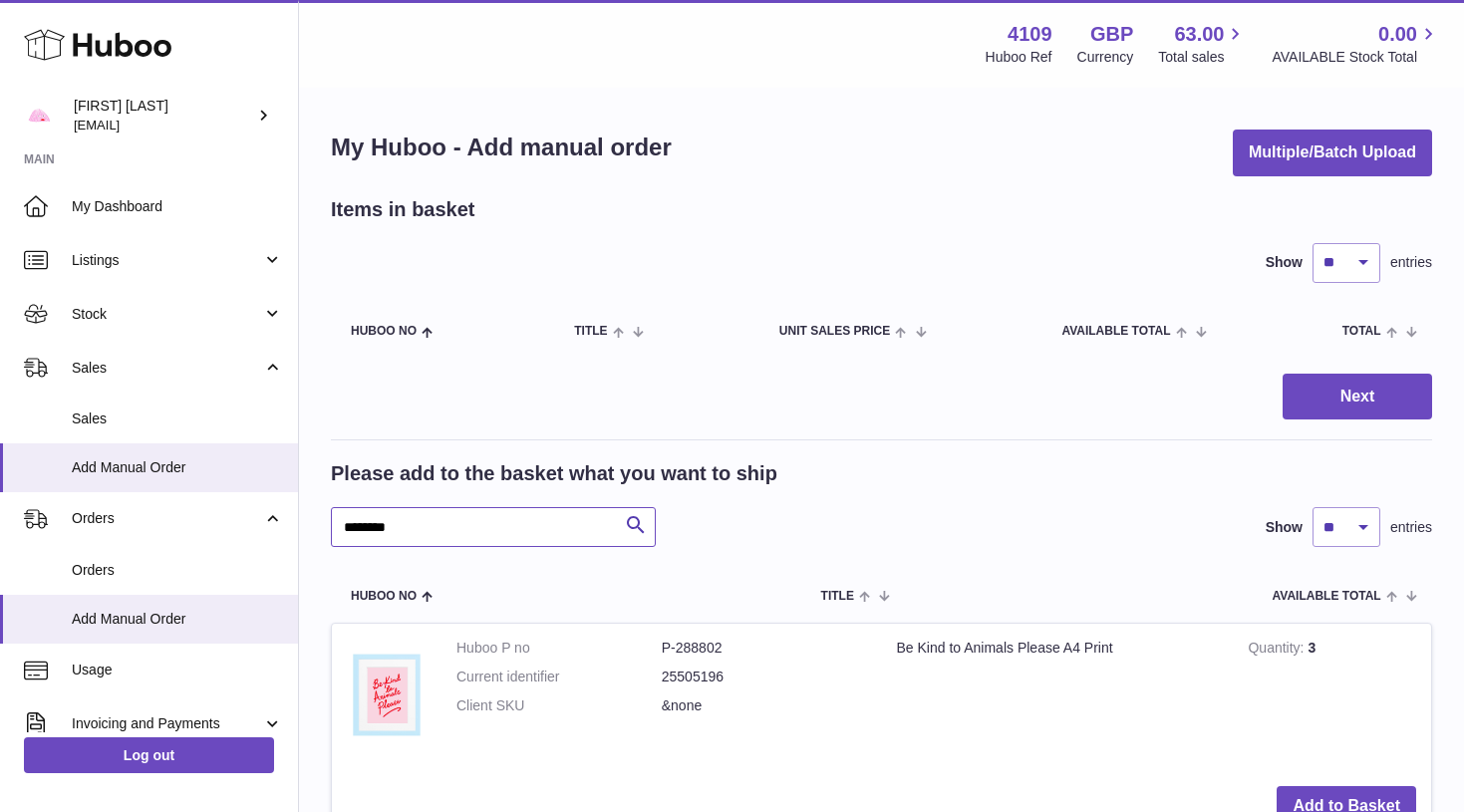 type on "********" 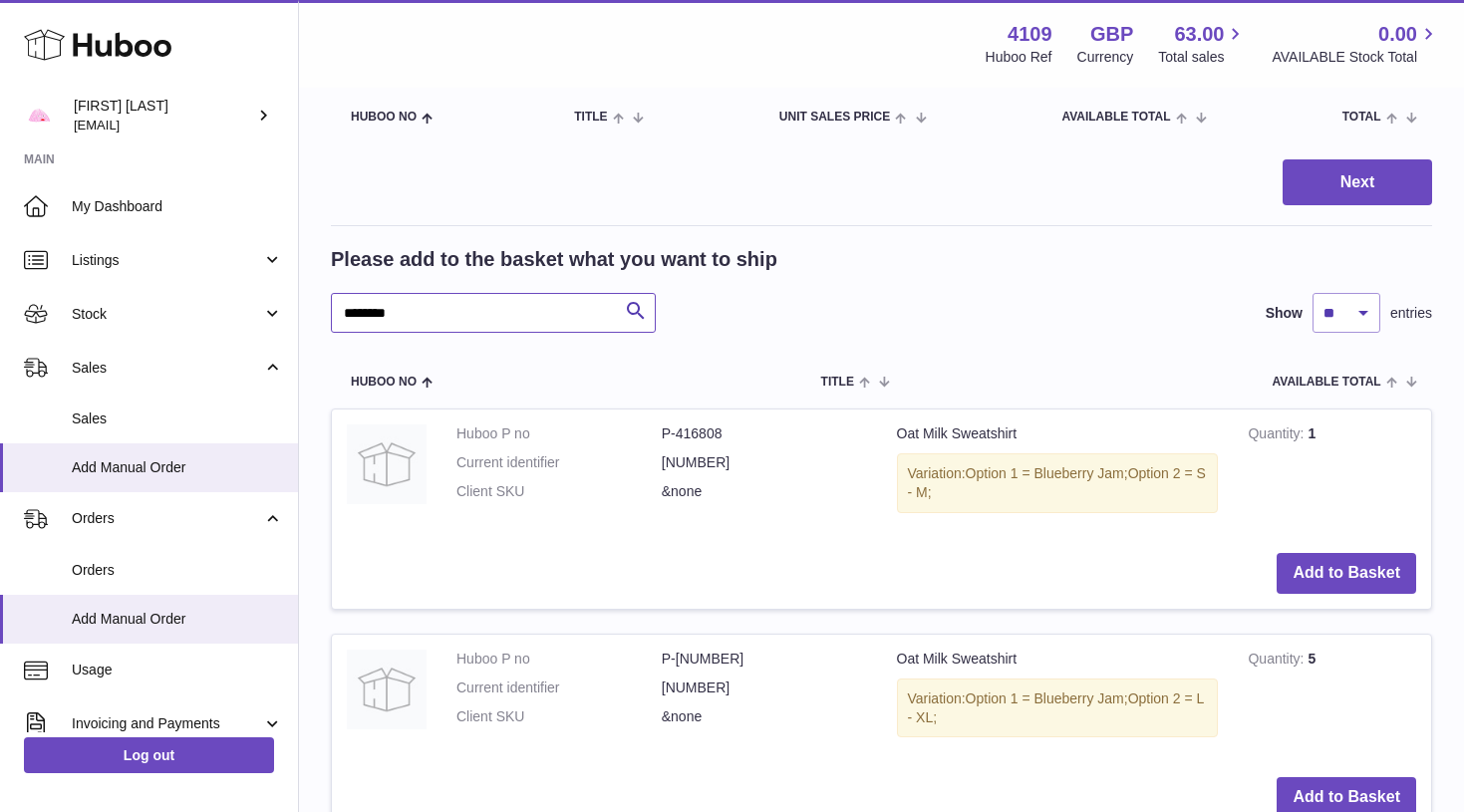 scroll, scrollTop: 216, scrollLeft: 0, axis: vertical 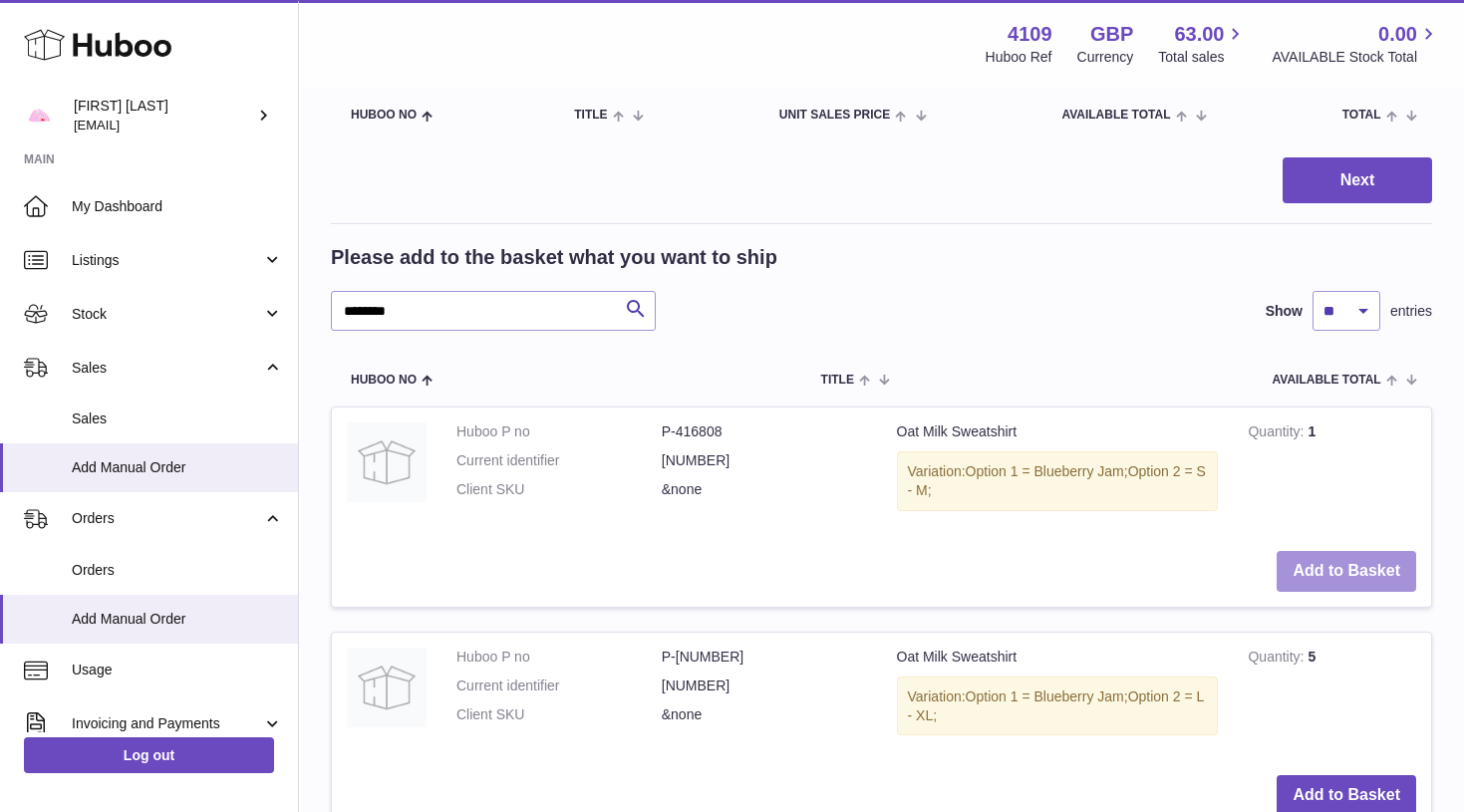 click on "Add to Basket" at bounding box center (1346, 571) 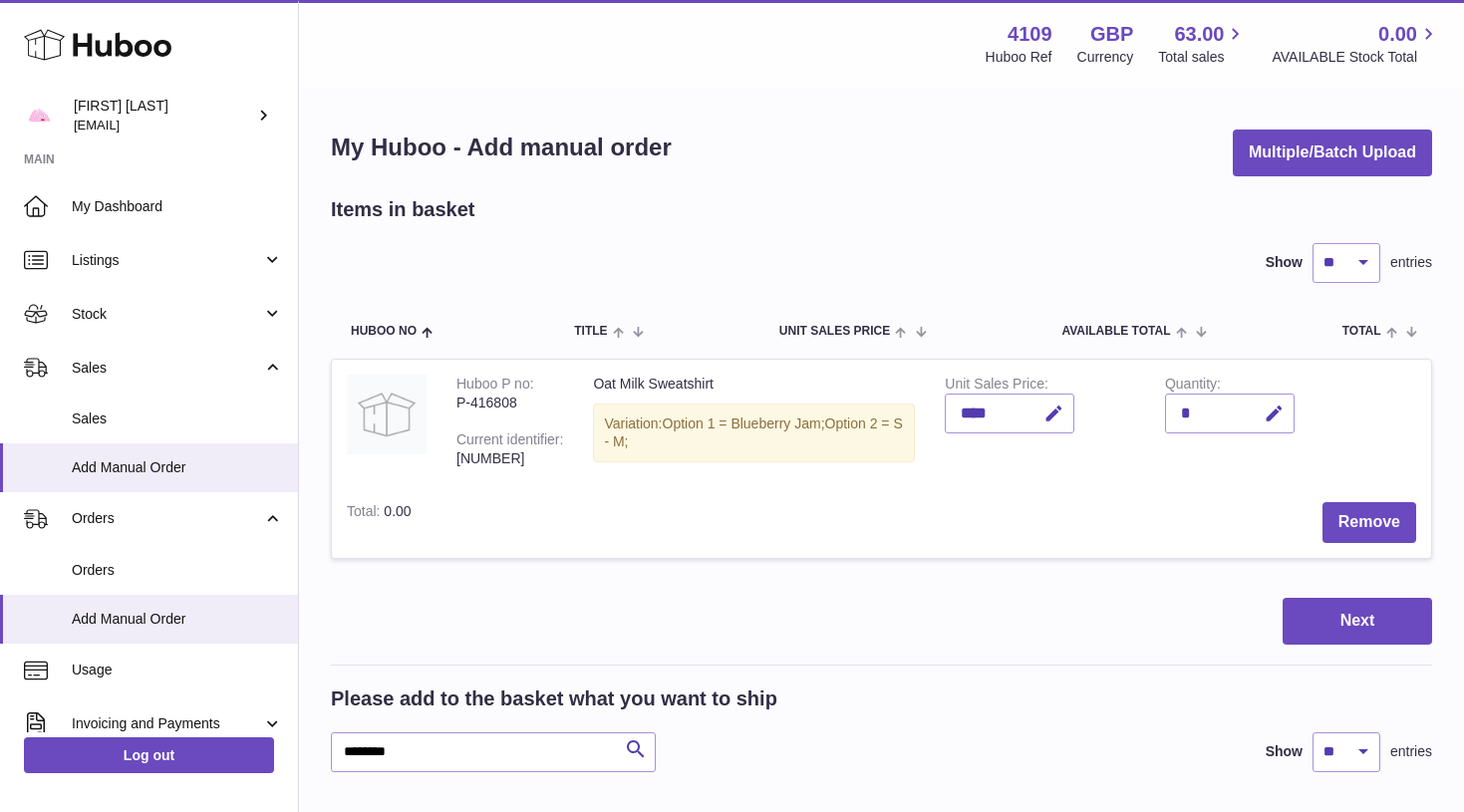scroll, scrollTop: 0, scrollLeft: 0, axis: both 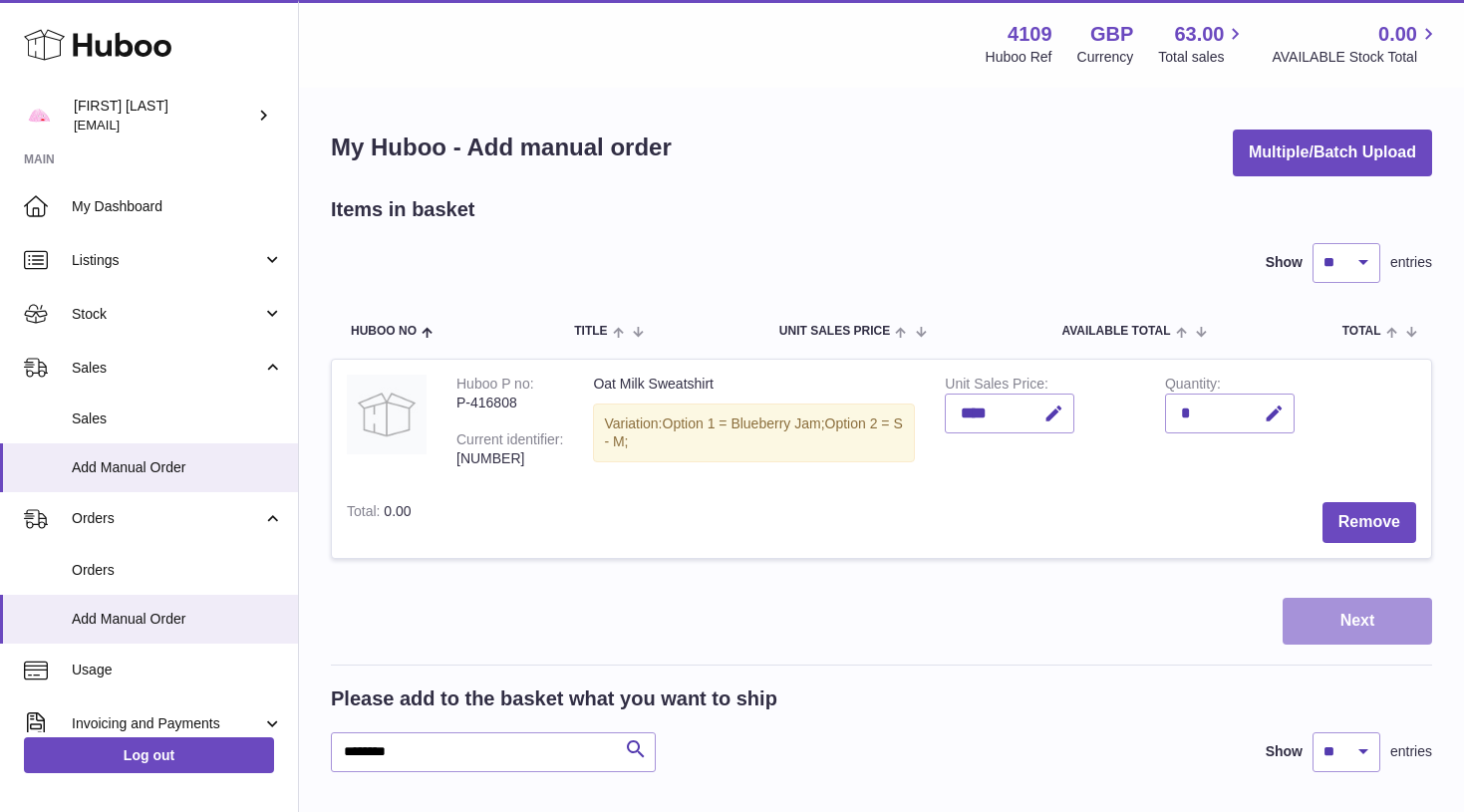 click on "Next" at bounding box center [1357, 621] 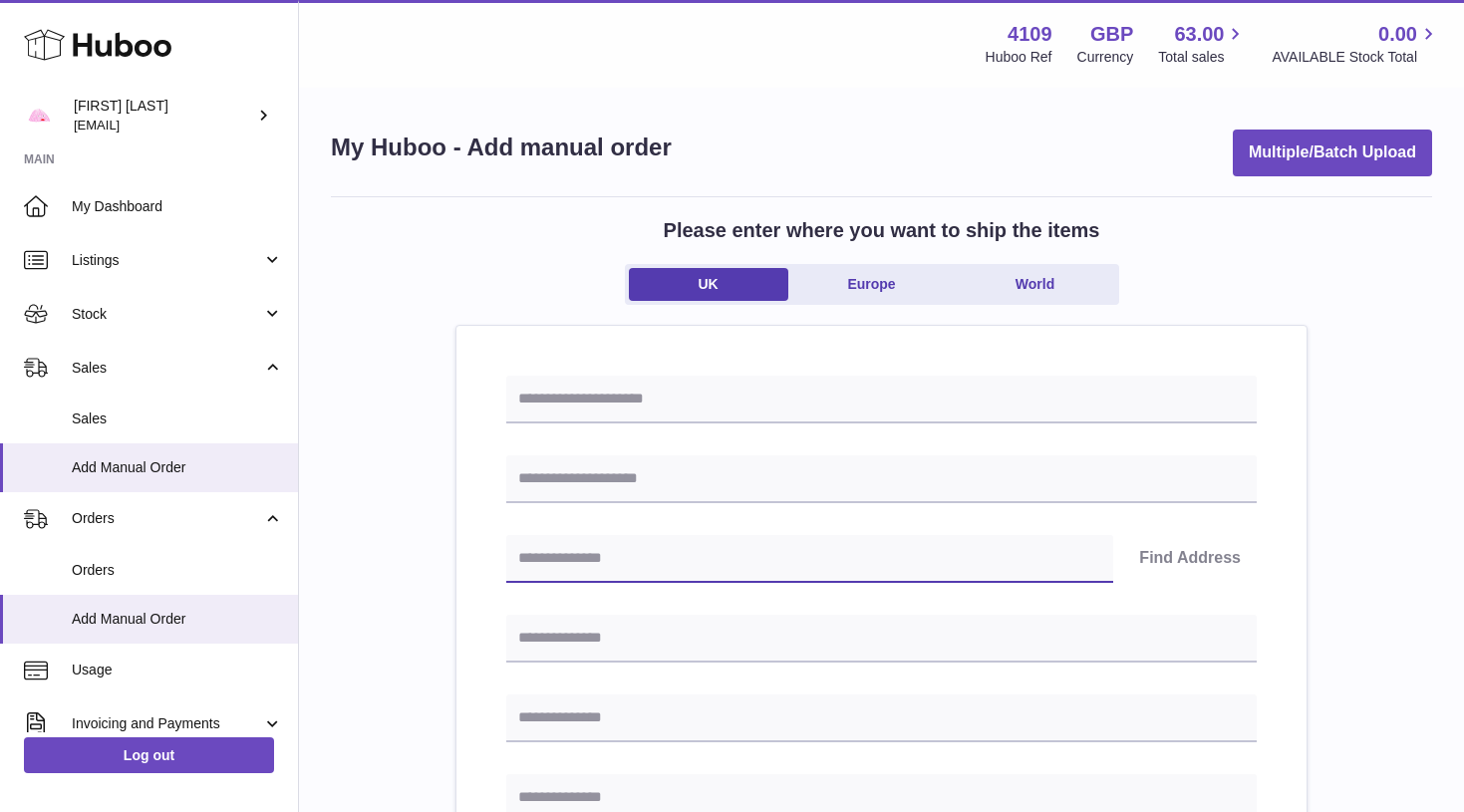paste on "*******" 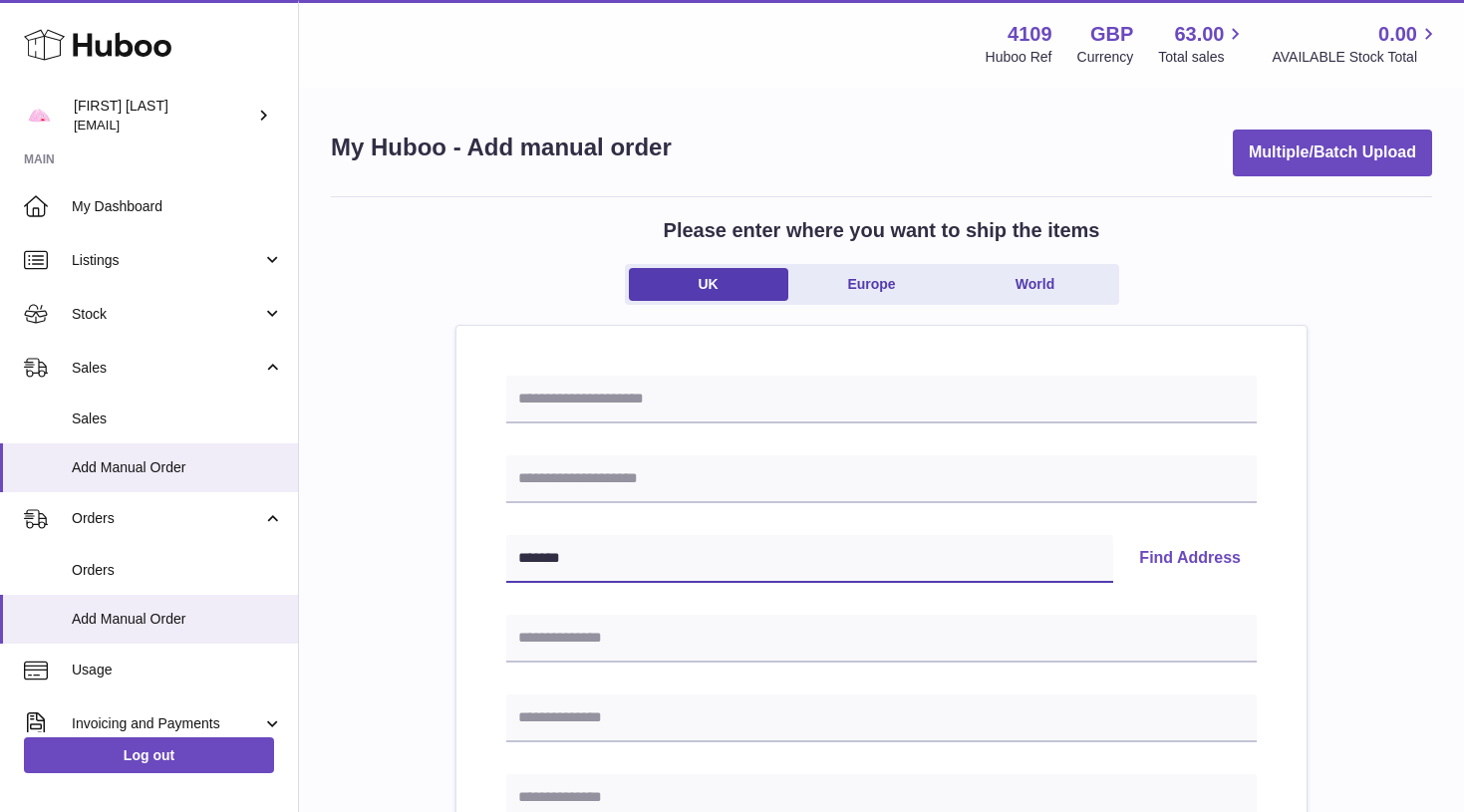 type on "*******" 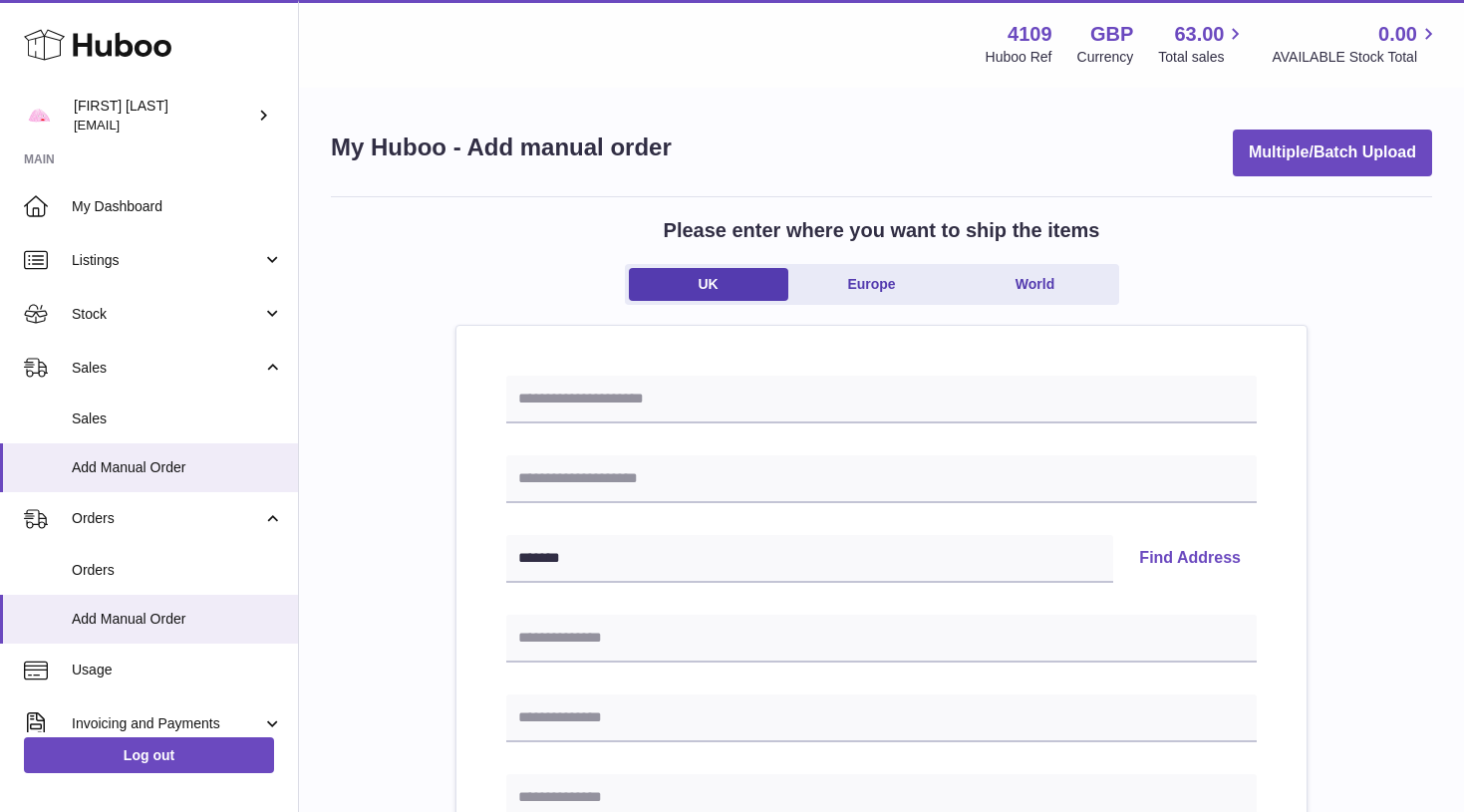 click on "Find Address" at bounding box center (1190, 559) 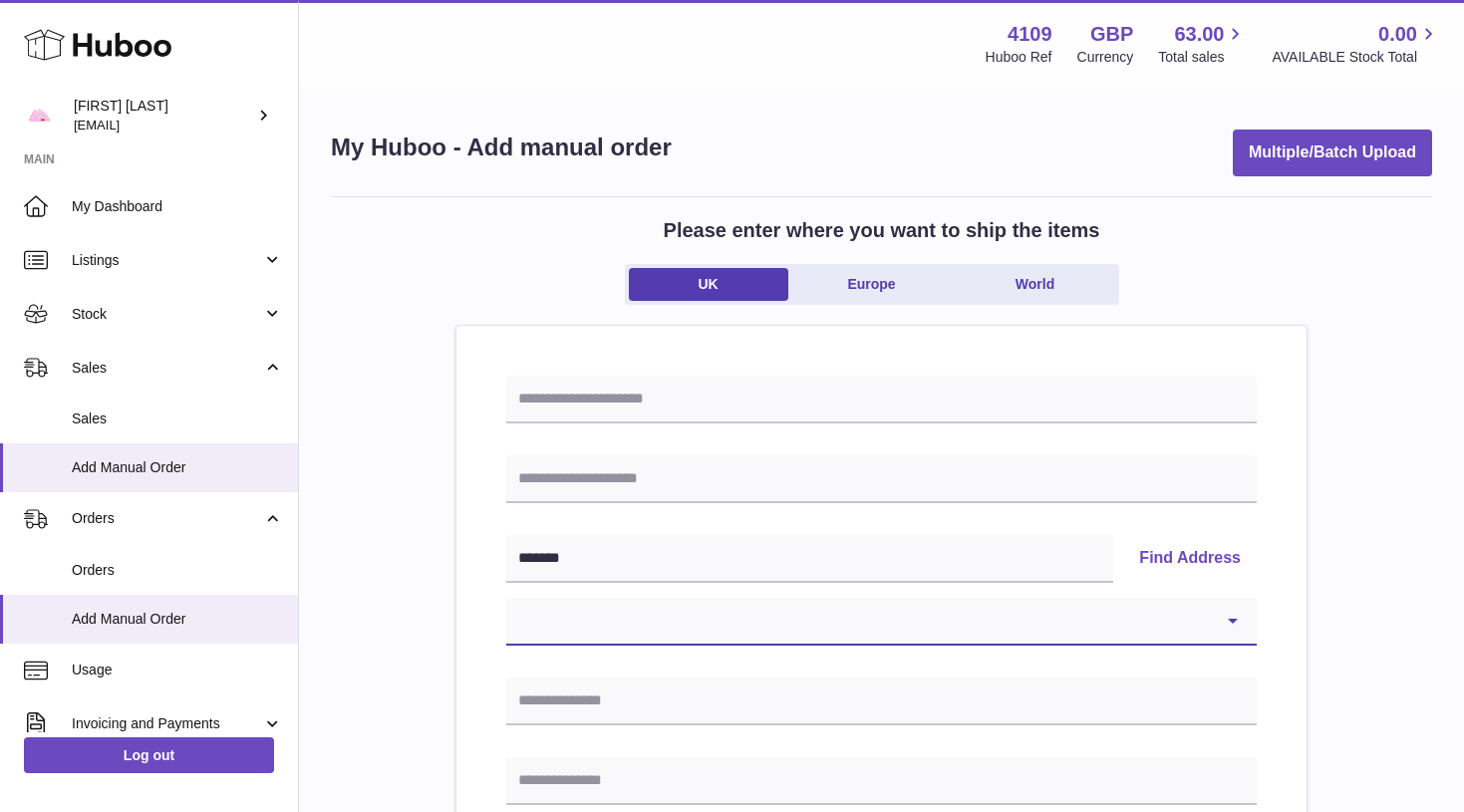 select on "**" 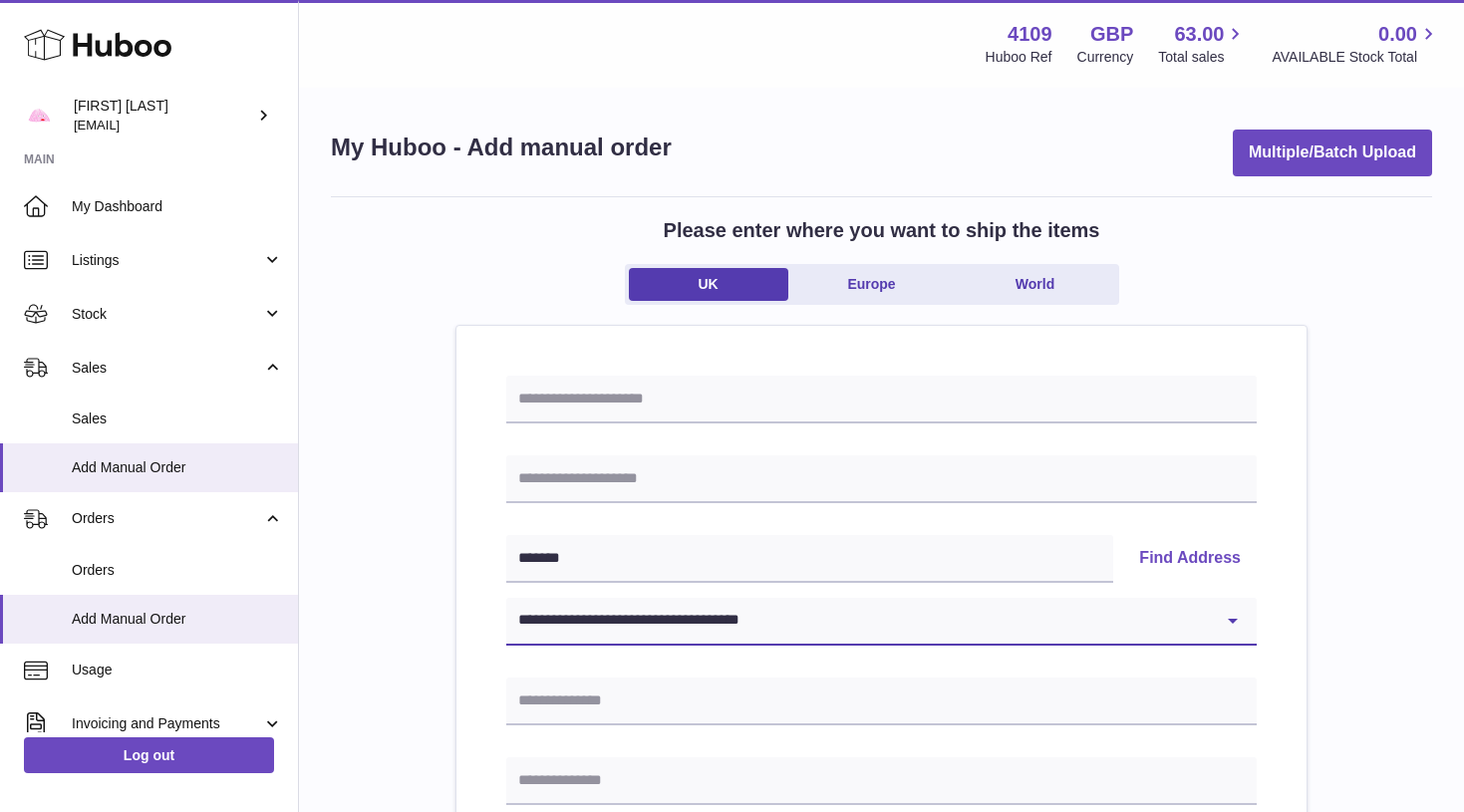 type on "**********" 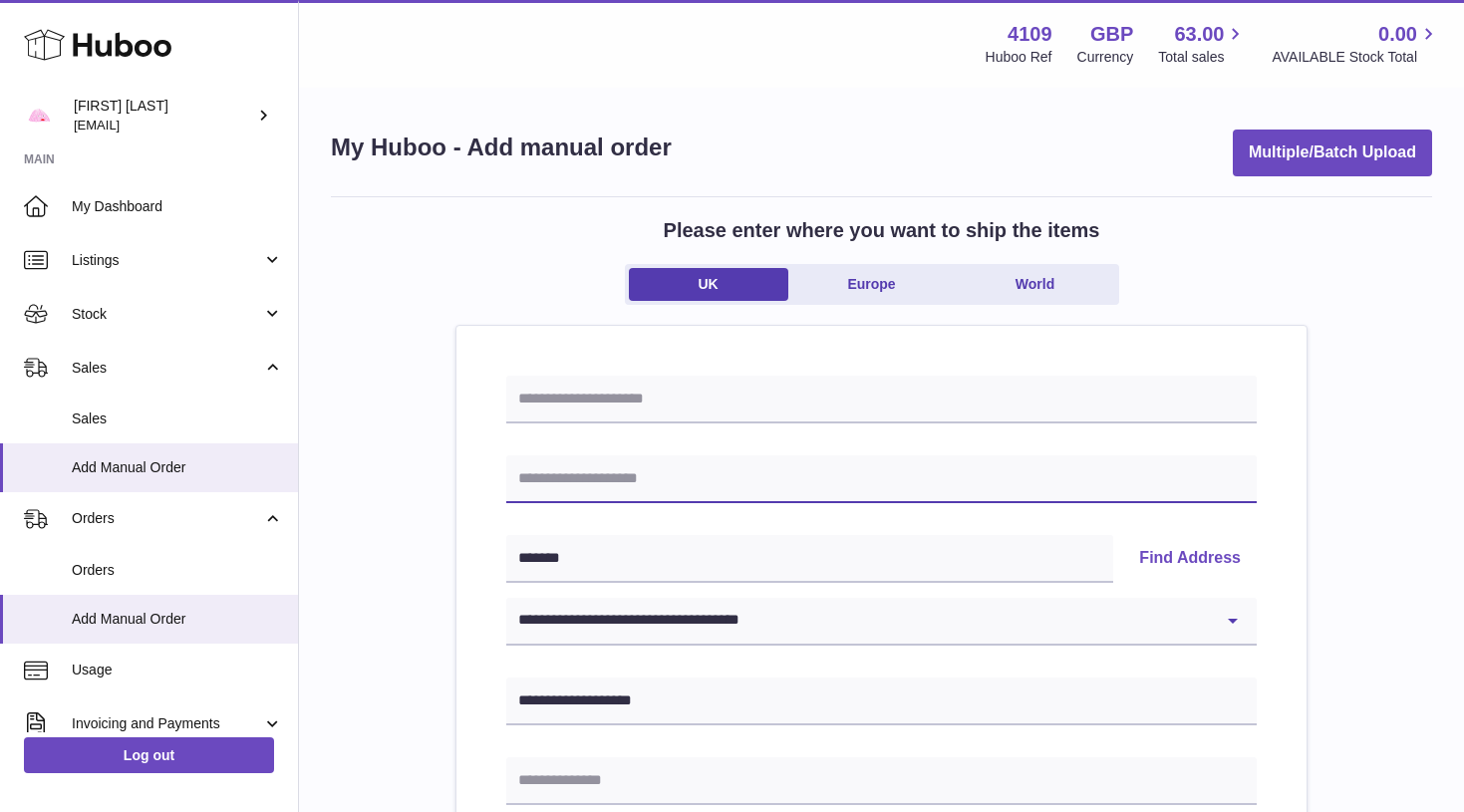 paste on "**********" 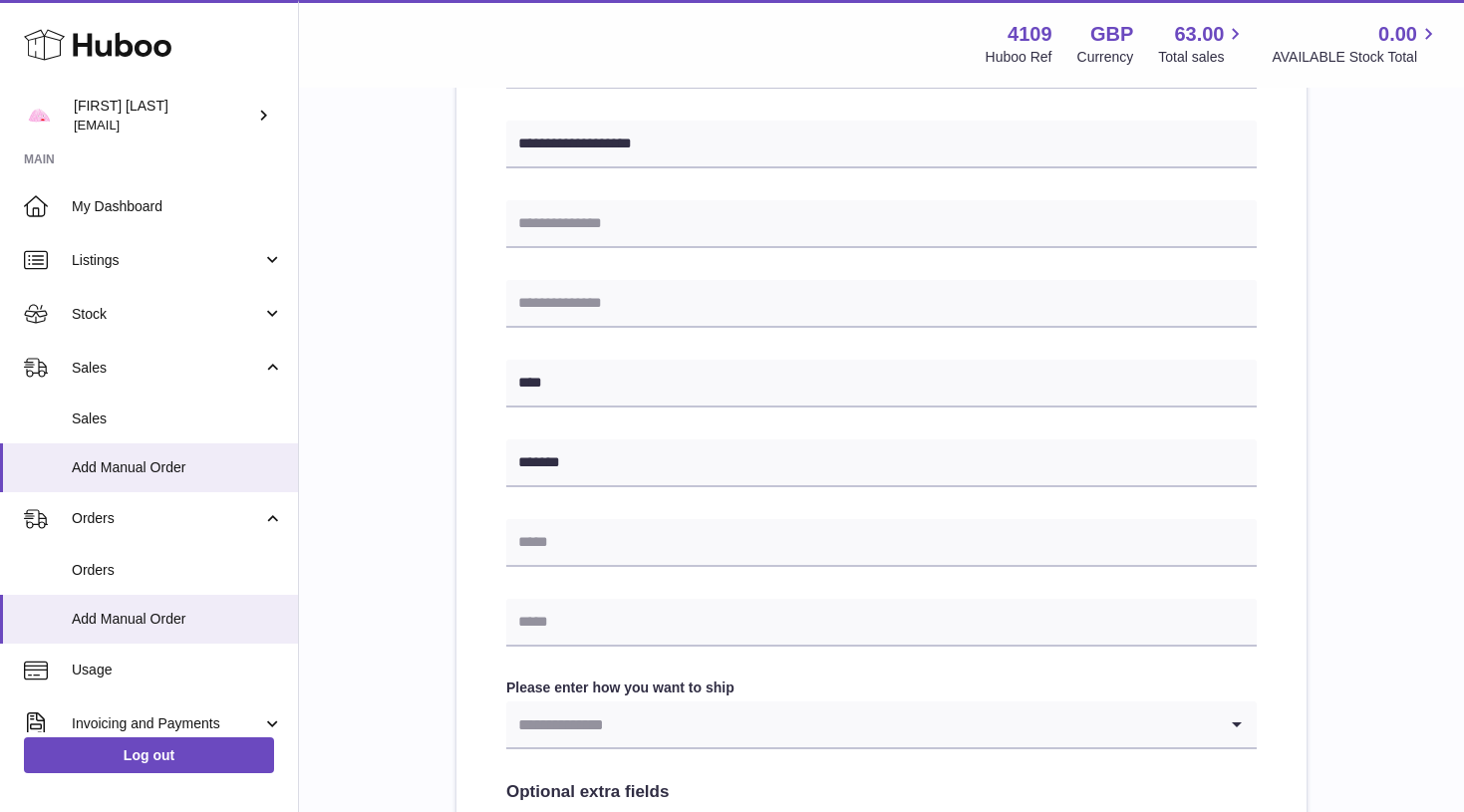 scroll, scrollTop: 560, scrollLeft: 0, axis: vertical 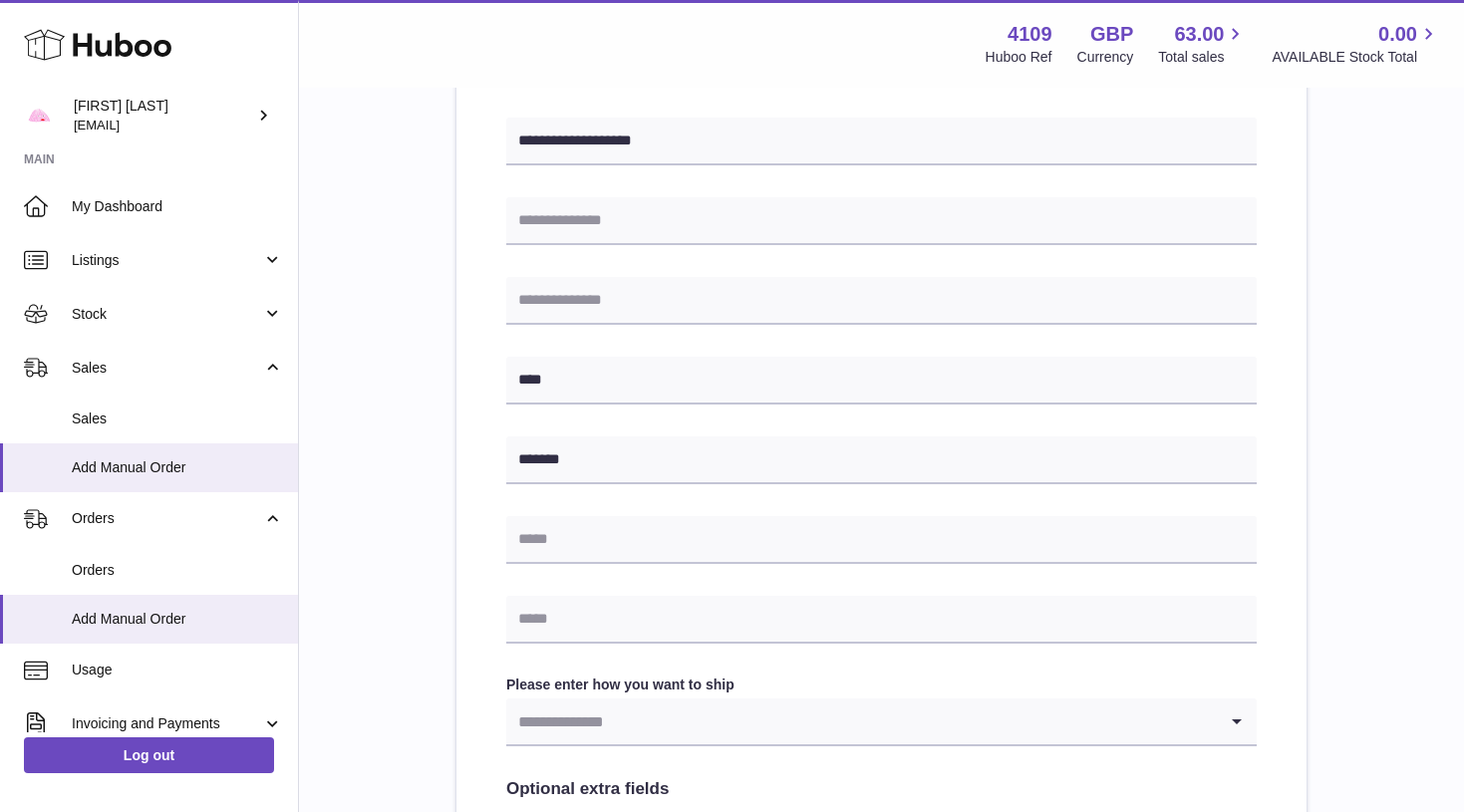 type on "**********" 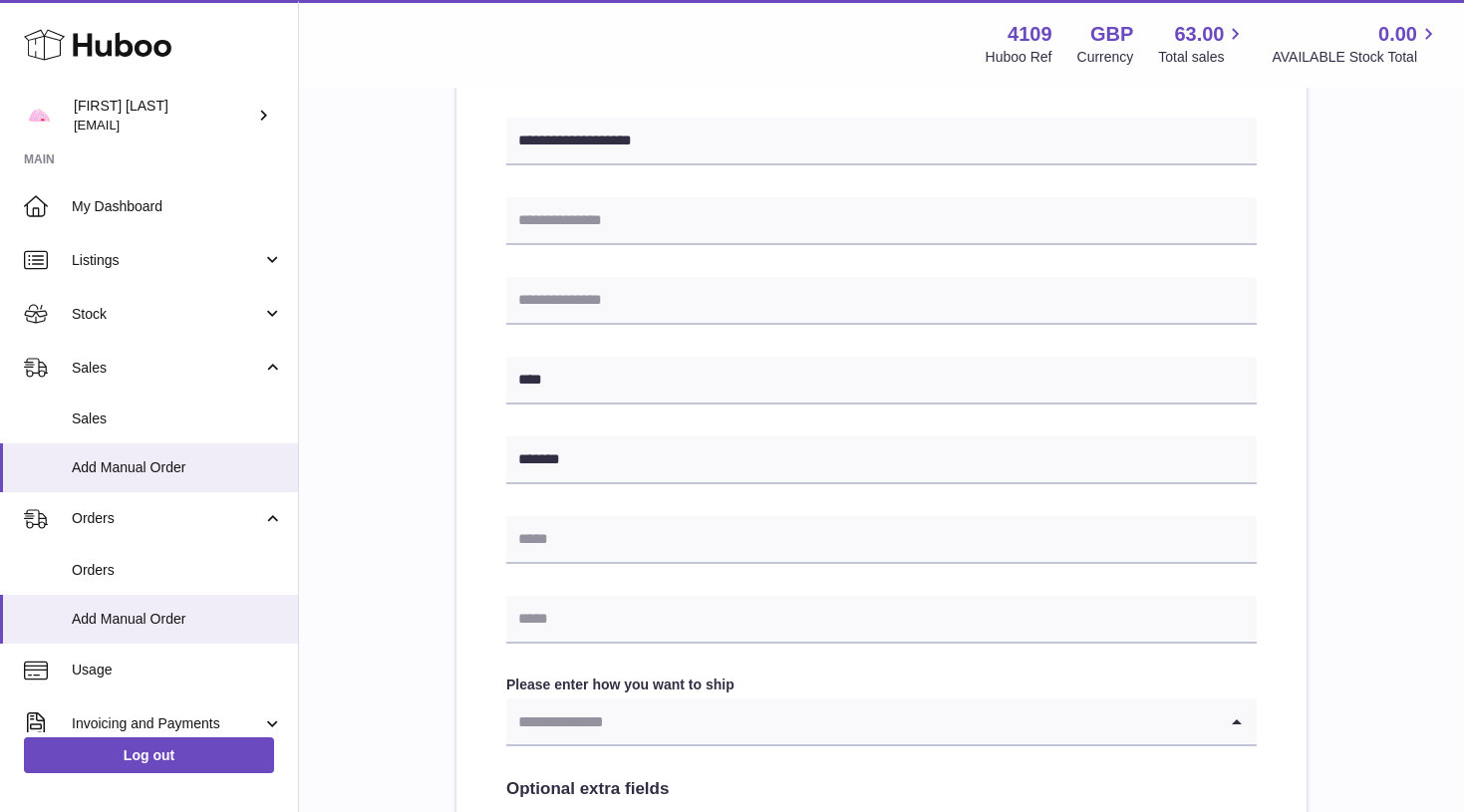 click at bounding box center [861, 721] 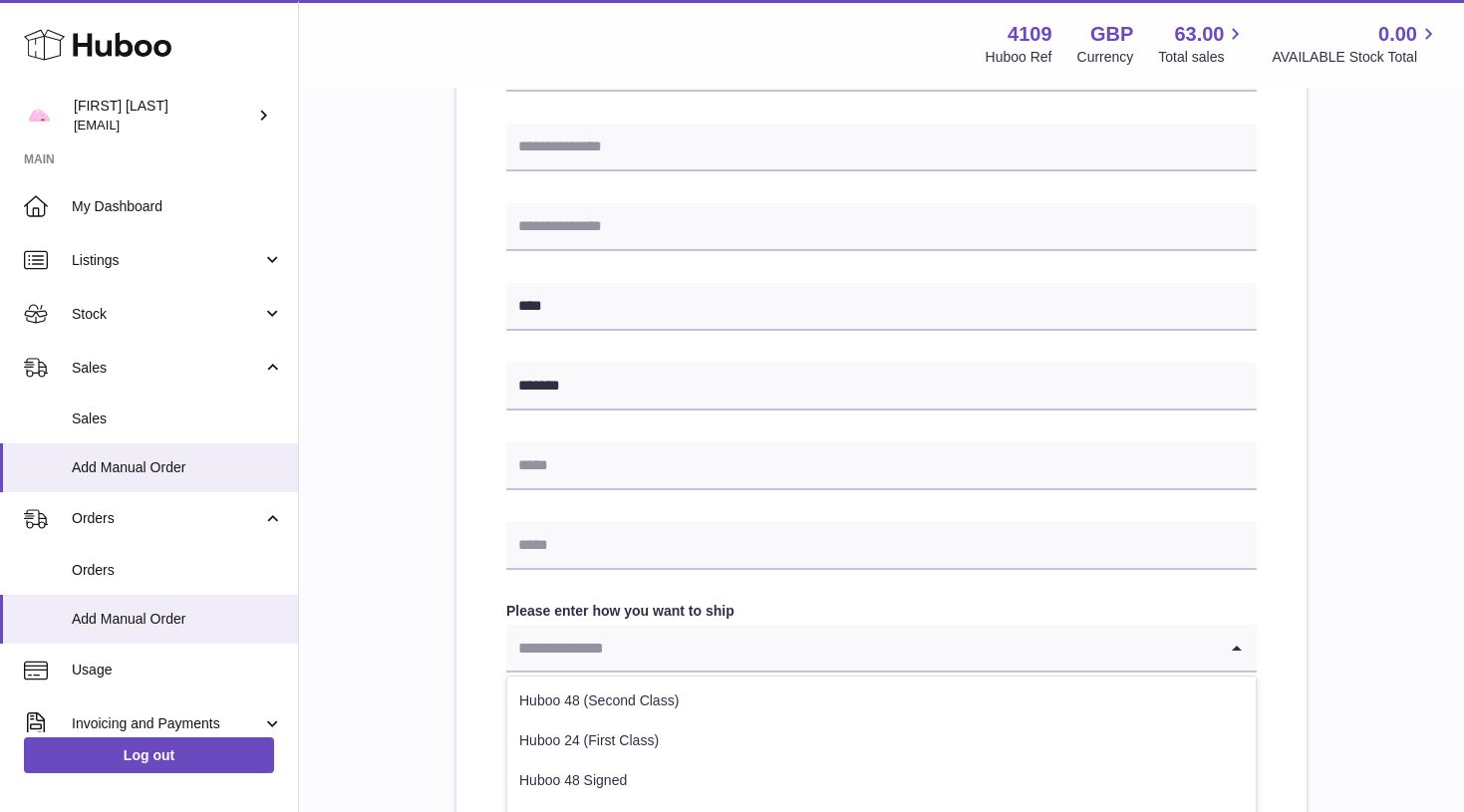 scroll, scrollTop: 638, scrollLeft: 0, axis: vertical 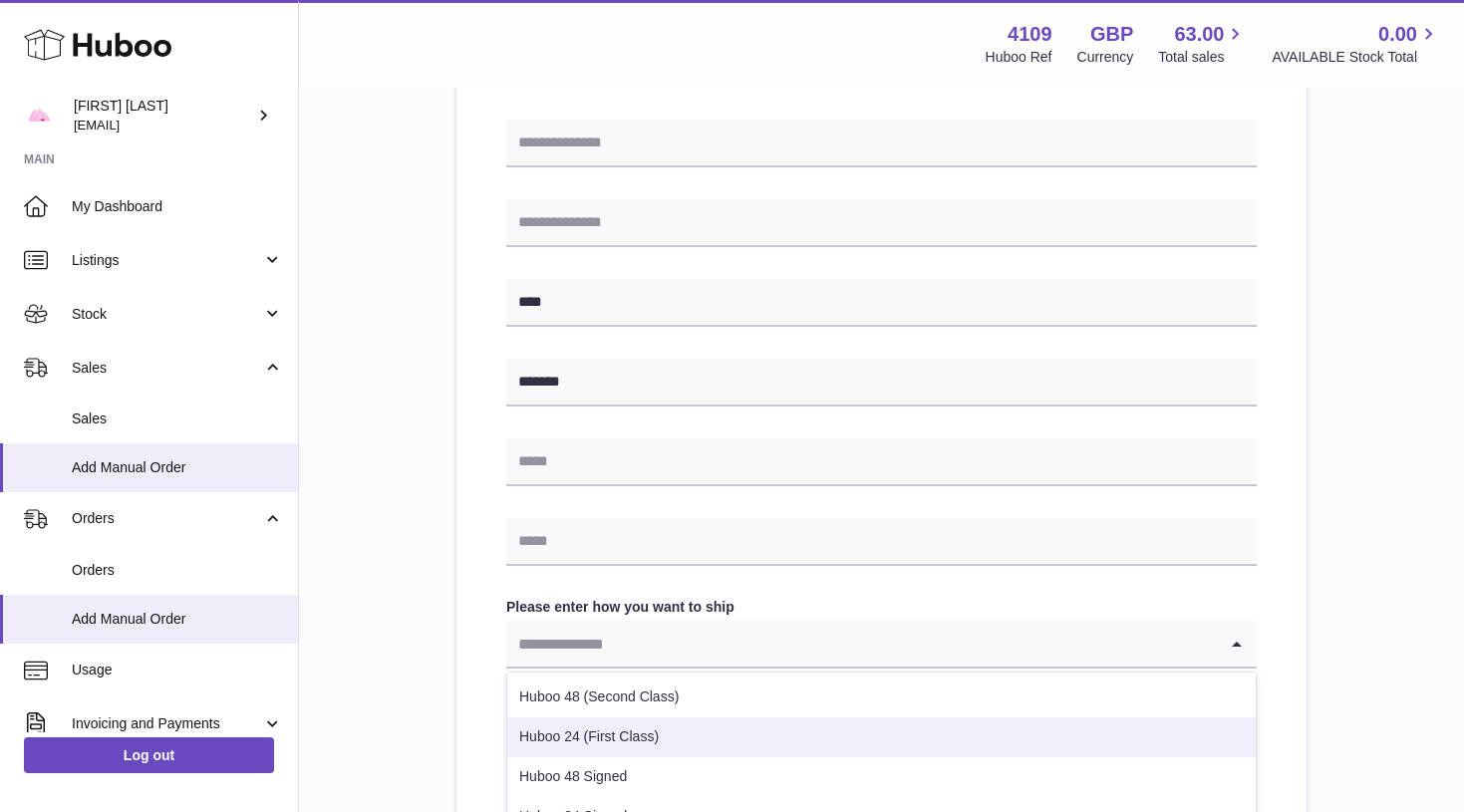 click on "Huboo 24 (First Class)" at bounding box center [881, 737] 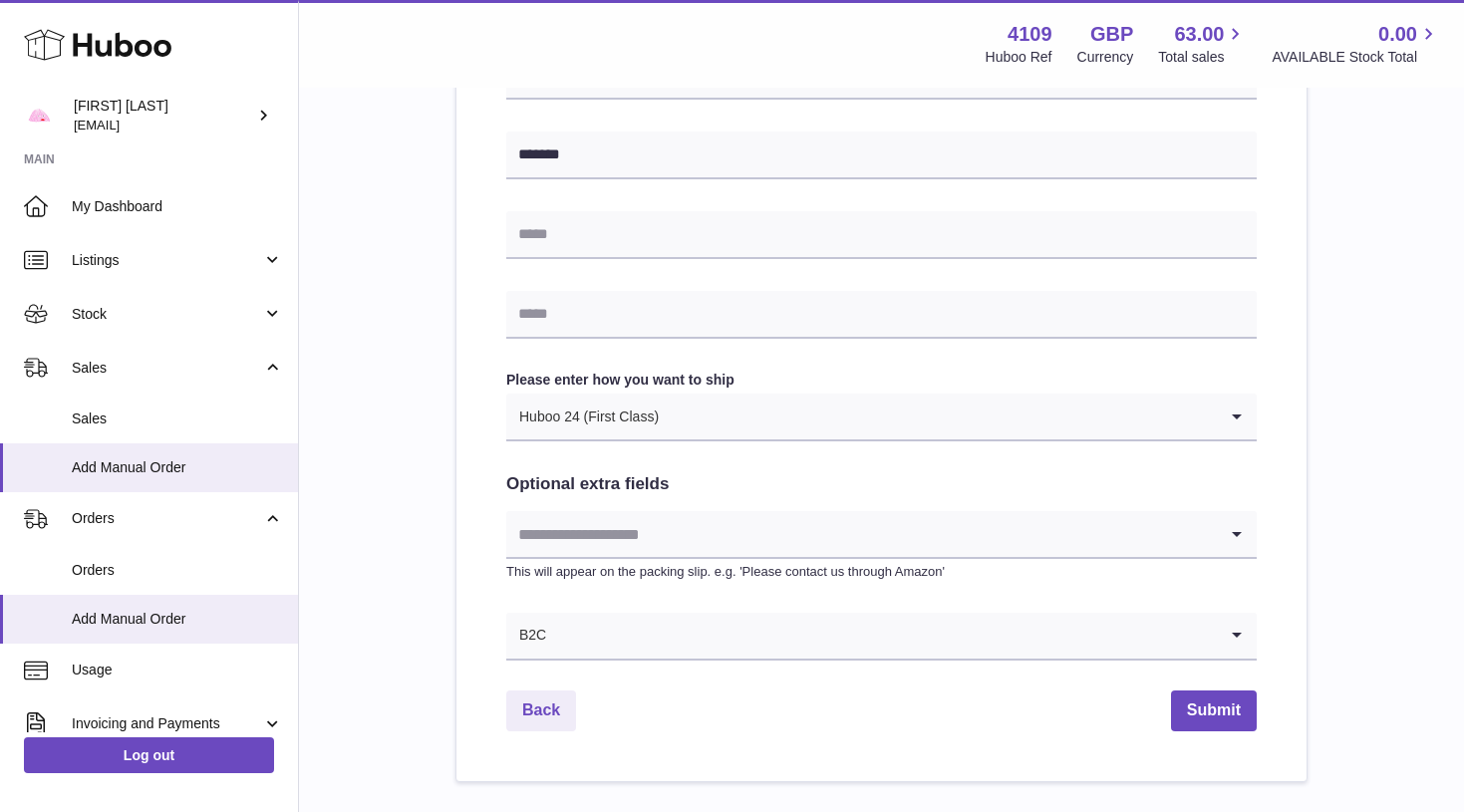 scroll, scrollTop: 867, scrollLeft: 0, axis: vertical 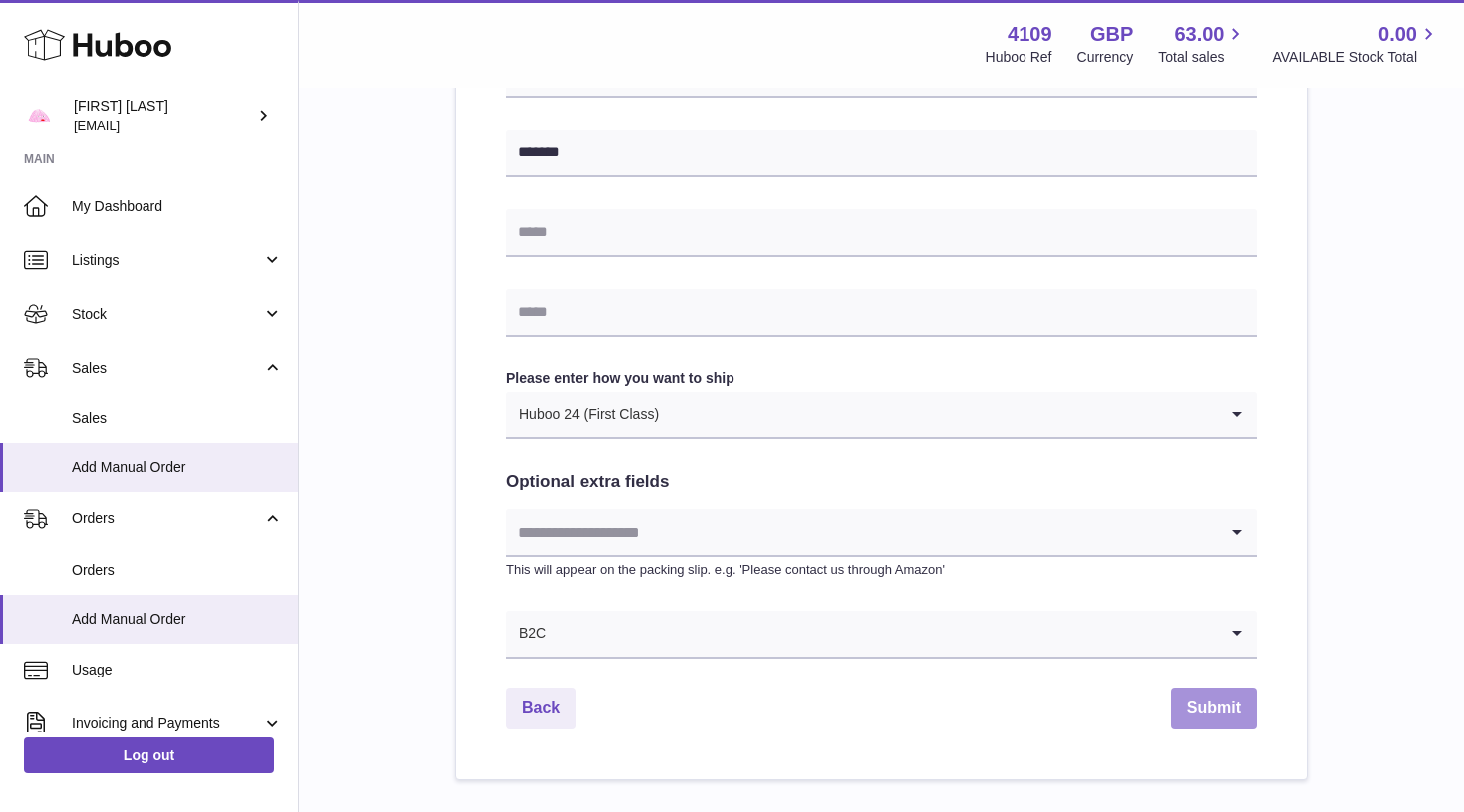click on "Submit" at bounding box center (1214, 708) 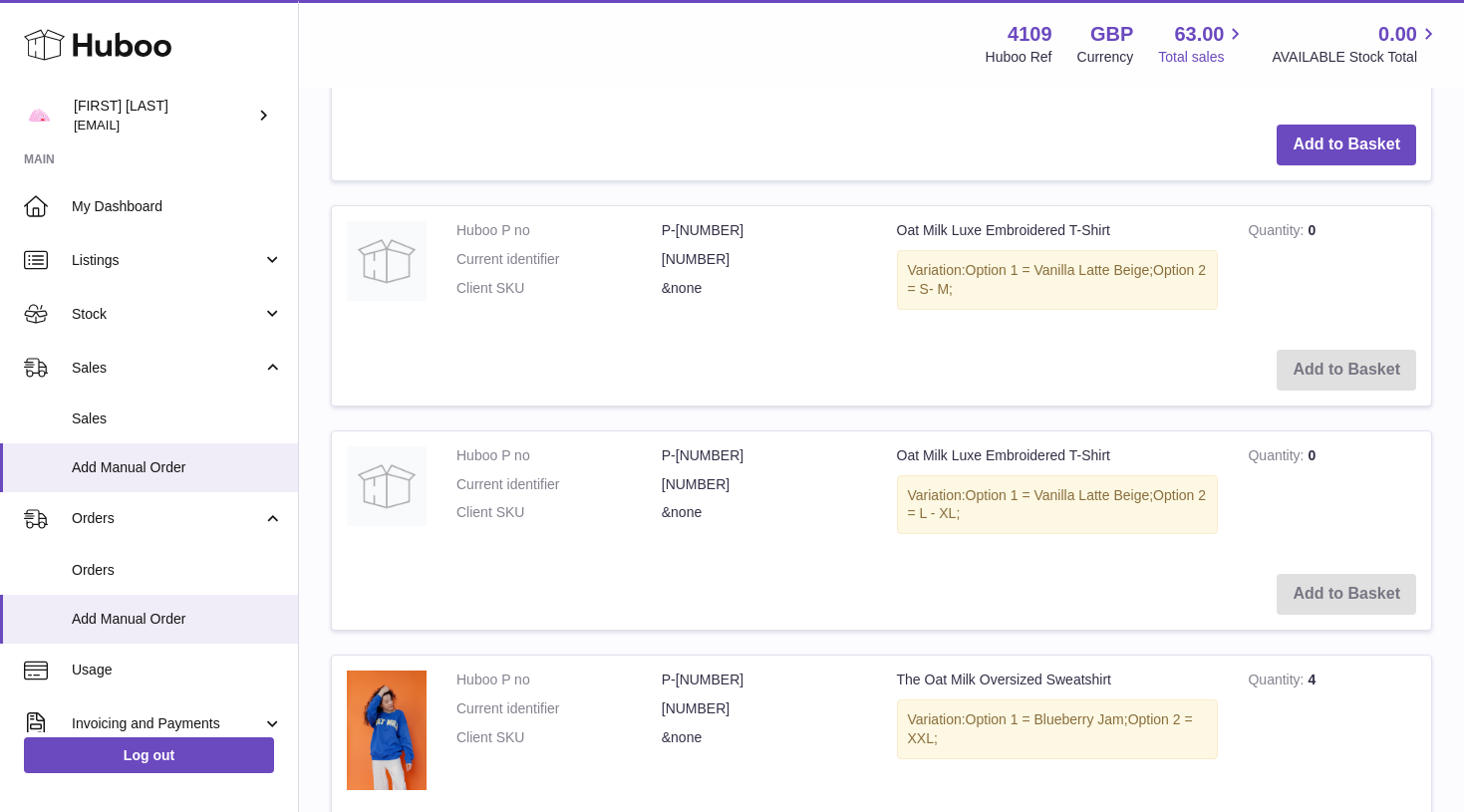 scroll, scrollTop: 0, scrollLeft: 0, axis: both 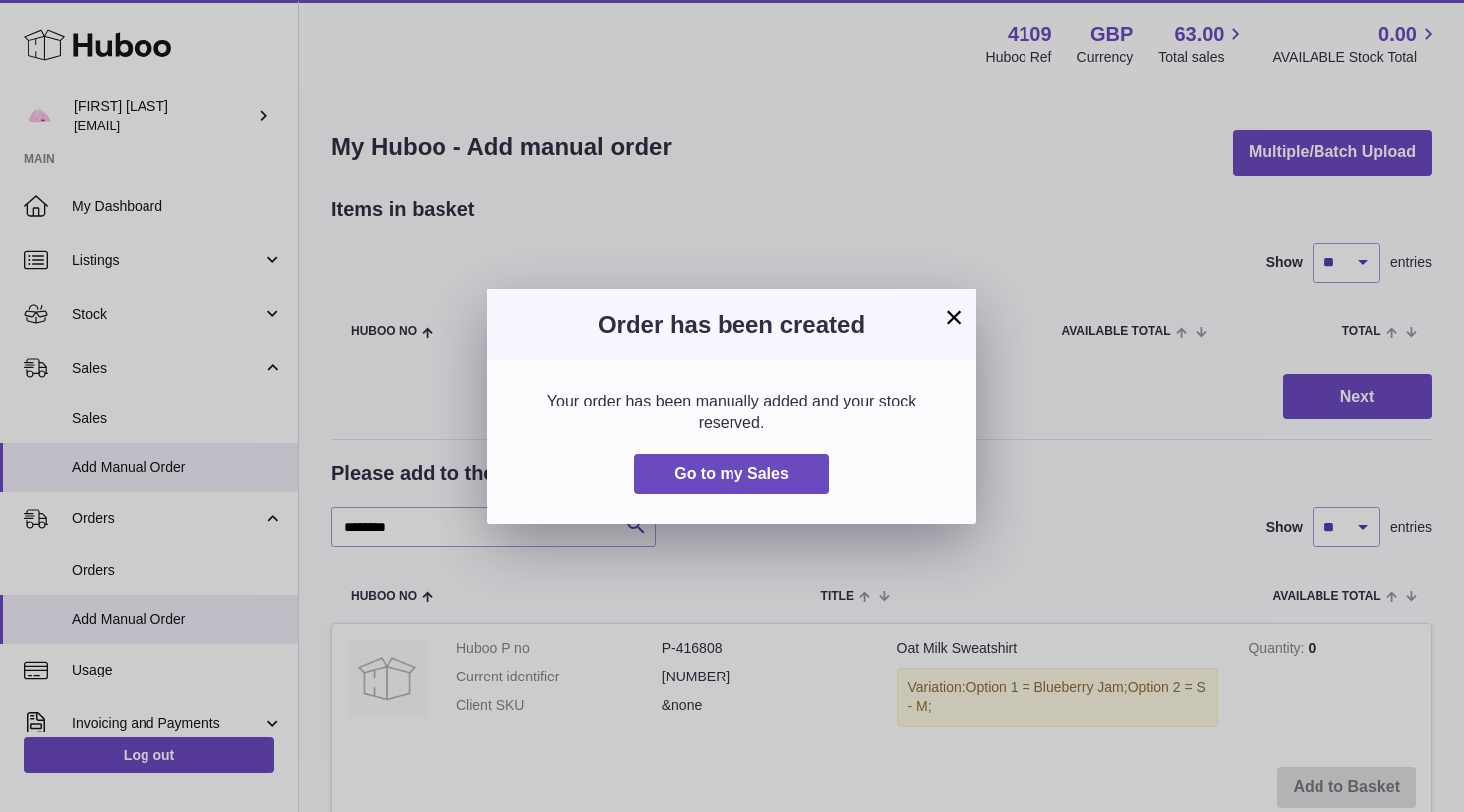 click on "×" at bounding box center (954, 317) 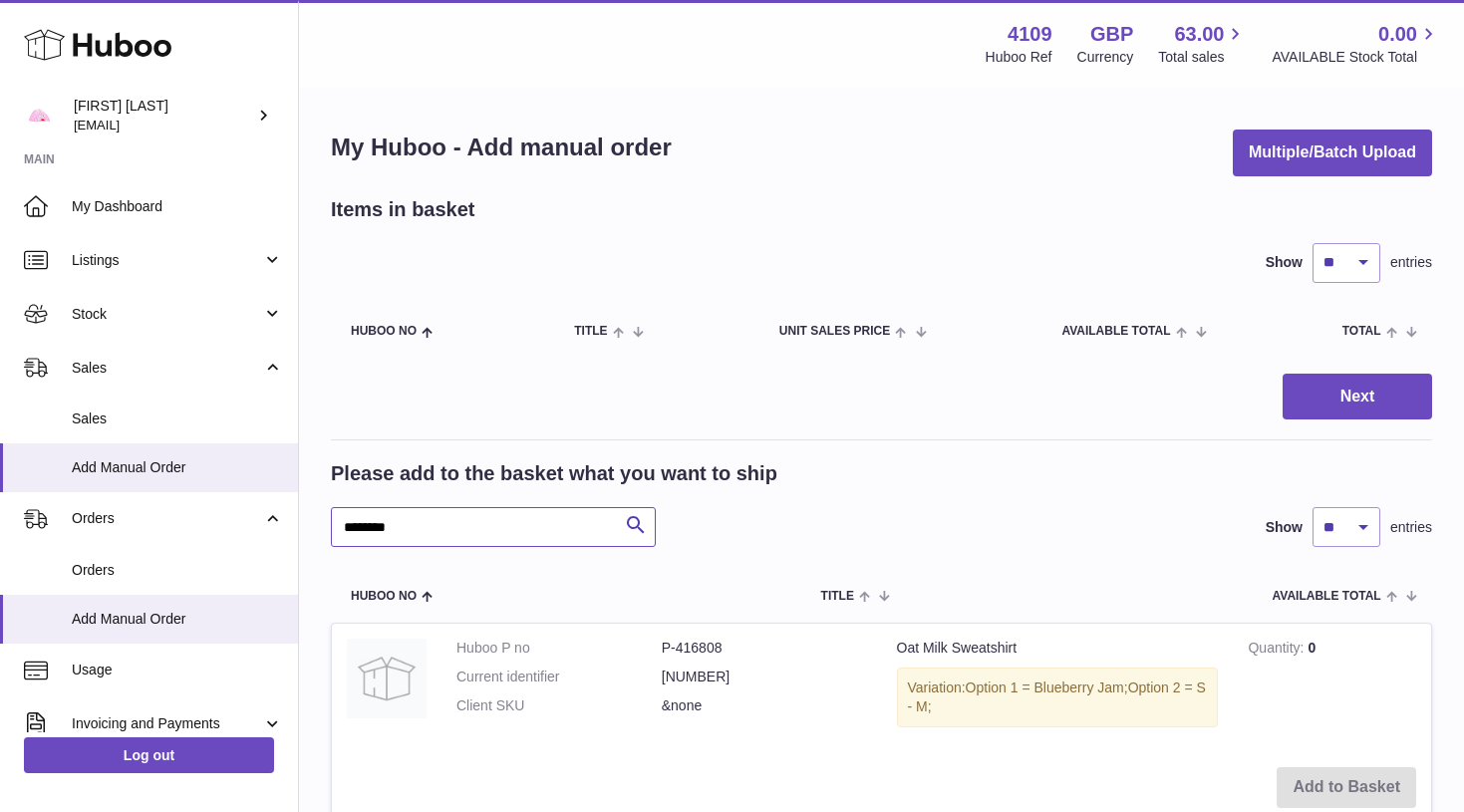 click on "********" at bounding box center (493, 527) 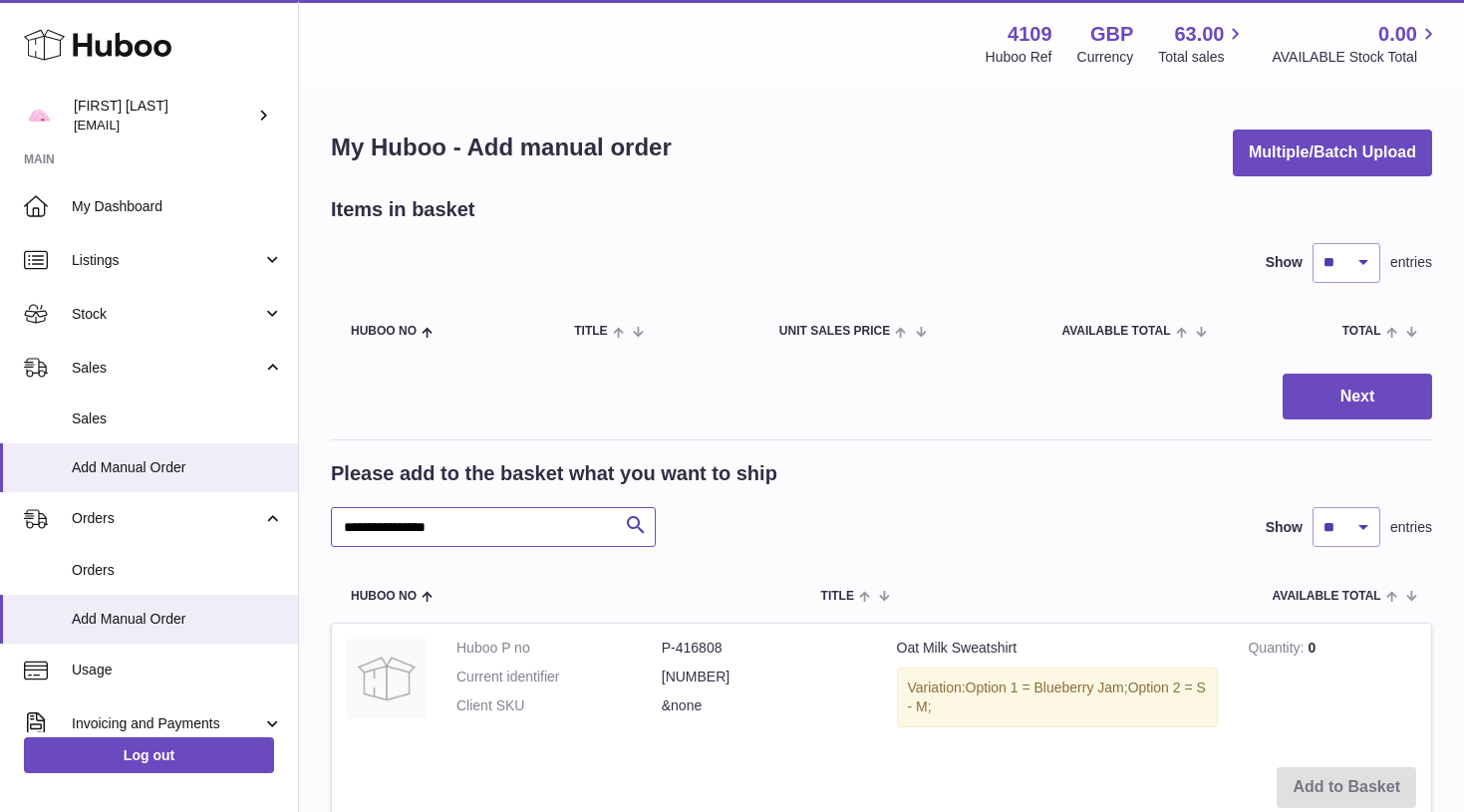 type on "**********" 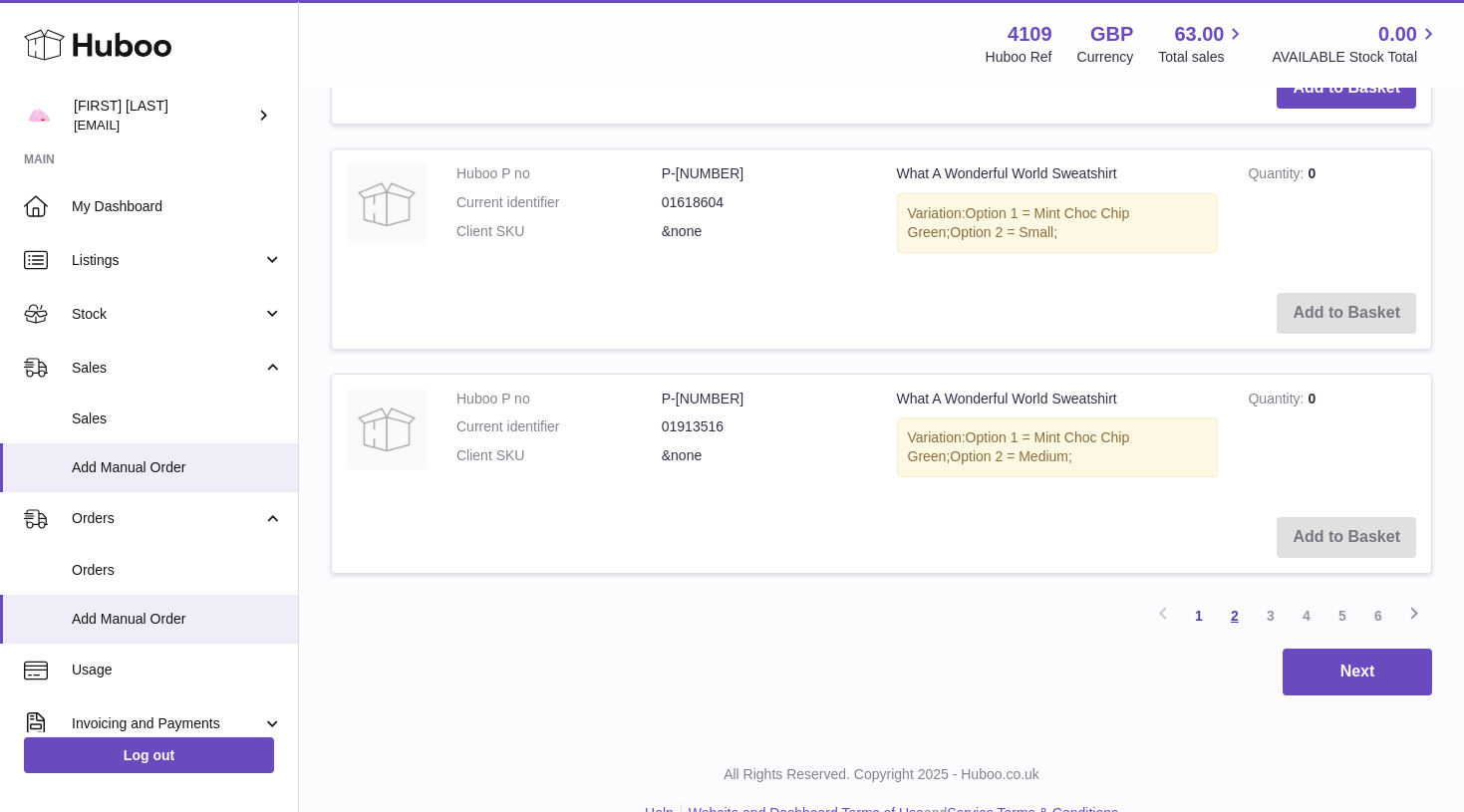 click on "2" at bounding box center (1235, 616) 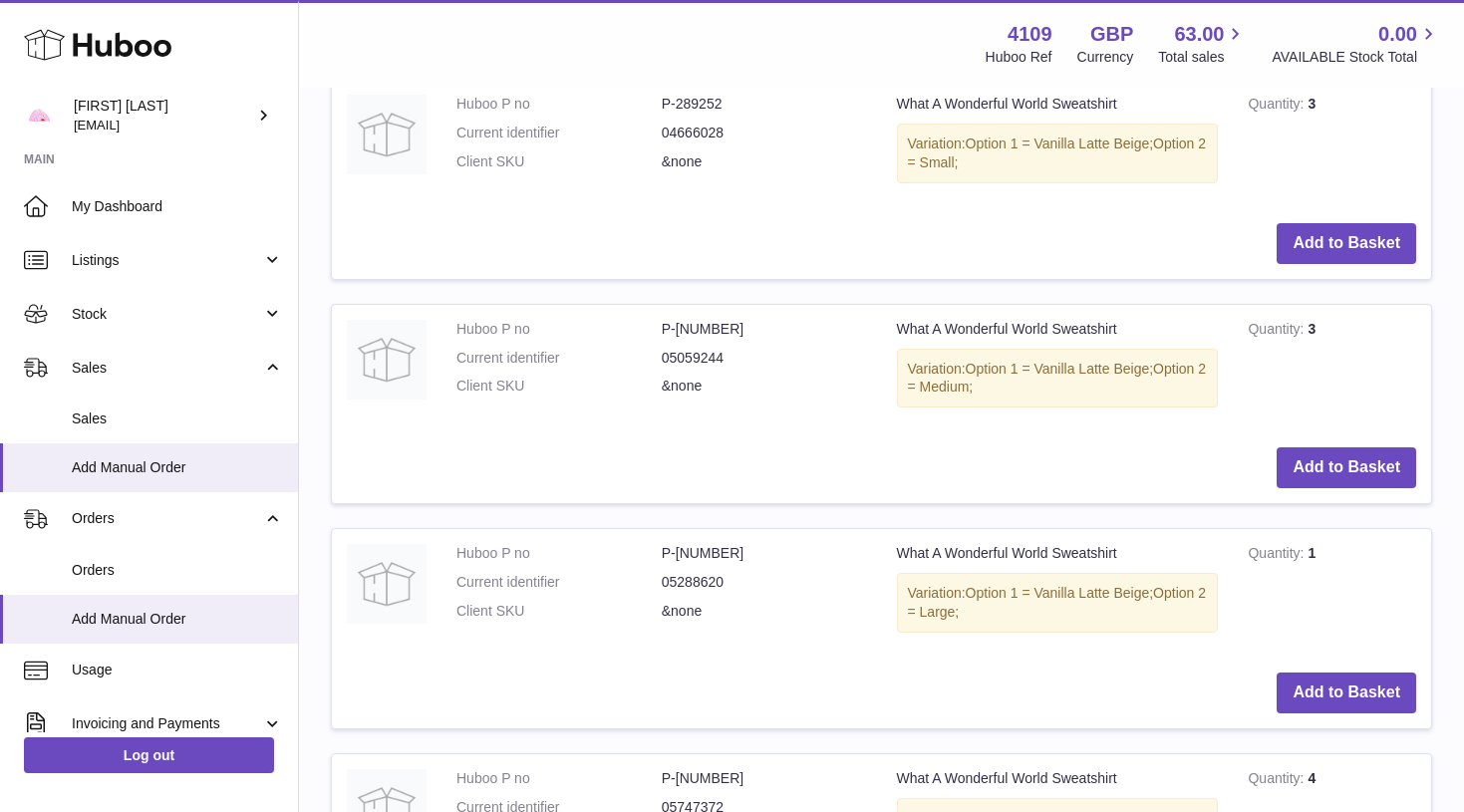 scroll, scrollTop: 523, scrollLeft: 0, axis: vertical 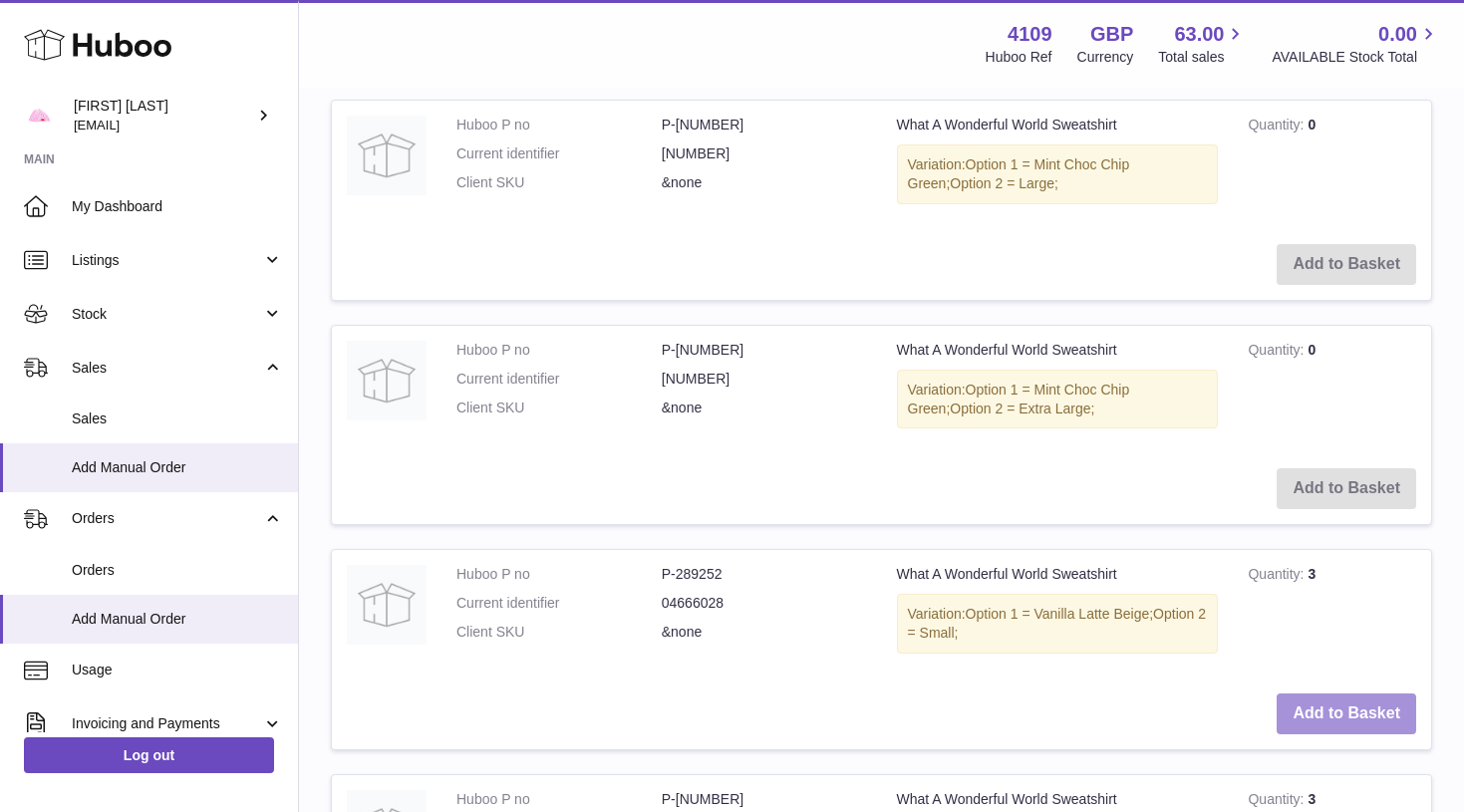click on "Add to Basket" at bounding box center [1346, 713] 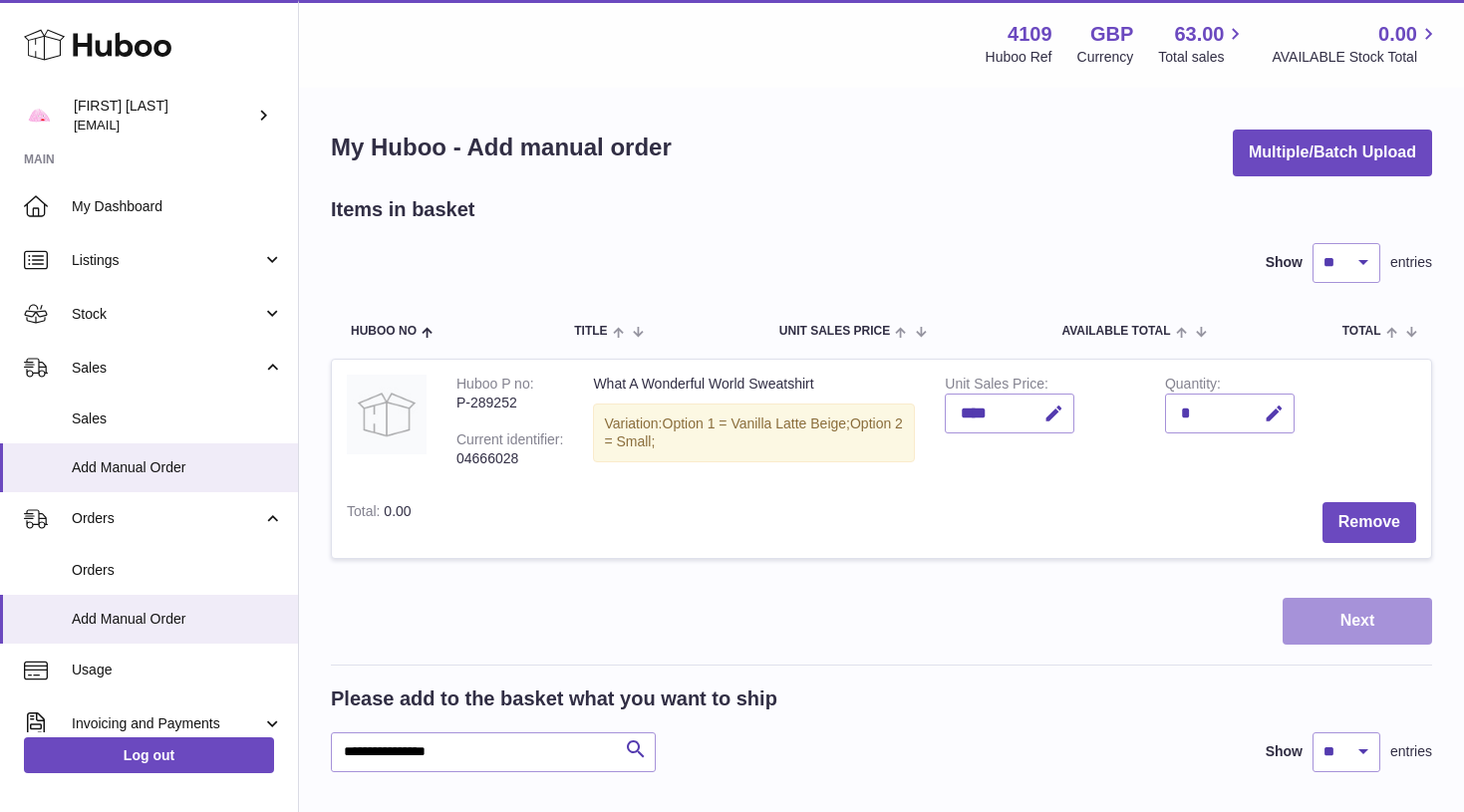 scroll, scrollTop: 0, scrollLeft: 0, axis: both 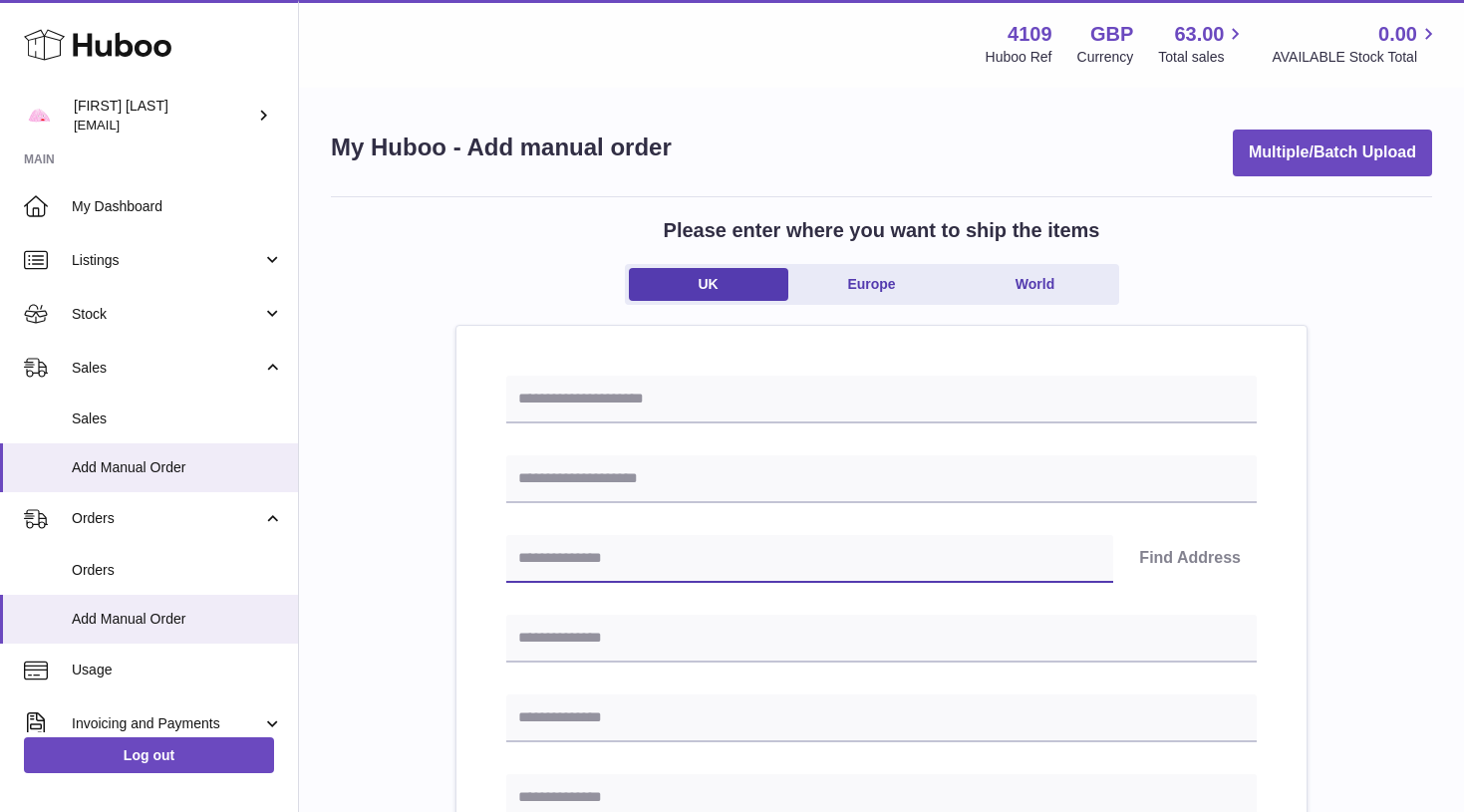 paste on "********" 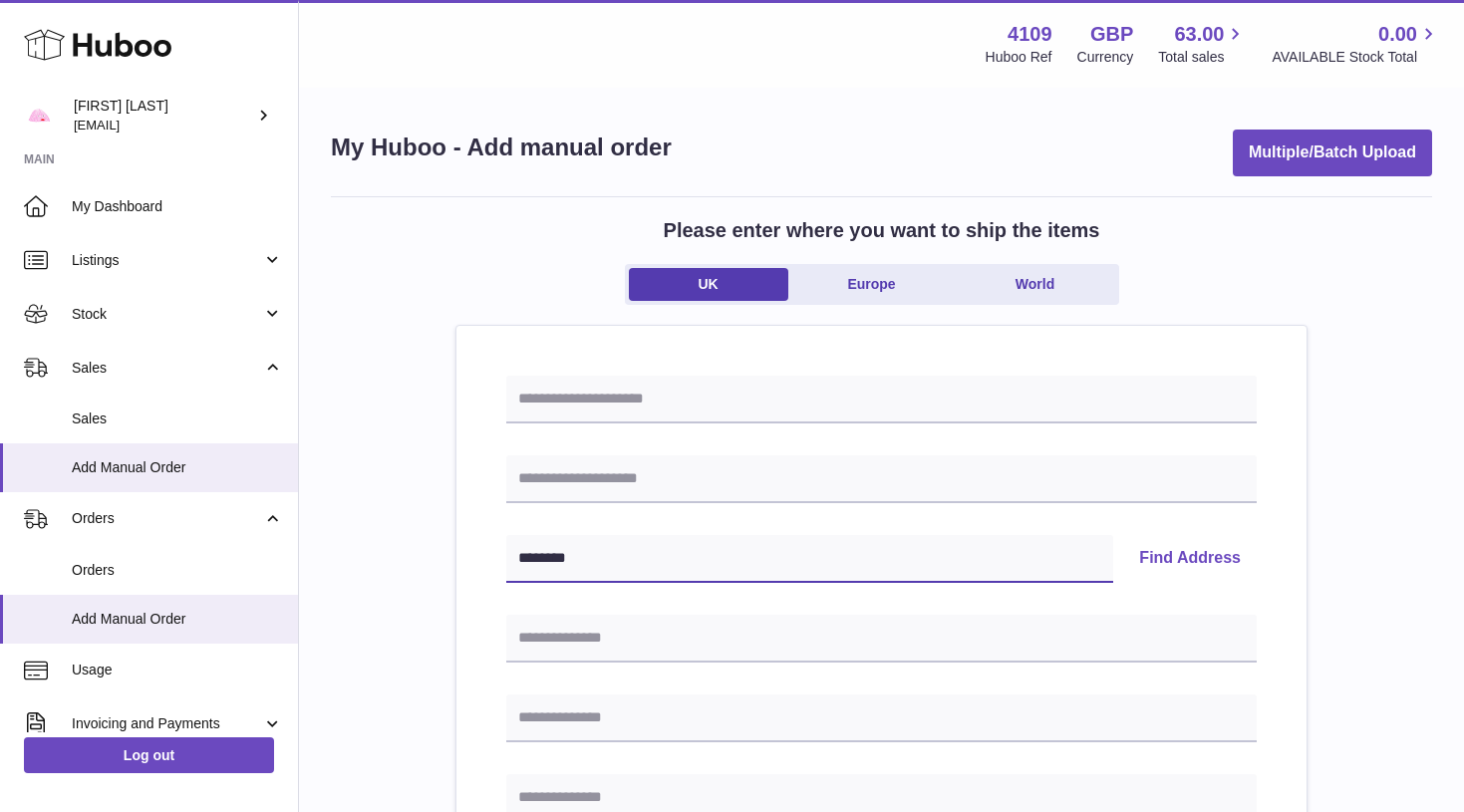 type on "********" 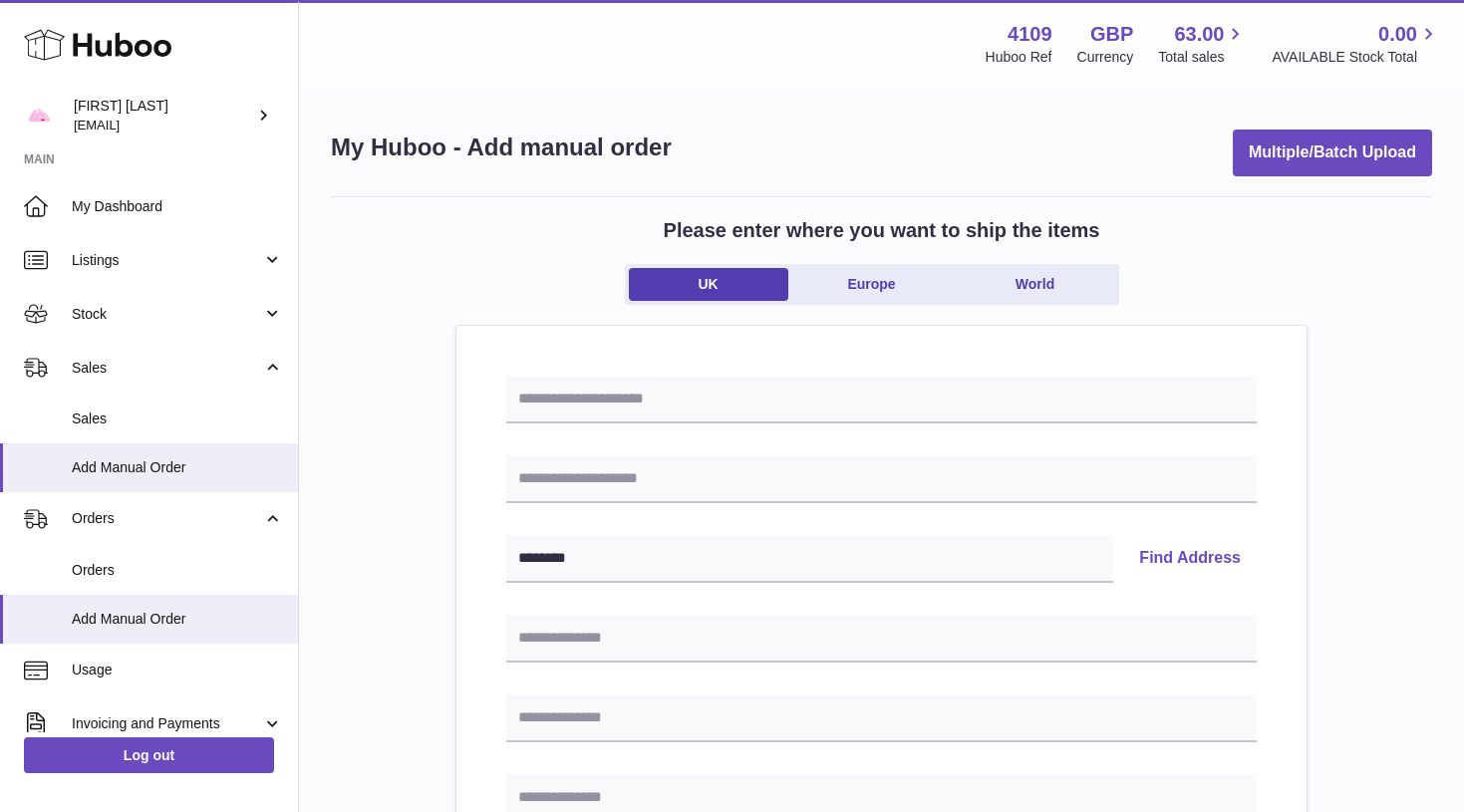 click on "Find Address" at bounding box center [1190, 559] 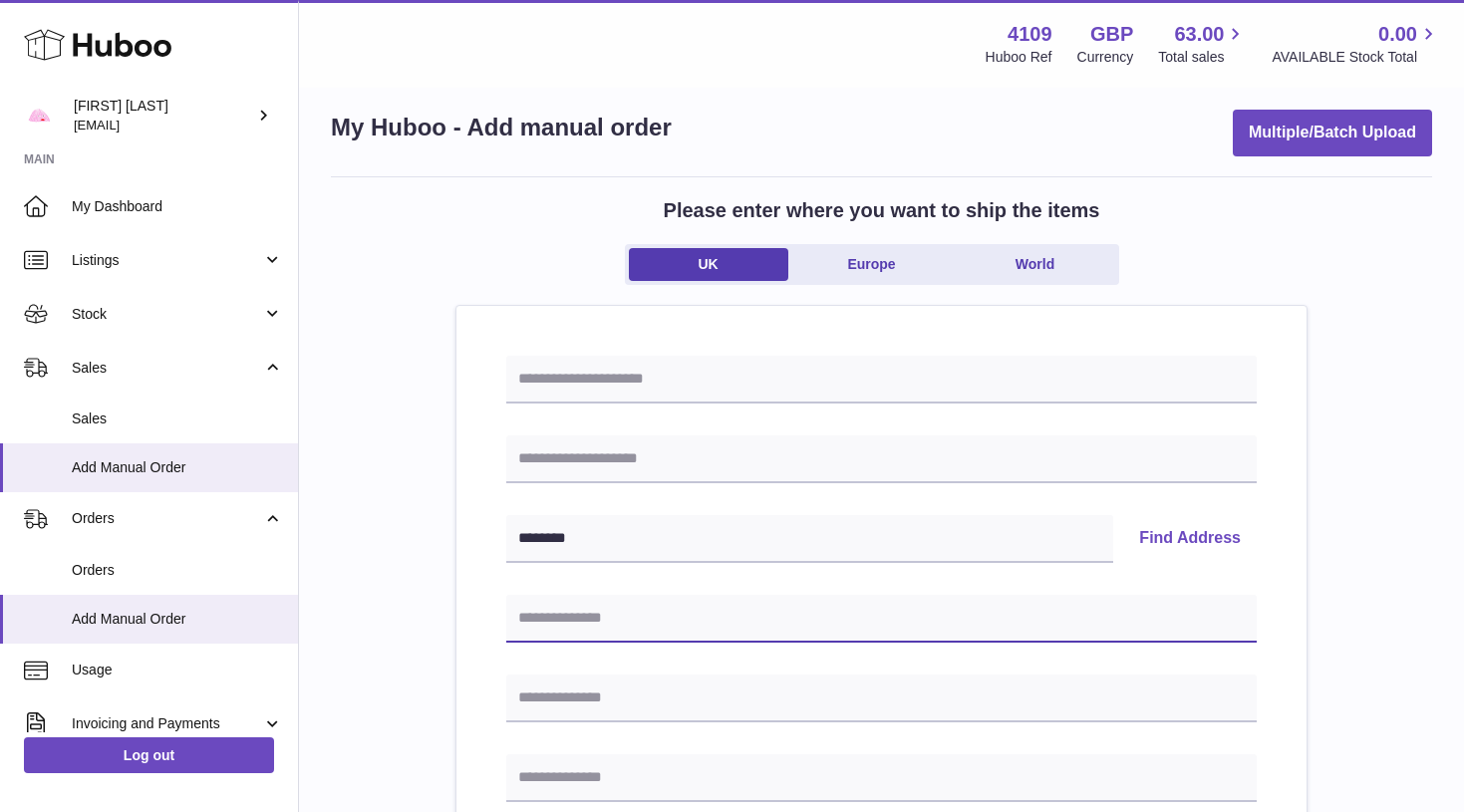 scroll, scrollTop: 23, scrollLeft: 0, axis: vertical 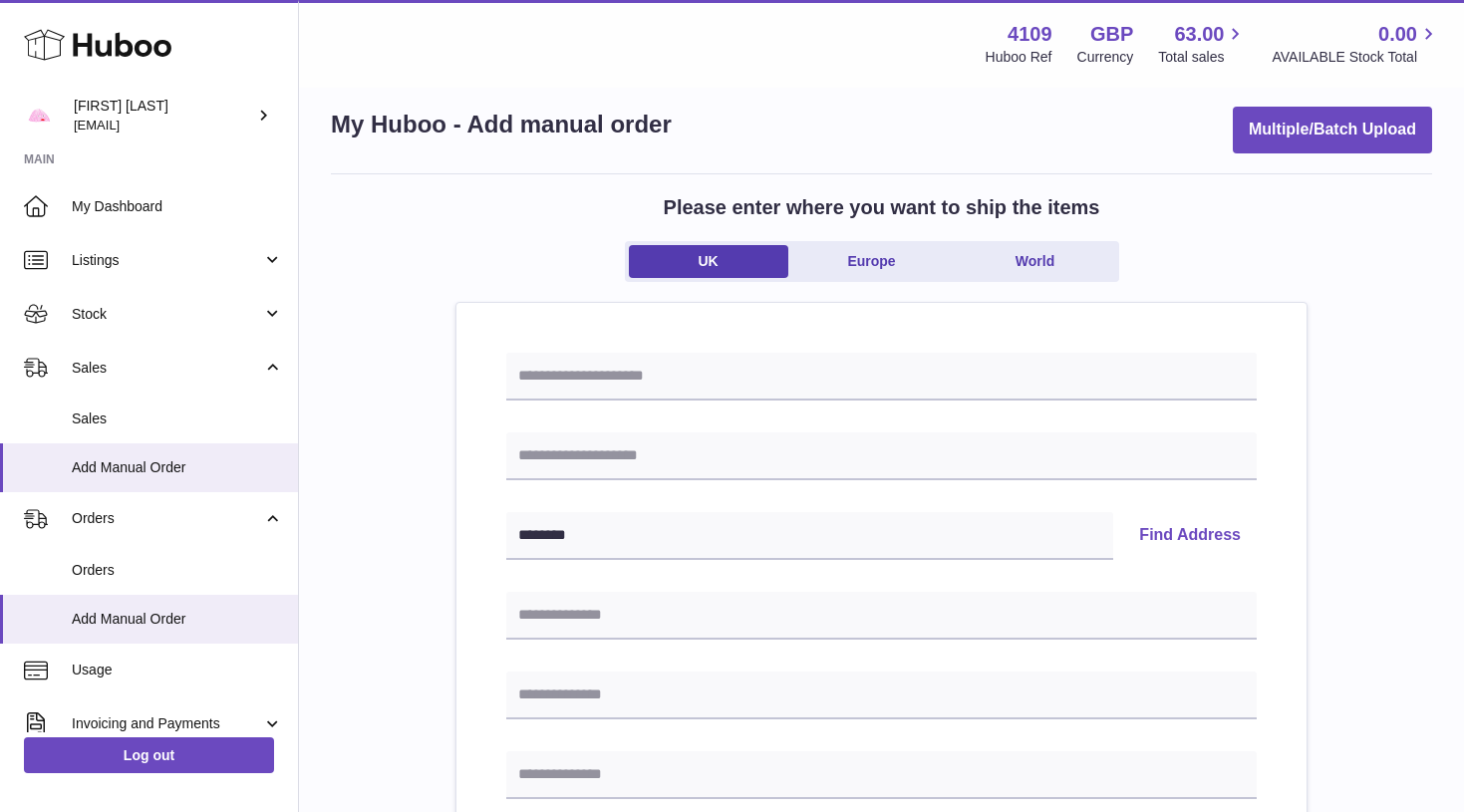 click on "Find Address" at bounding box center (1190, 536) 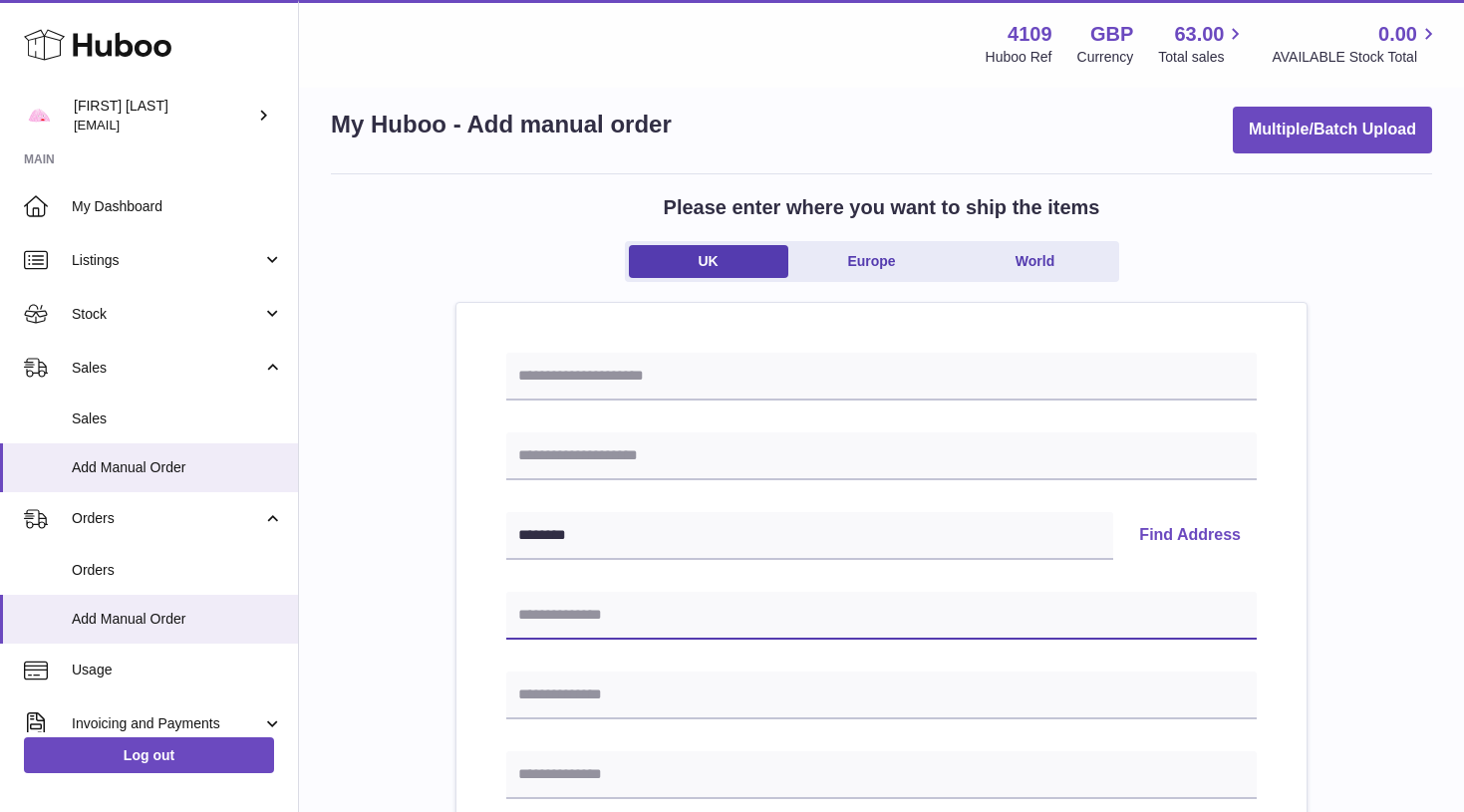 click at bounding box center (881, 616) 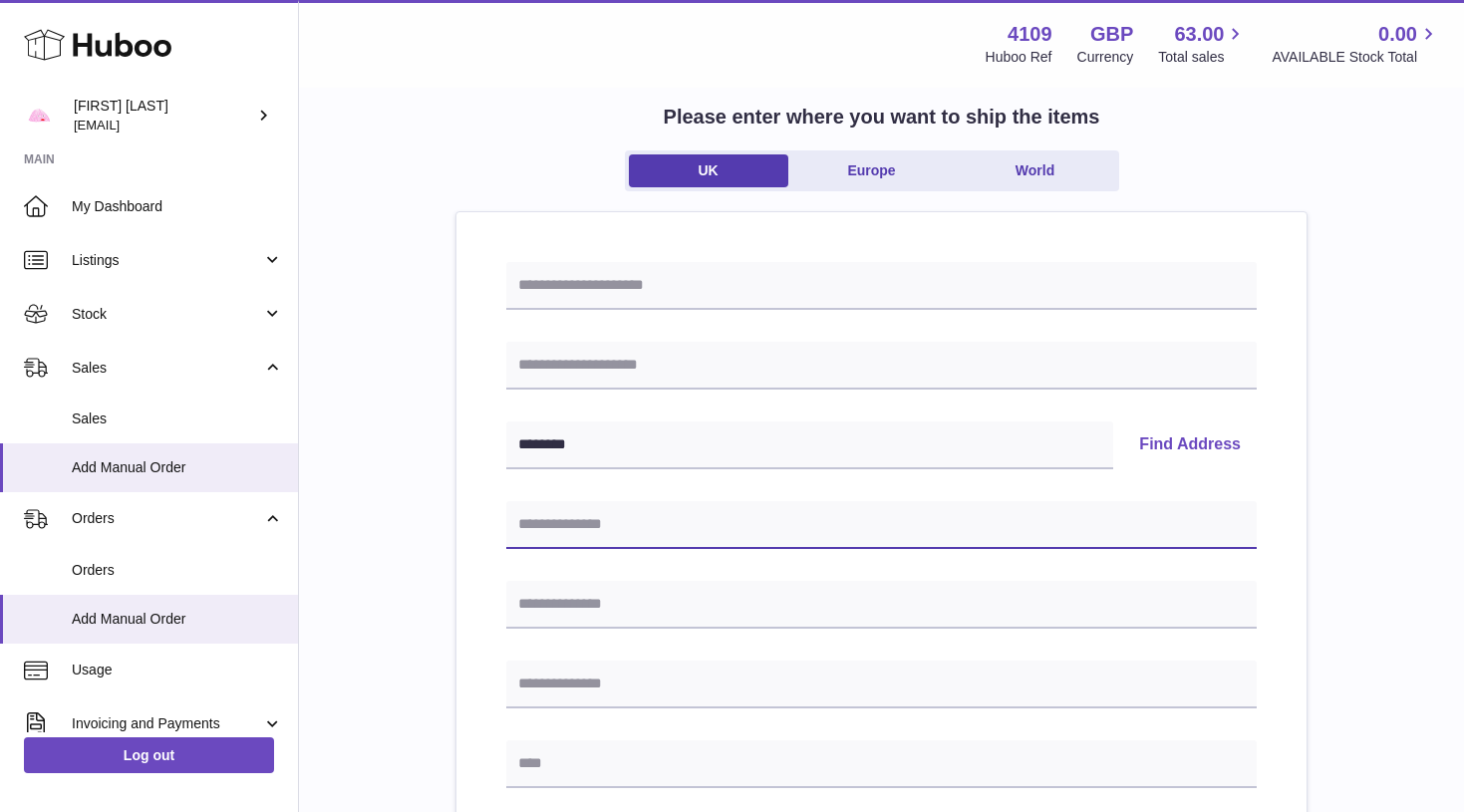 scroll, scrollTop: 116, scrollLeft: 0, axis: vertical 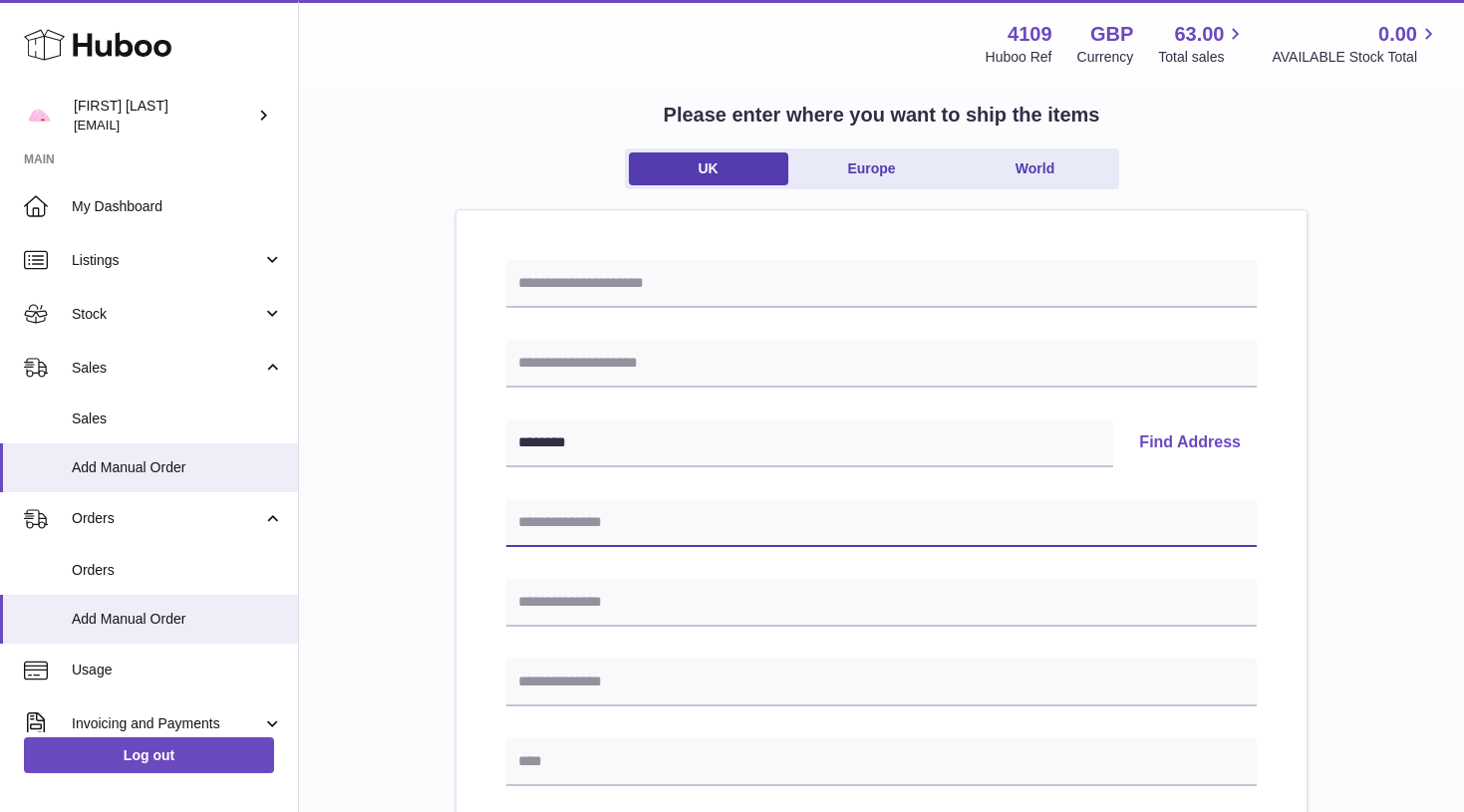 paste on "**********" 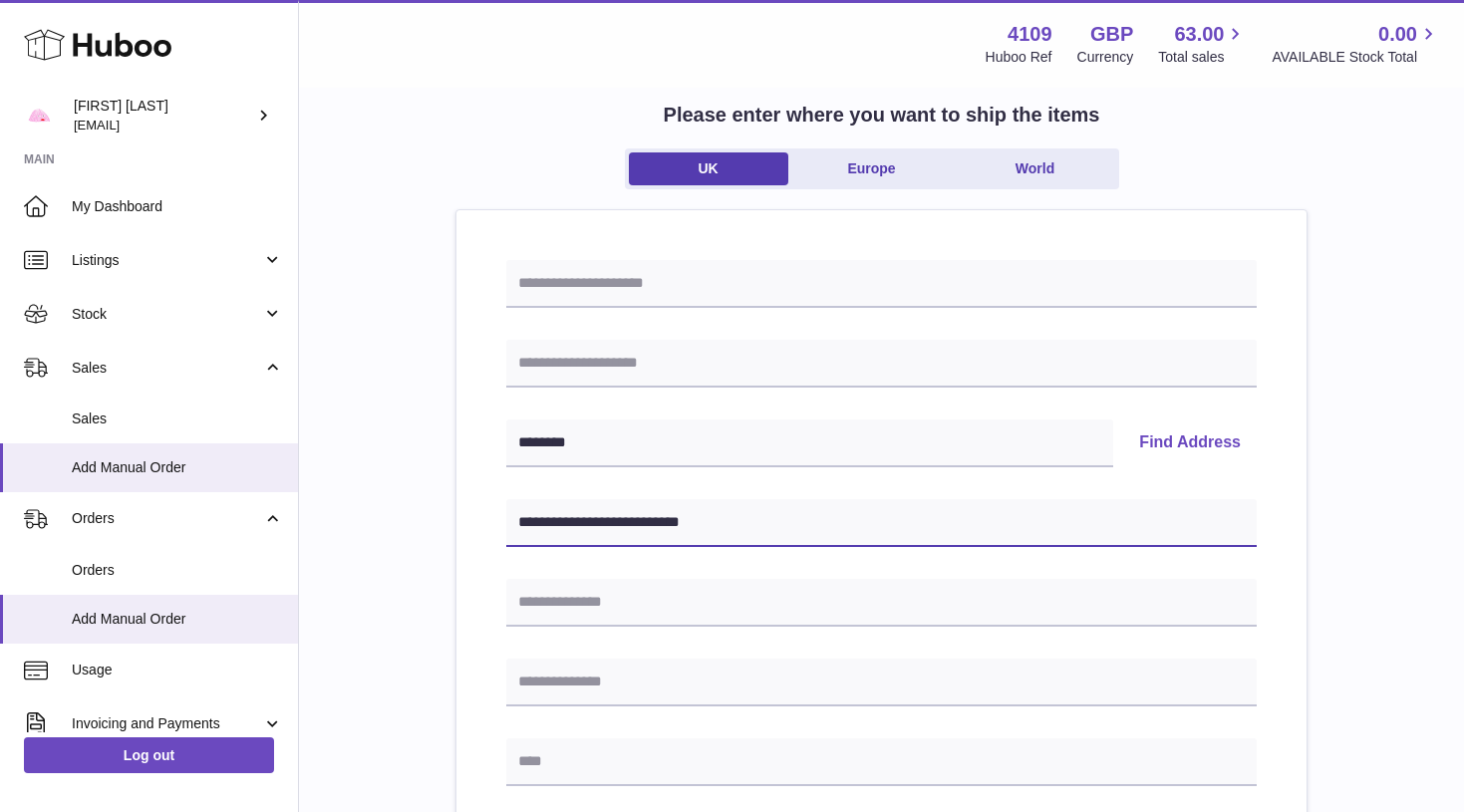 drag, startPoint x: 715, startPoint y: 527, endPoint x: 670, endPoint y: 527, distance: 45 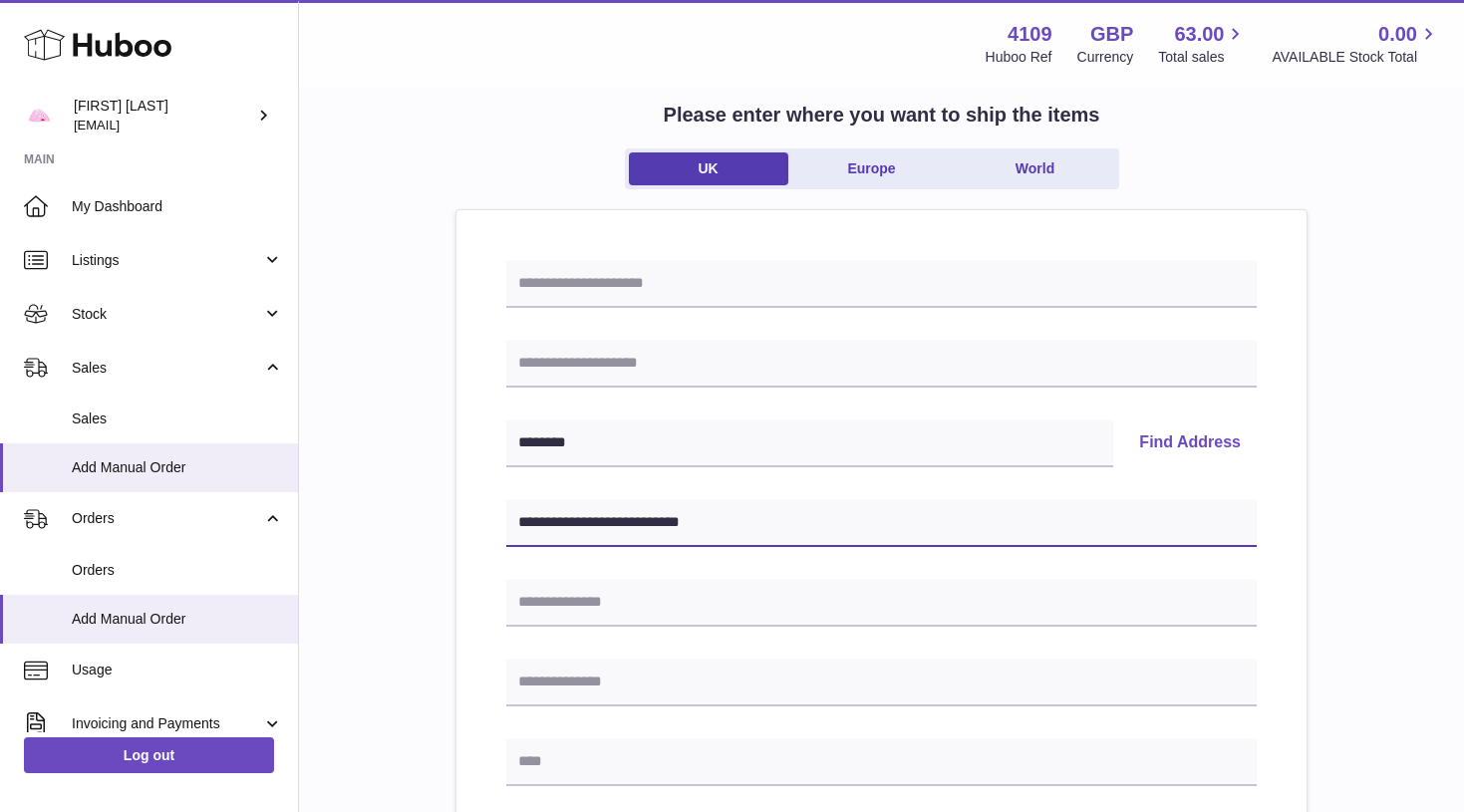 drag, startPoint x: 720, startPoint y: 527, endPoint x: 613, endPoint y: 521, distance: 107.16809 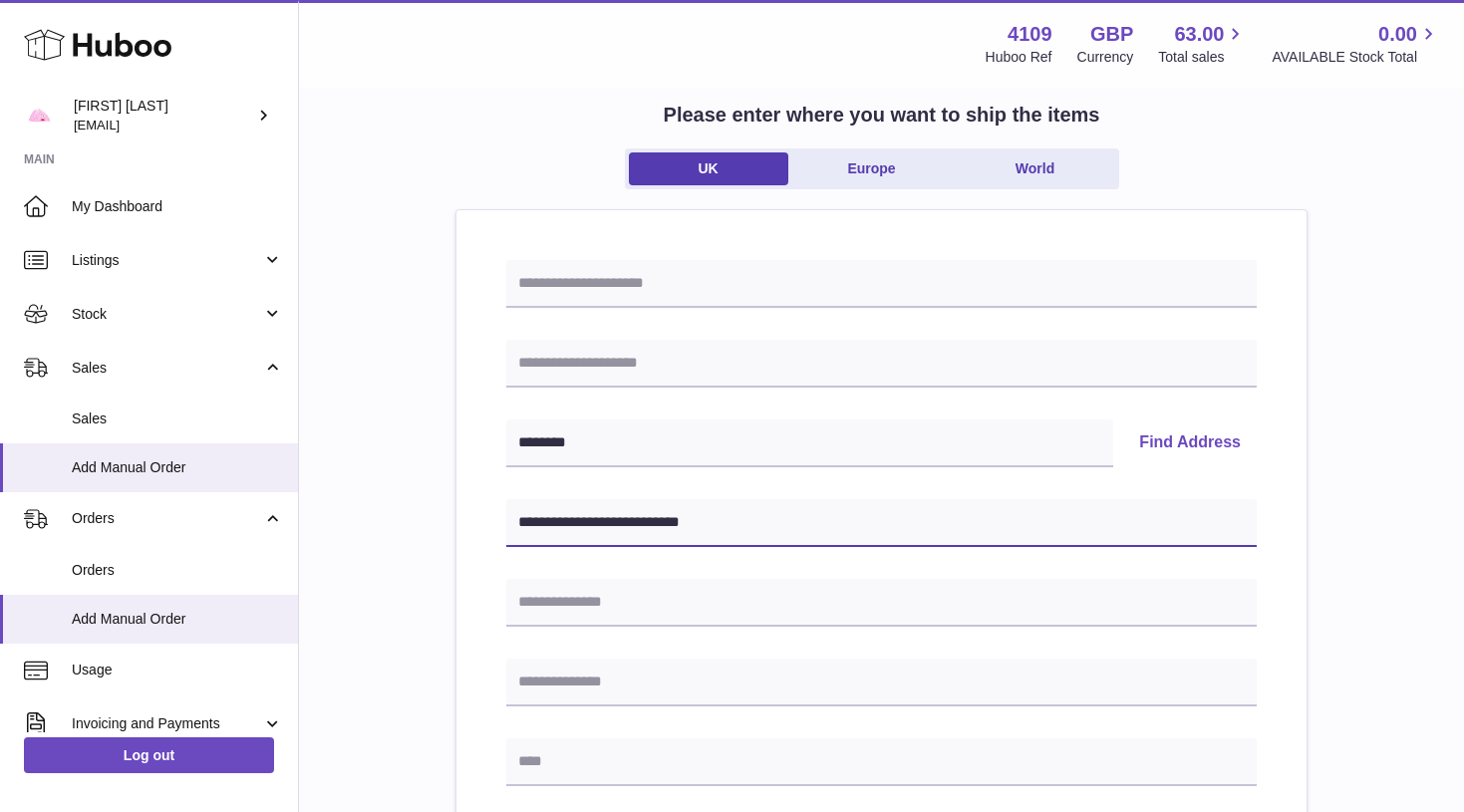 click on "**********" at bounding box center (881, 523) 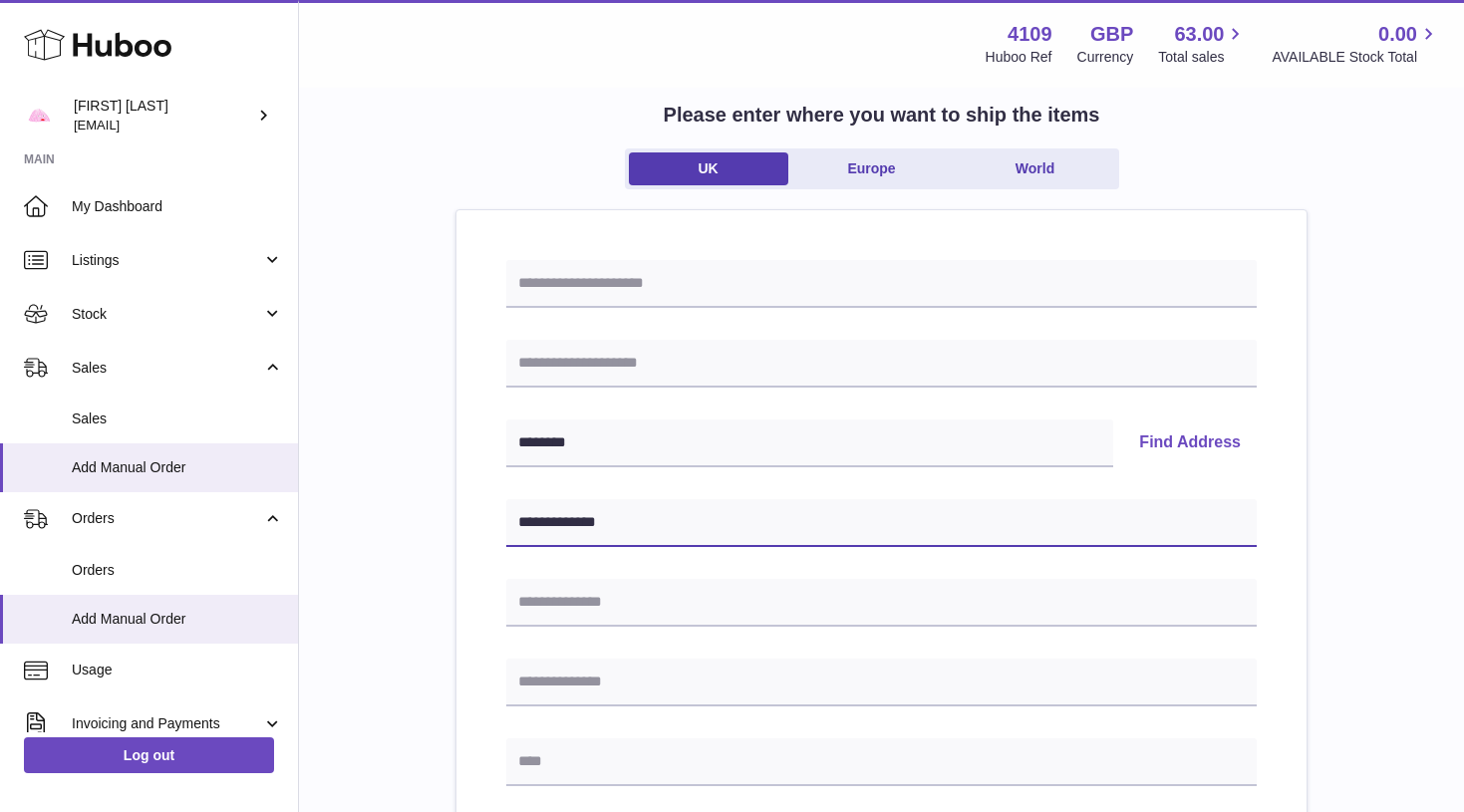 type on "**********" 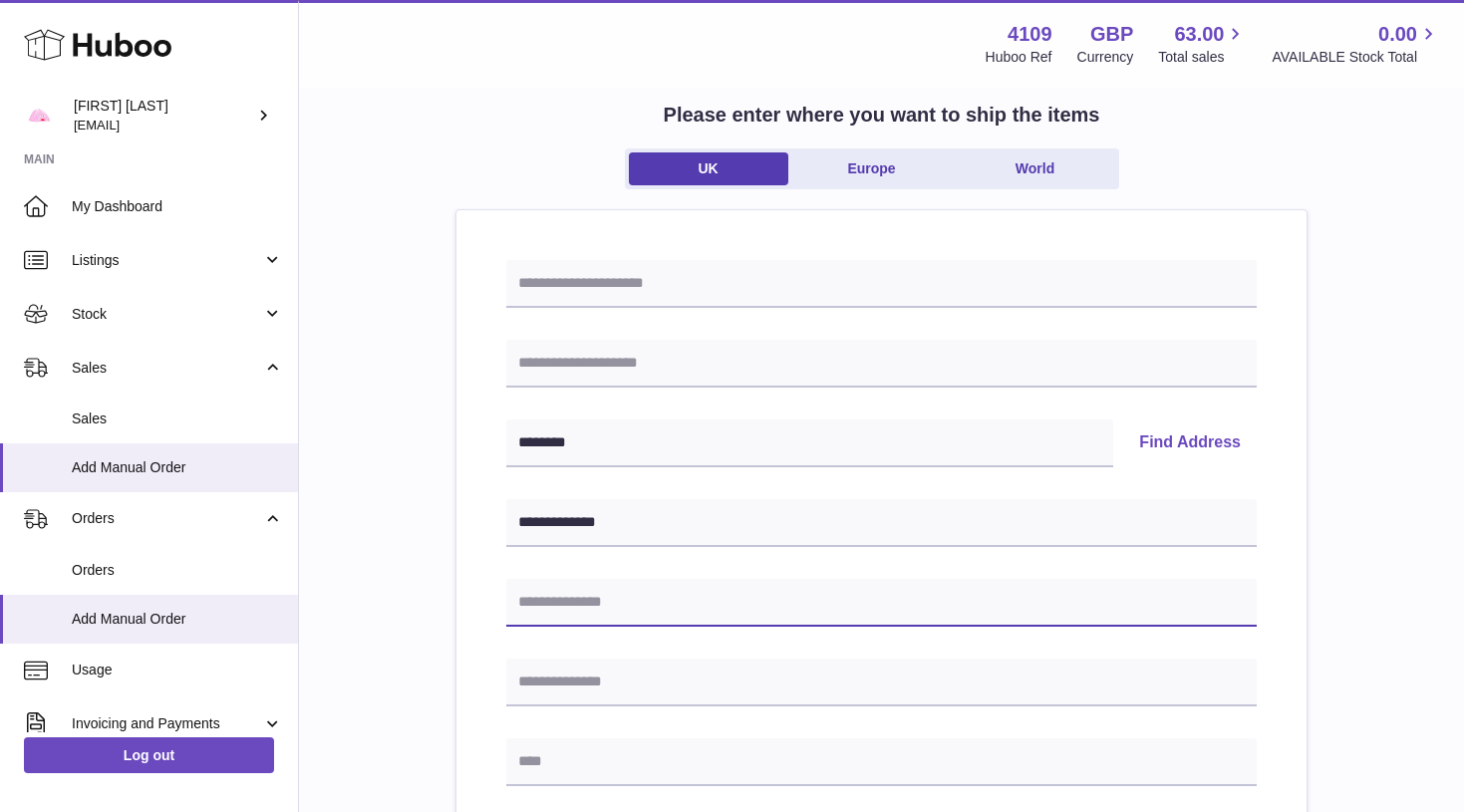 paste on "**********" 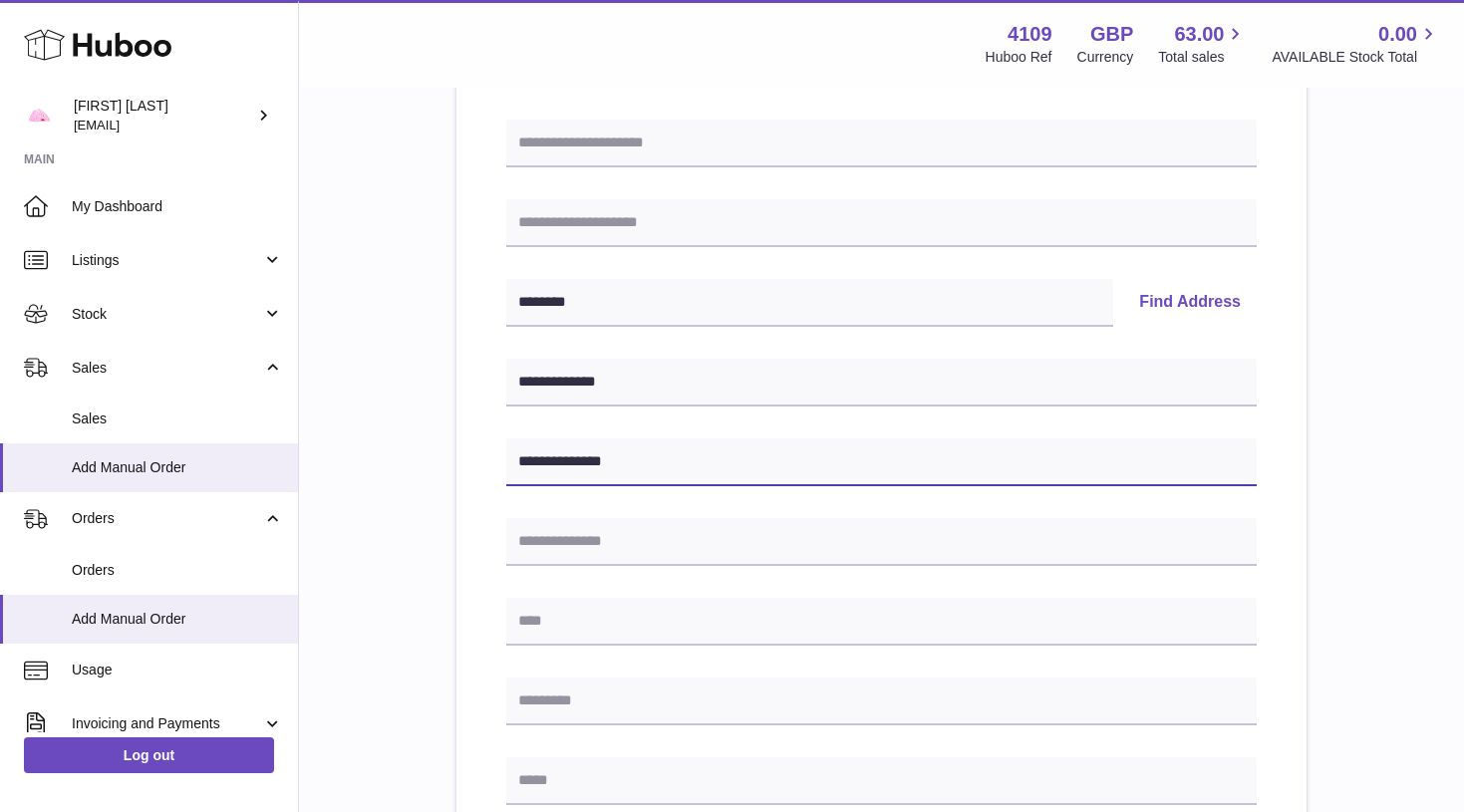 scroll, scrollTop: 259, scrollLeft: 0, axis: vertical 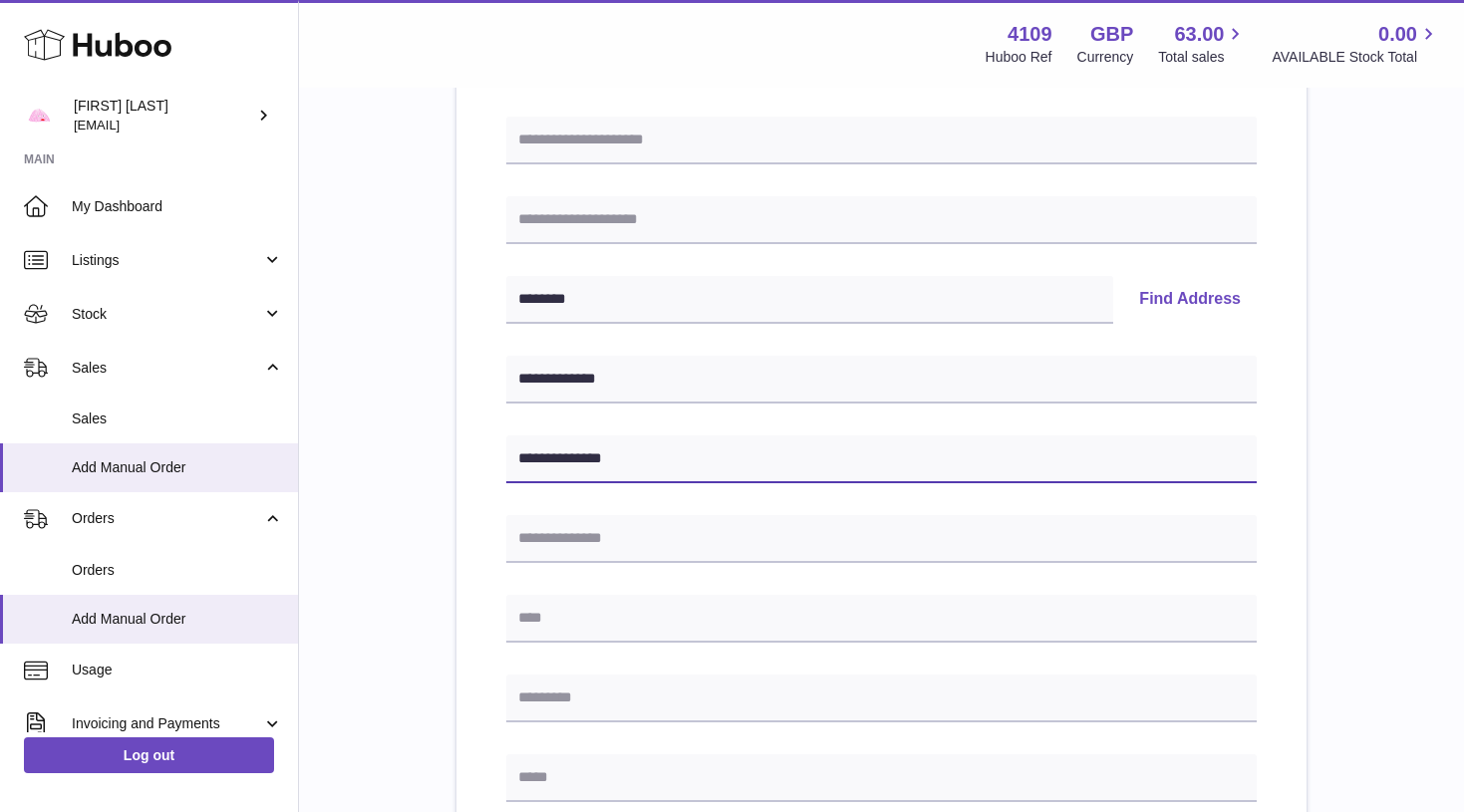 type on "**********" 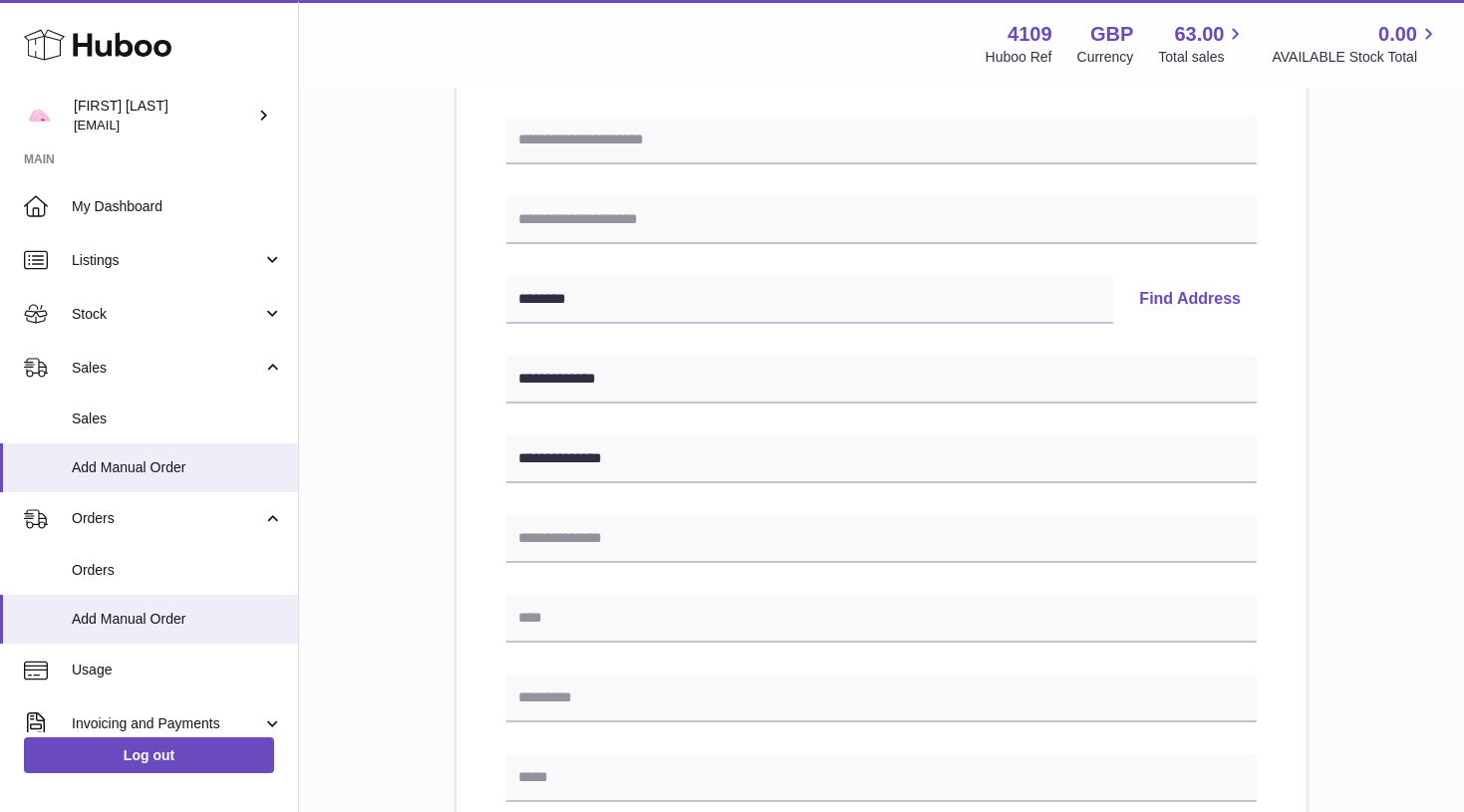 click on "**********" at bounding box center [881, 660] 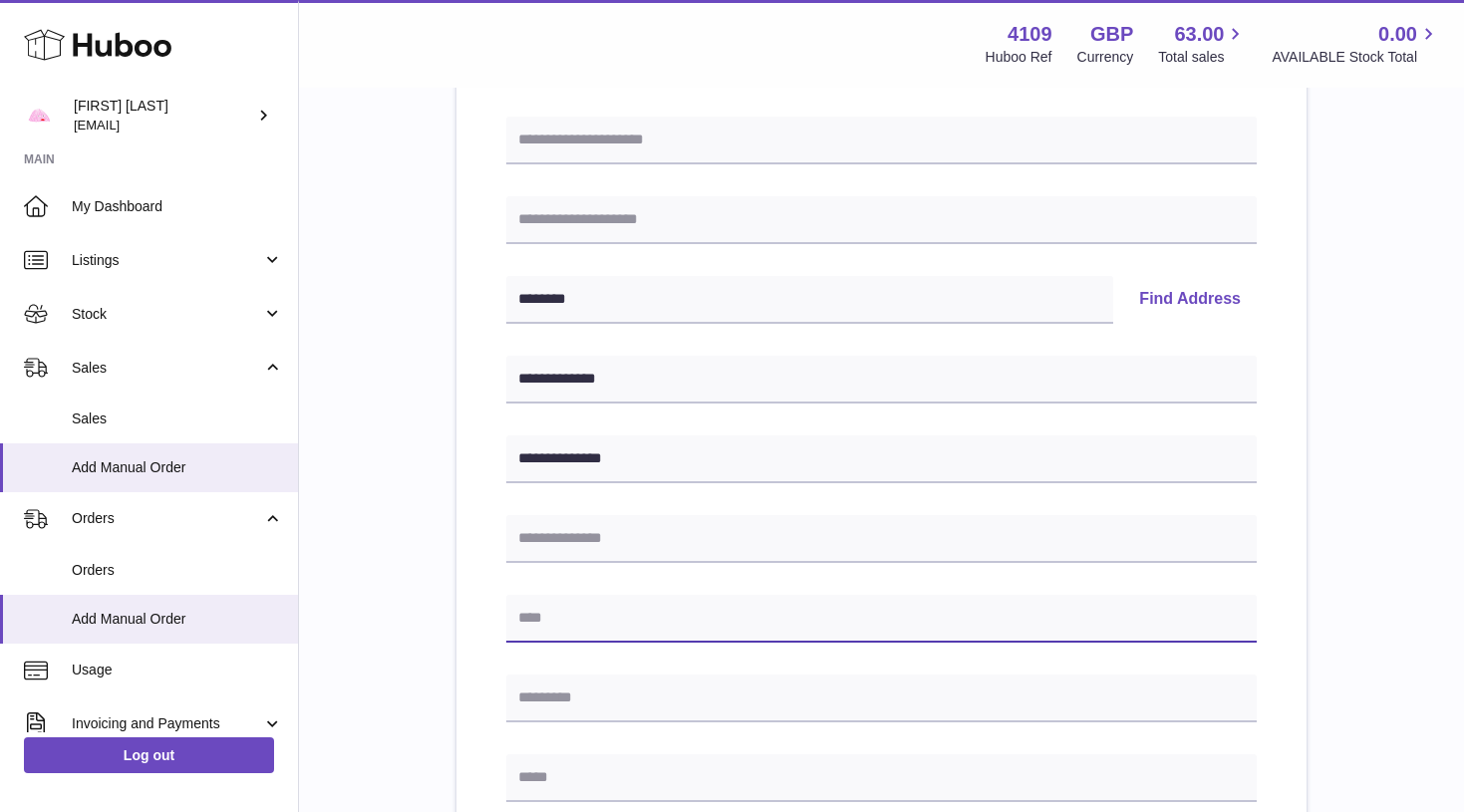 click at bounding box center [881, 619] 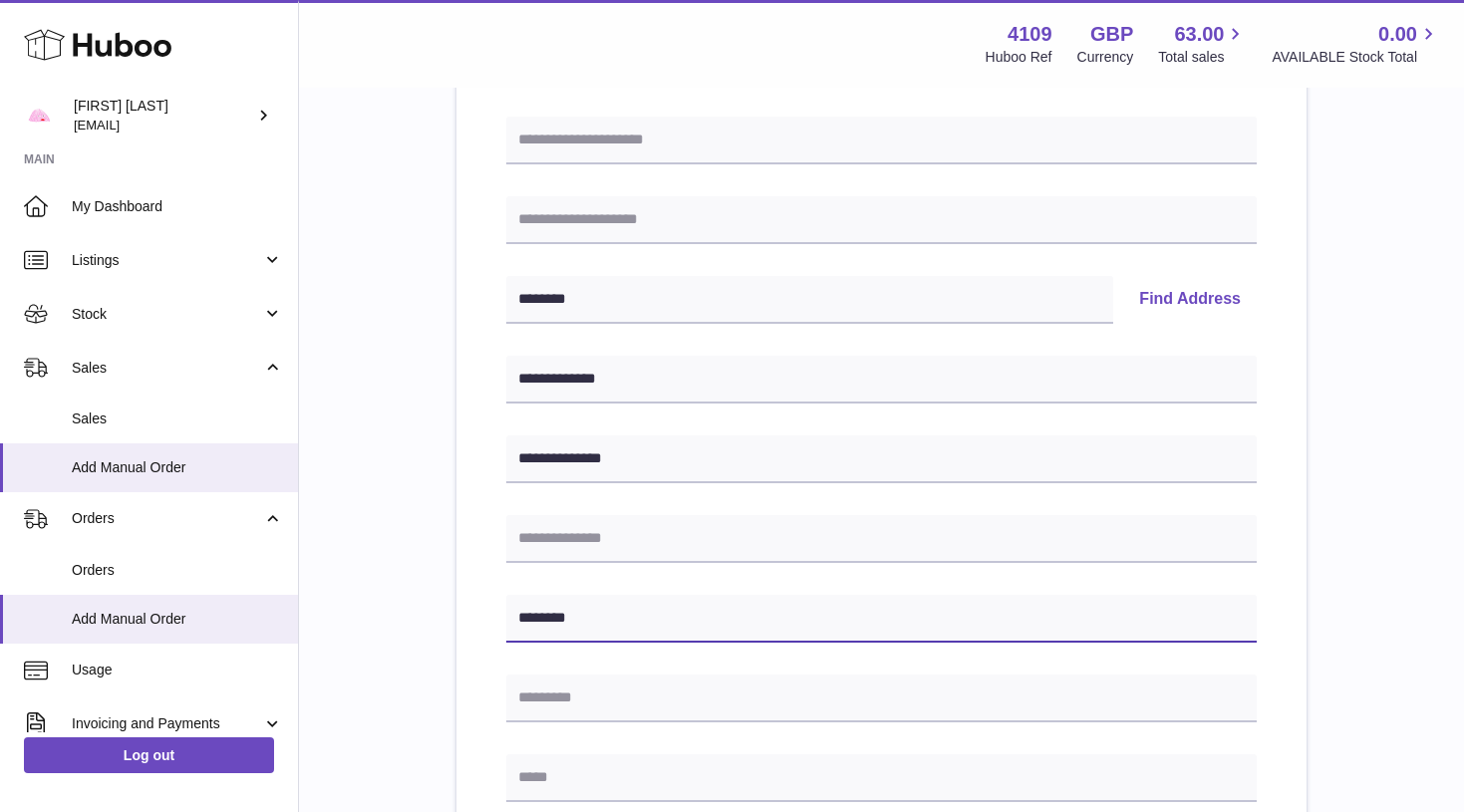 type on "********" 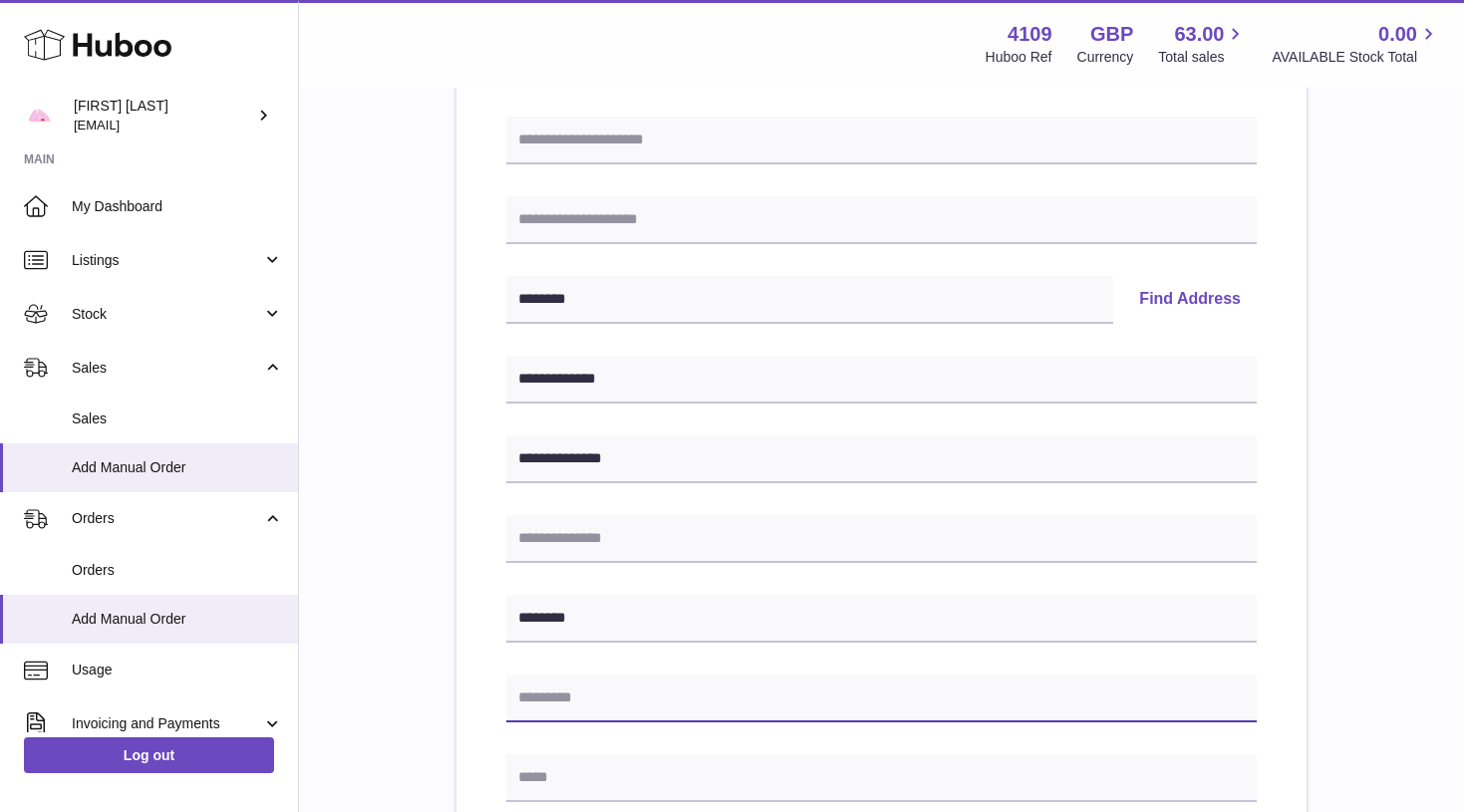 paste on "********" 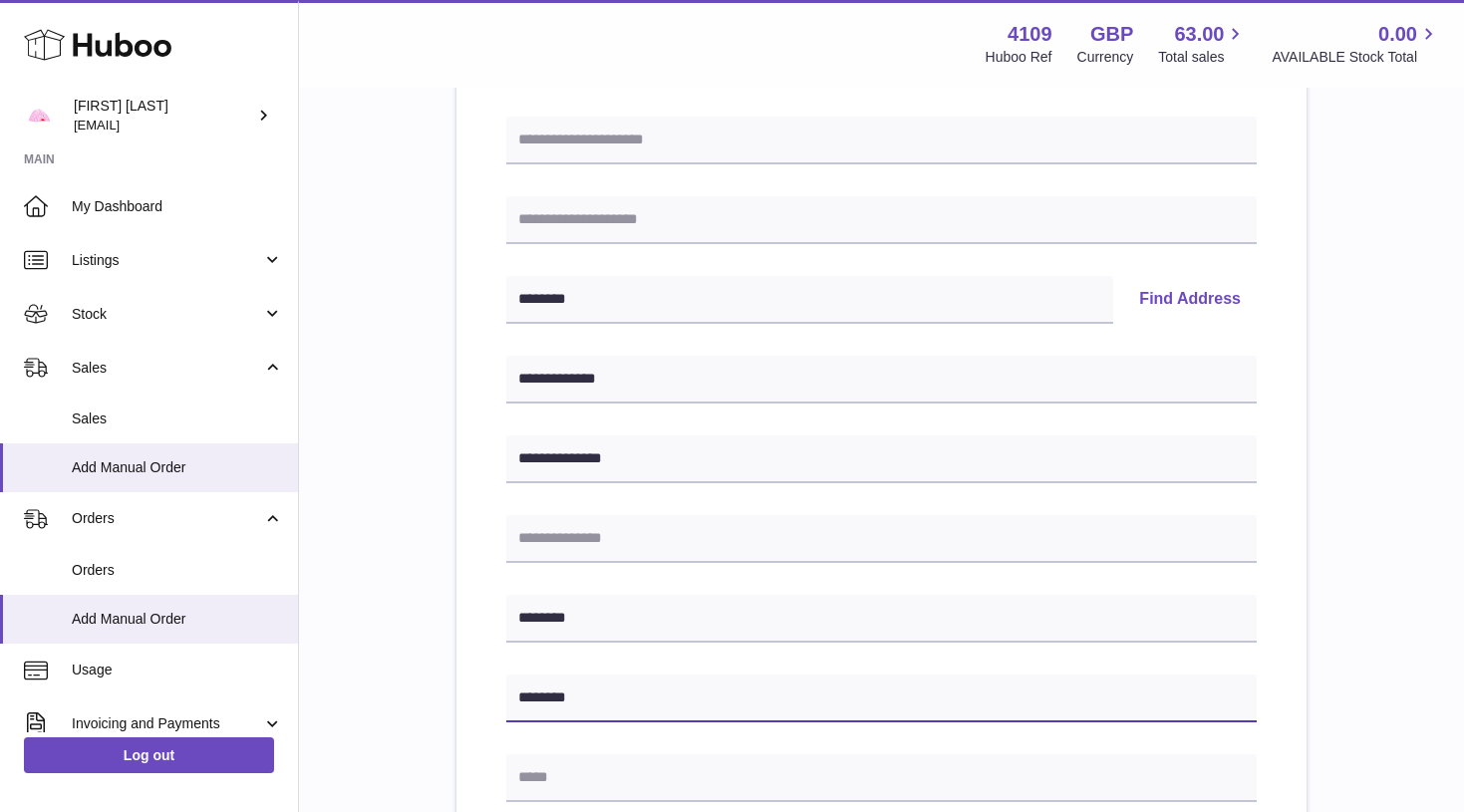 type on "********" 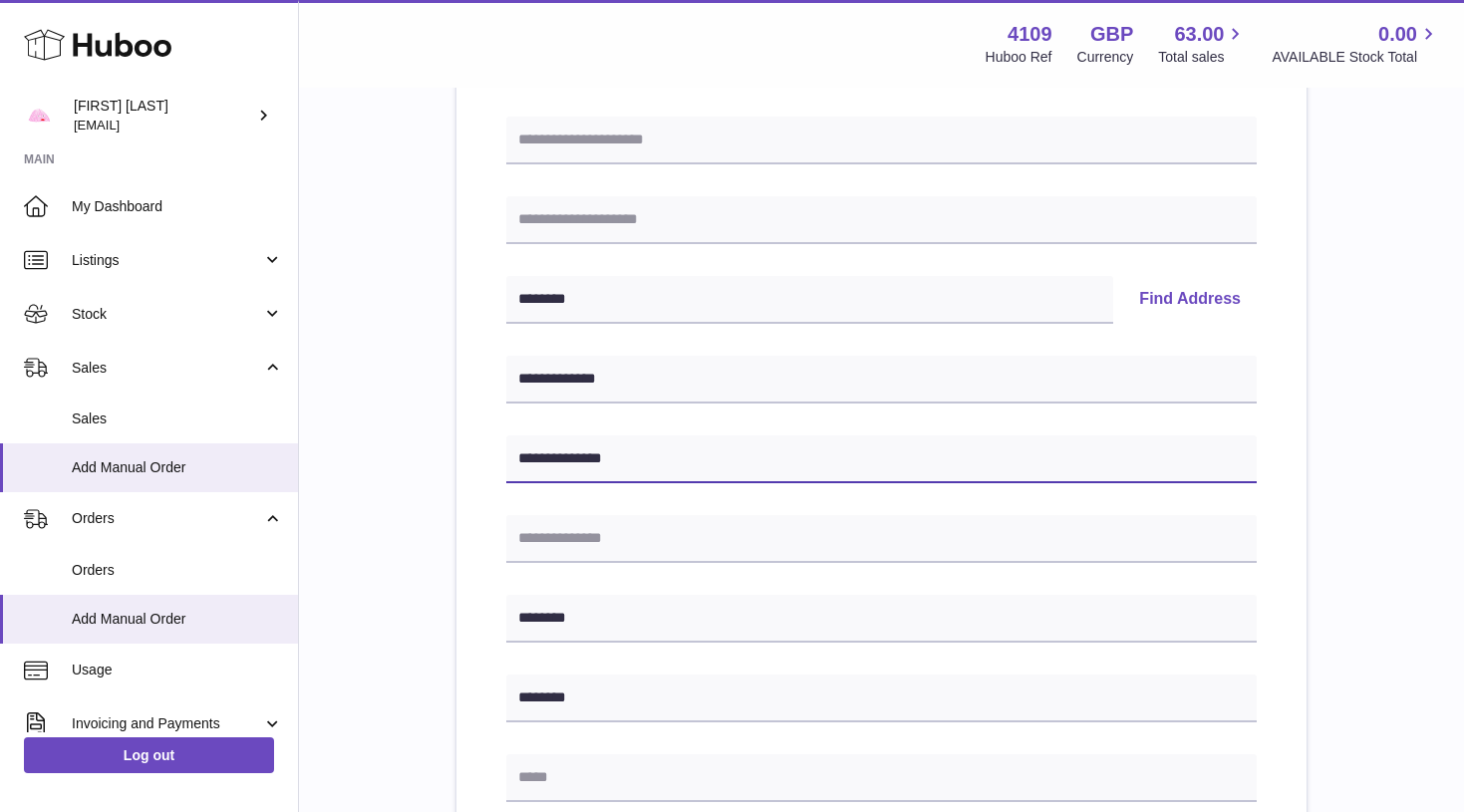 click on "**********" at bounding box center (881, 459) 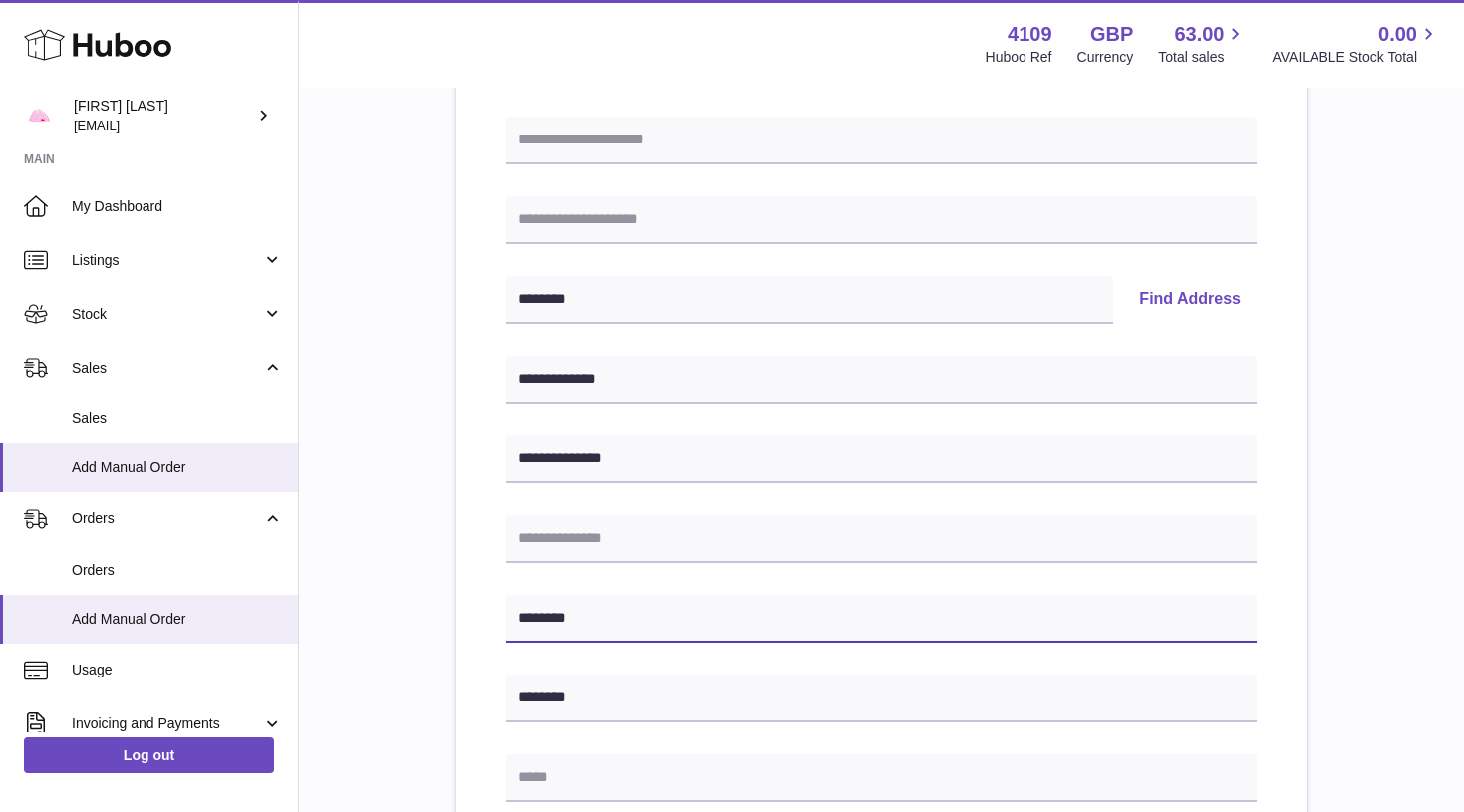 click on "********" at bounding box center (881, 619) 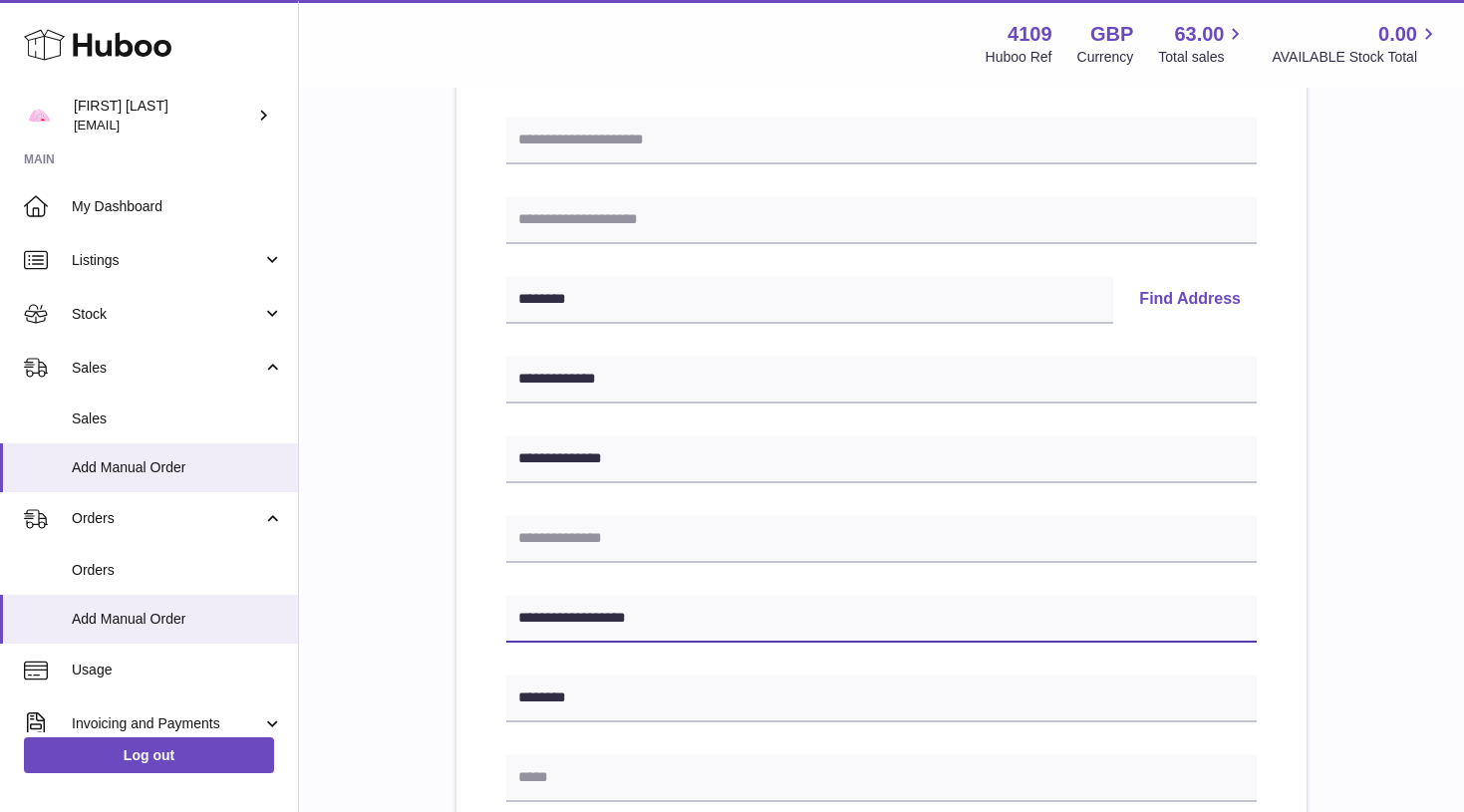 type on "**********" 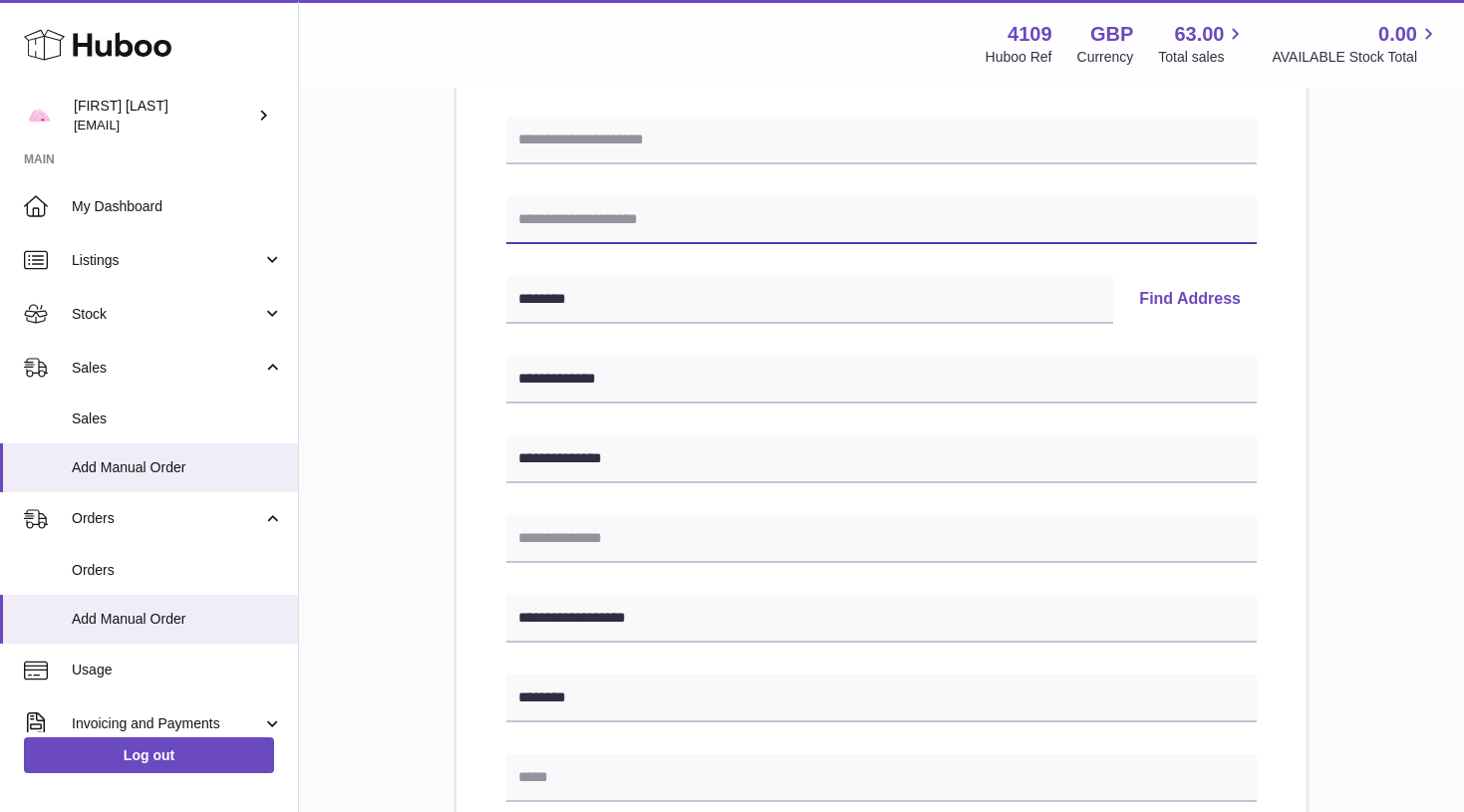 paste on "**********" 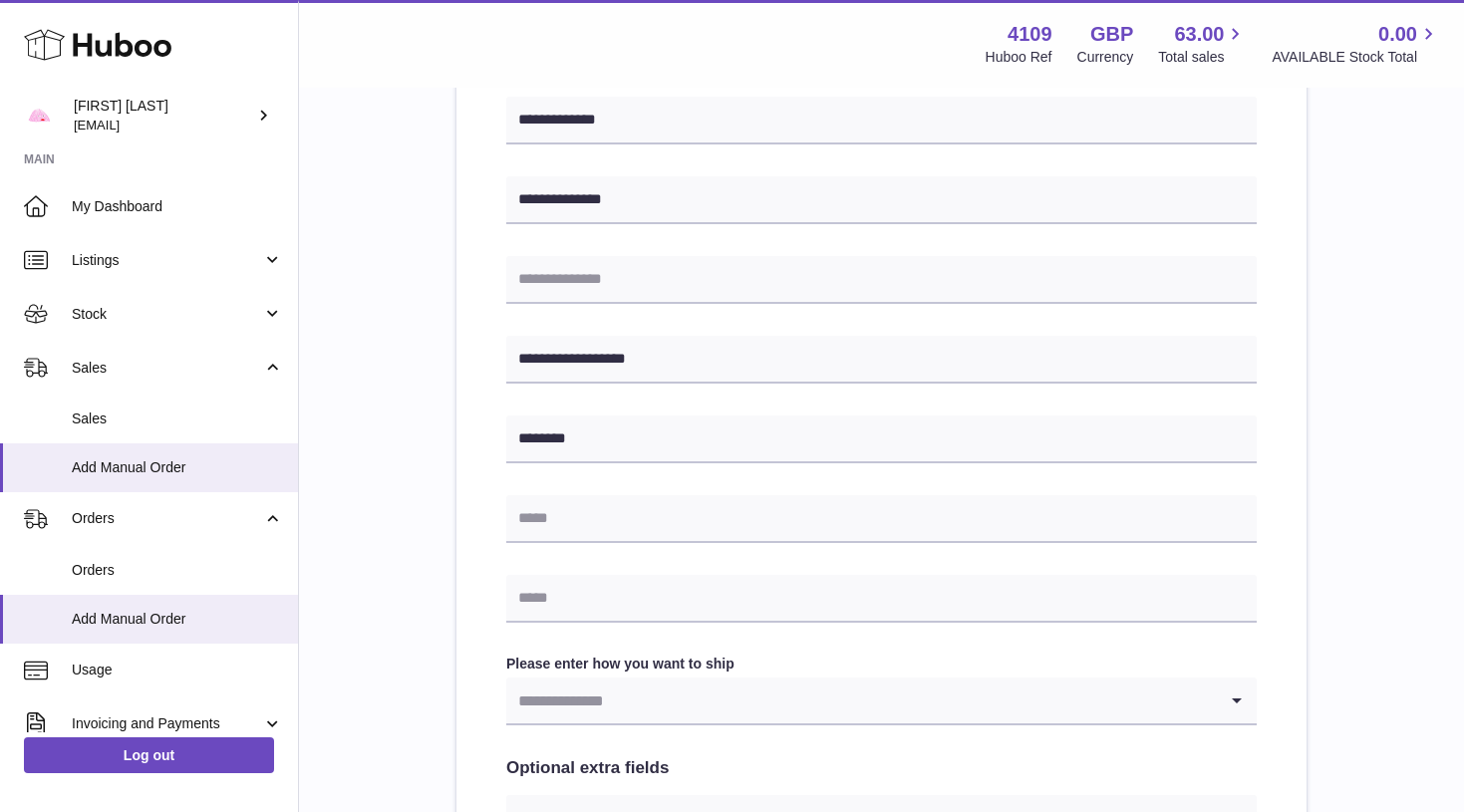 scroll, scrollTop: 542, scrollLeft: 0, axis: vertical 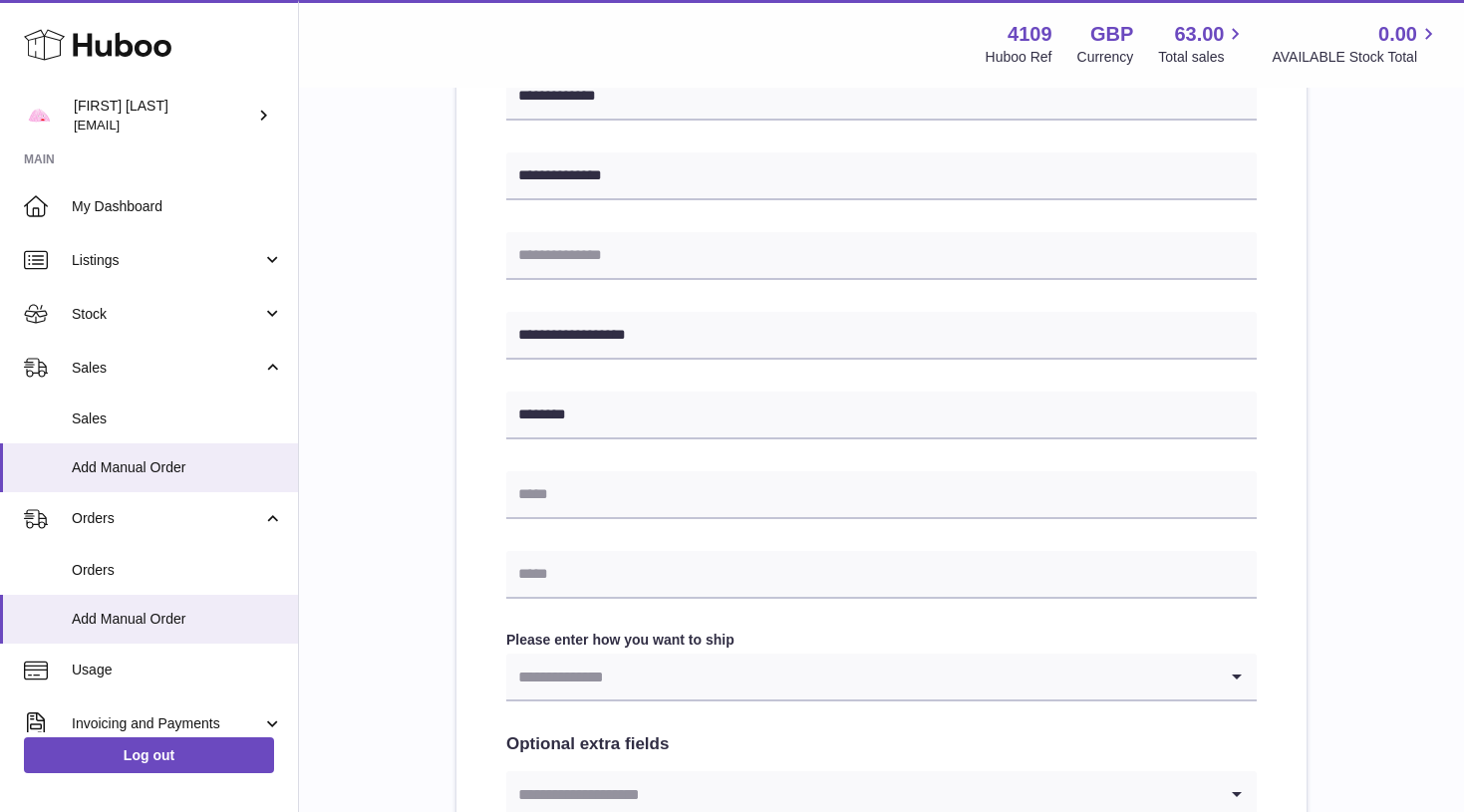 type on "**********" 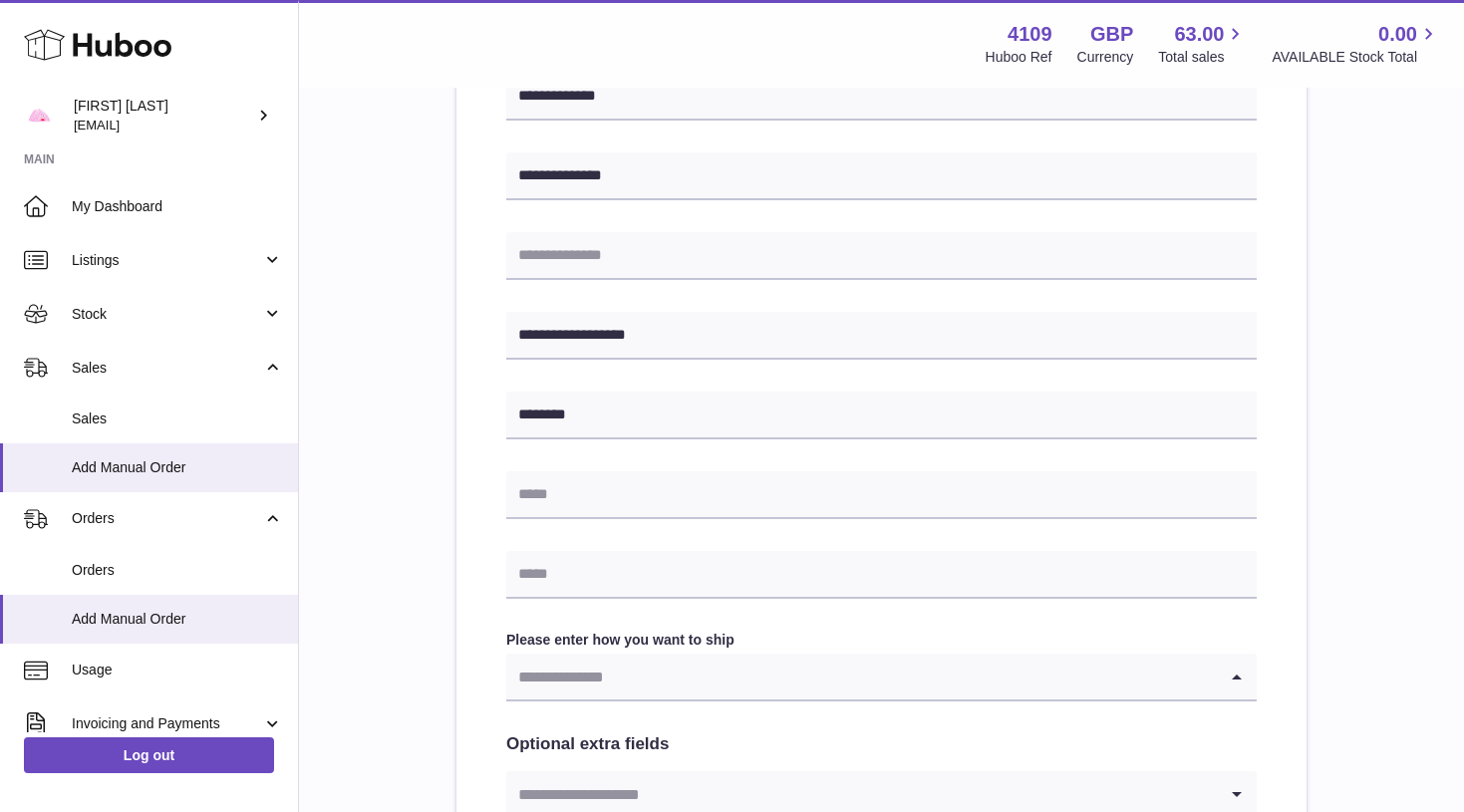 click at bounding box center (861, 677) 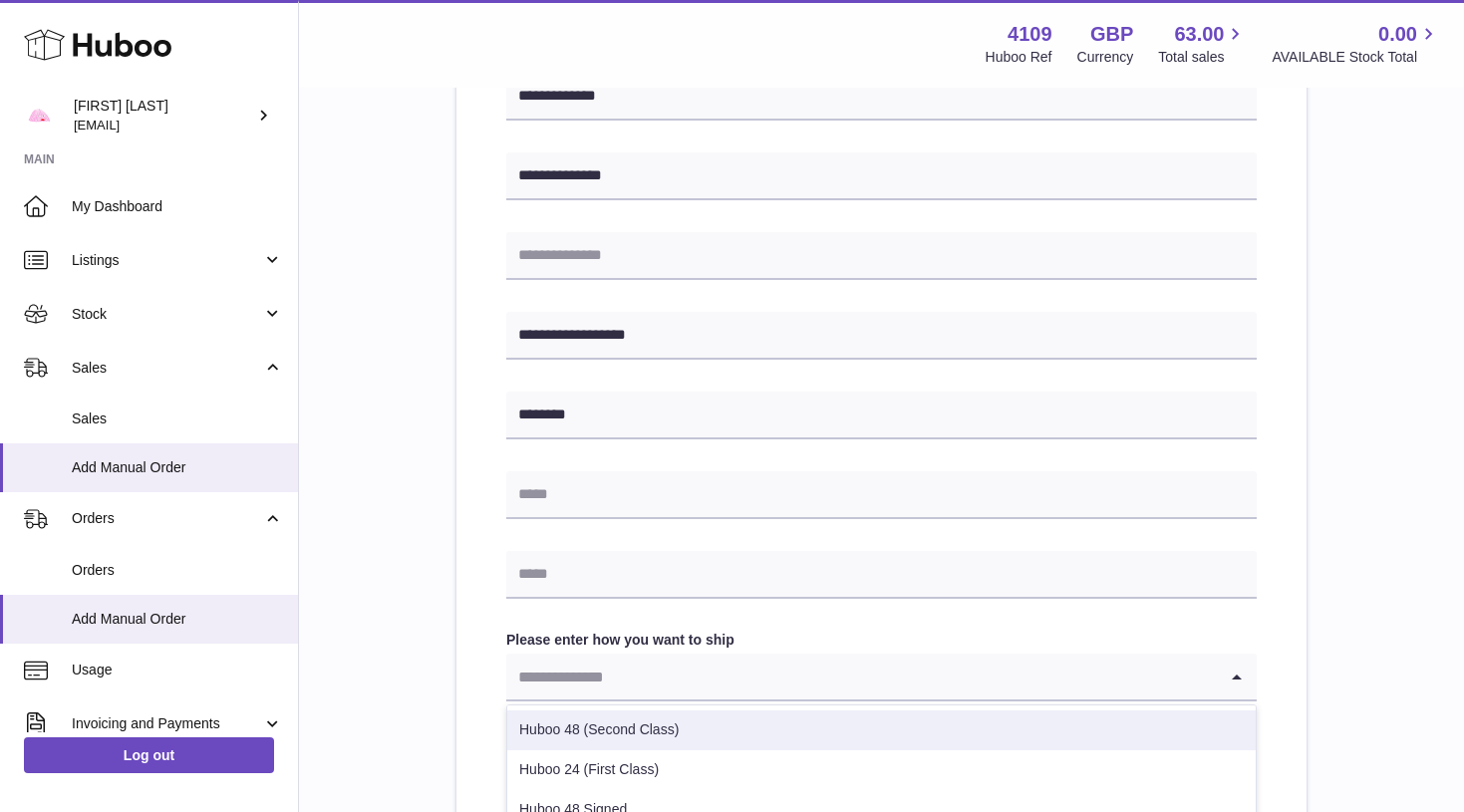 click on "Huboo 48 (Second Class)" at bounding box center (881, 730) 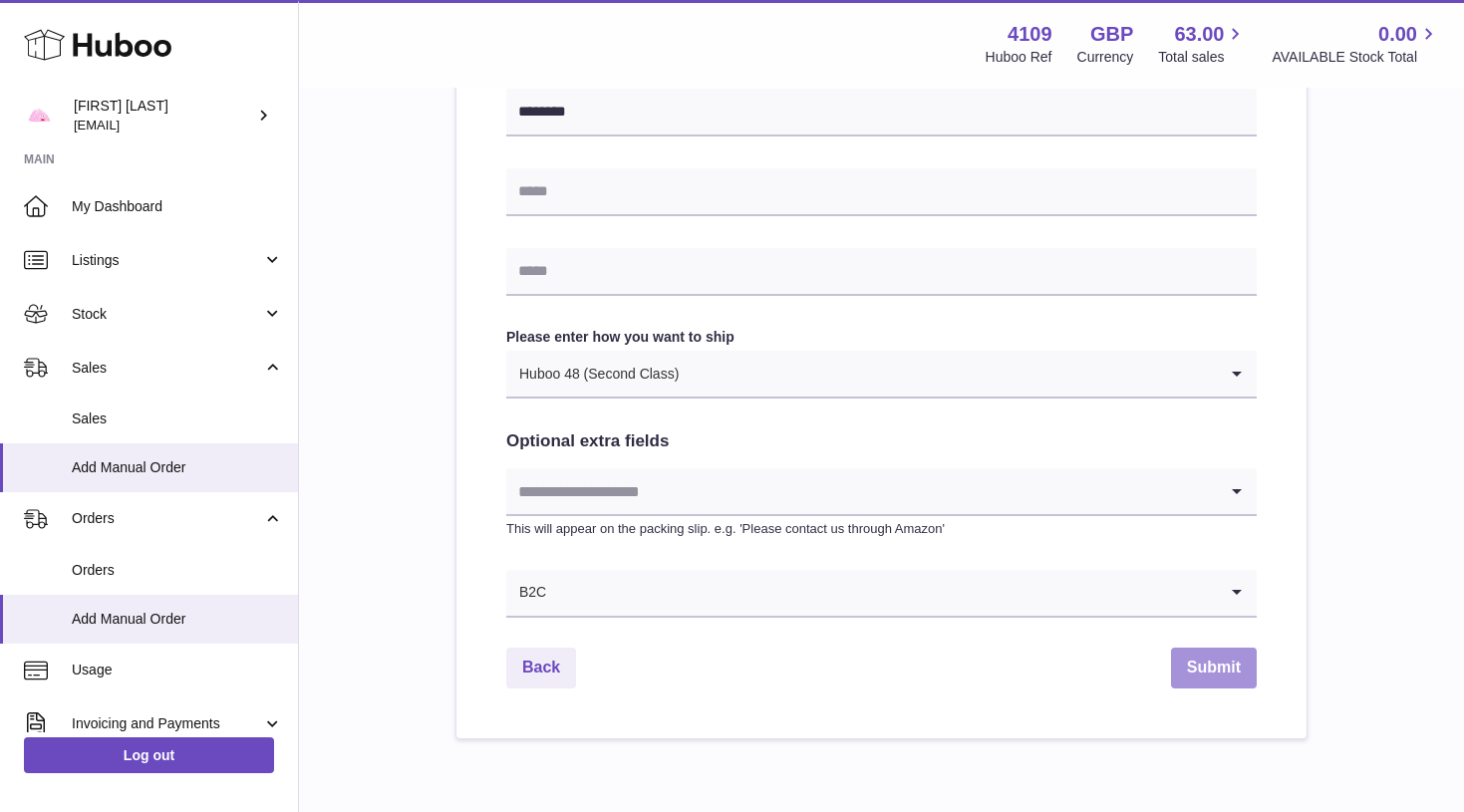 scroll, scrollTop: 846, scrollLeft: 0, axis: vertical 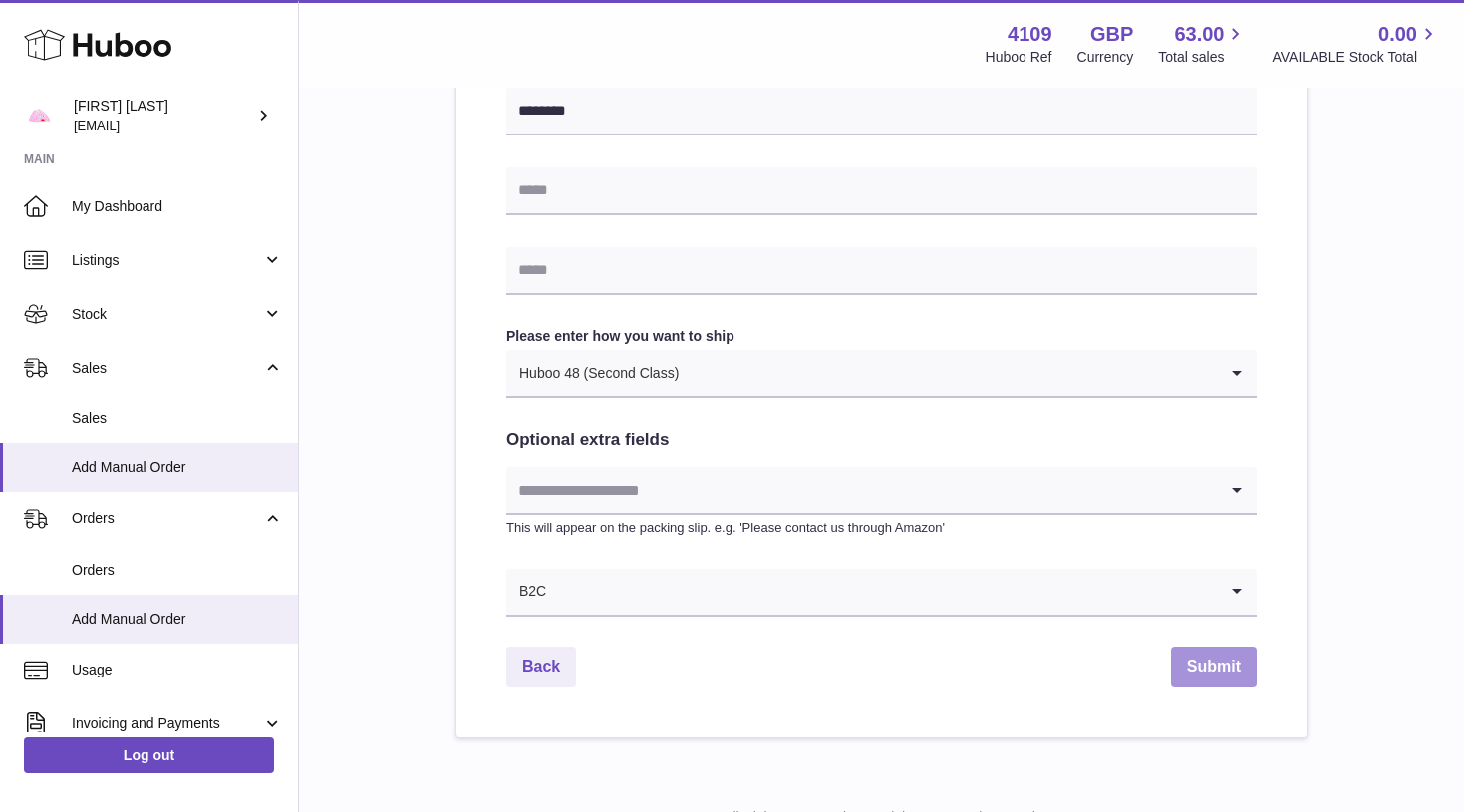 click on "Submit" at bounding box center [1214, 667] 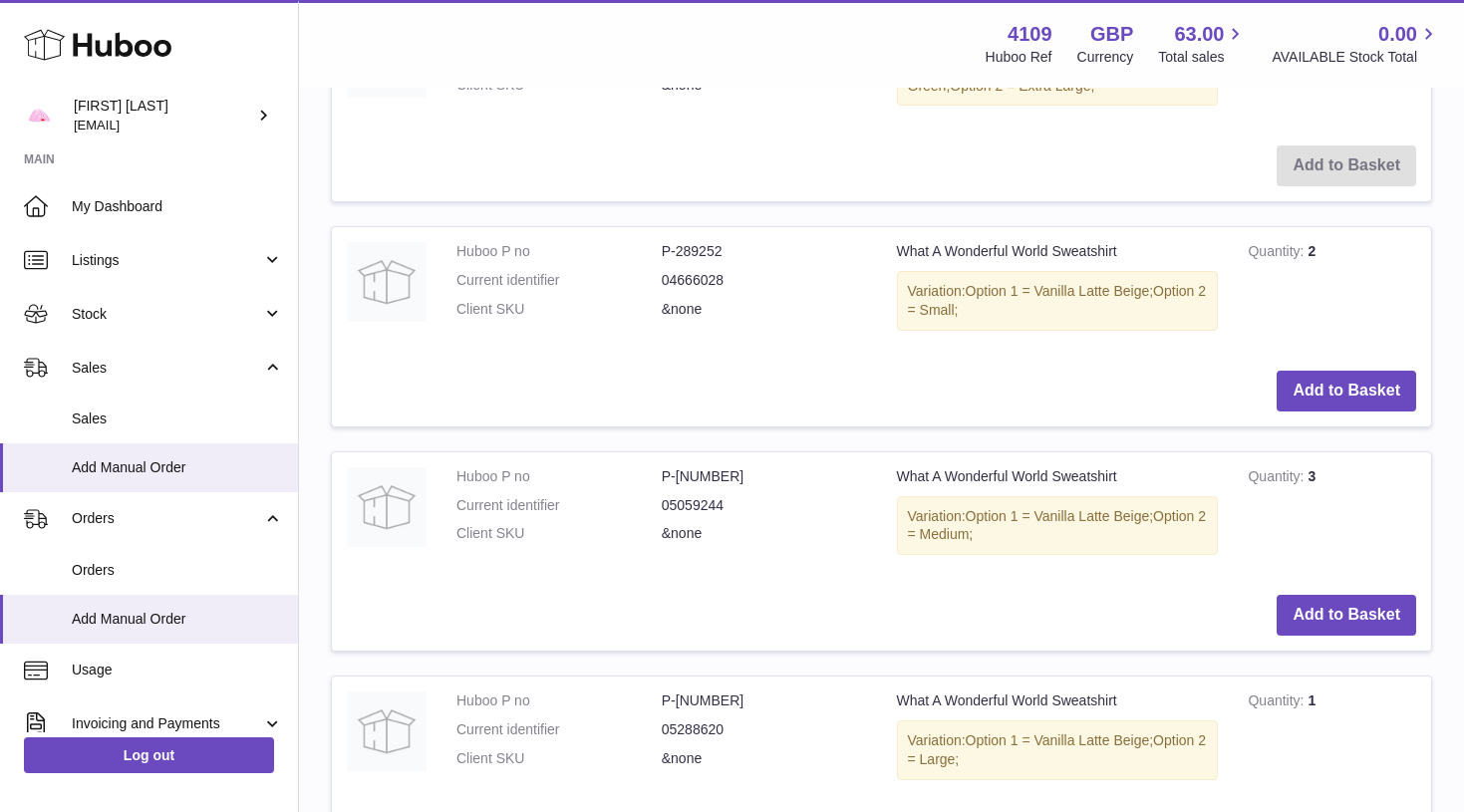 scroll, scrollTop: 0, scrollLeft: 0, axis: both 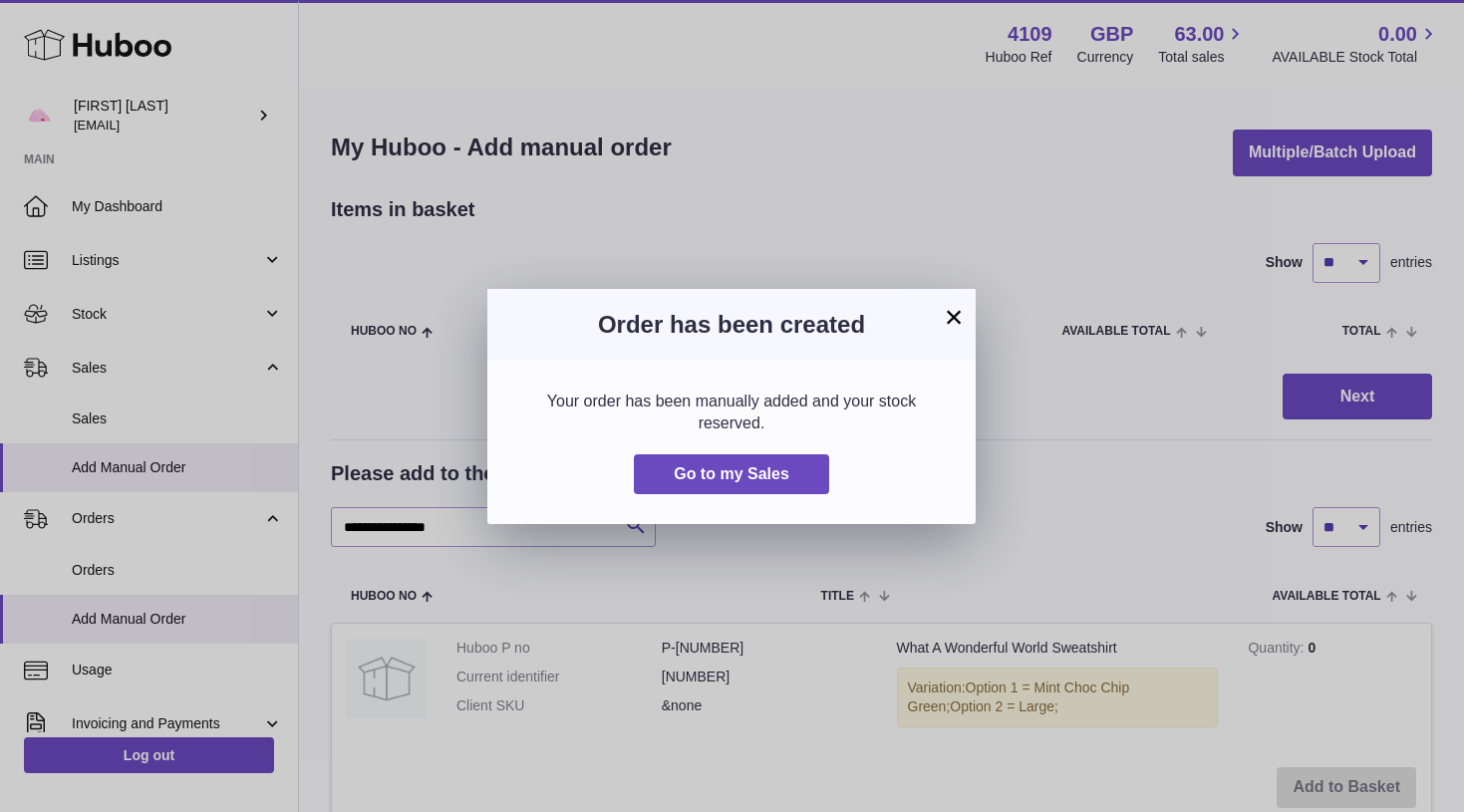 click on "×" at bounding box center [954, 317] 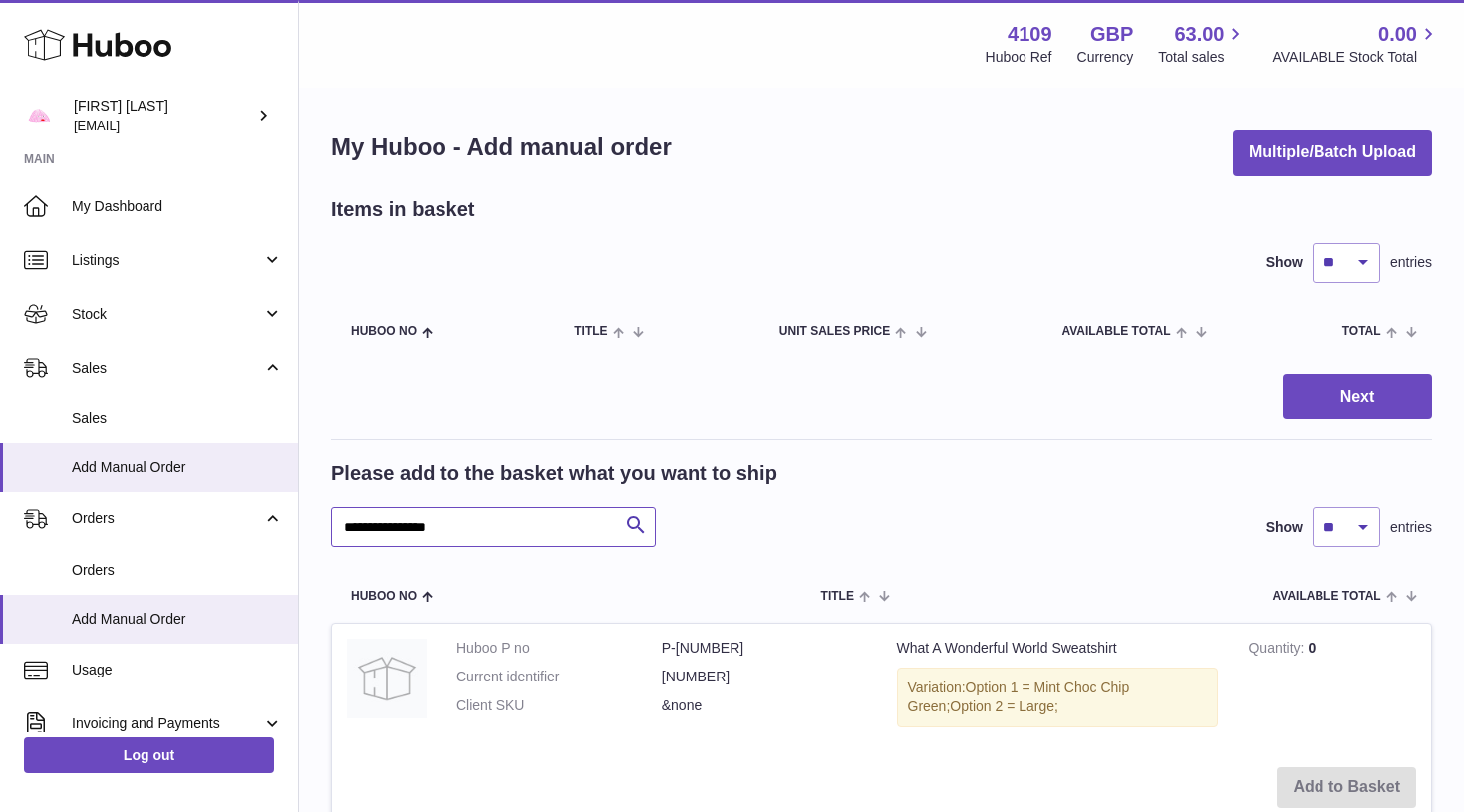 click on "**********" at bounding box center [493, 527] 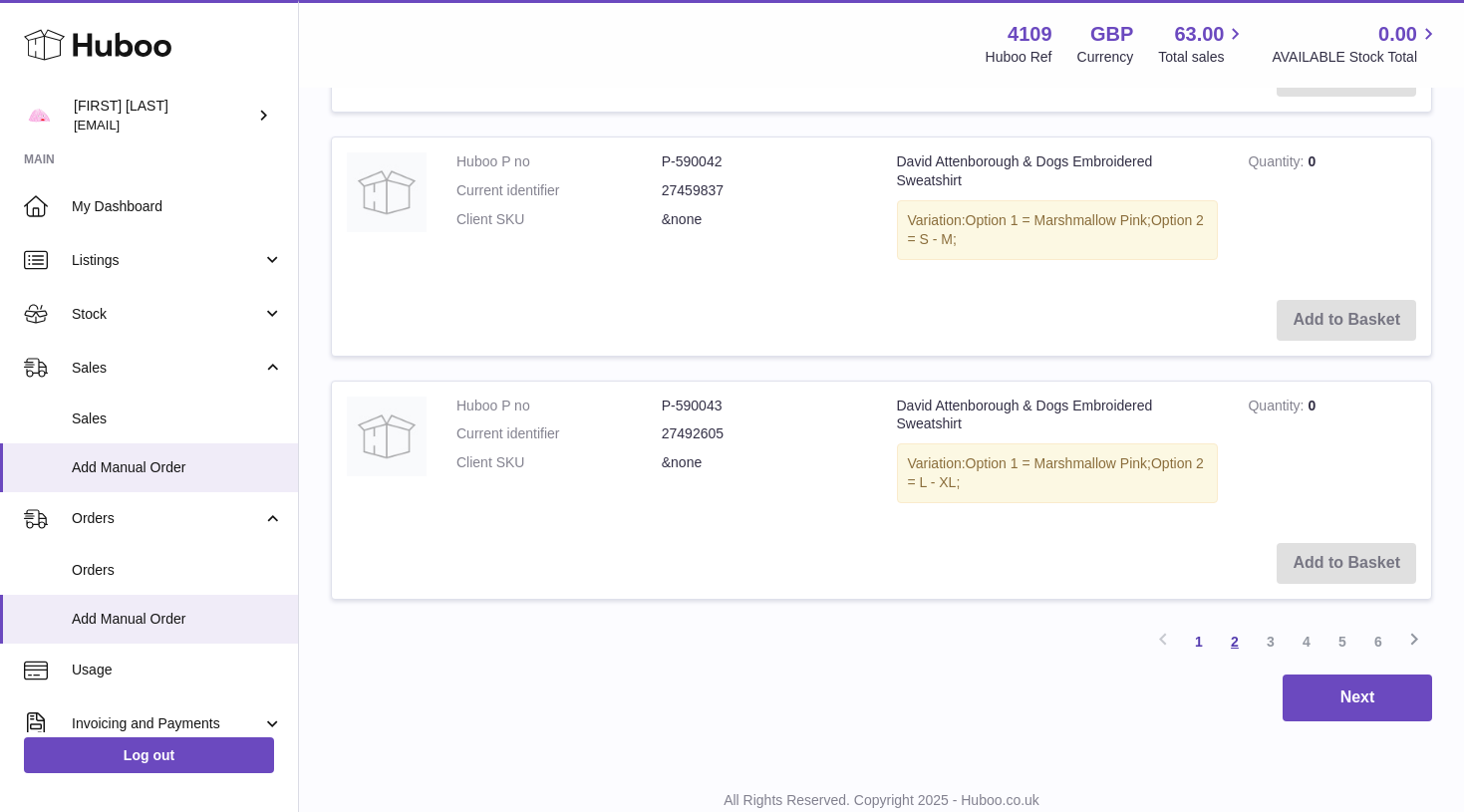 click on "2" at bounding box center (1235, 642) 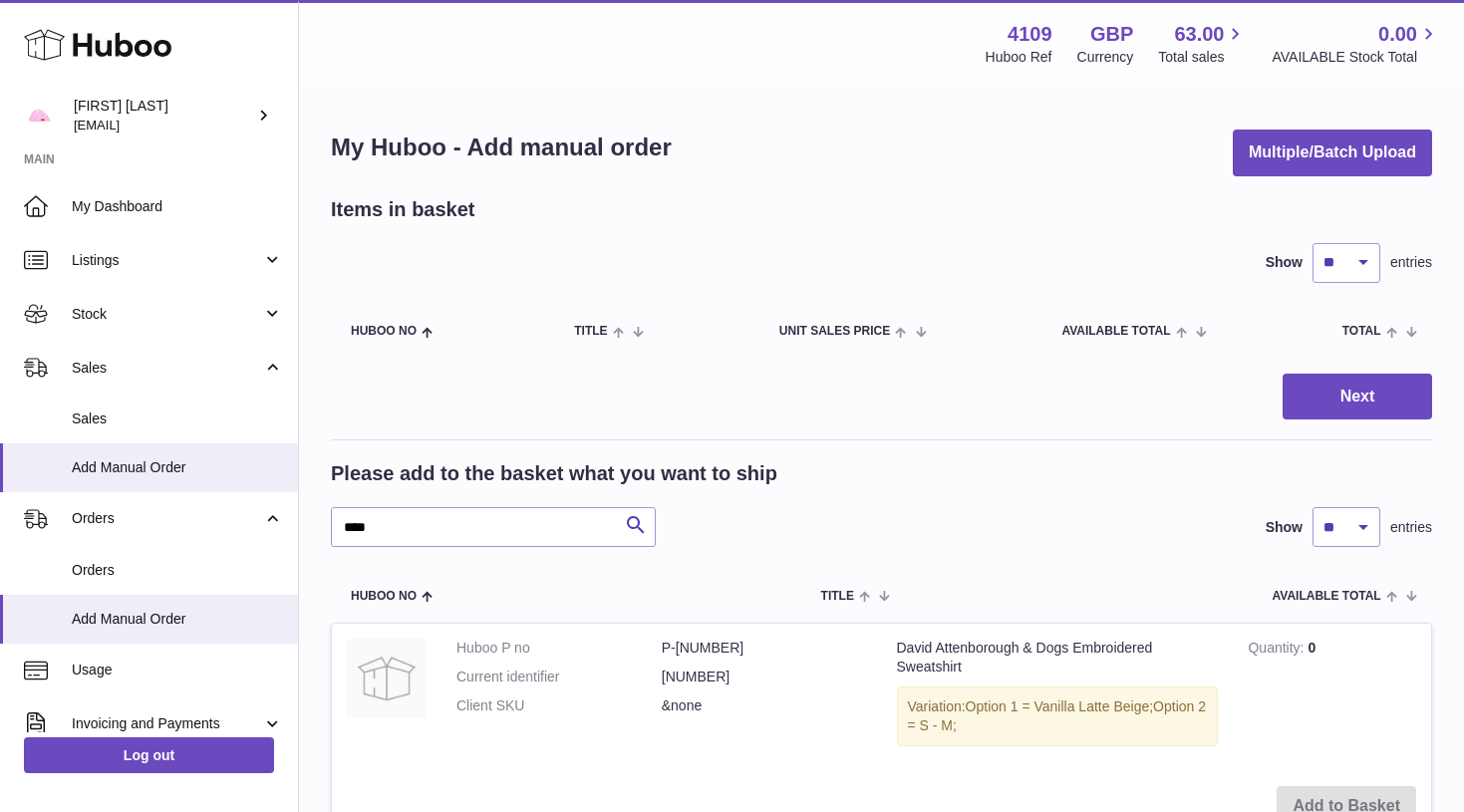 scroll, scrollTop: -1, scrollLeft: 0, axis: vertical 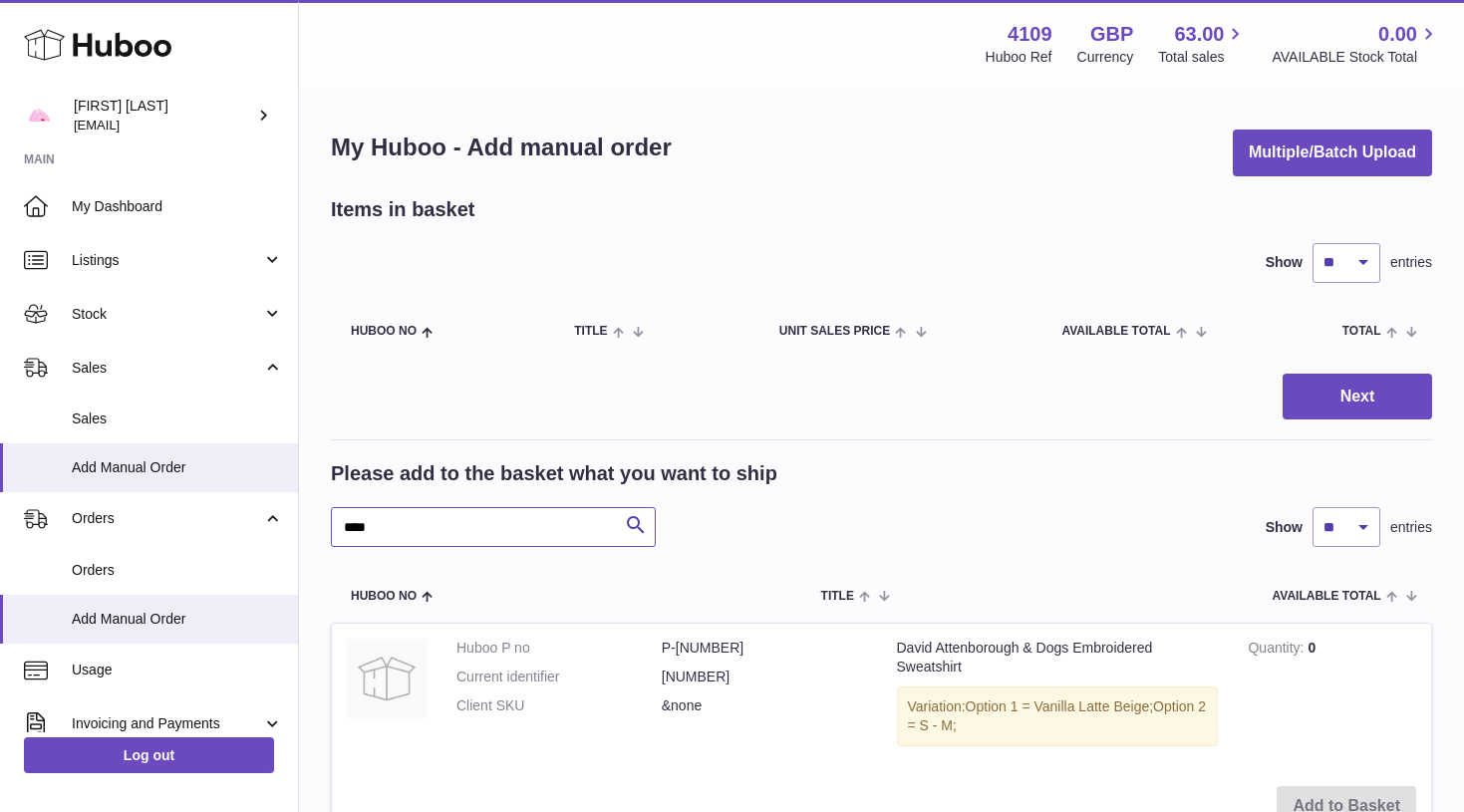 click on "****" at bounding box center [493, 527] 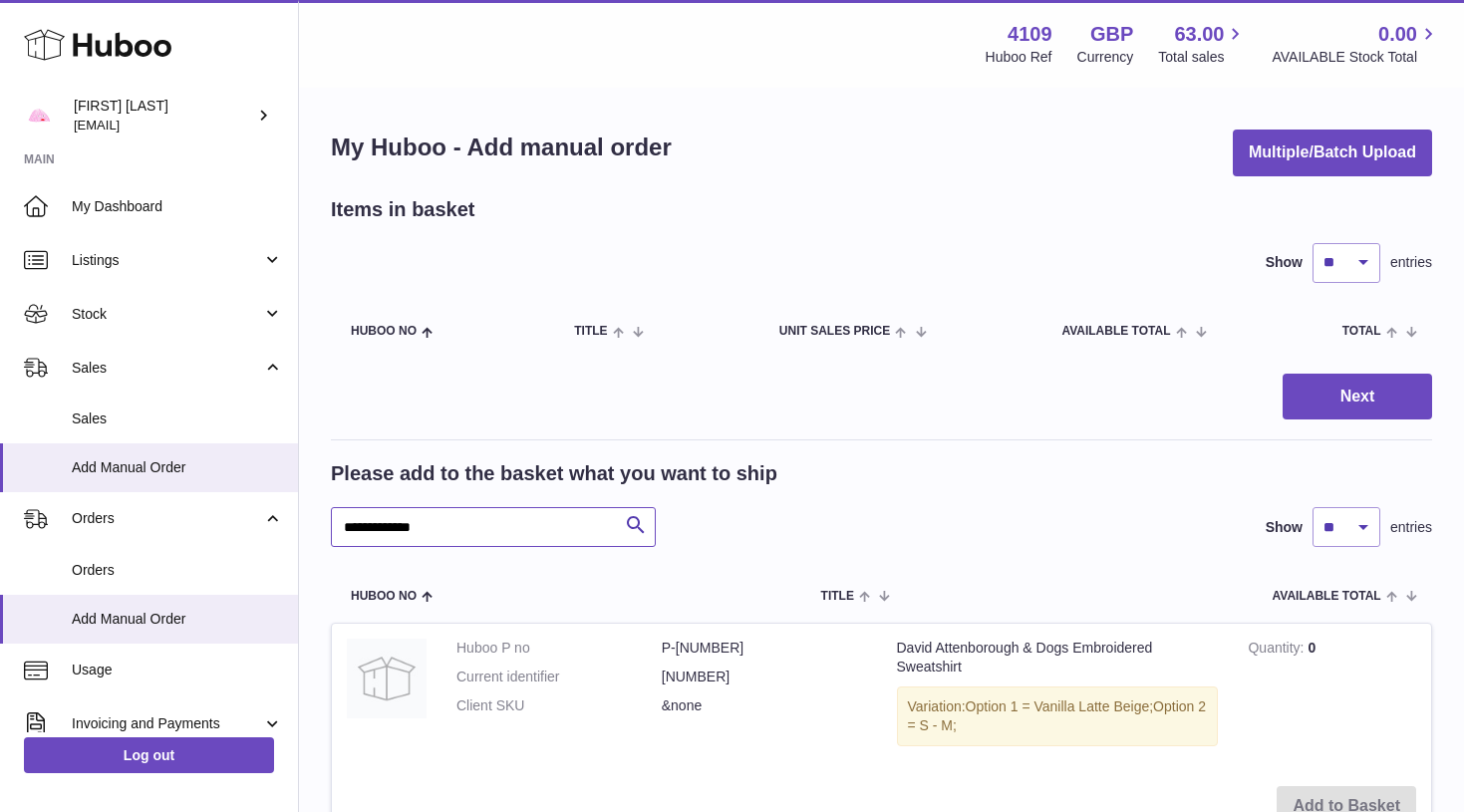 type on "**********" 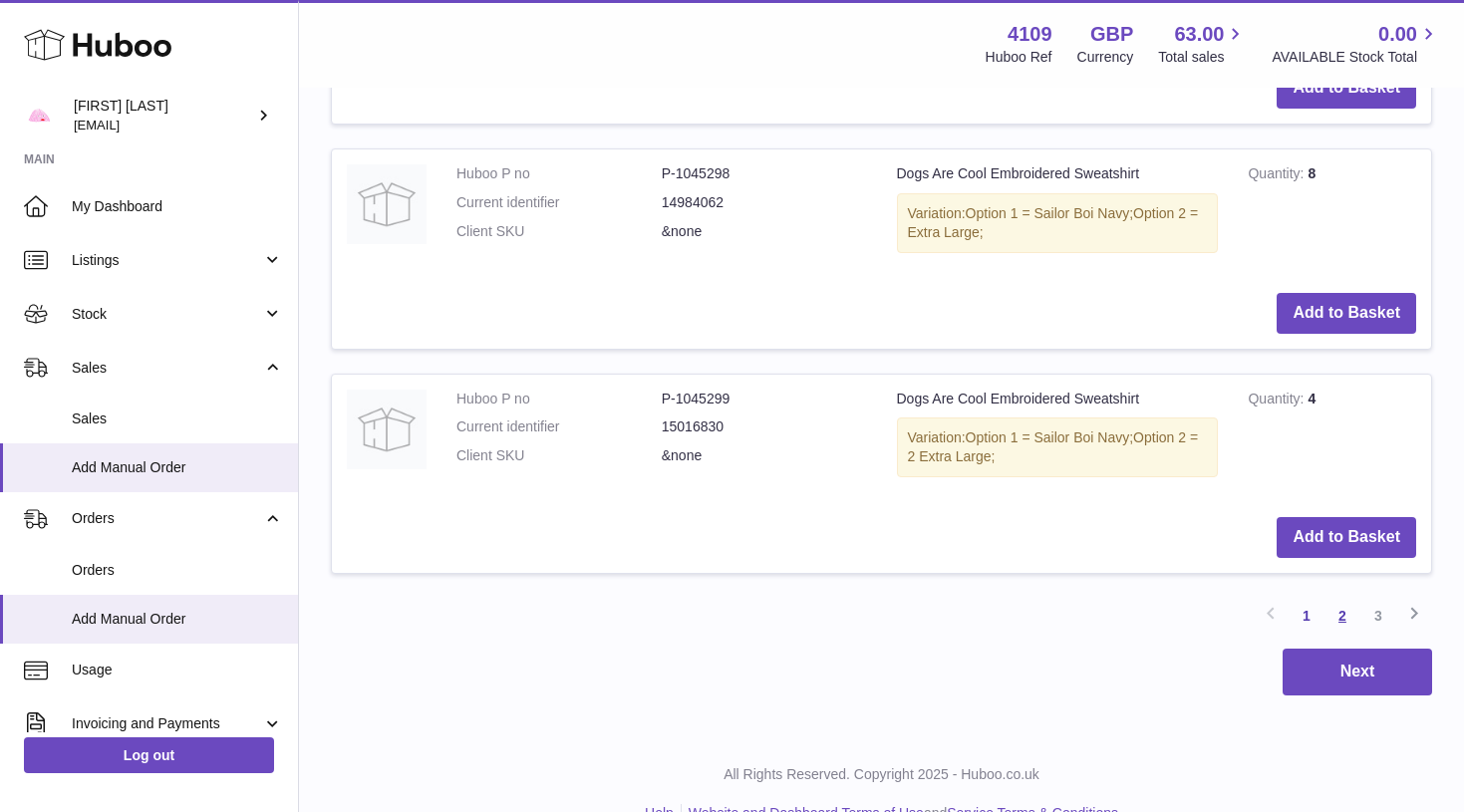 click on "2" at bounding box center [1342, 616] 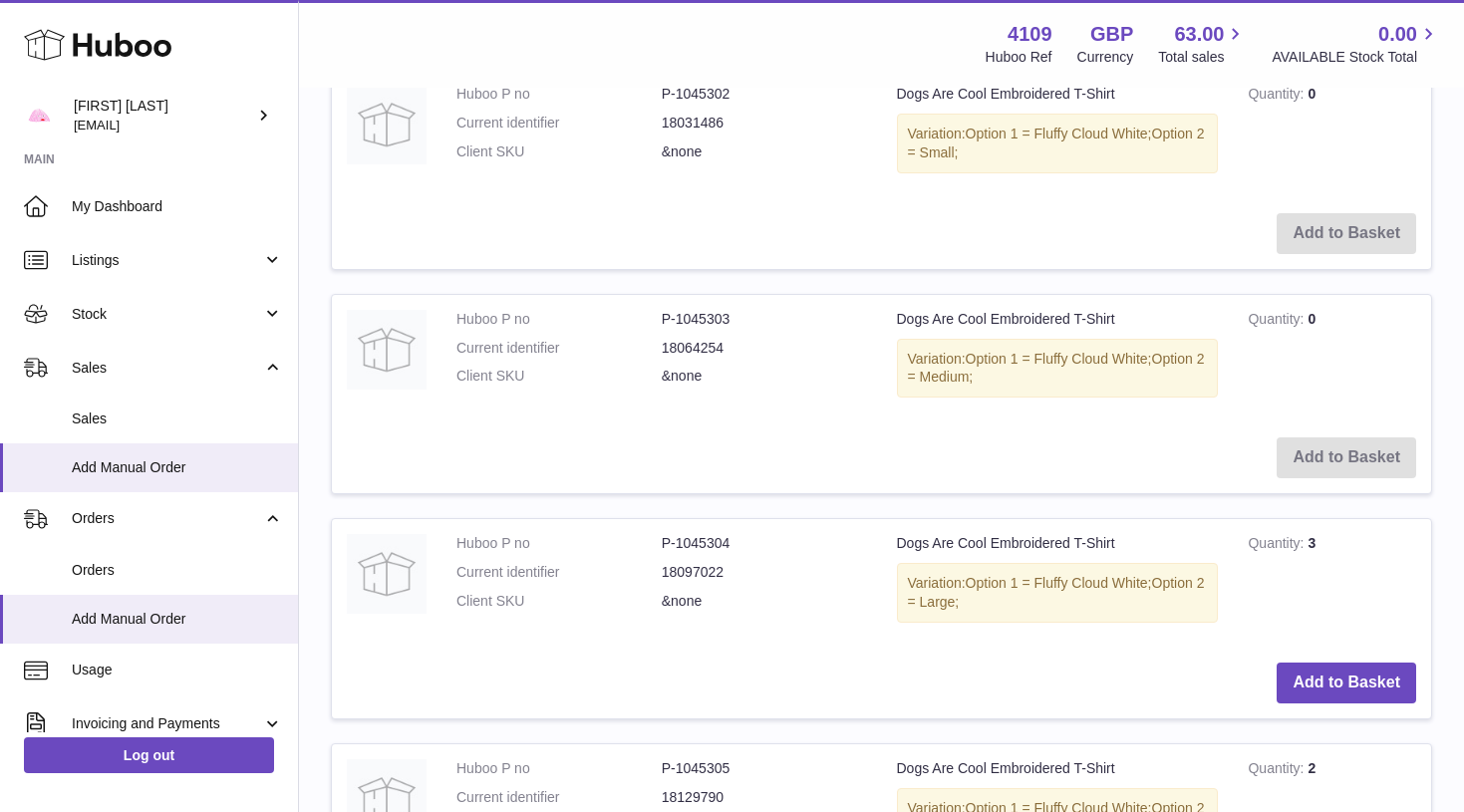 scroll, scrollTop: 1415, scrollLeft: 0, axis: vertical 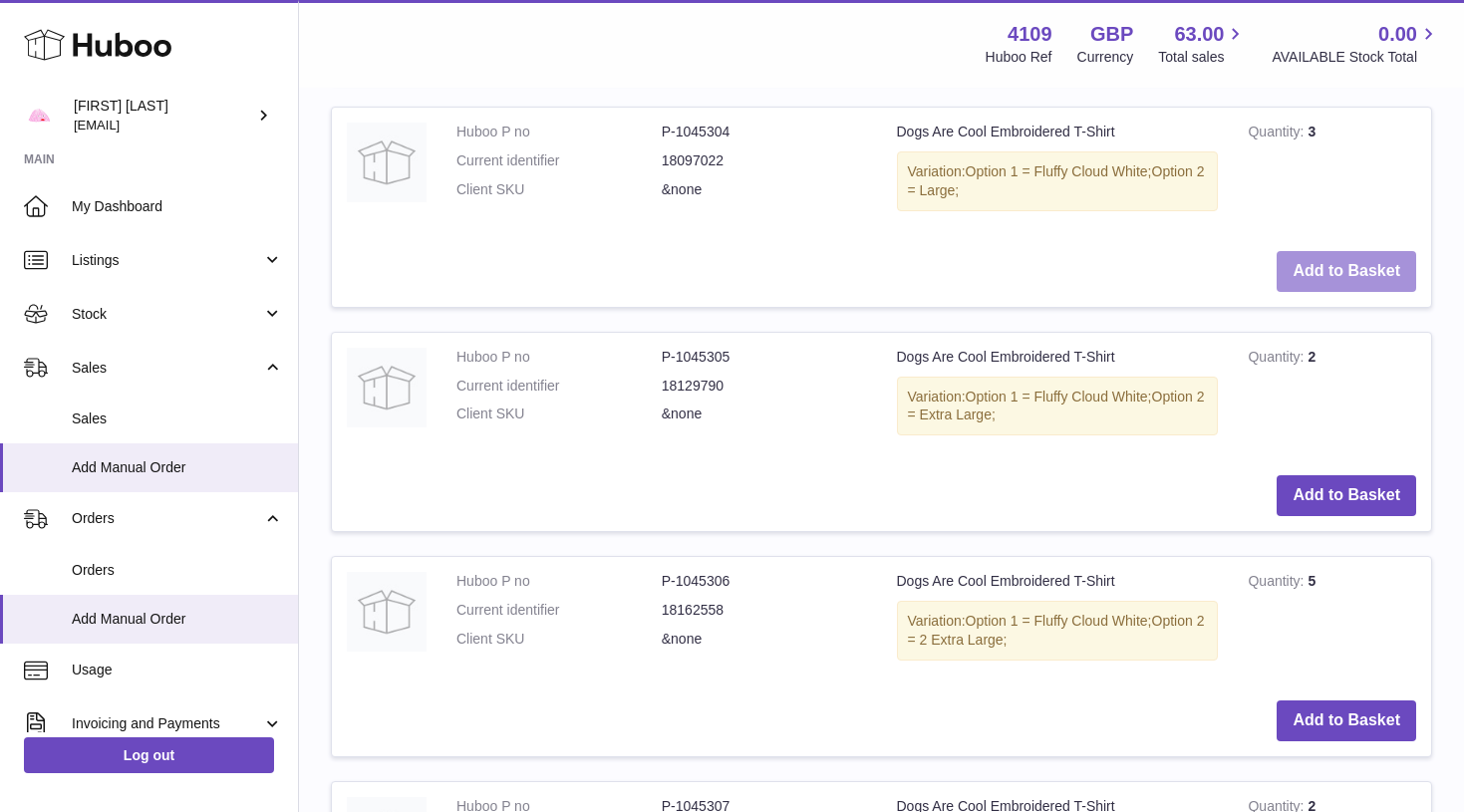click on "Add to Basket" at bounding box center (1346, 271) 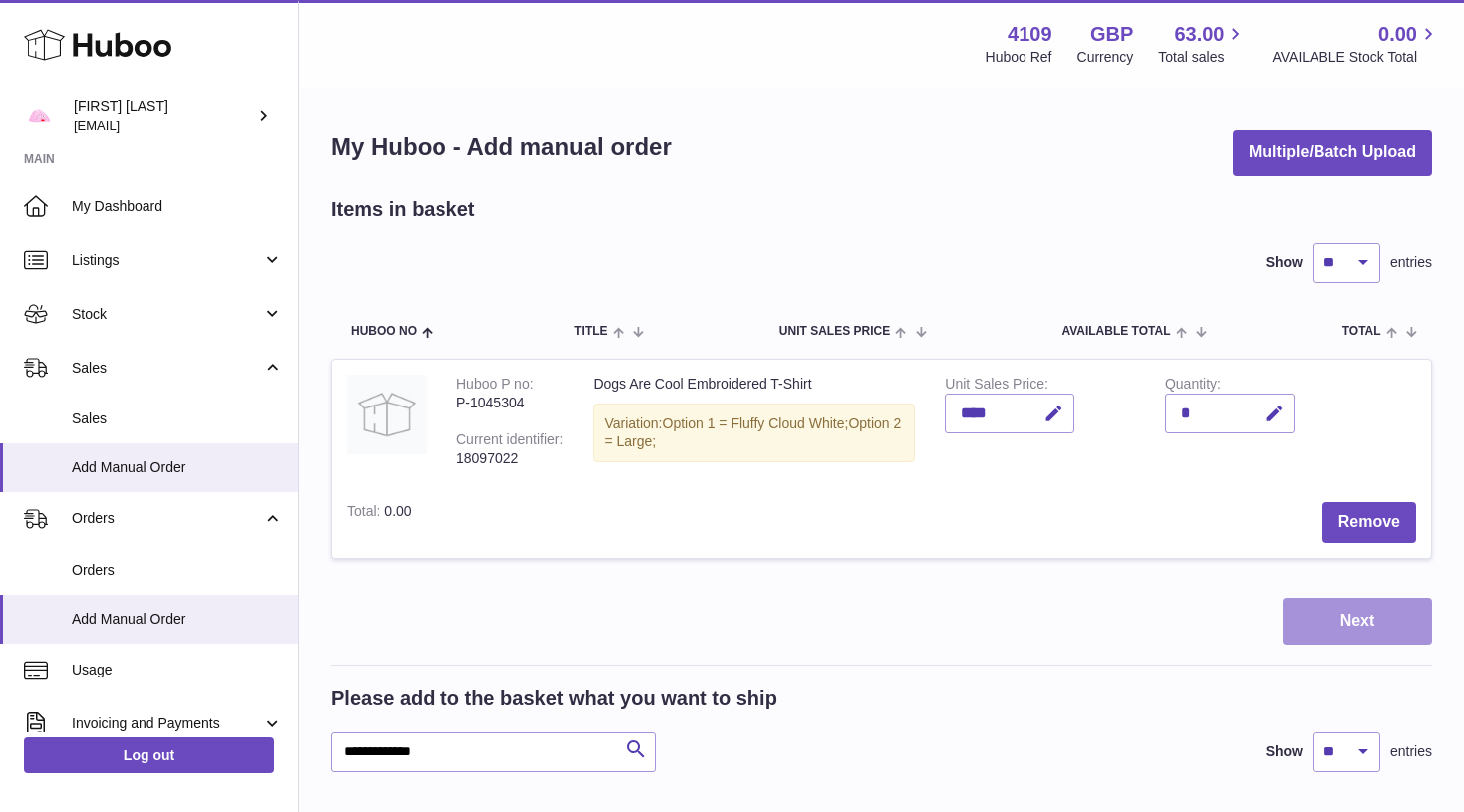 scroll, scrollTop: 0, scrollLeft: 0, axis: both 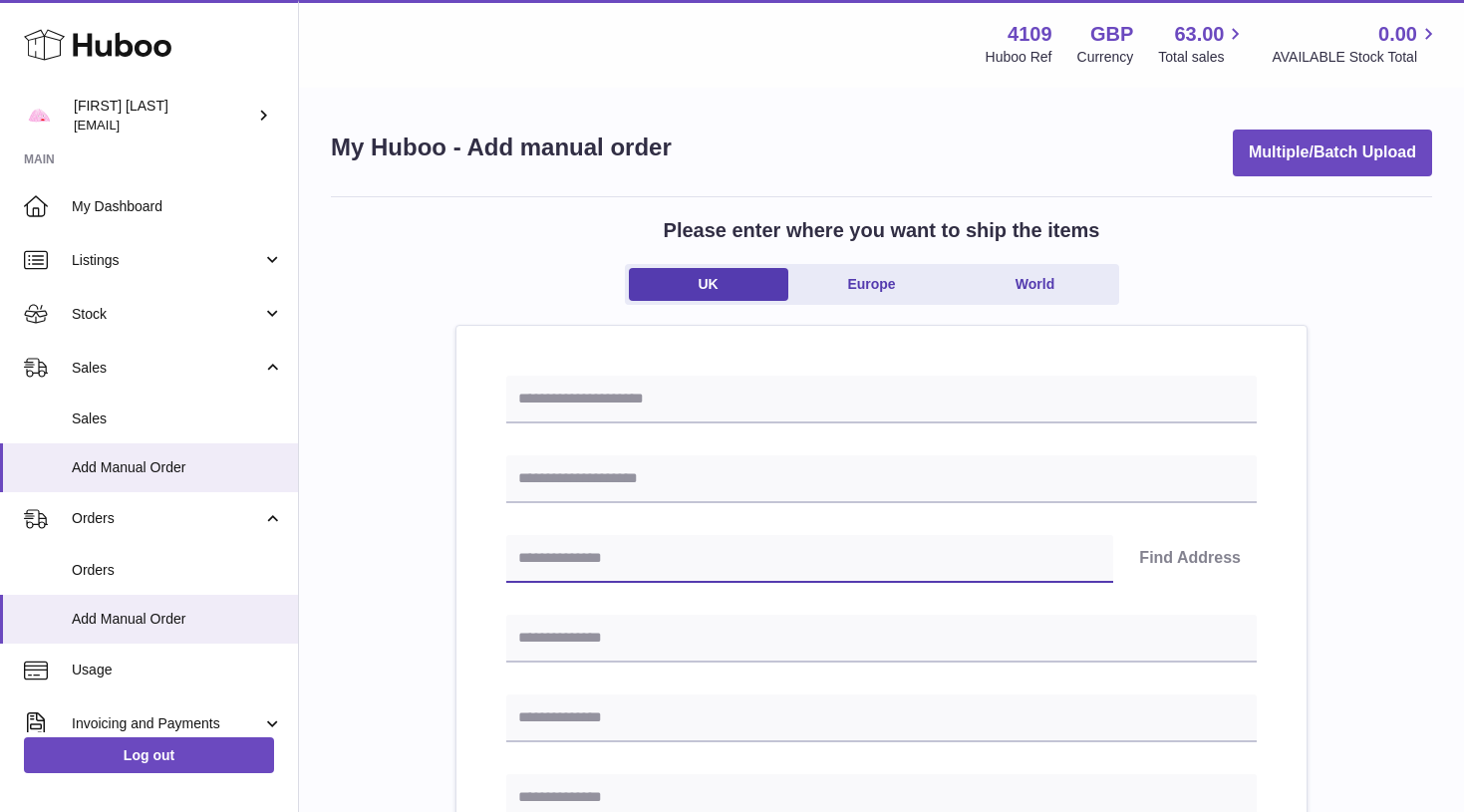 paste on "********" 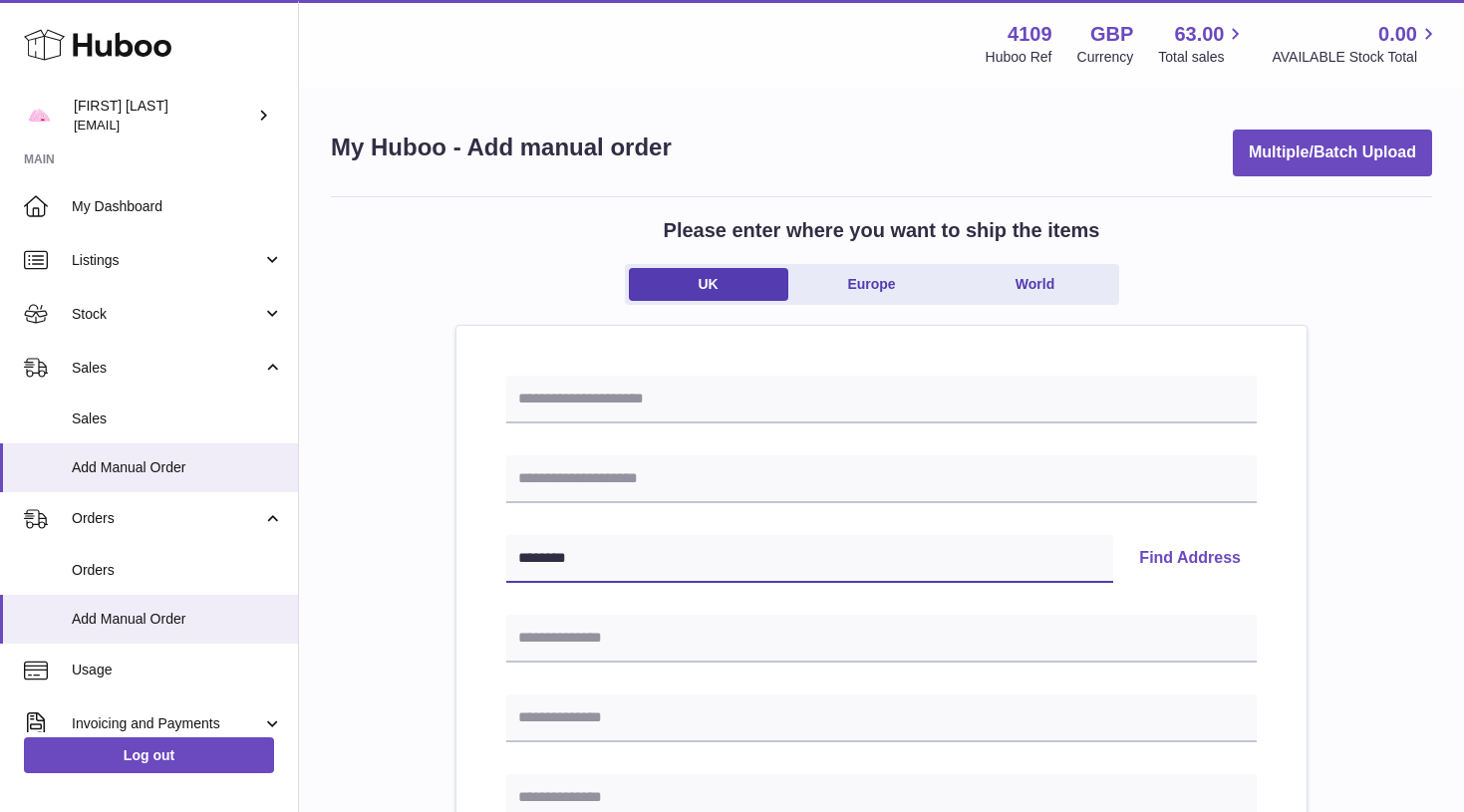 type on "********" 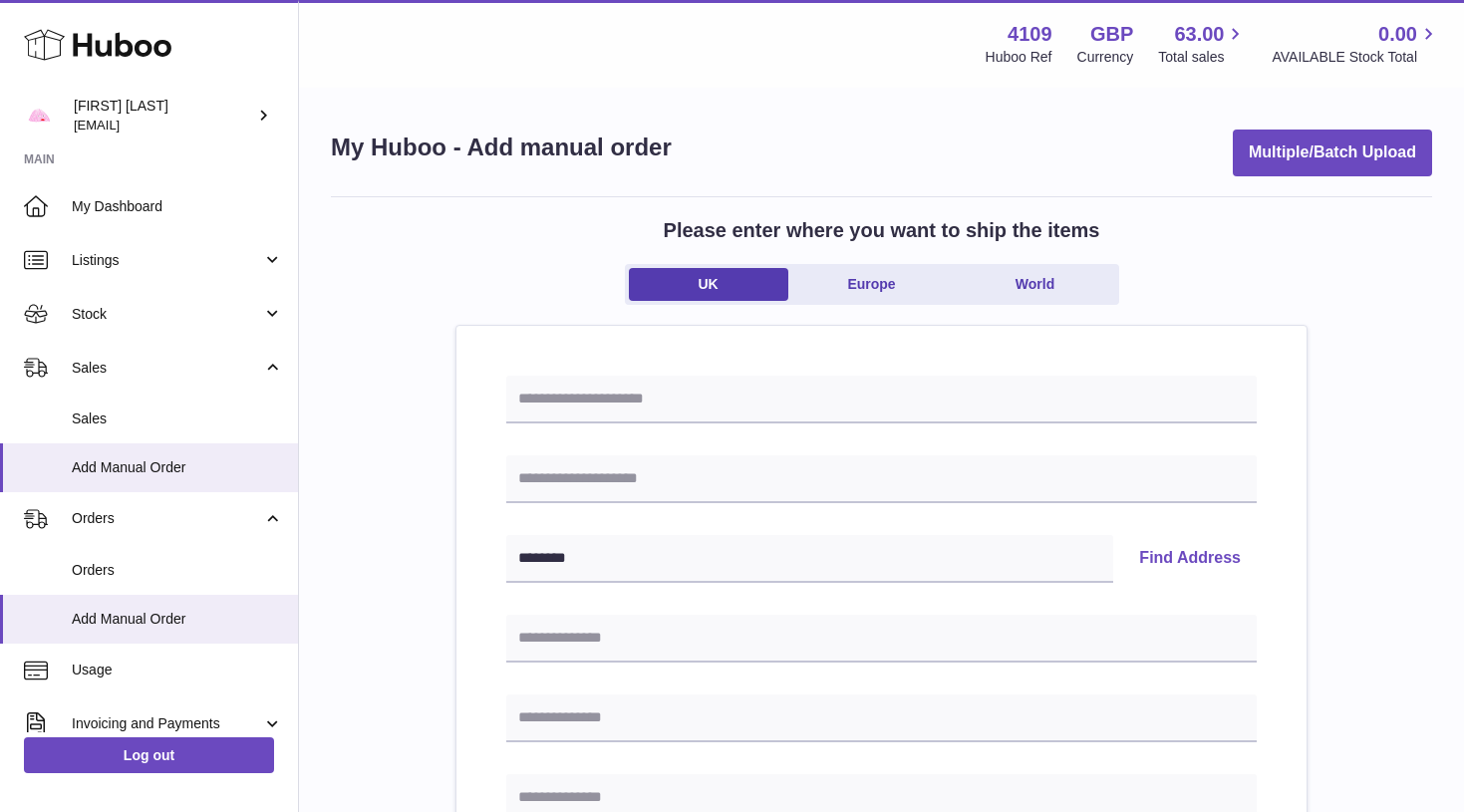 click on "Find Address" at bounding box center (1190, 559) 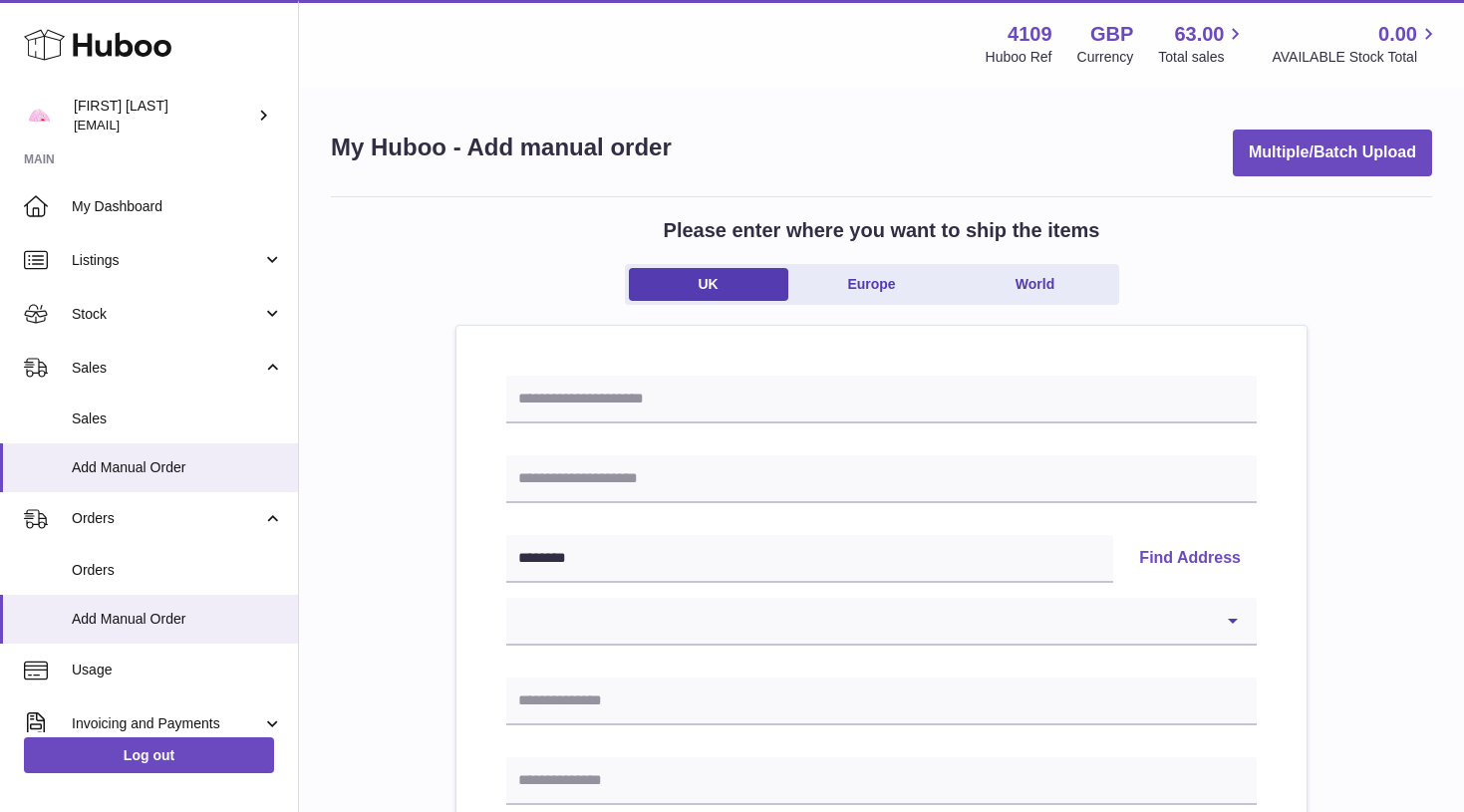click on "**********" at bounding box center [881, 950] 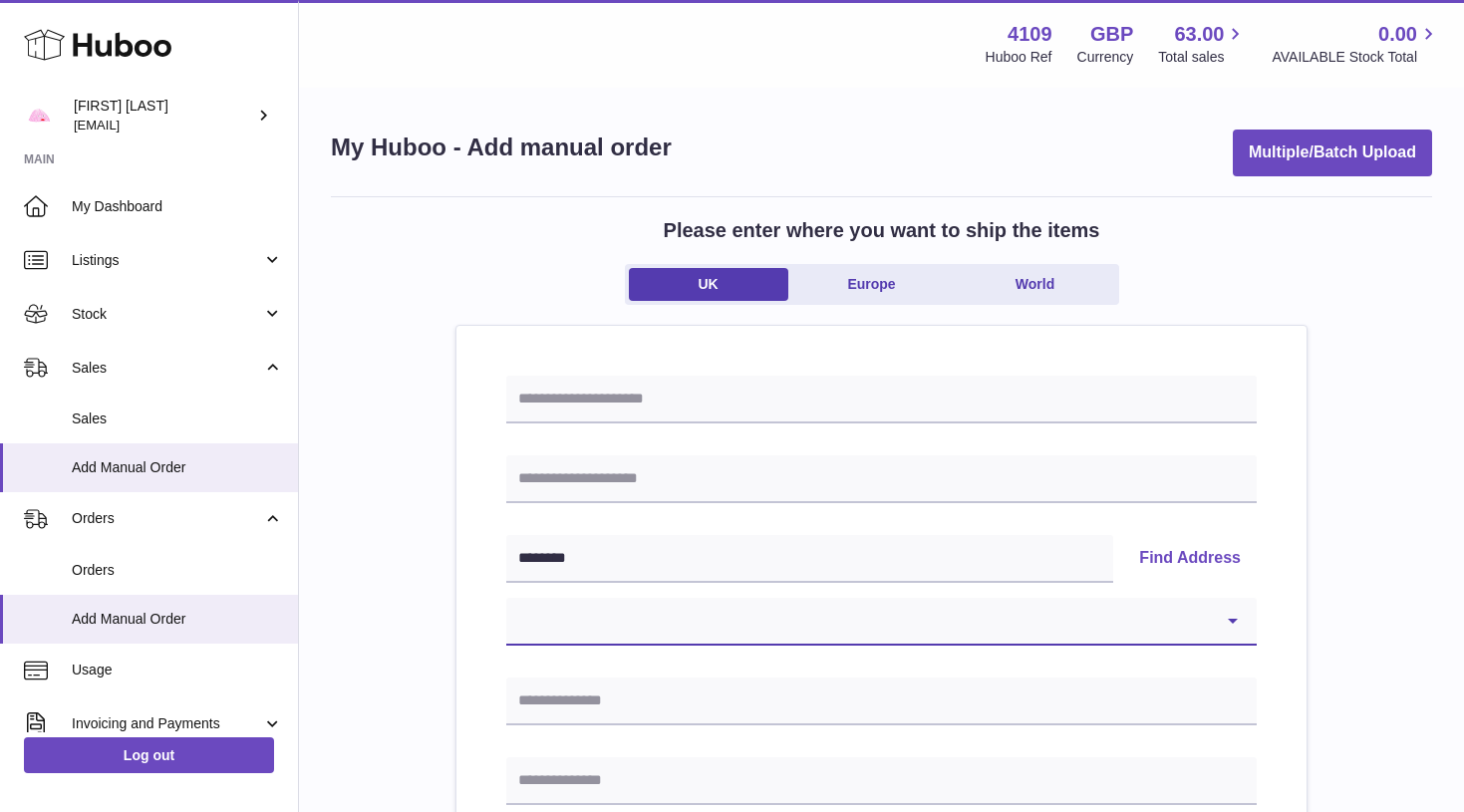 select on "**" 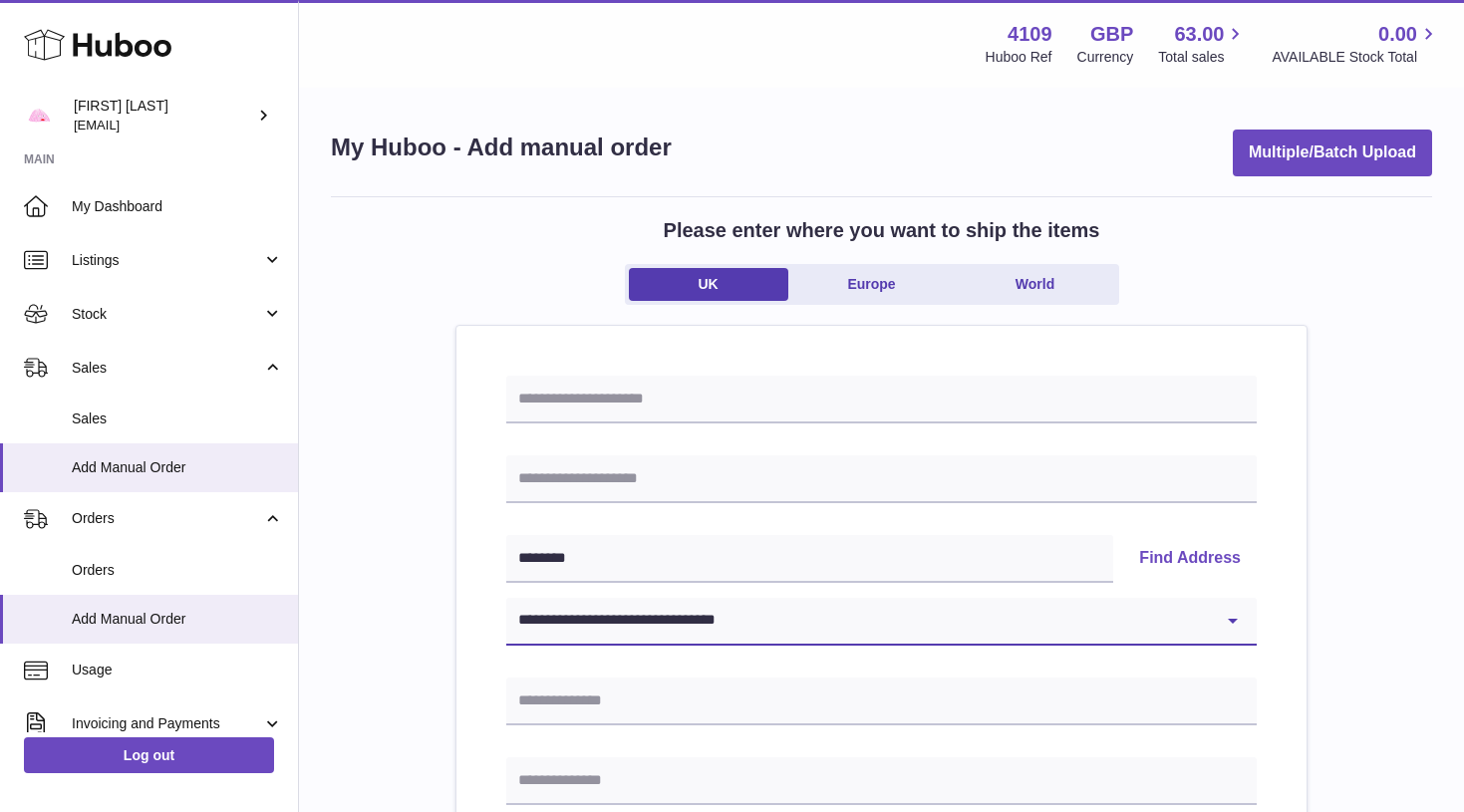 type on "**********" 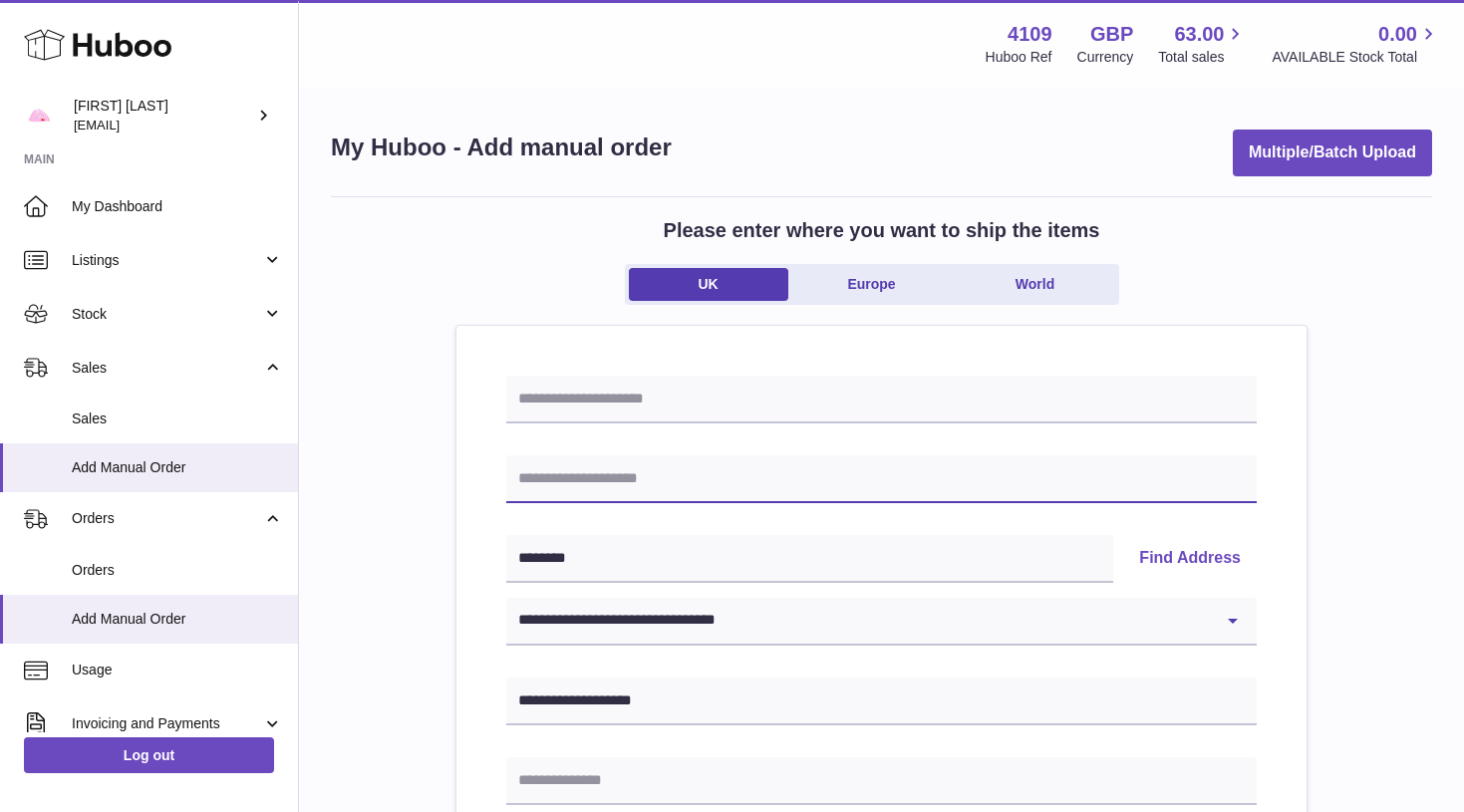 paste on "**********" 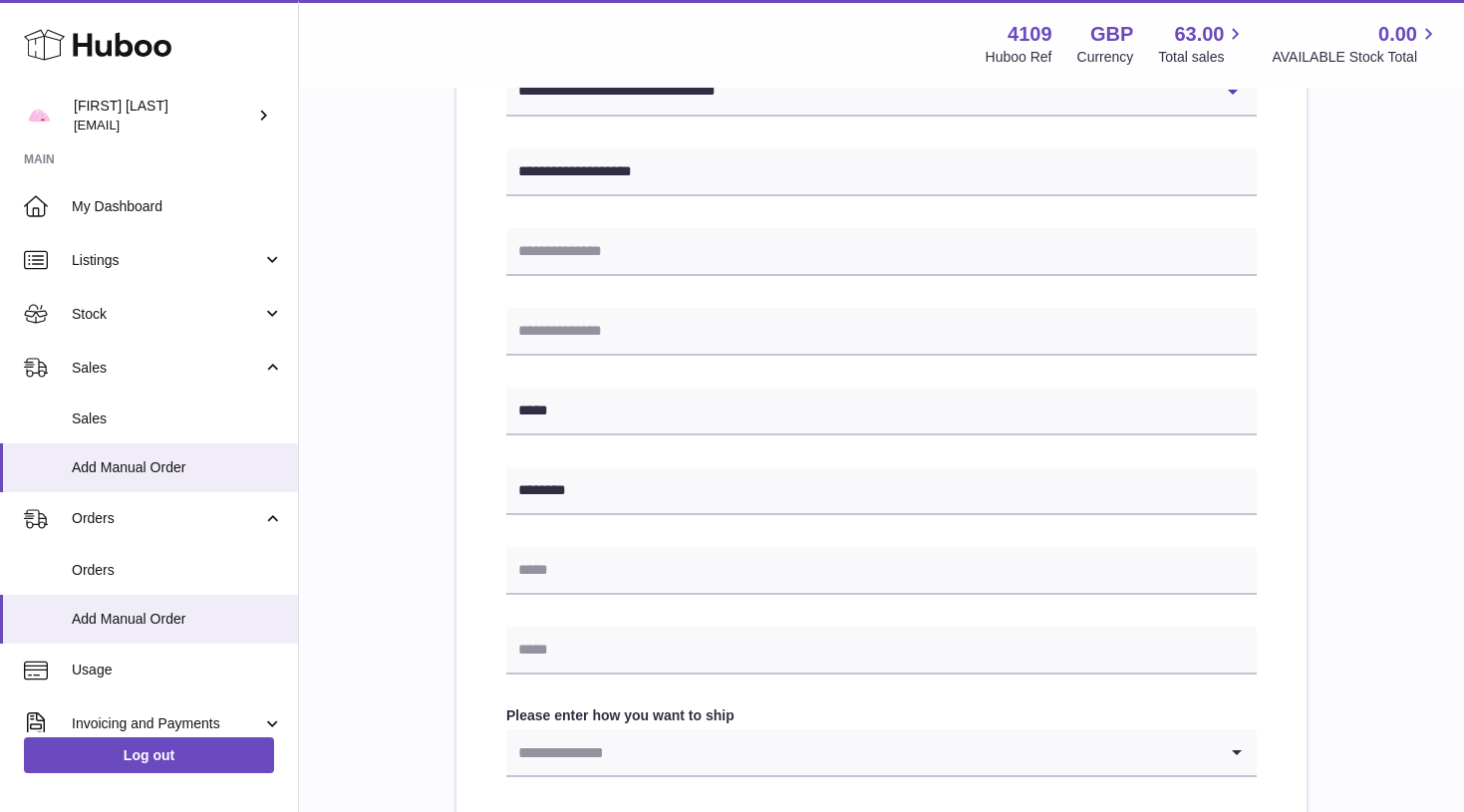 scroll, scrollTop: 530, scrollLeft: 0, axis: vertical 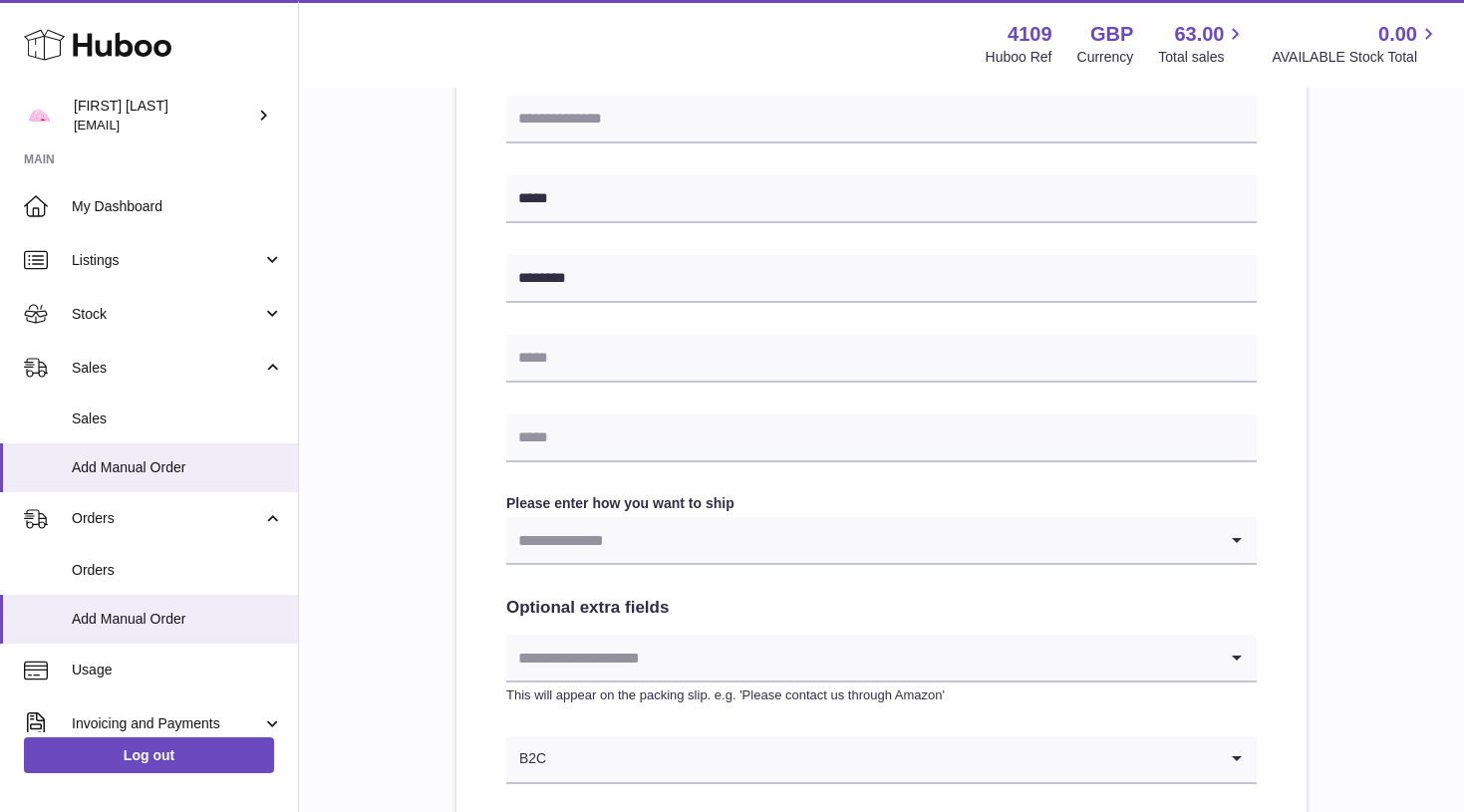 type on "**********" 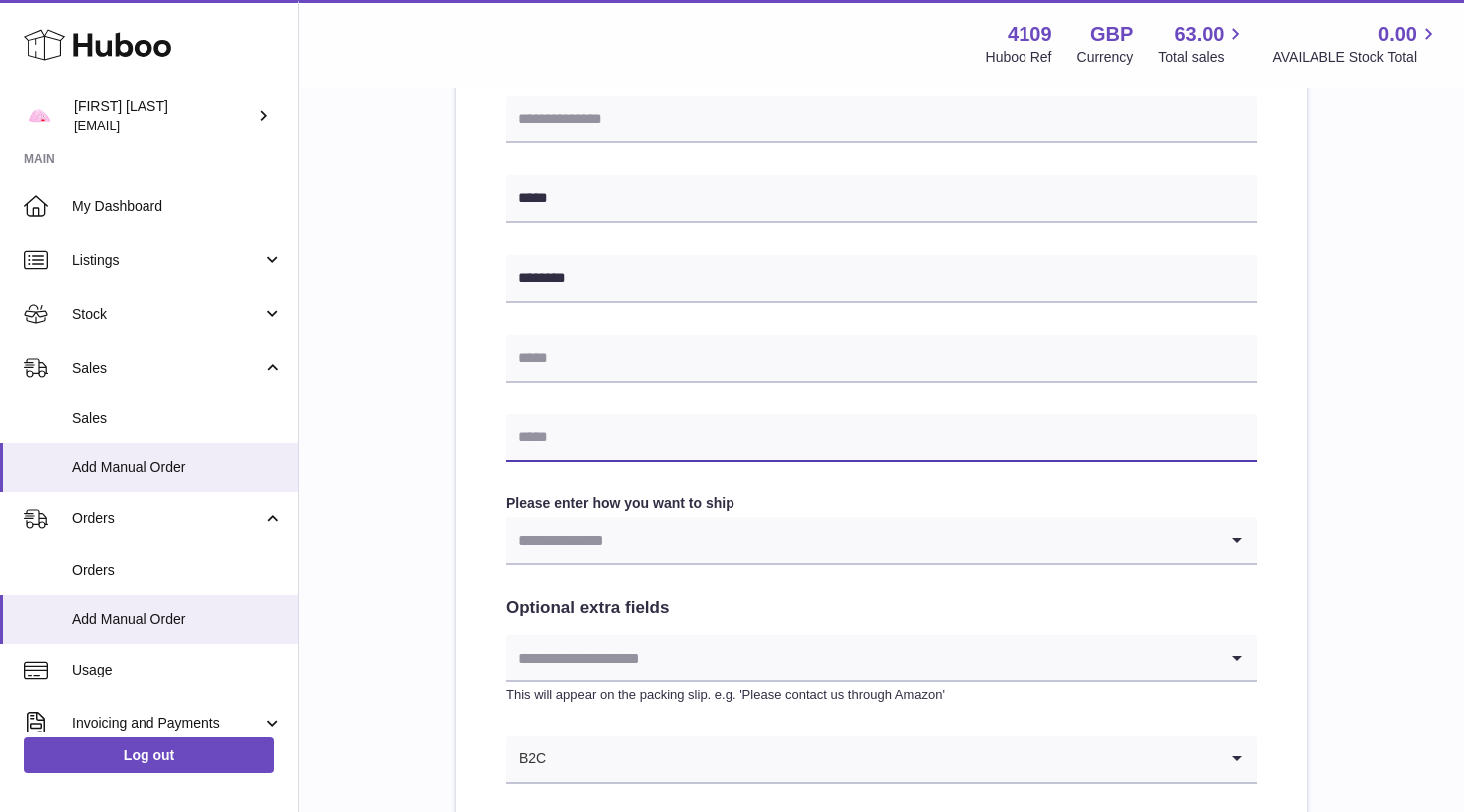 paste on "**********" 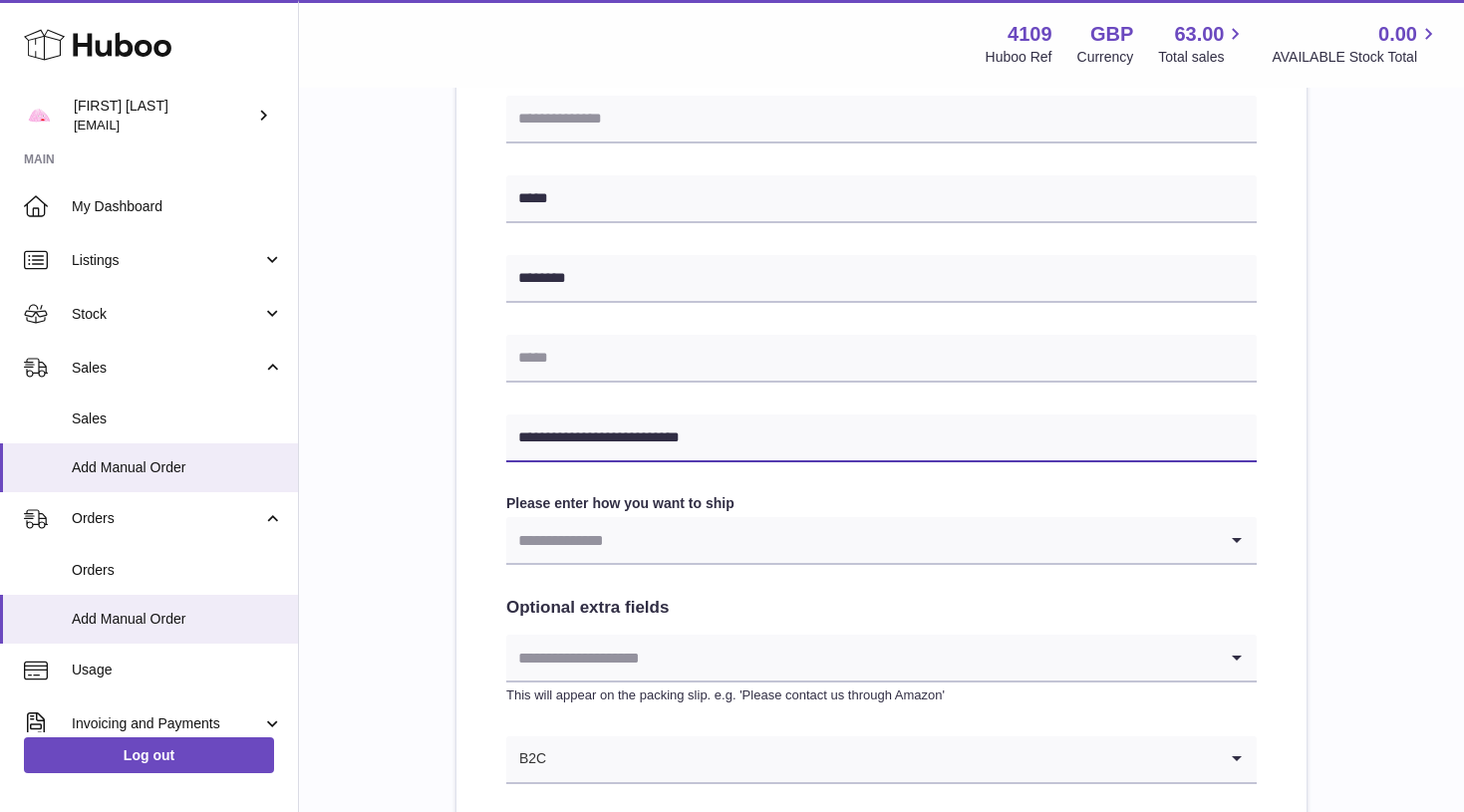 type on "**********" 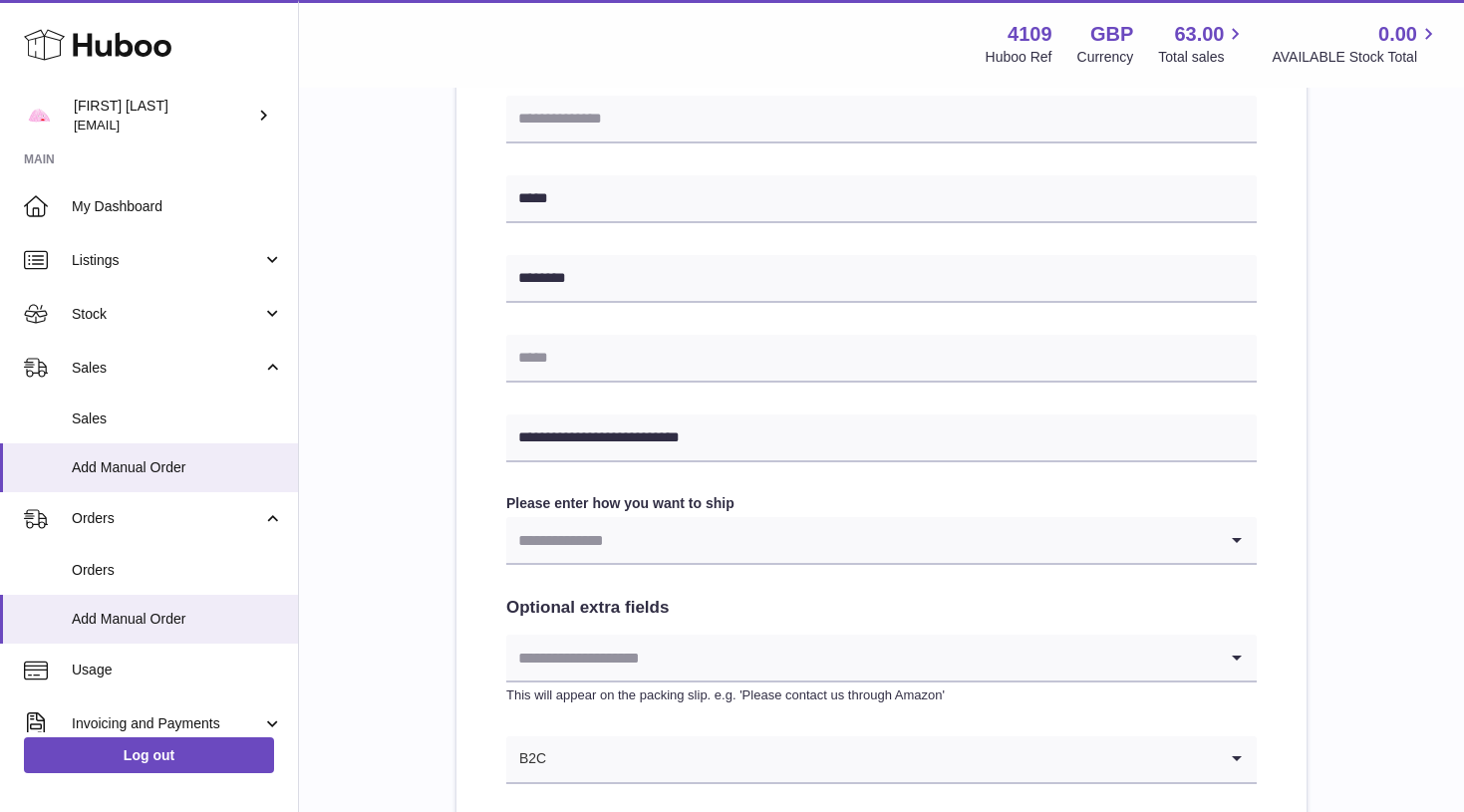 click at bounding box center [861, 540] 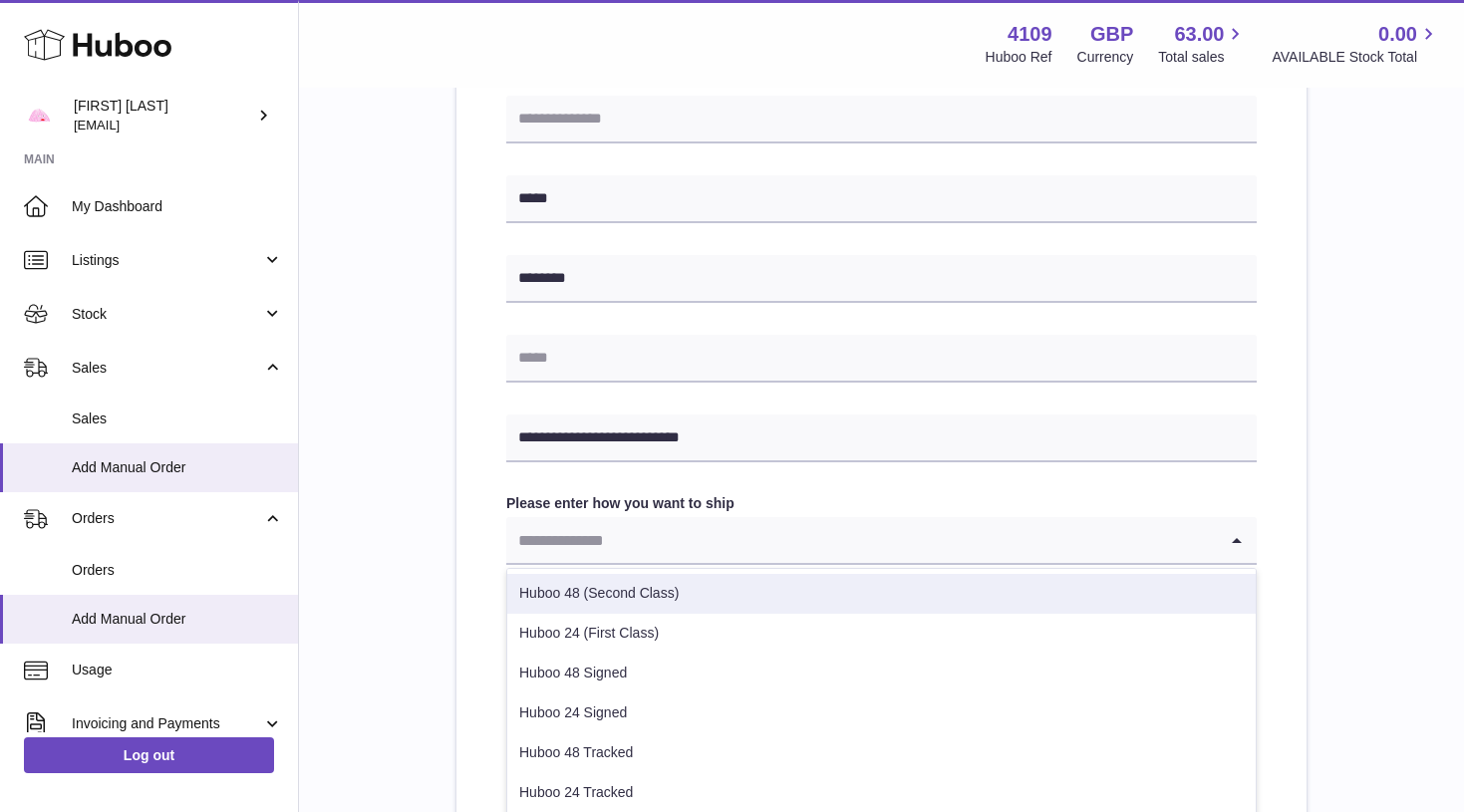 click on "Huboo 48 (Second Class)" at bounding box center [881, 594] 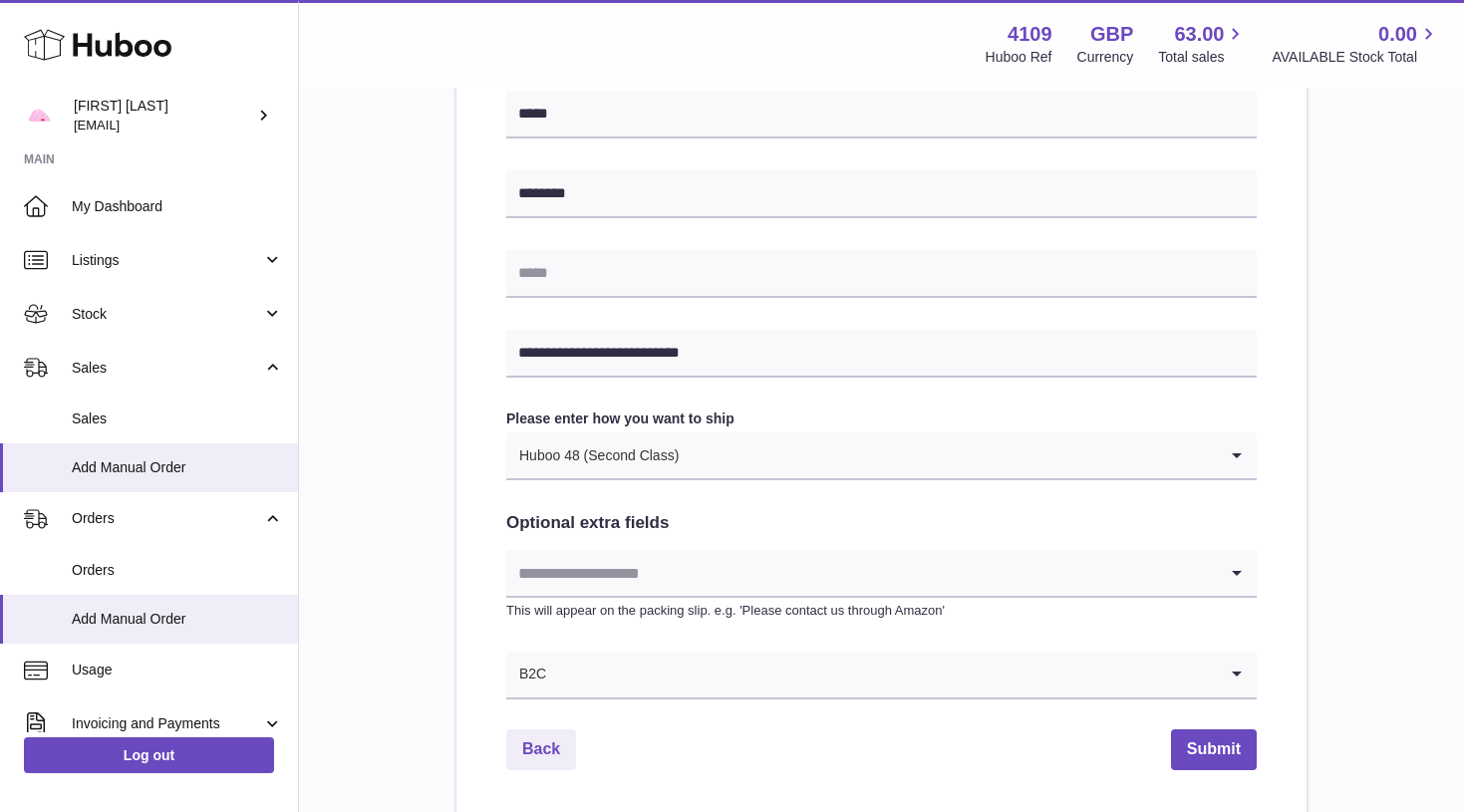 scroll, scrollTop: 846, scrollLeft: 0, axis: vertical 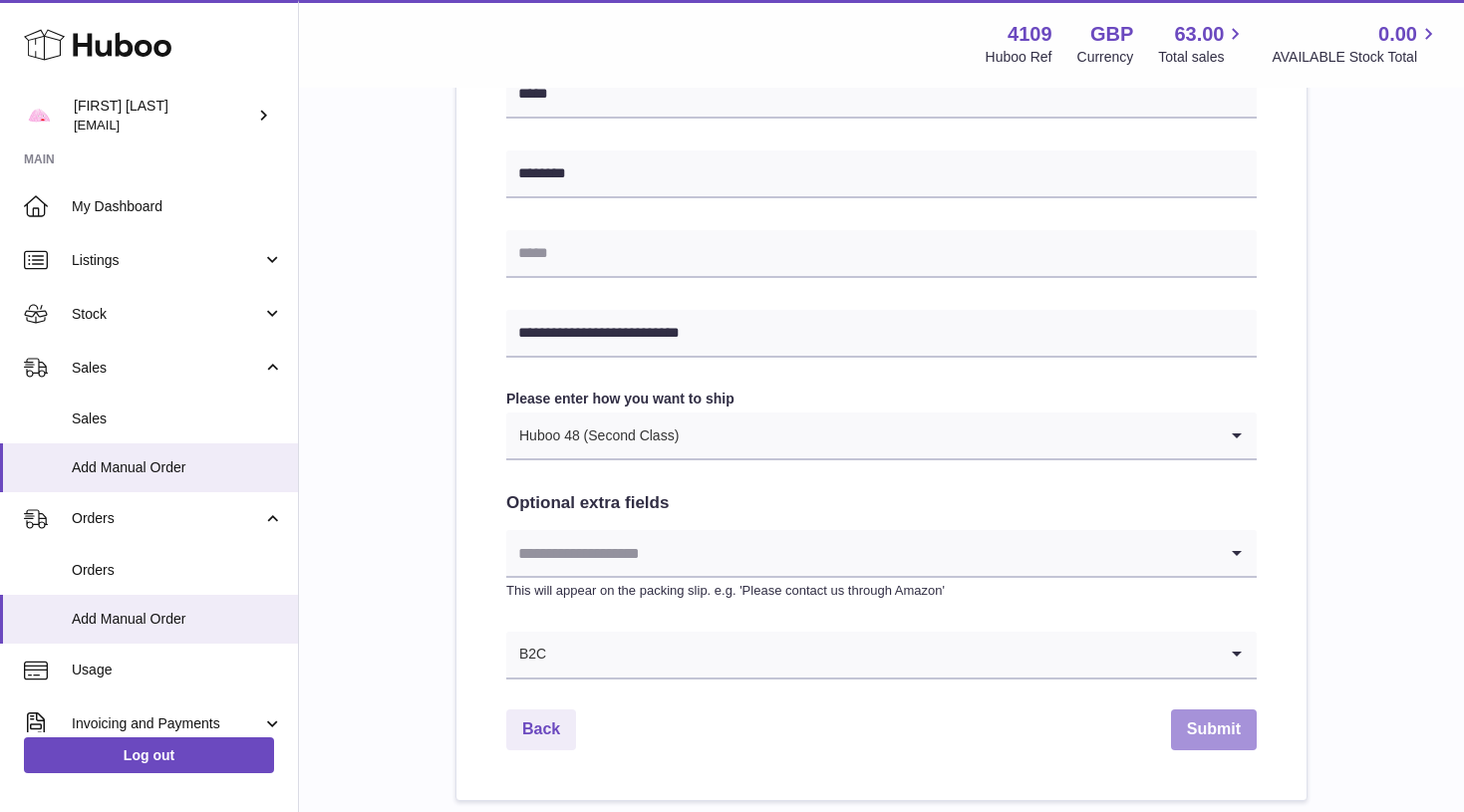 click on "Submit" at bounding box center [1214, 729] 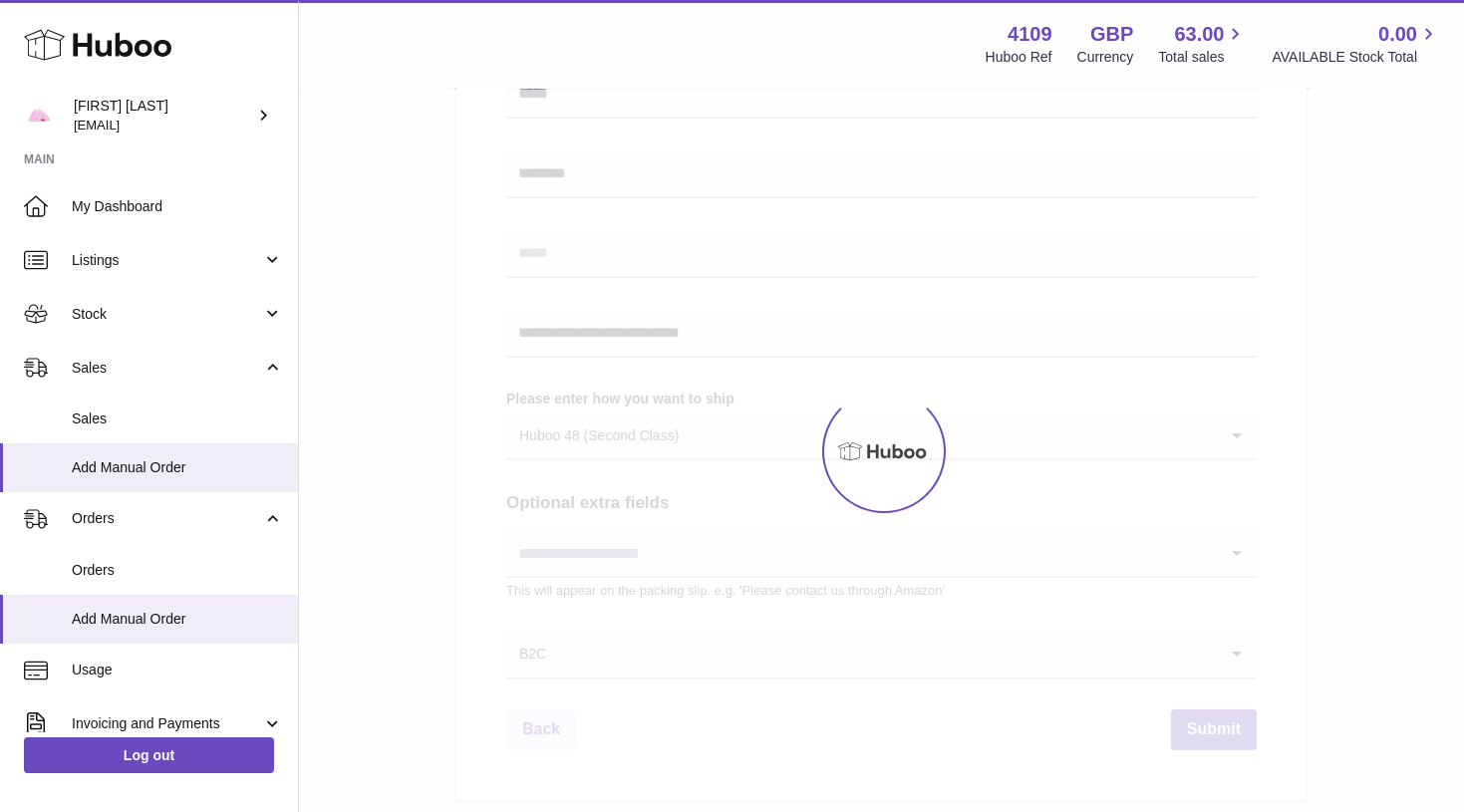 scroll, scrollTop: 0, scrollLeft: 0, axis: both 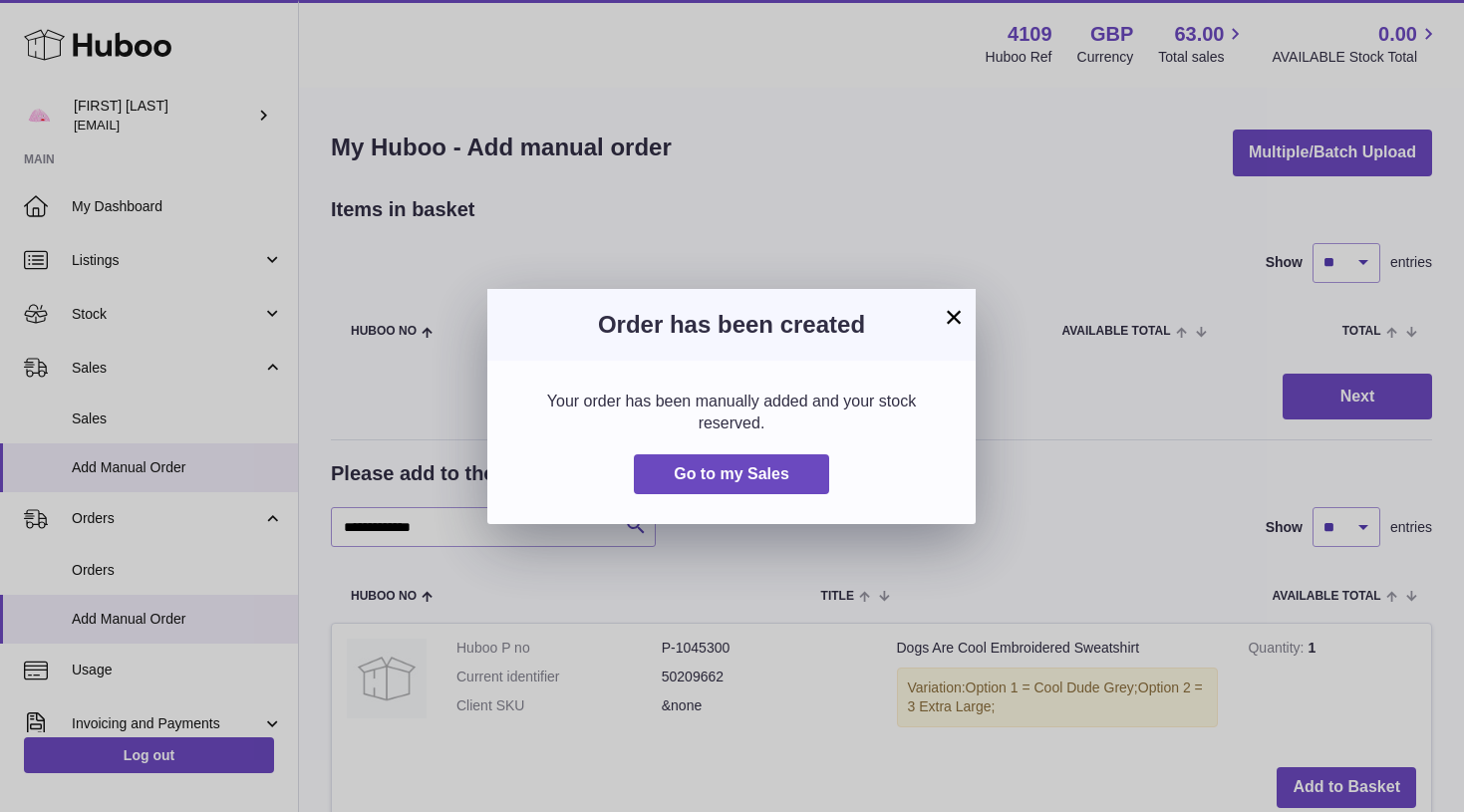 click on "×" at bounding box center (954, 317) 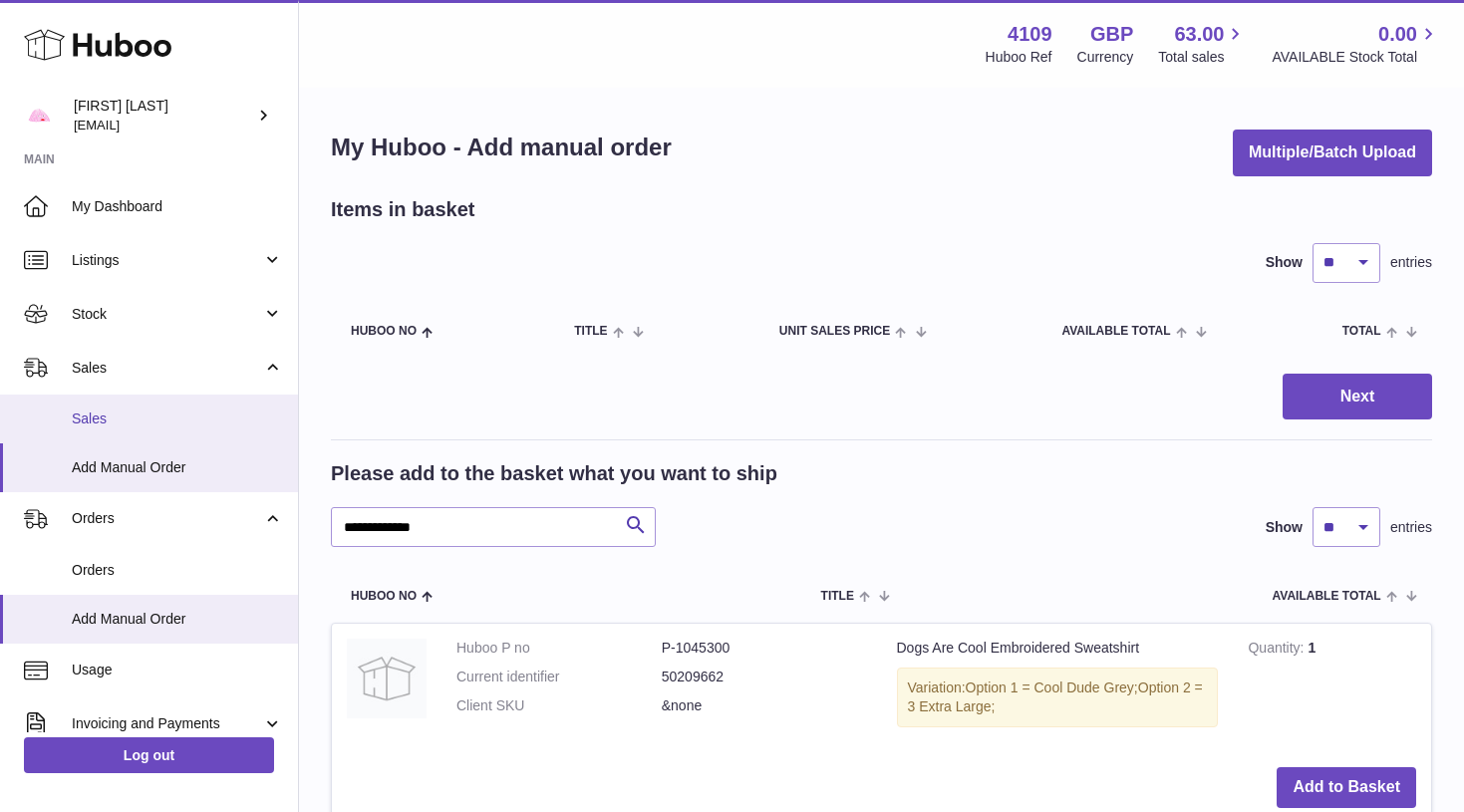 click on "Sales" at bounding box center (177, 418) 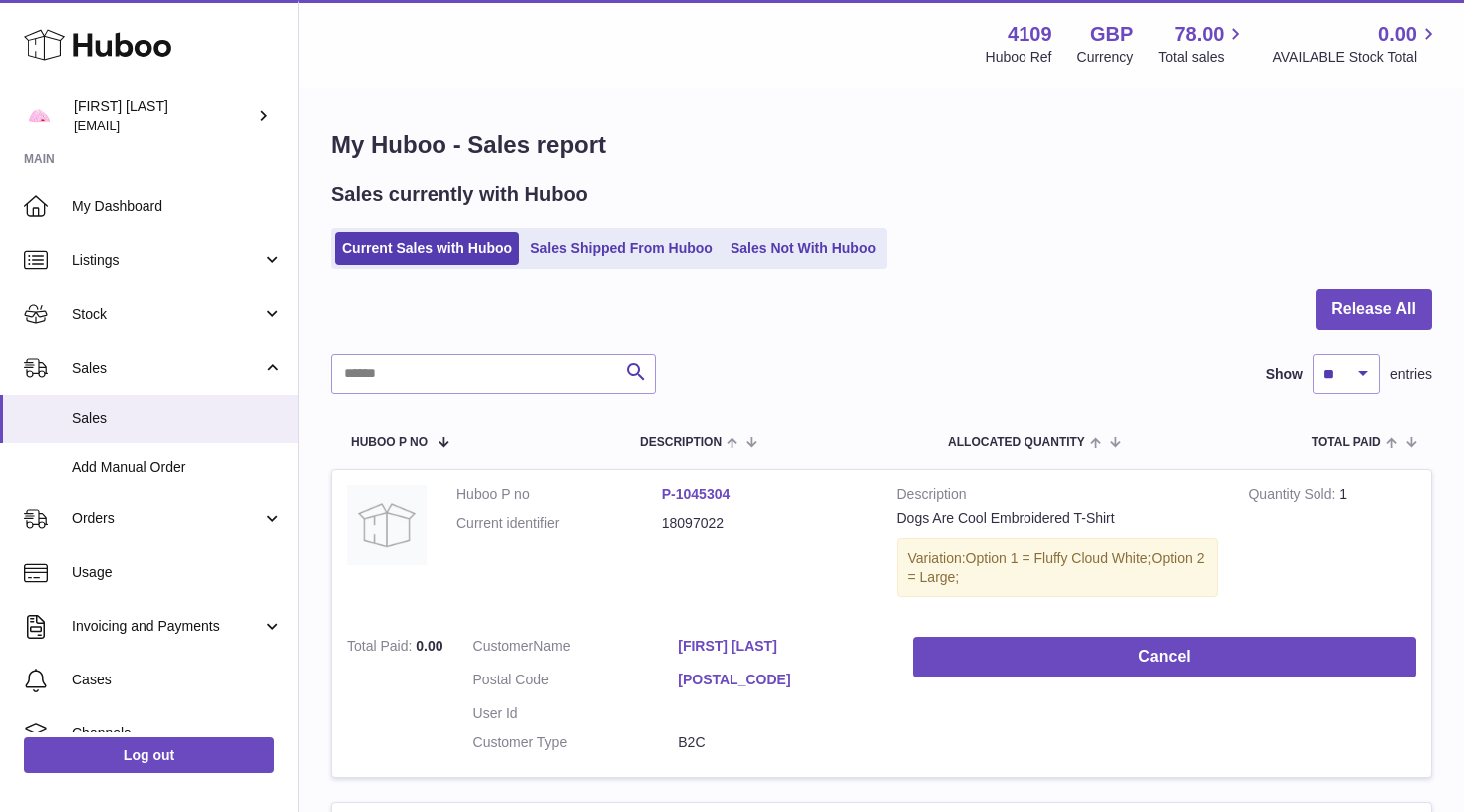 scroll, scrollTop: 0, scrollLeft: 0, axis: both 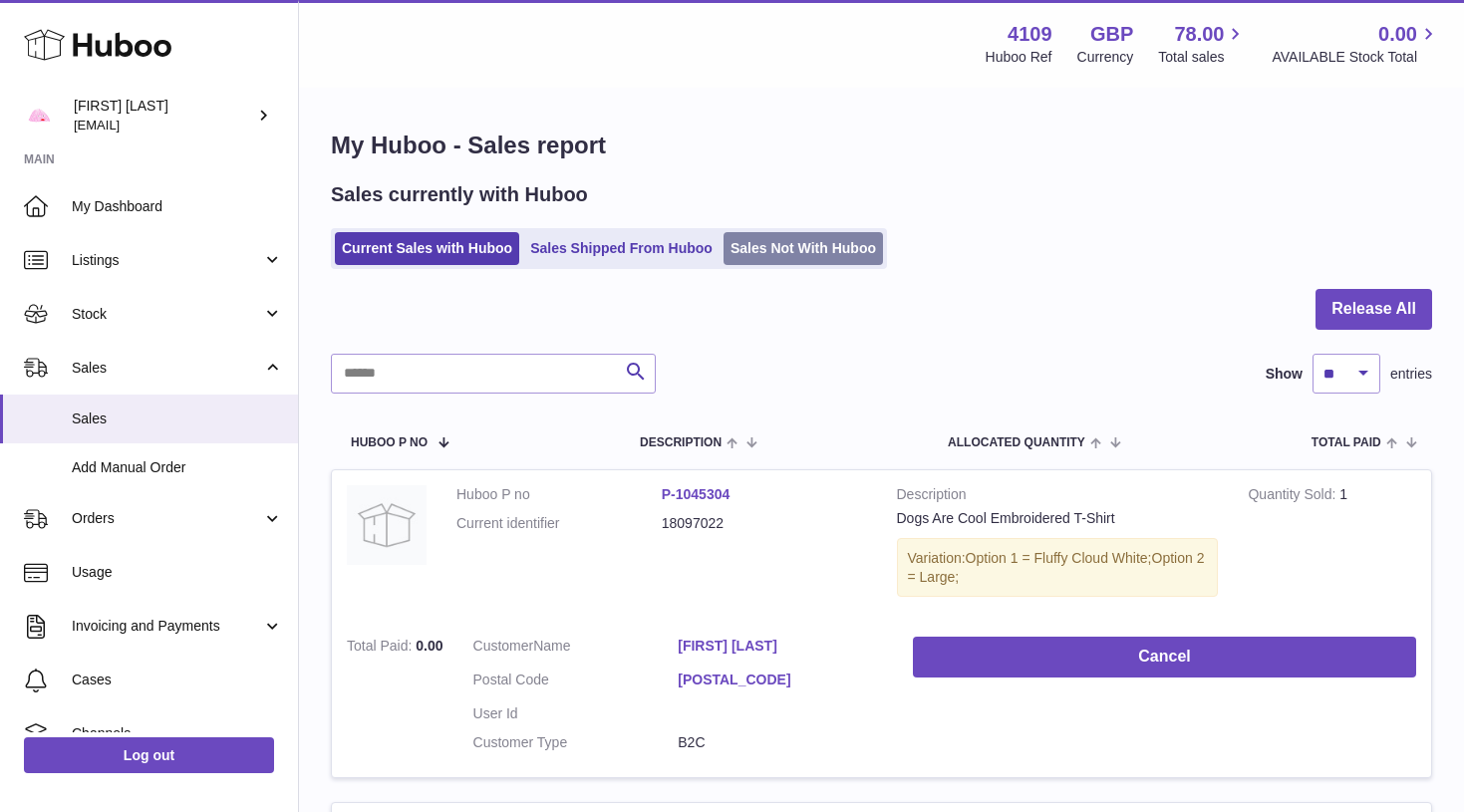 click on "Sales Not With Huboo" at bounding box center [803, 248] 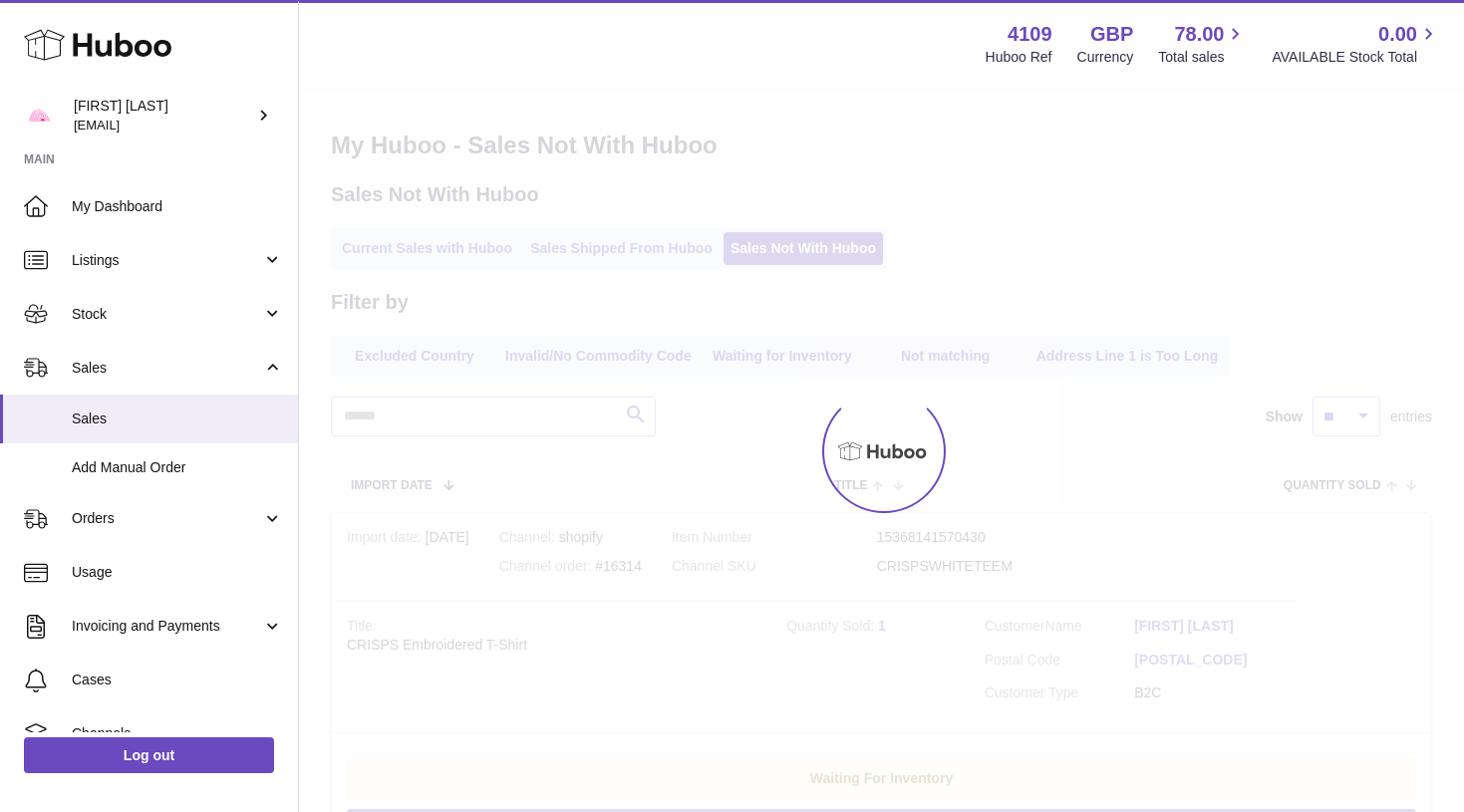 scroll, scrollTop: 0, scrollLeft: 0, axis: both 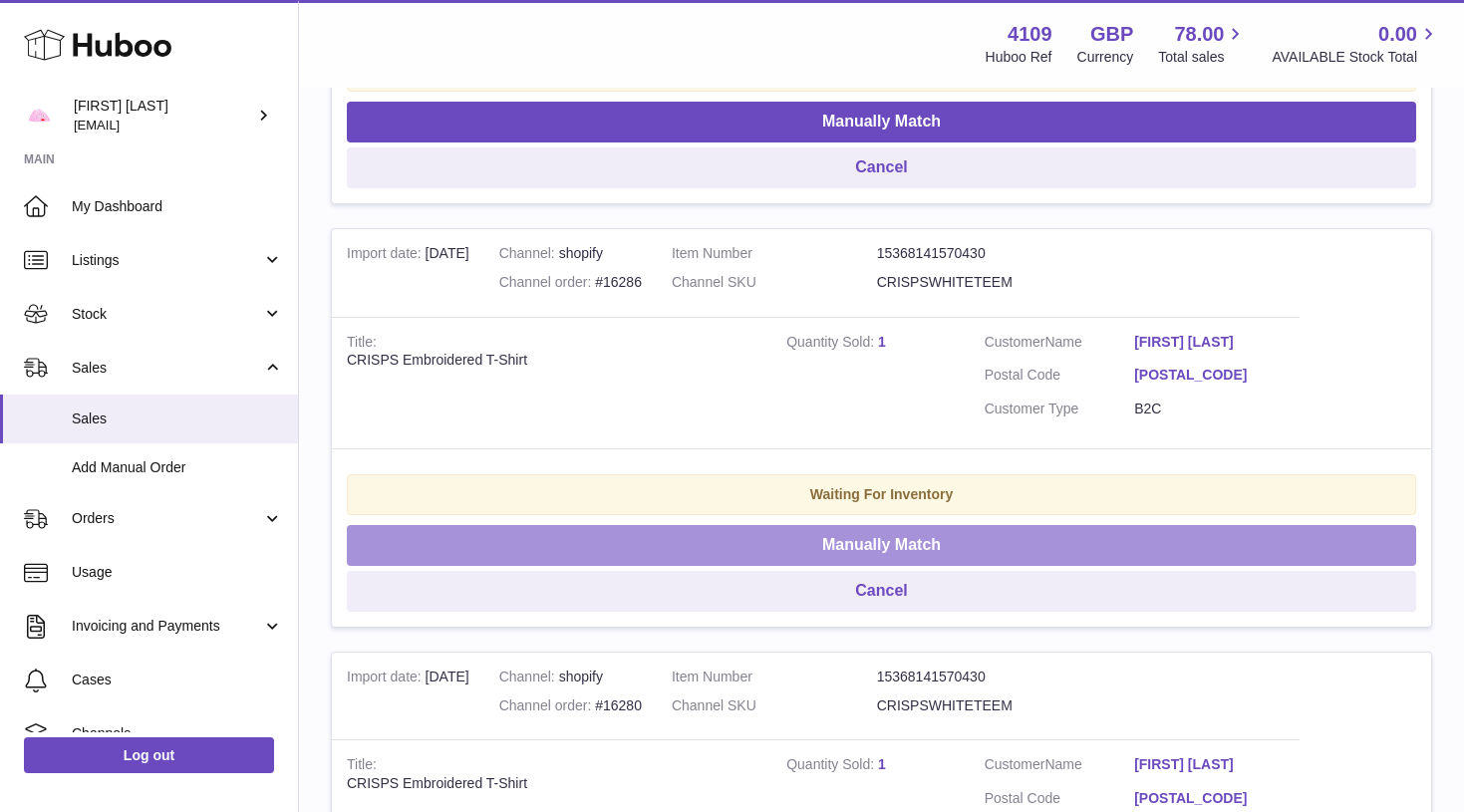 click on "Manually Match" at bounding box center [881, 545] 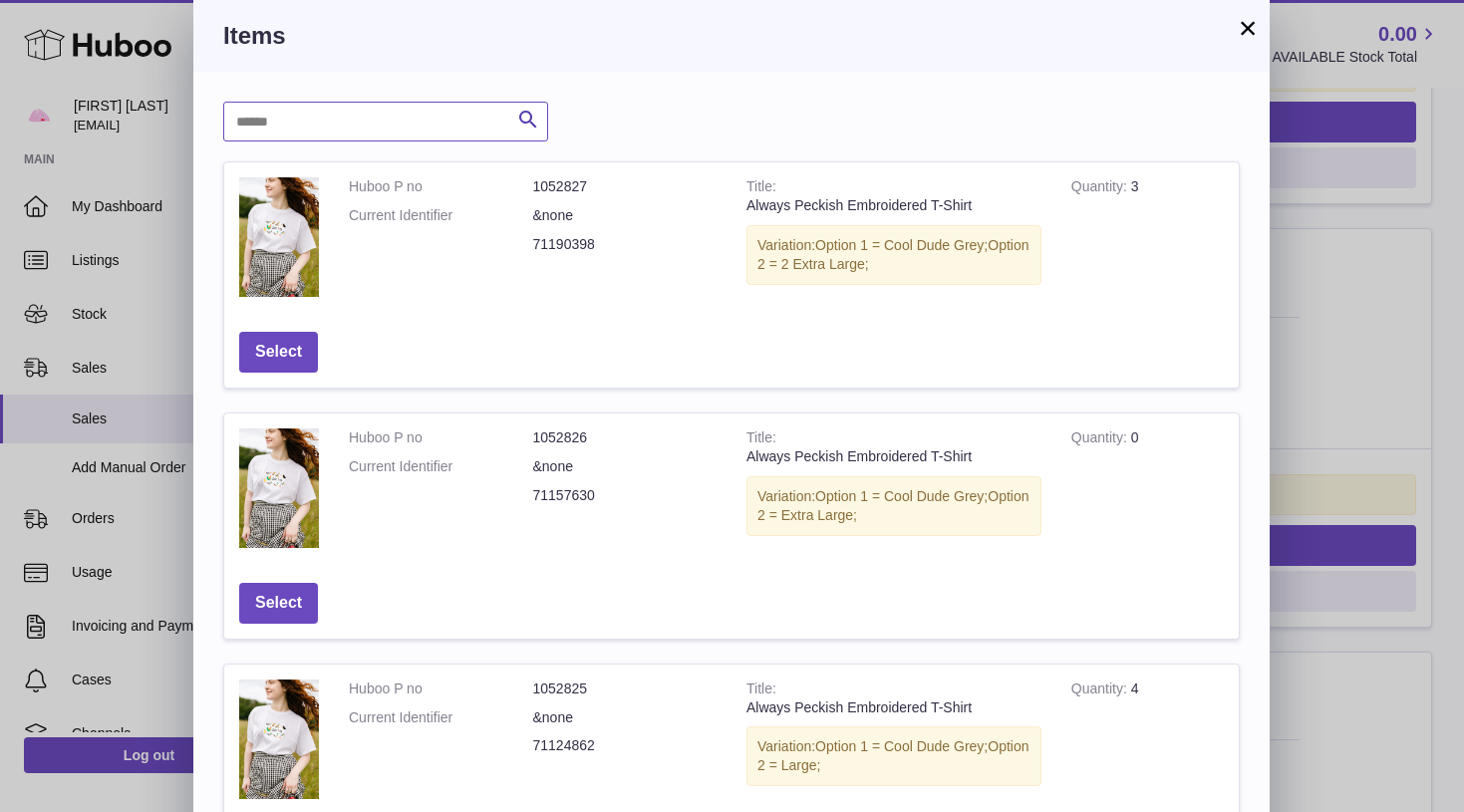 click at bounding box center [386, 122] 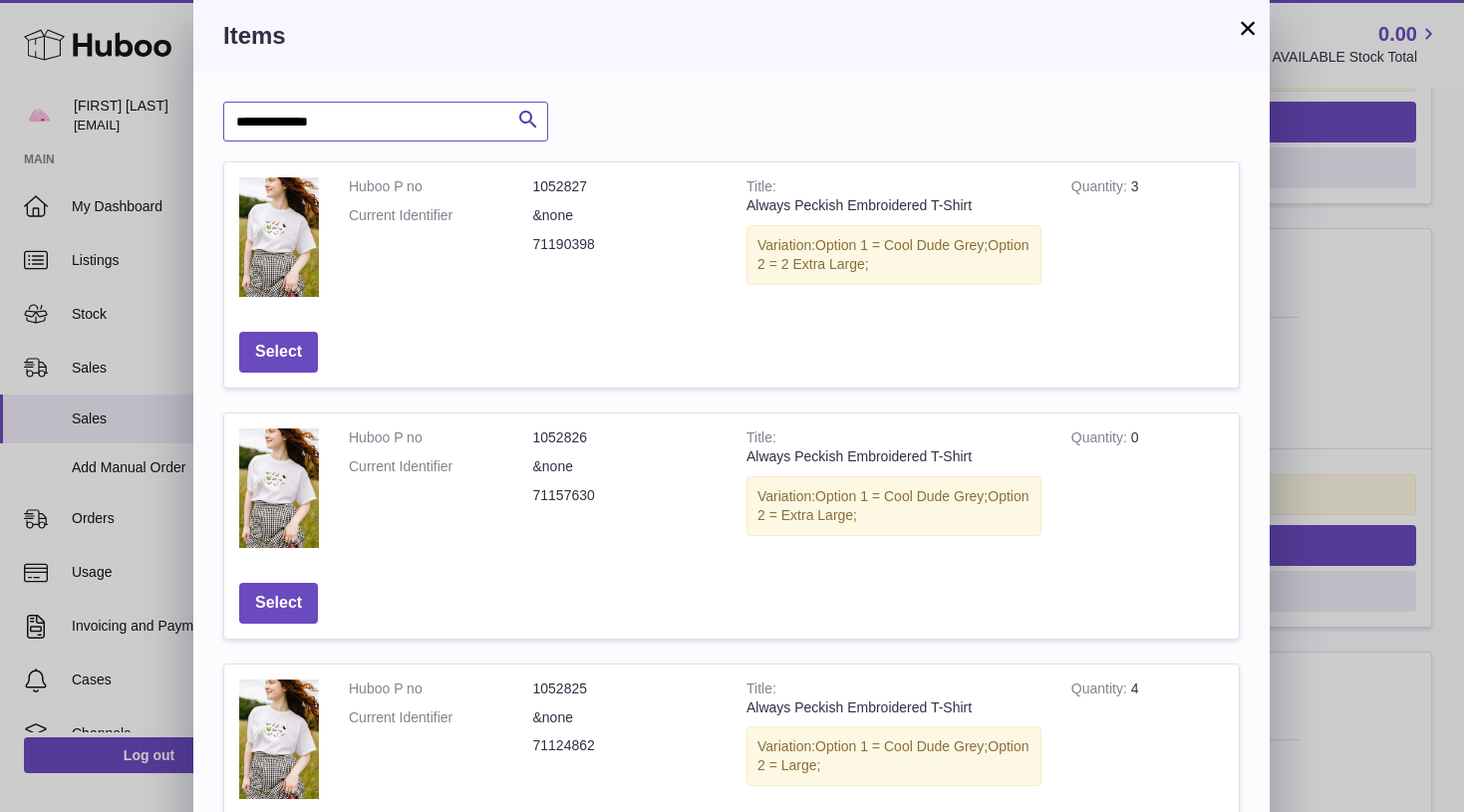 type on "**********" 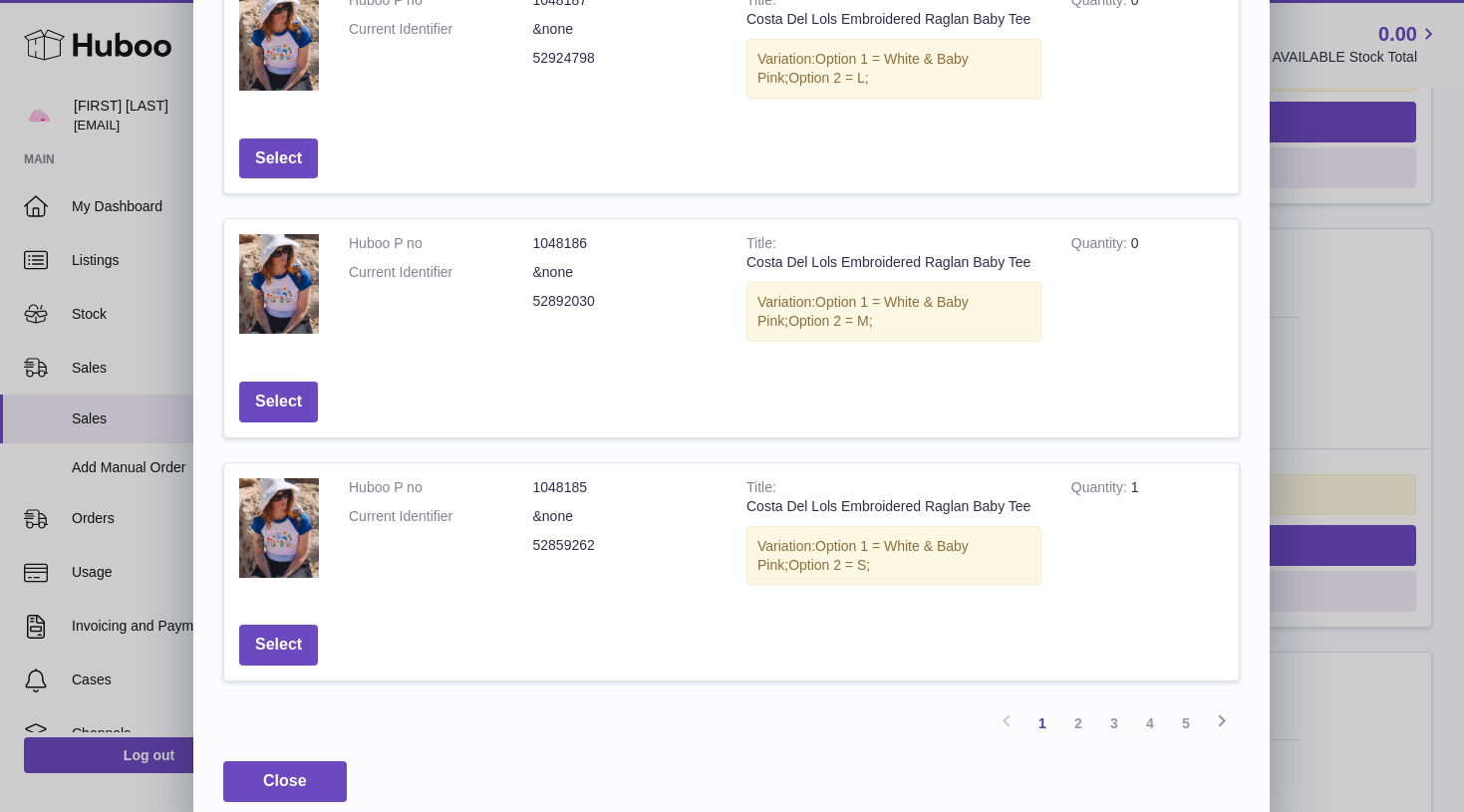scroll, scrollTop: 673, scrollLeft: 0, axis: vertical 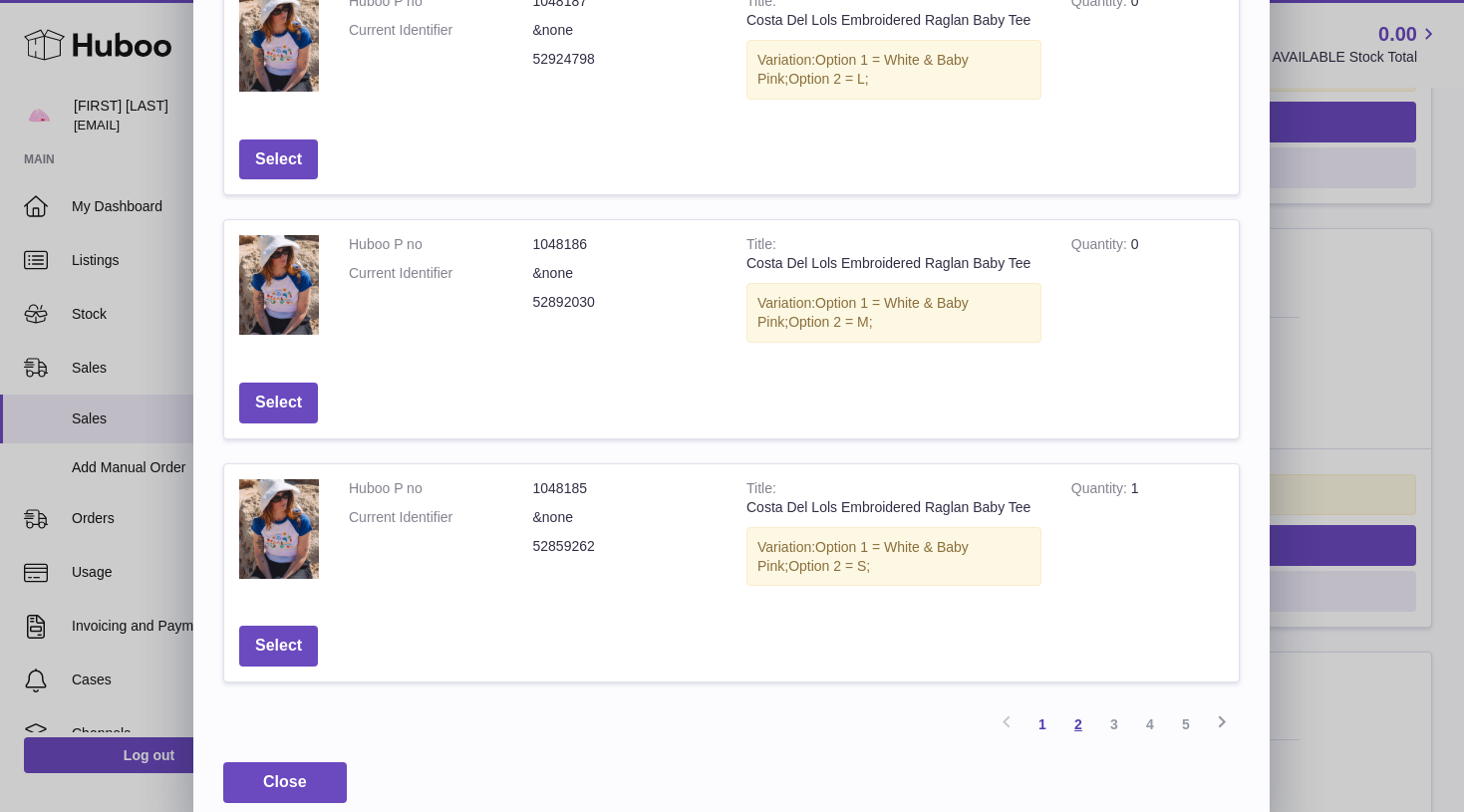 click on "2" at bounding box center (1078, 724) 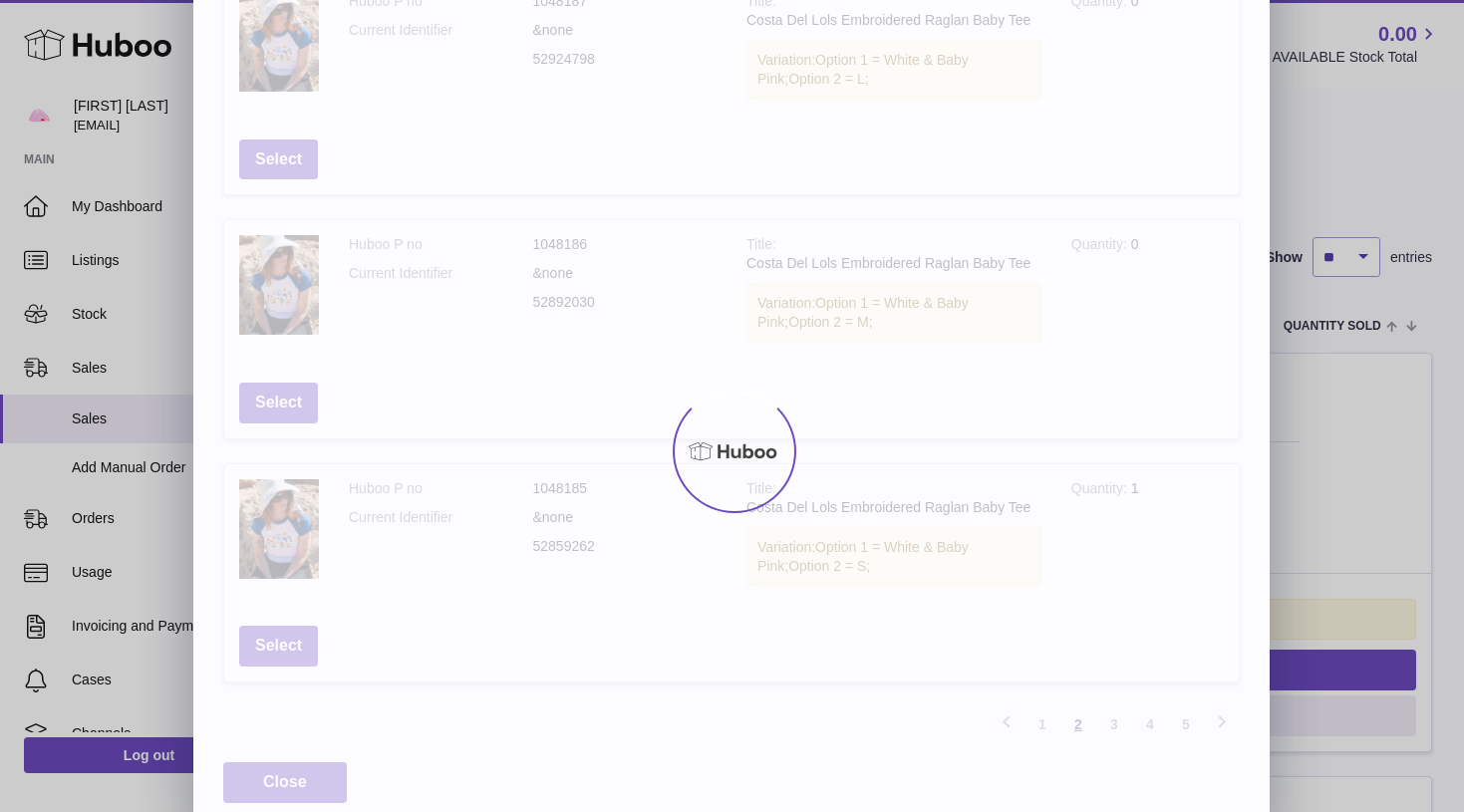 scroll, scrollTop: 90, scrollLeft: 0, axis: vertical 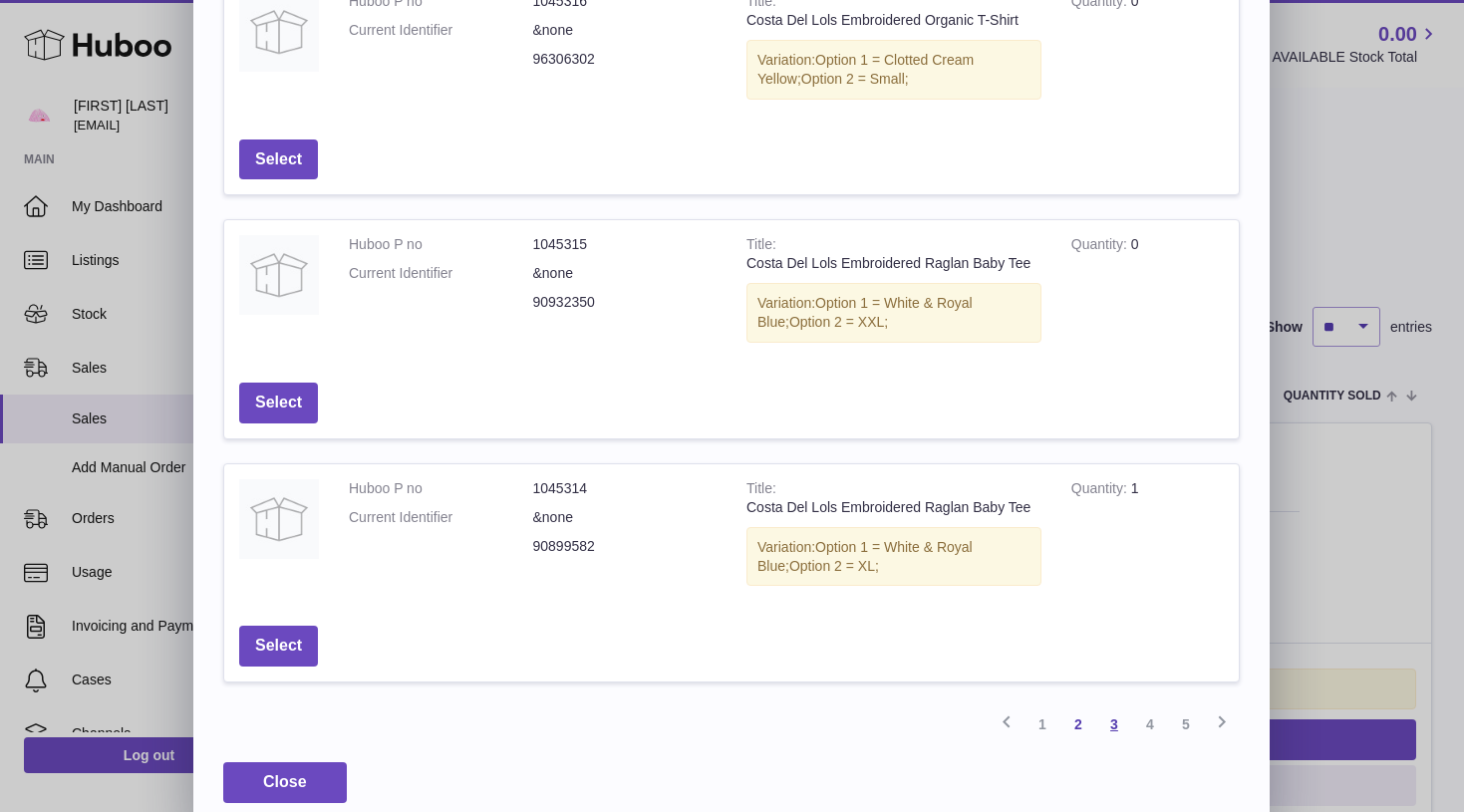 click on "3" at bounding box center [1114, 724] 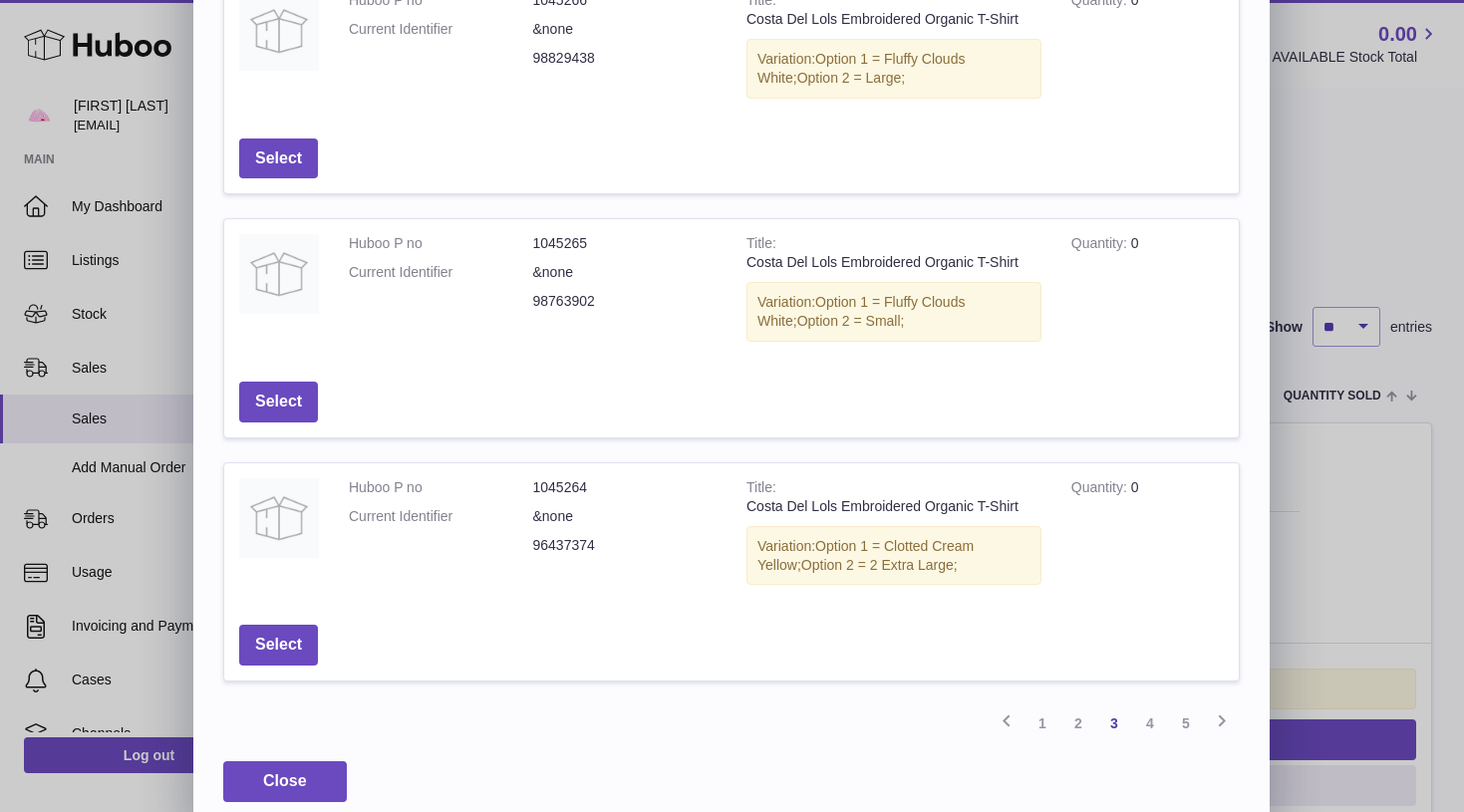 scroll, scrollTop: 673, scrollLeft: 0, axis: vertical 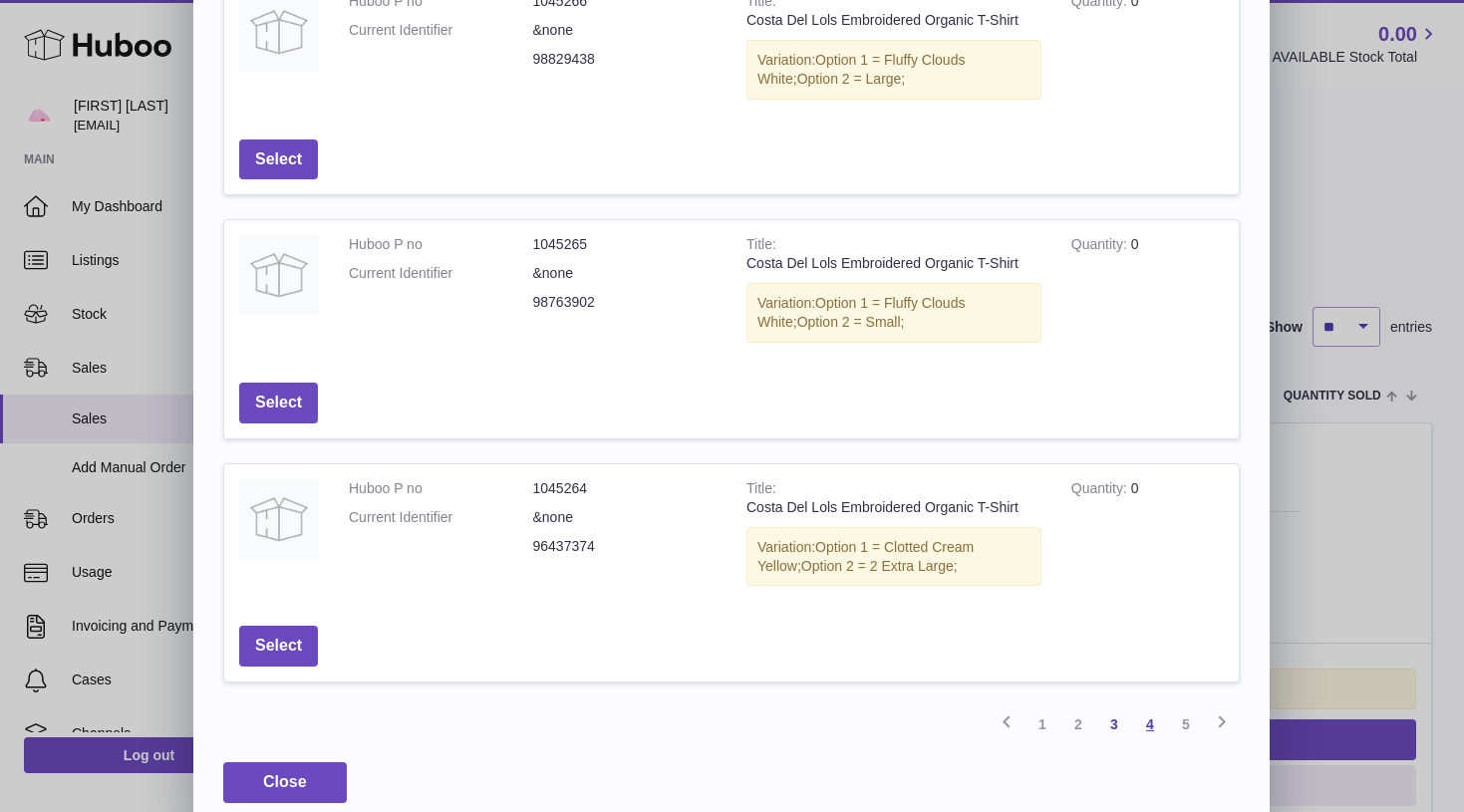 click on "4" at bounding box center [1150, 724] 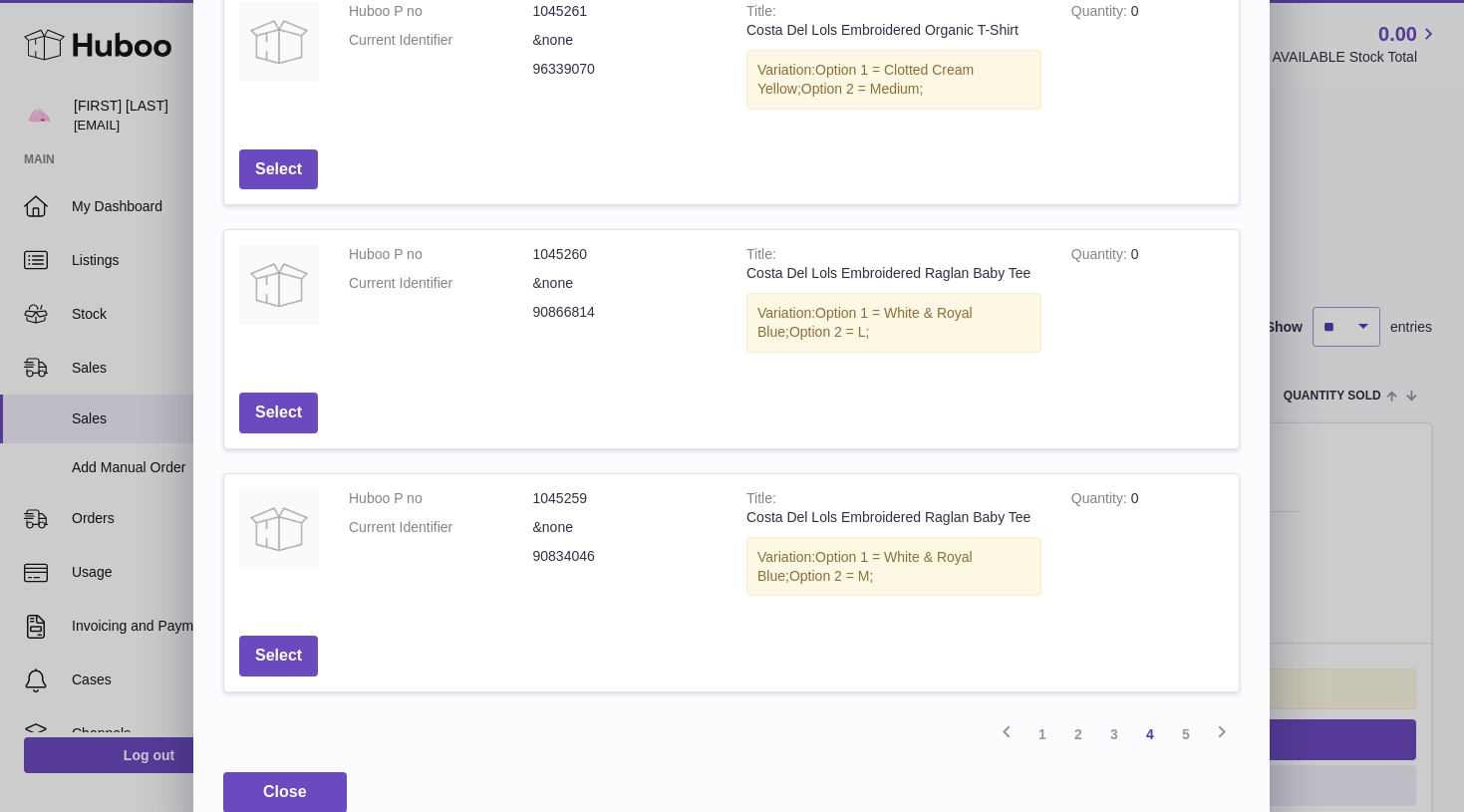 scroll, scrollTop: 665, scrollLeft: 0, axis: vertical 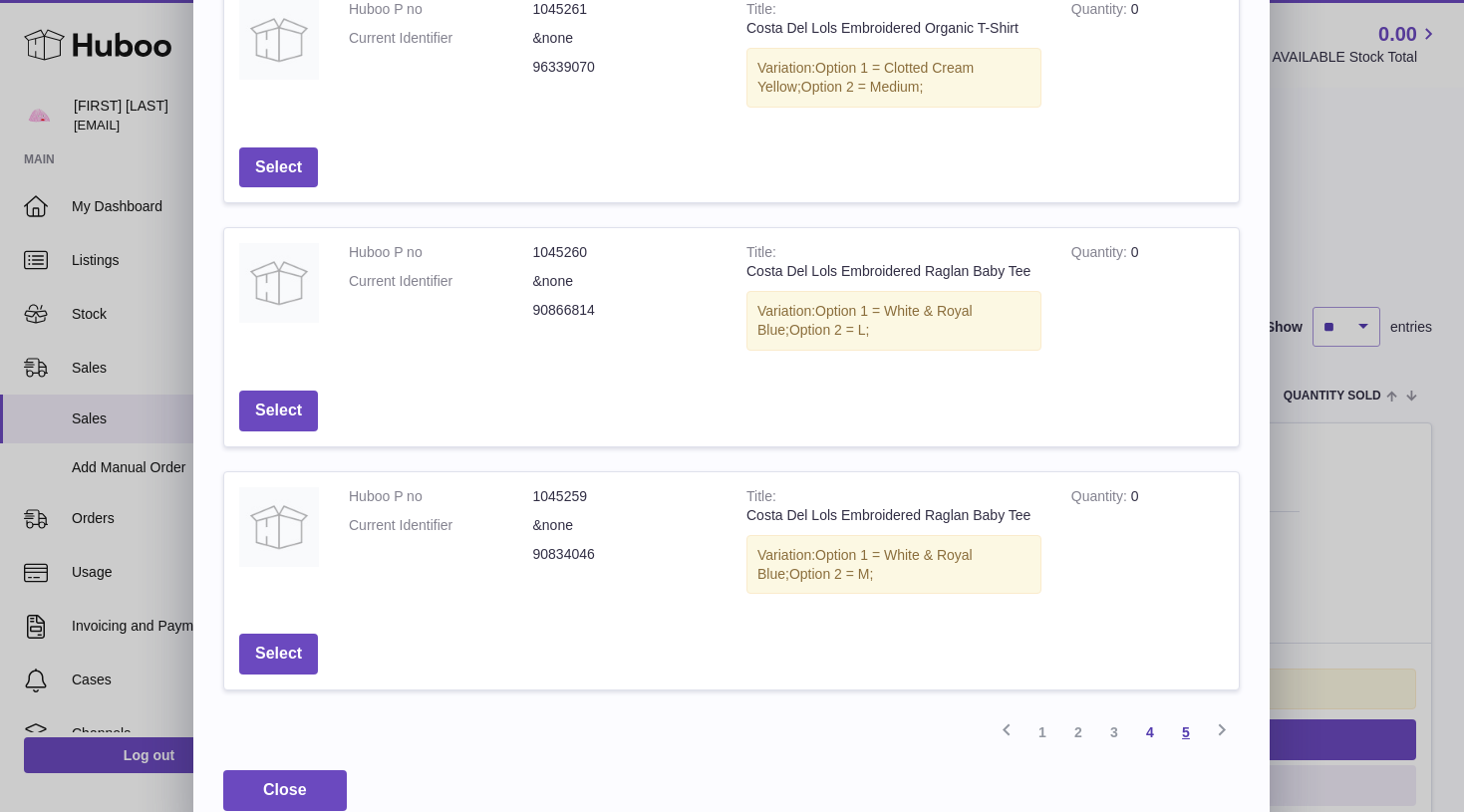 click on "5" at bounding box center (1186, 732) 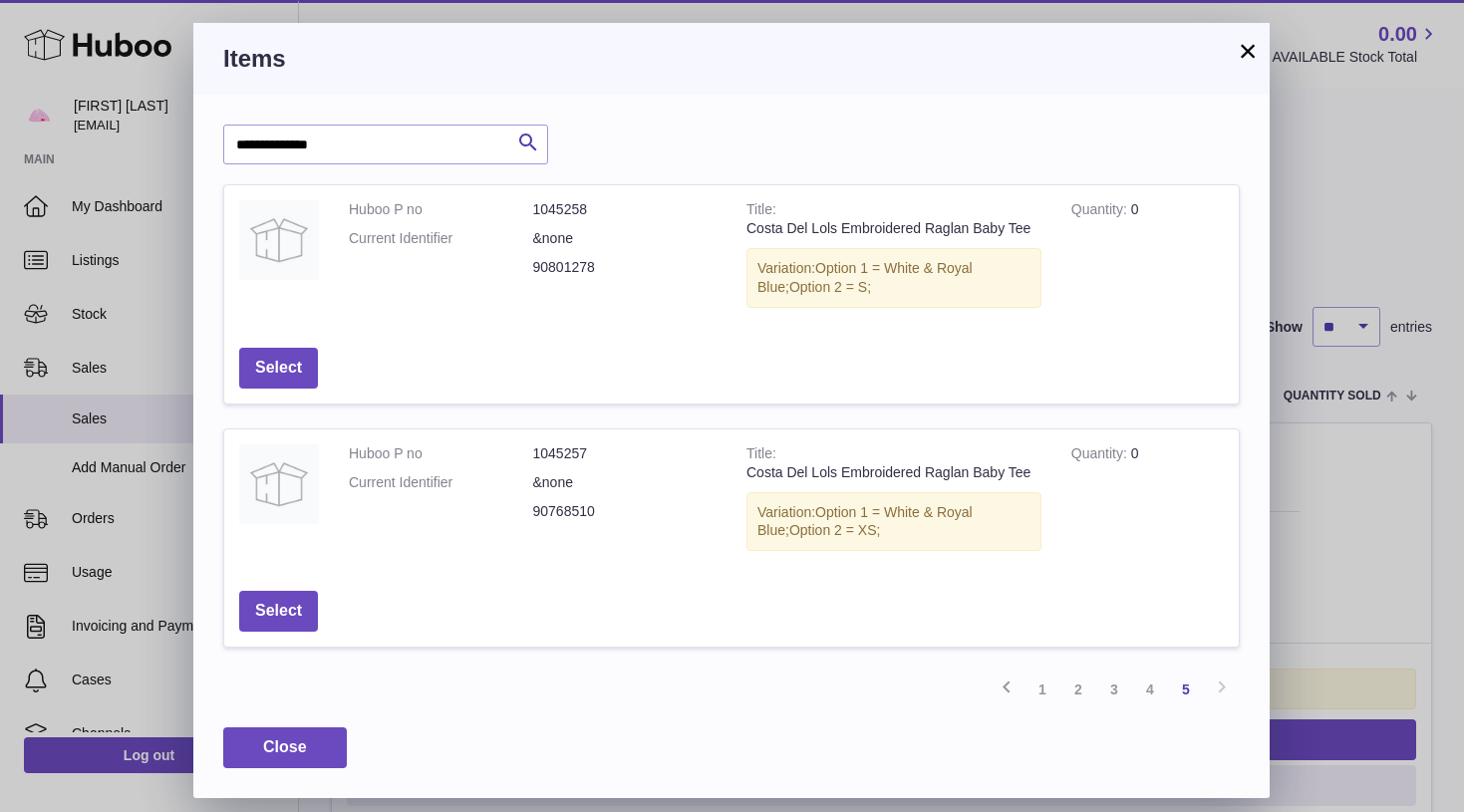 scroll, scrollTop: 0, scrollLeft: 0, axis: both 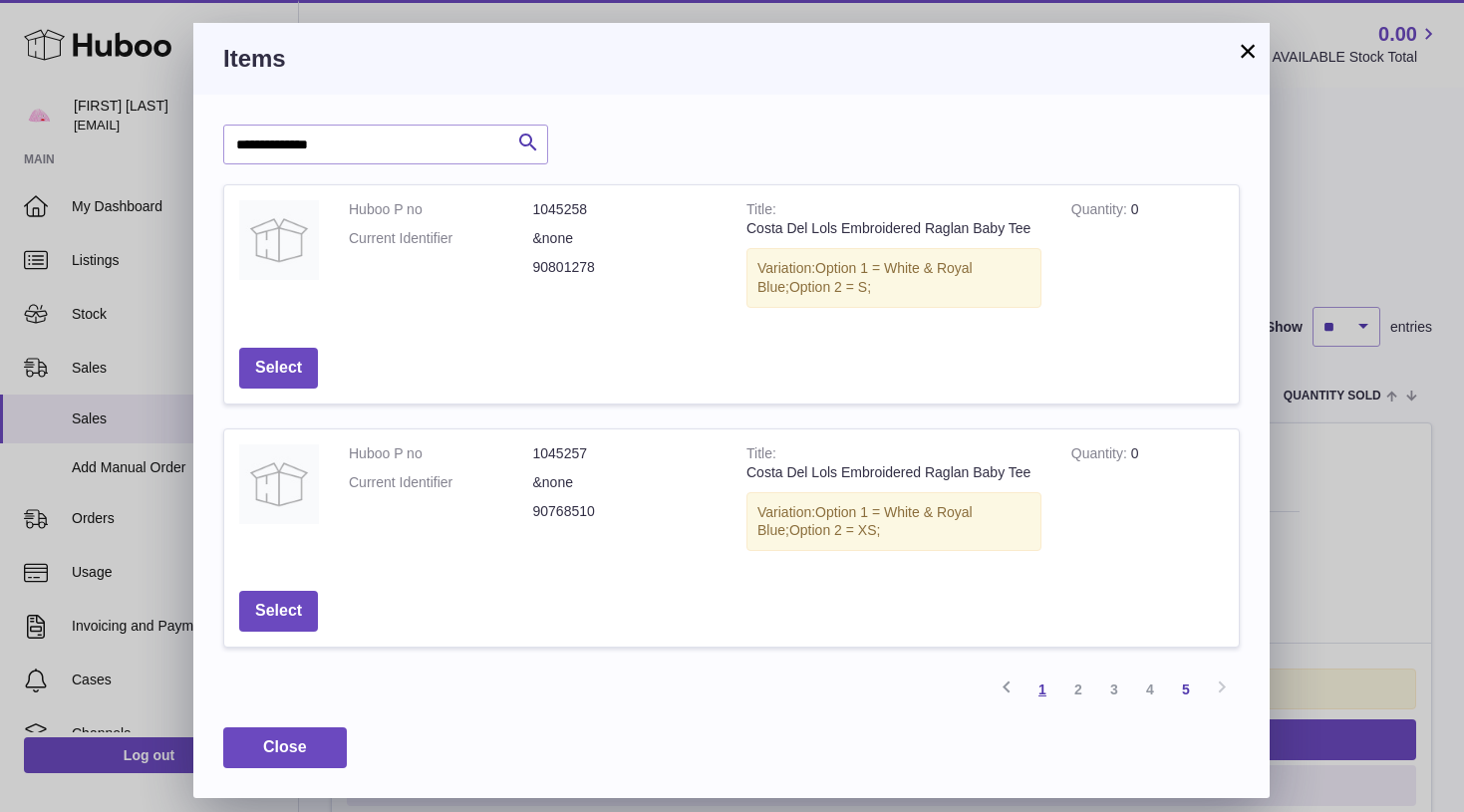 click on "1" at bounding box center [1042, 689] 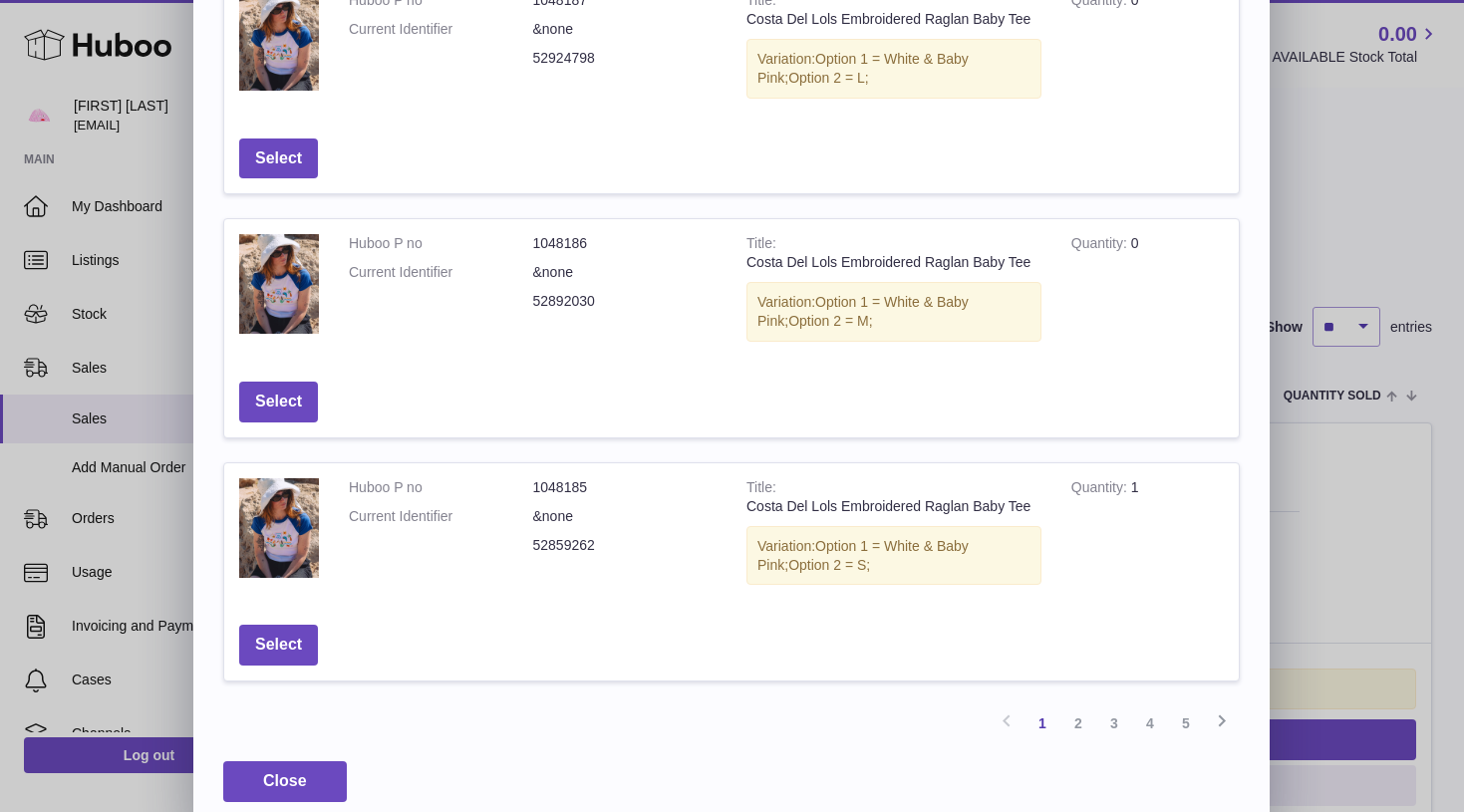 scroll, scrollTop: 673, scrollLeft: 0, axis: vertical 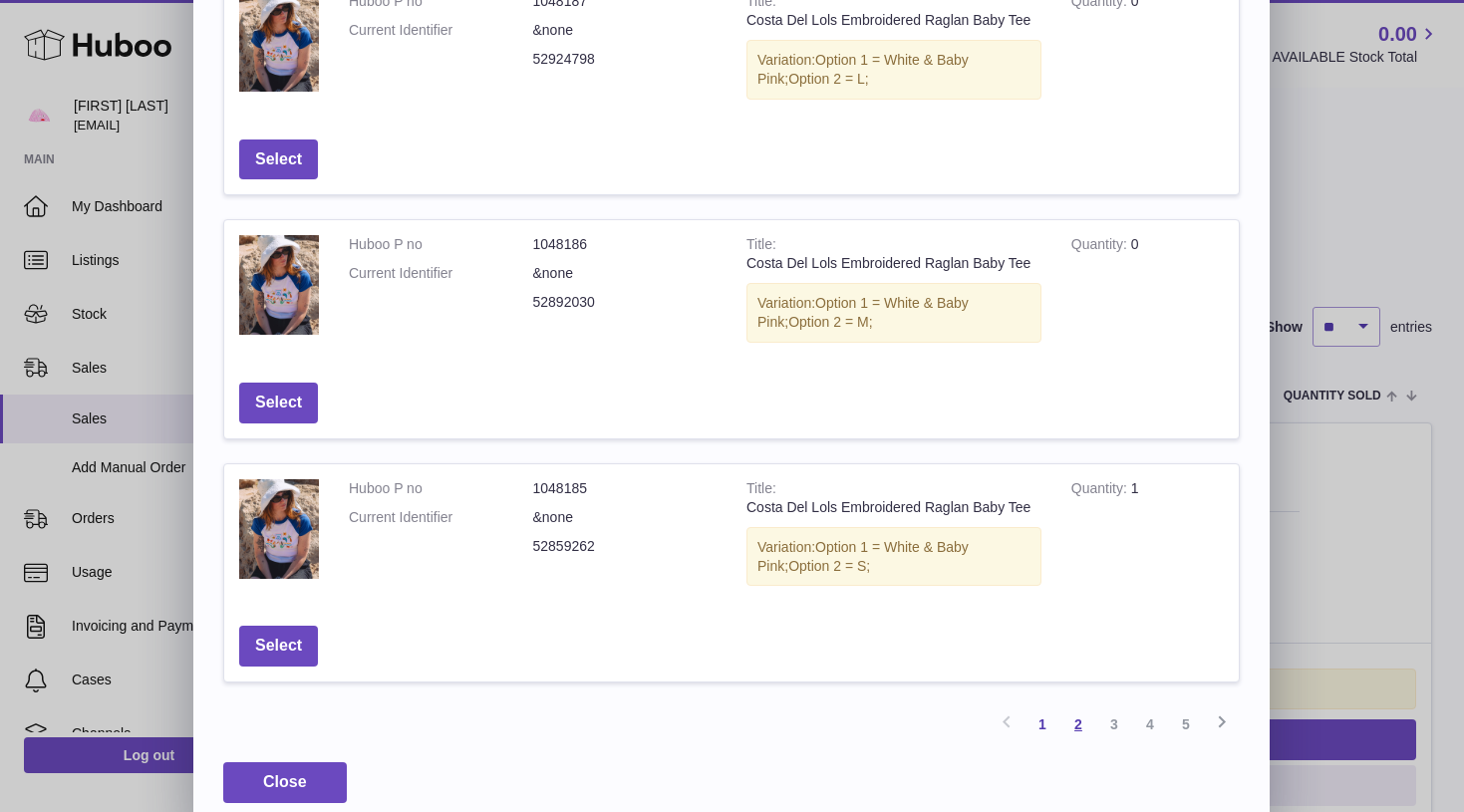 click on "2" at bounding box center (1078, 724) 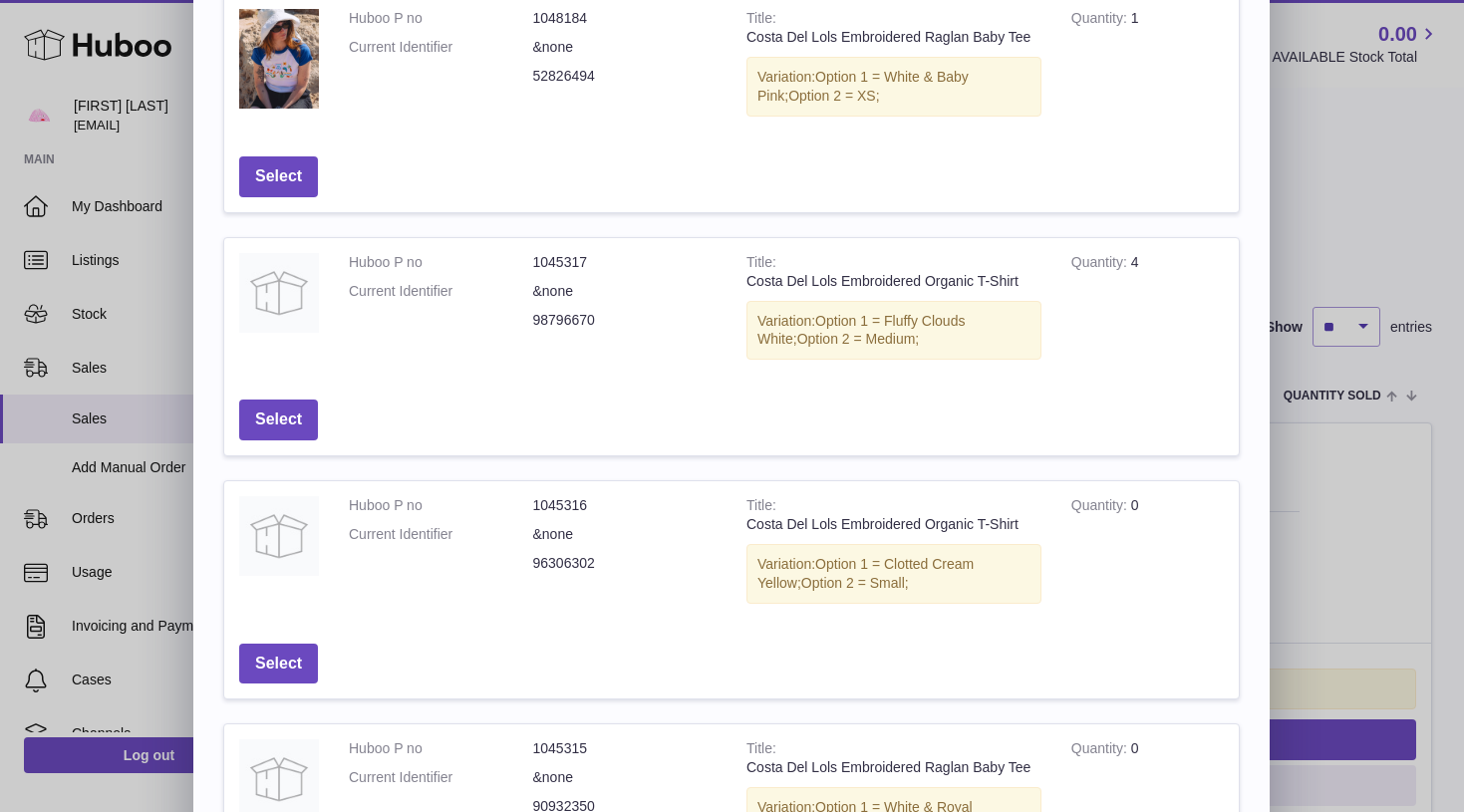 scroll, scrollTop: 151, scrollLeft: 0, axis: vertical 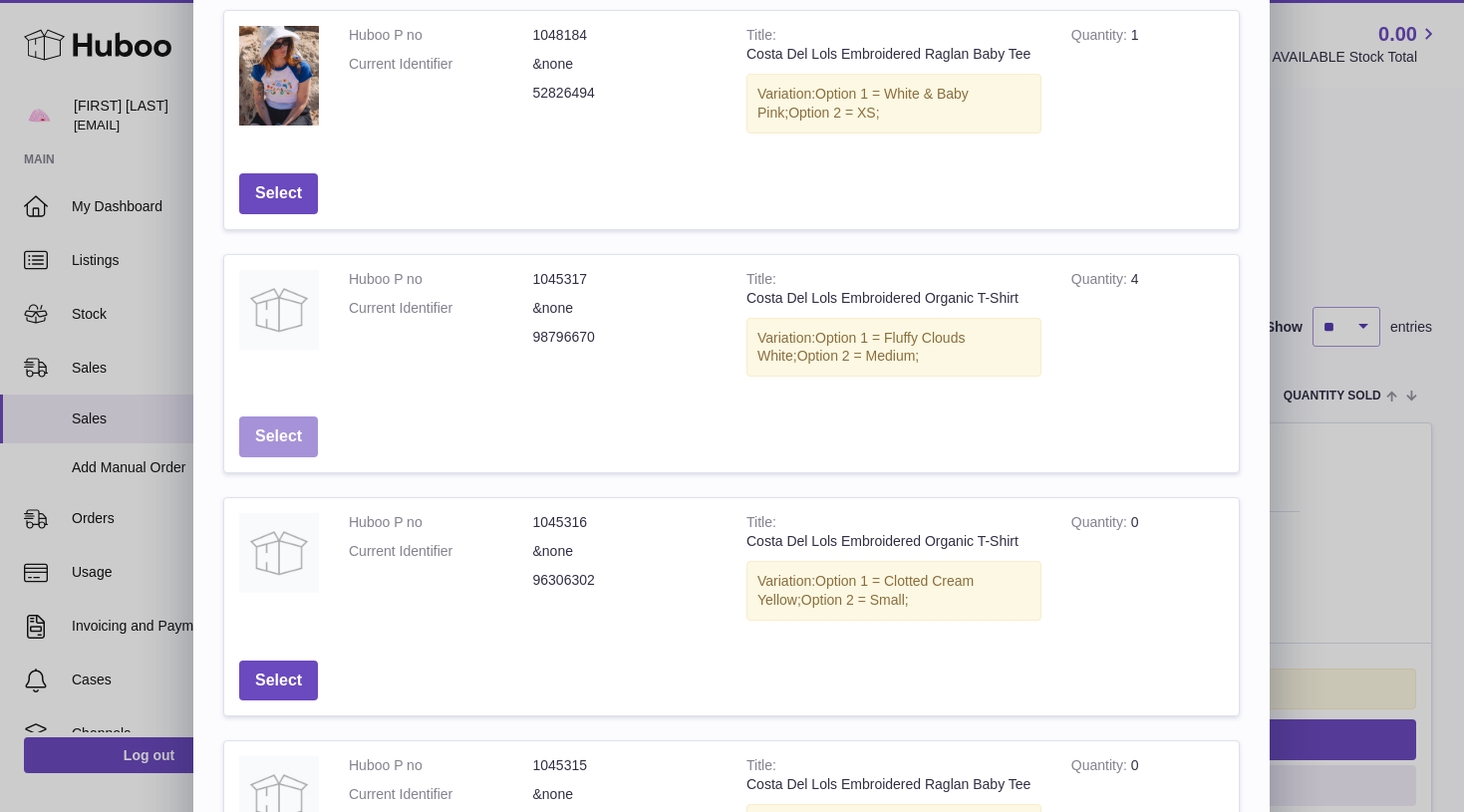 click on "Select" at bounding box center (278, 436) 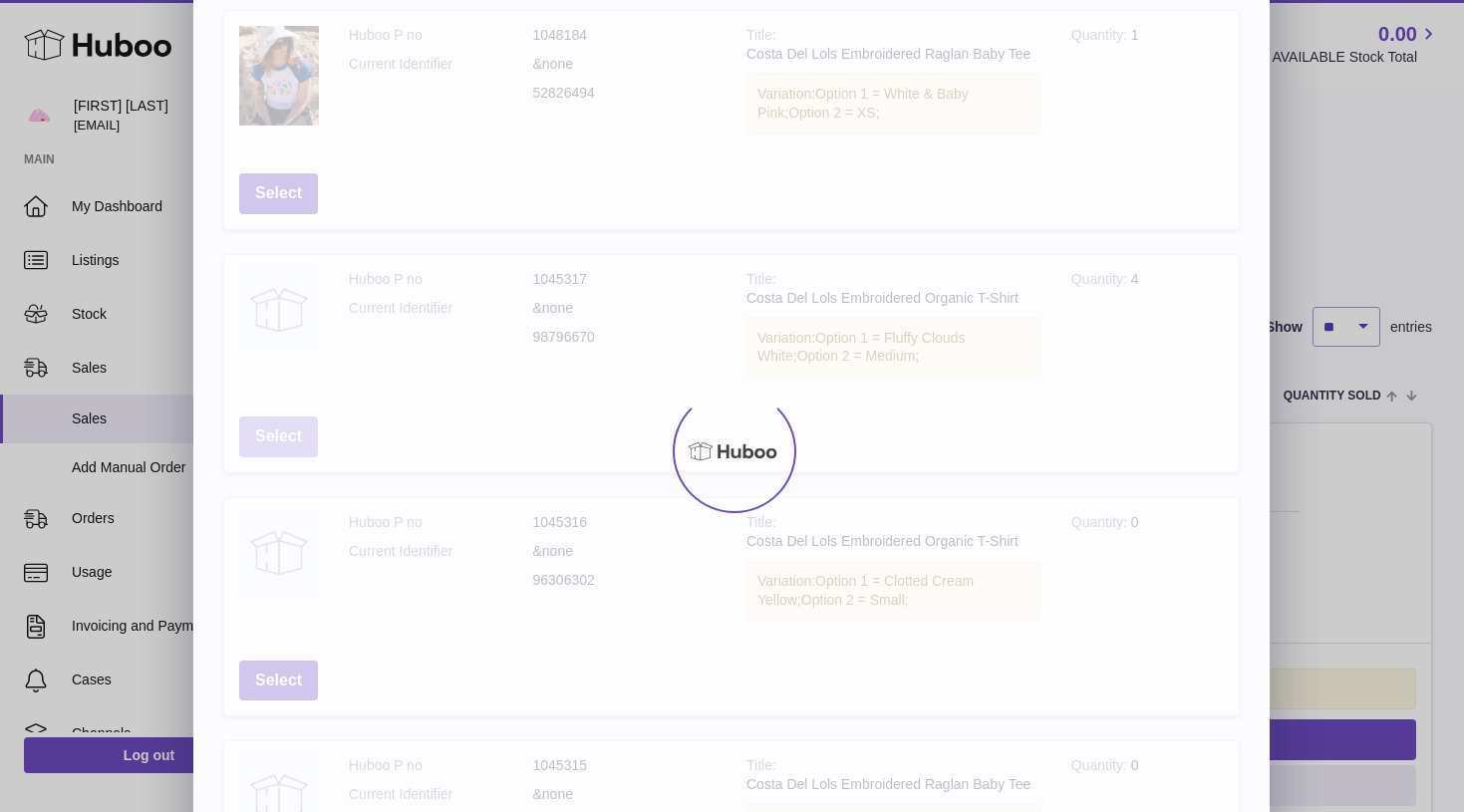 scroll, scrollTop: 0, scrollLeft: 0, axis: both 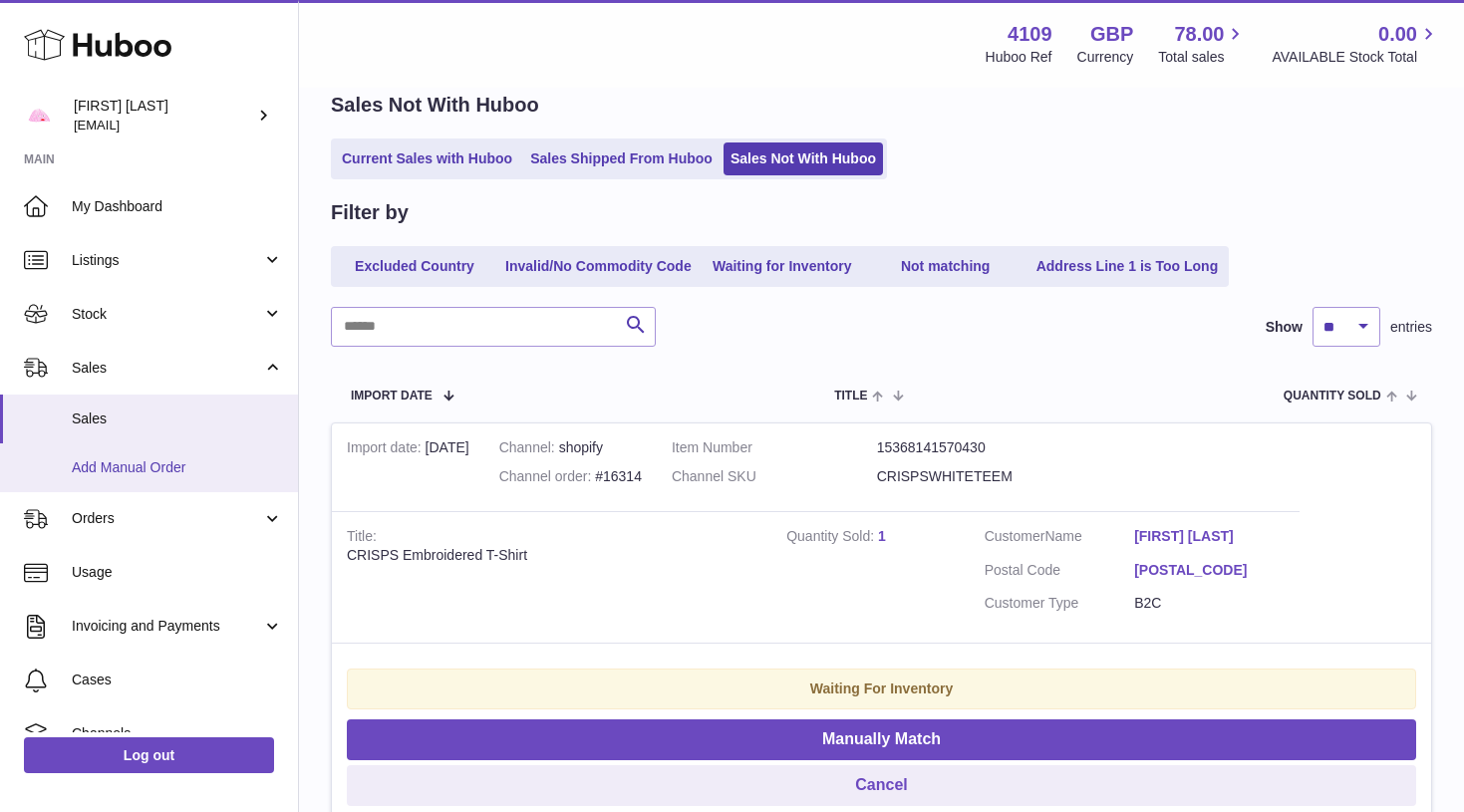 click on "Add Manual Order" at bounding box center [177, 467] 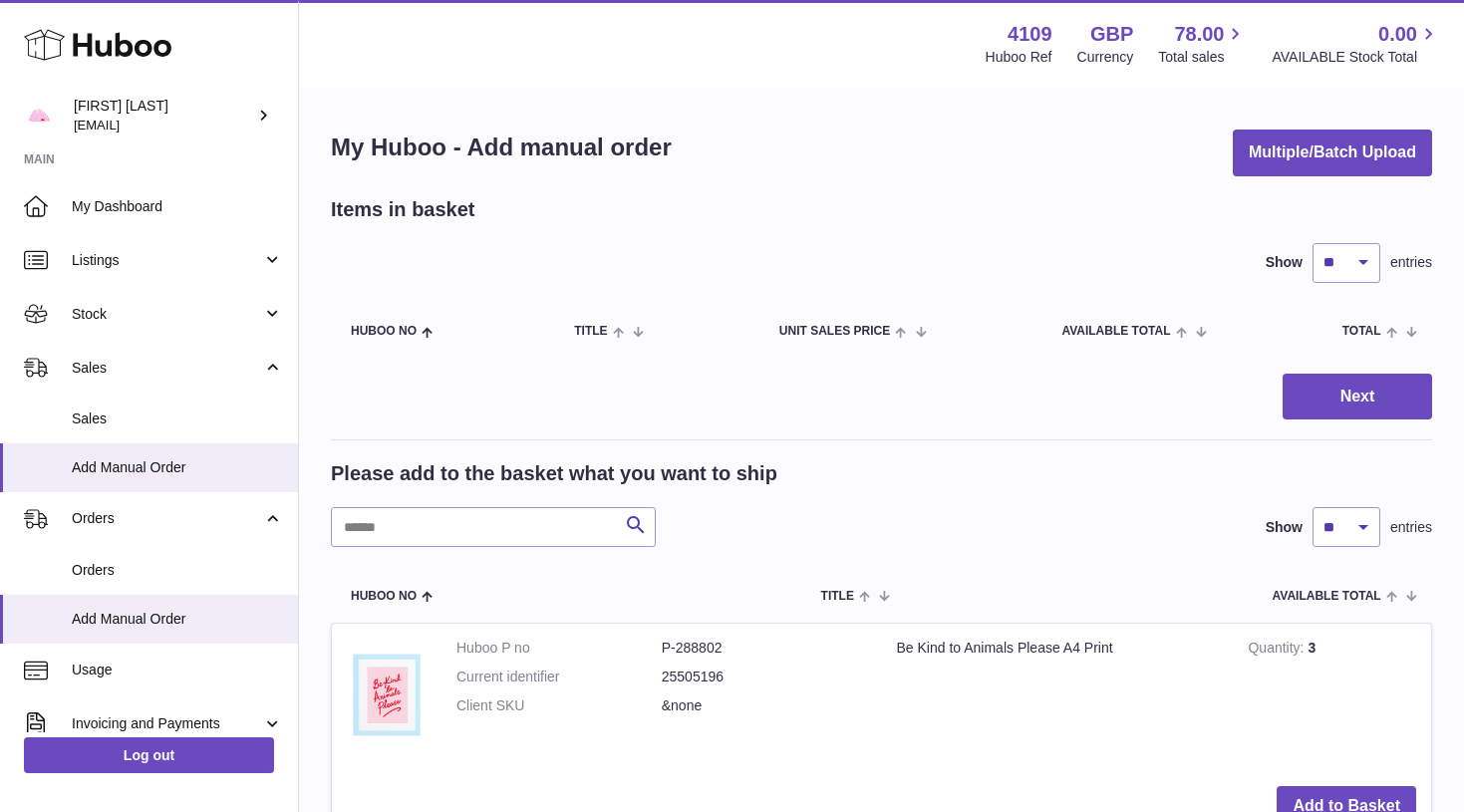 scroll, scrollTop: 0, scrollLeft: 0, axis: both 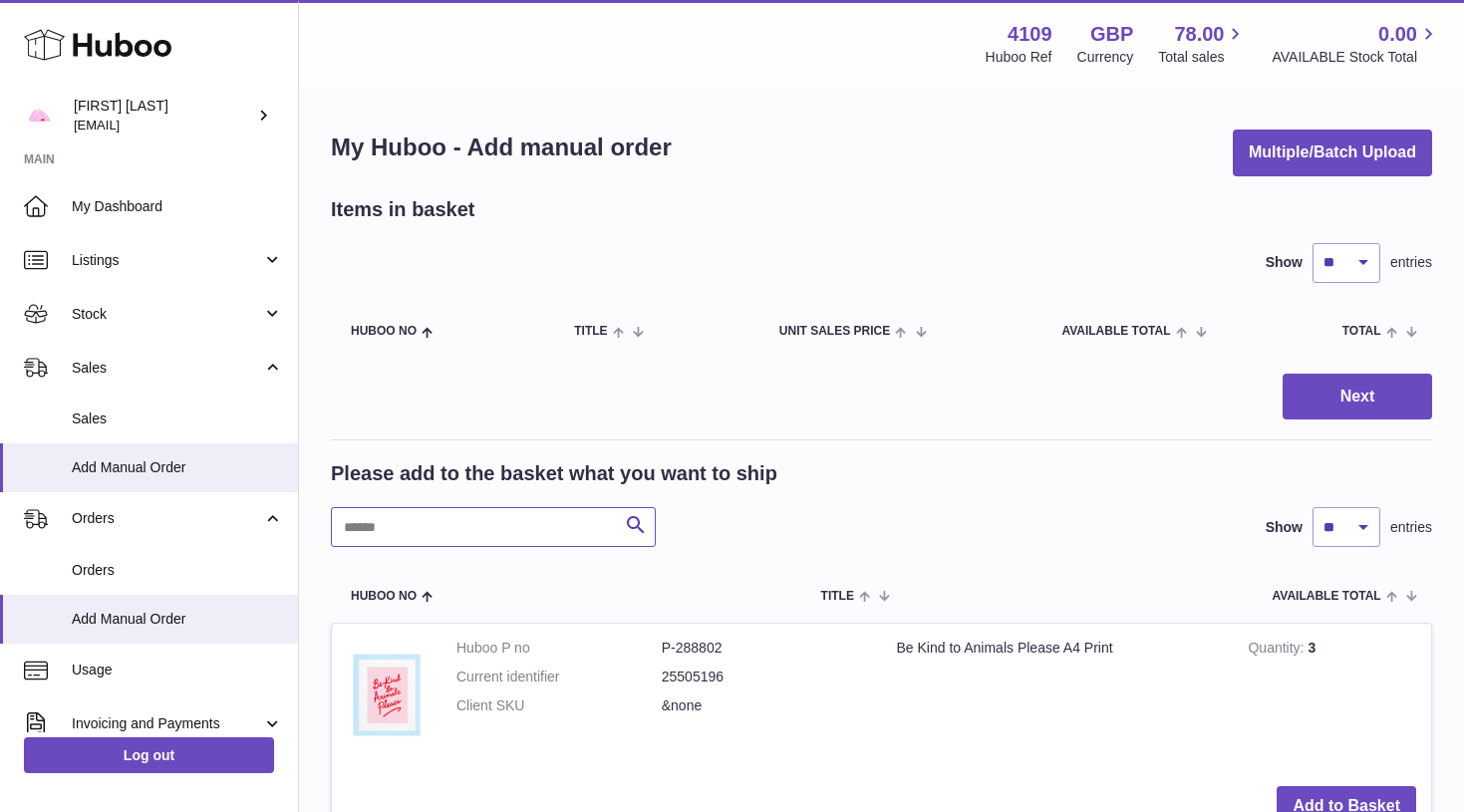 click at bounding box center (493, 527) 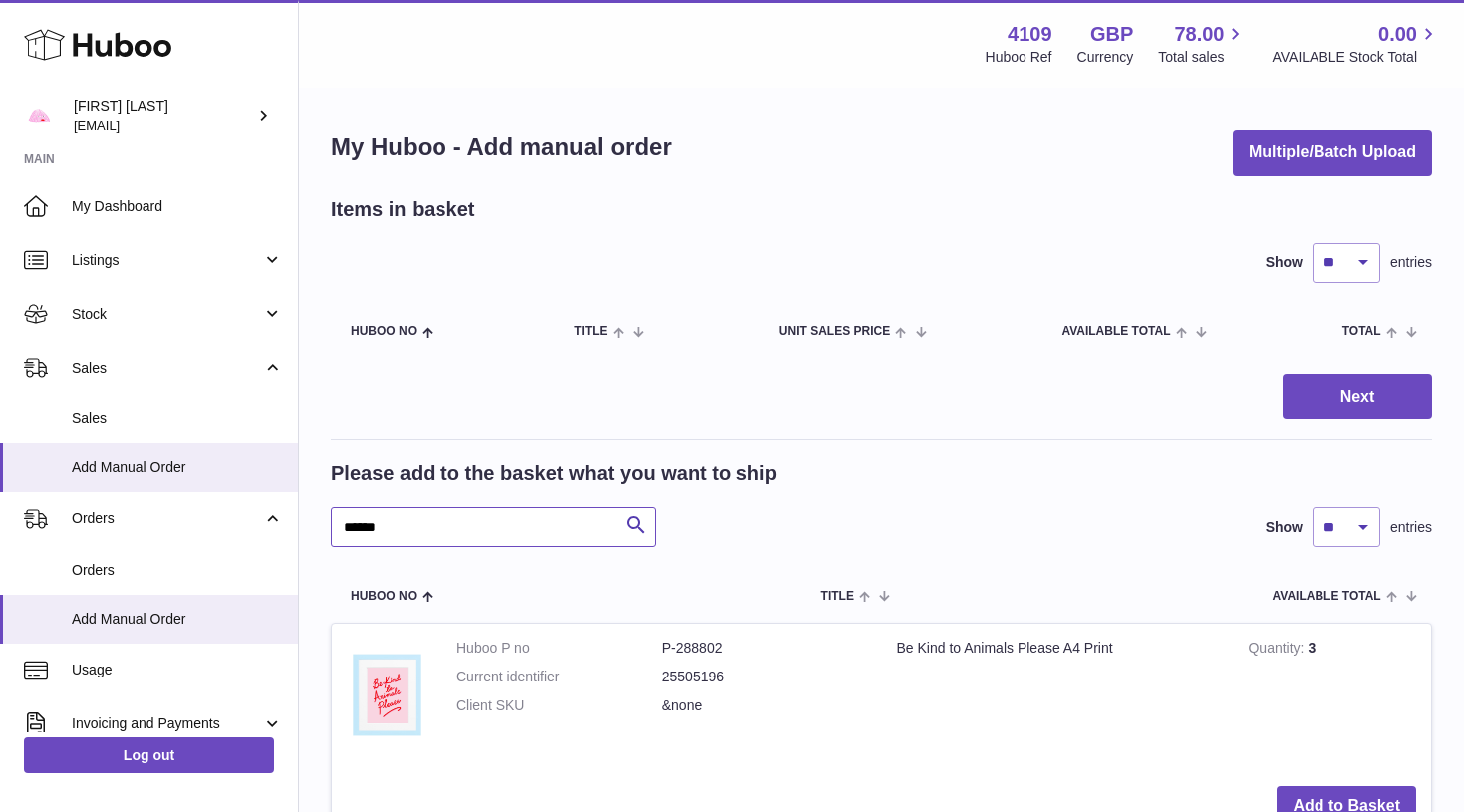 type on "******" 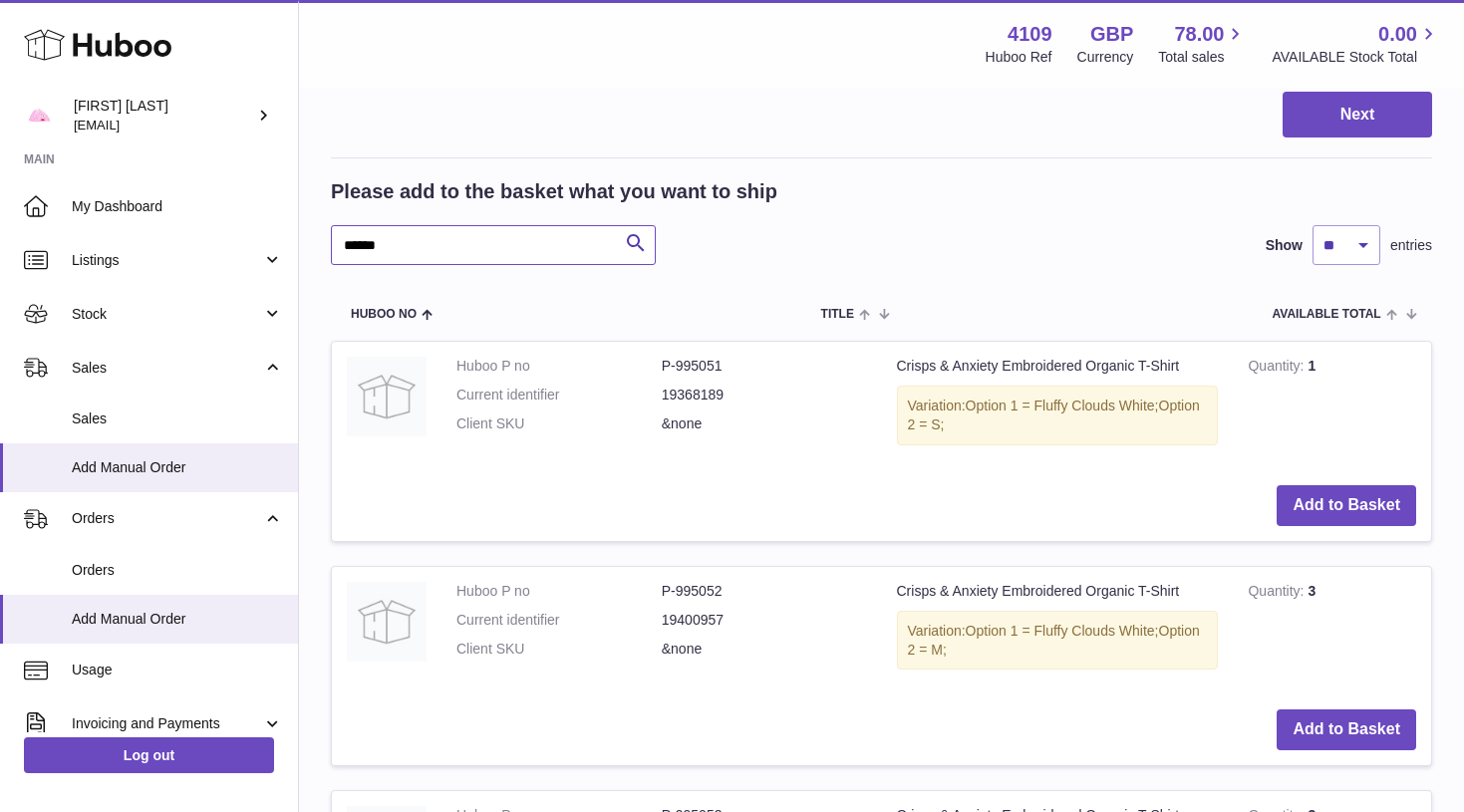 scroll, scrollTop: 293, scrollLeft: 0, axis: vertical 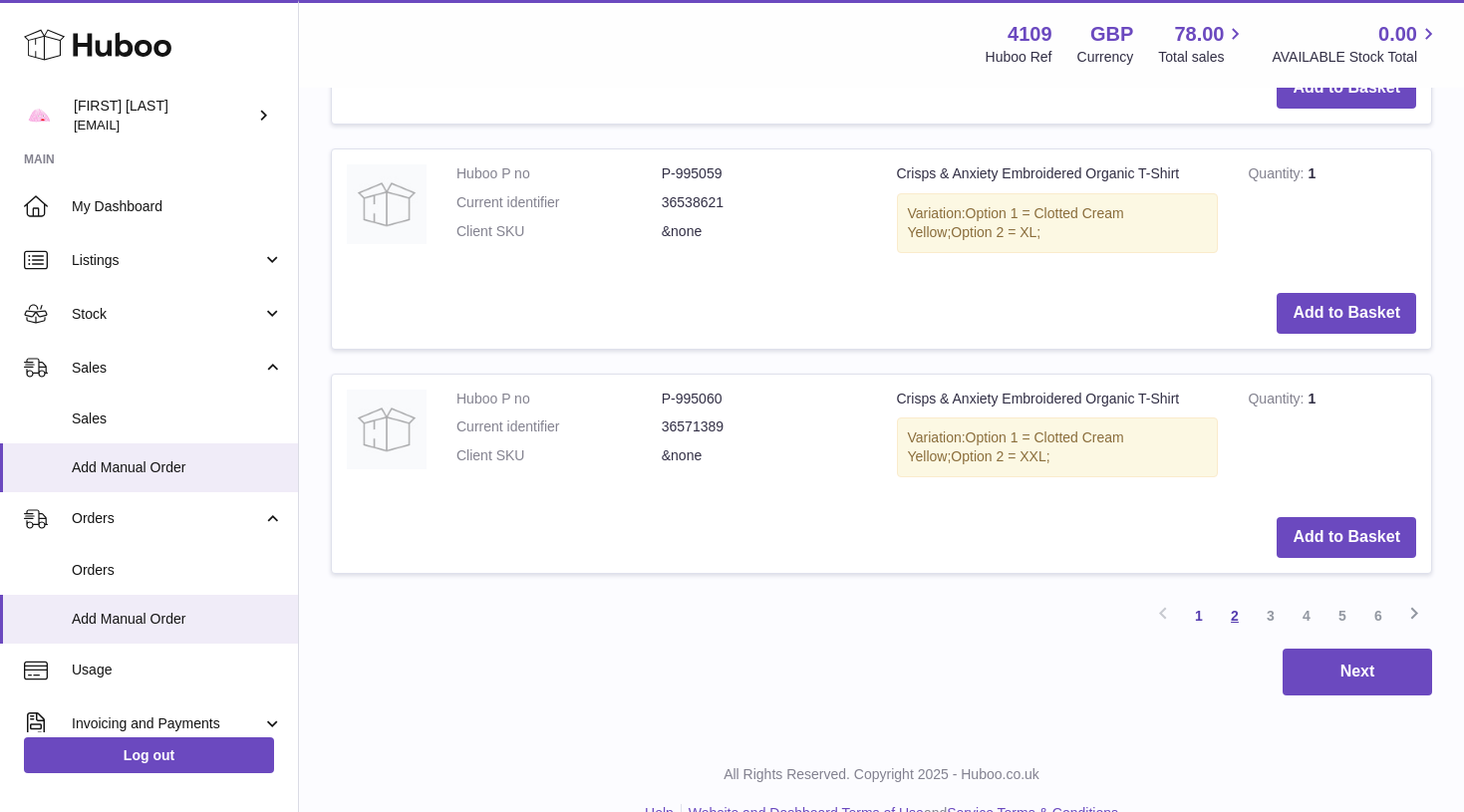 click on "2" at bounding box center (1235, 616) 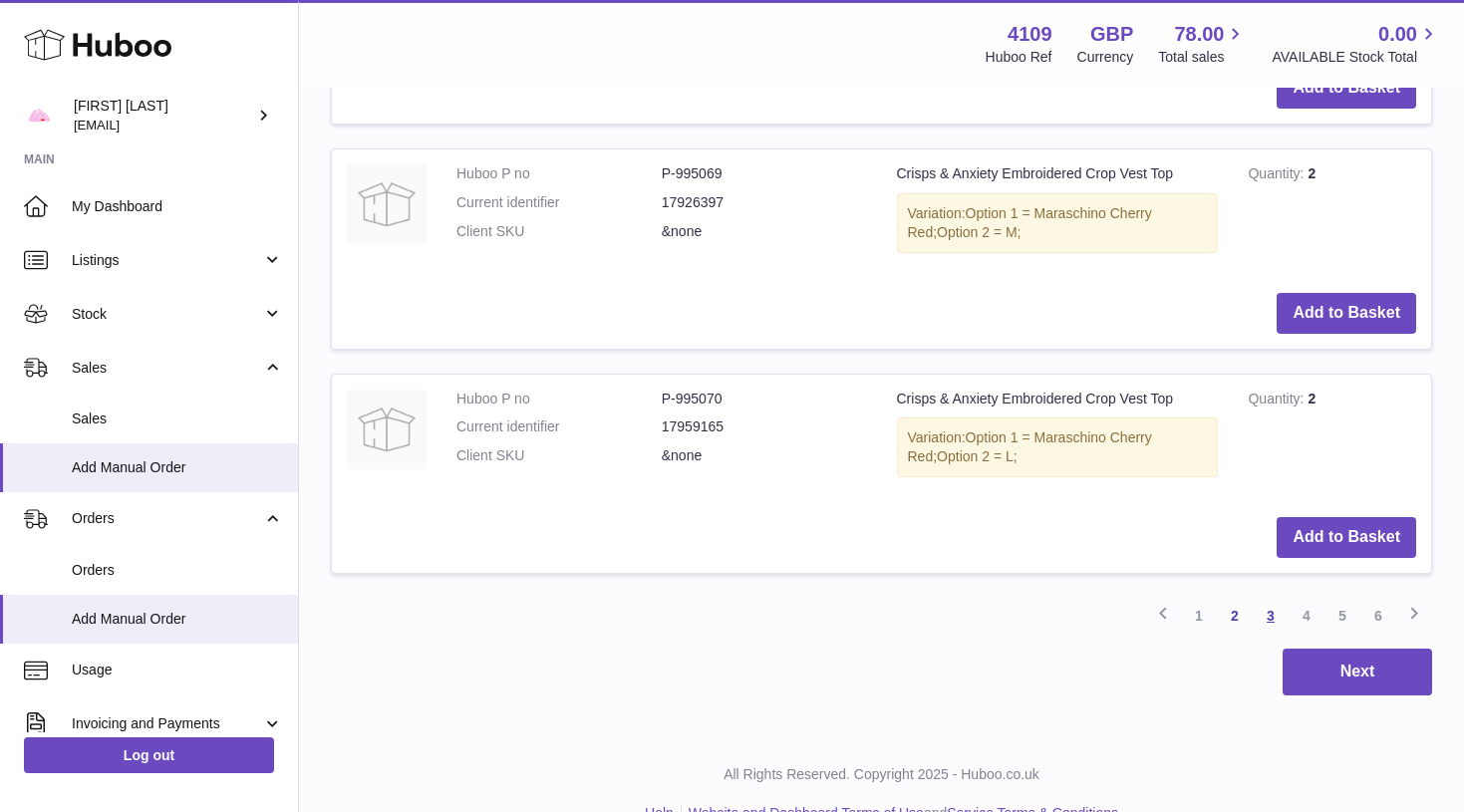 click on "3" at bounding box center [1271, 616] 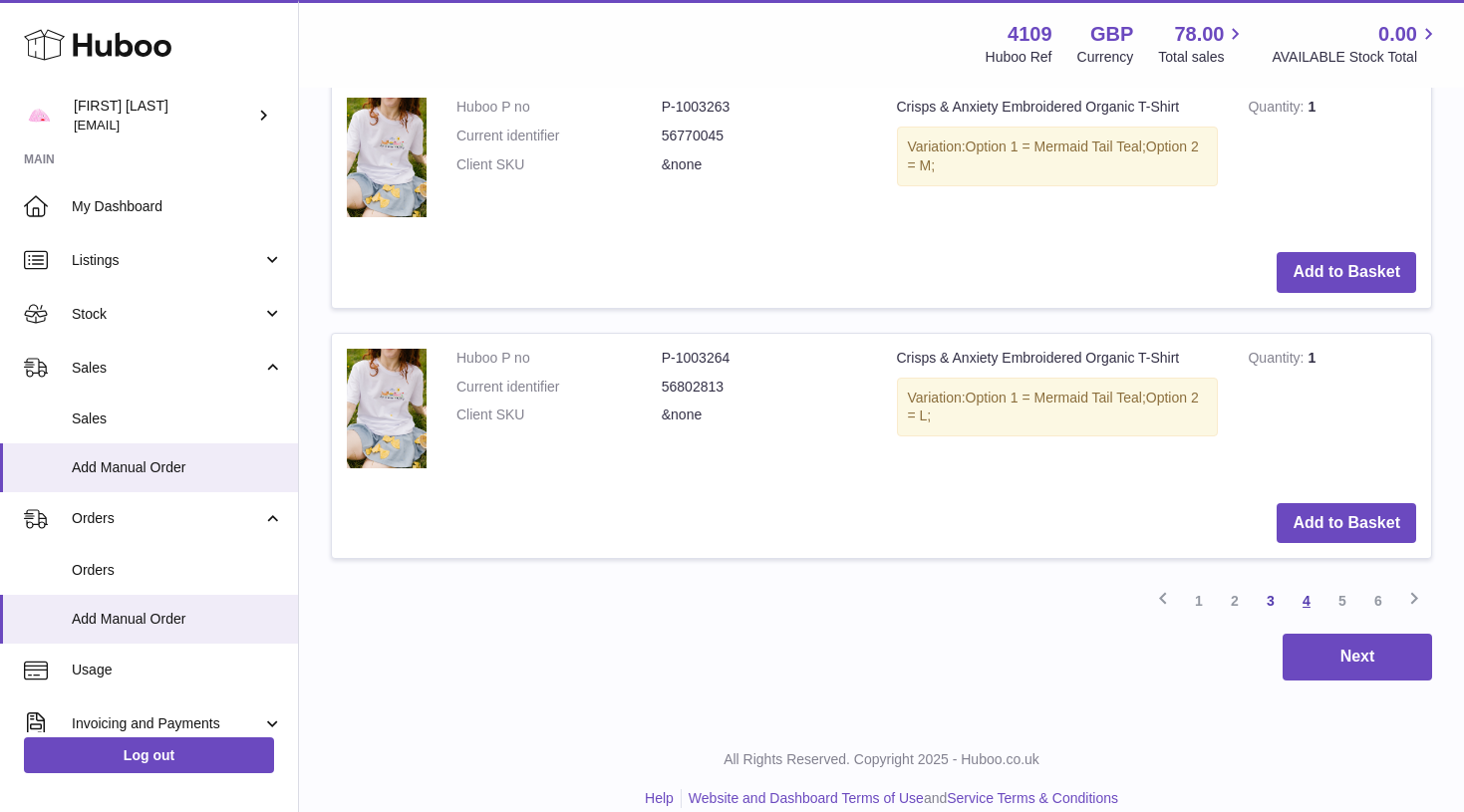 click on "4" at bounding box center [1307, 601] 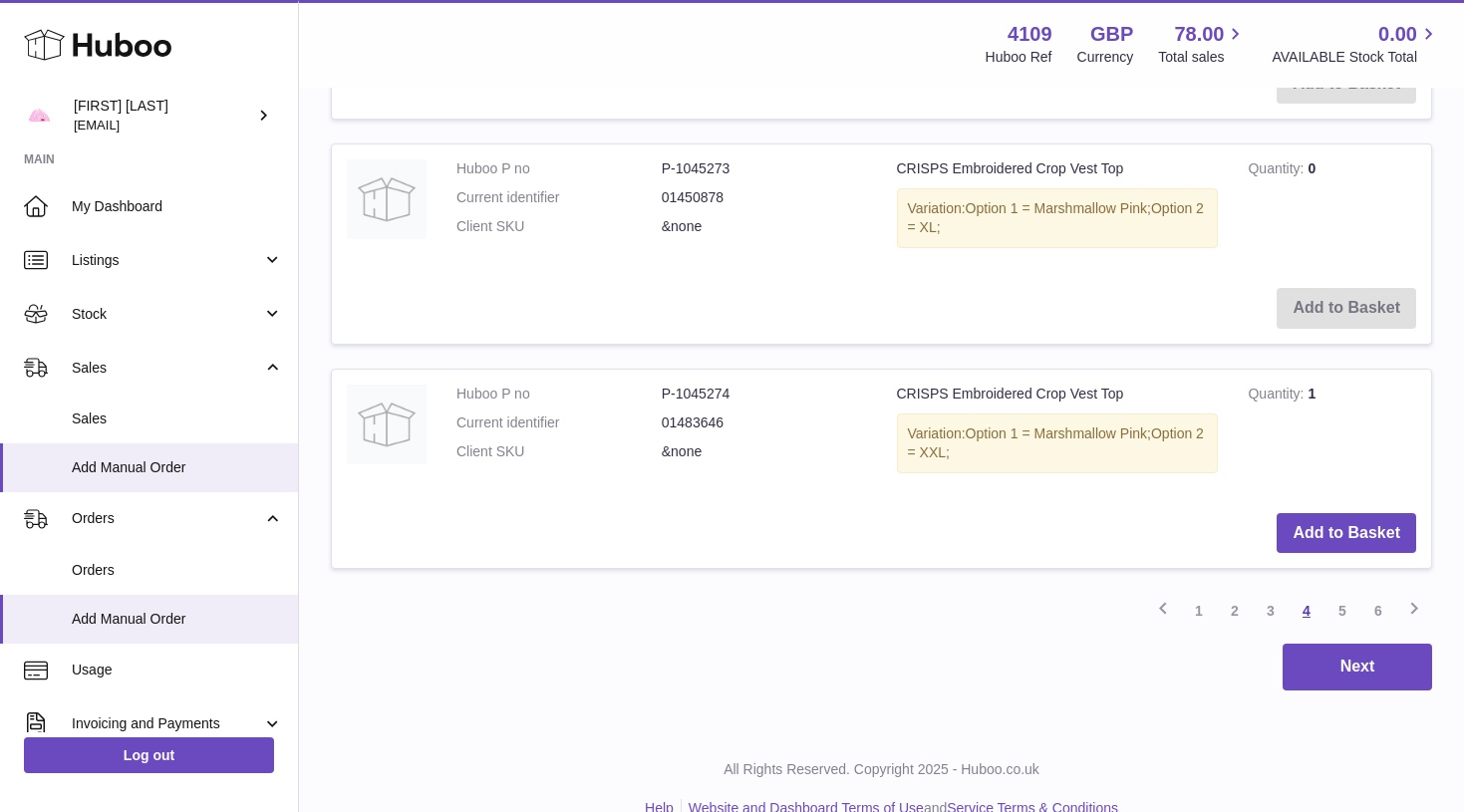 scroll, scrollTop: 2303, scrollLeft: 0, axis: vertical 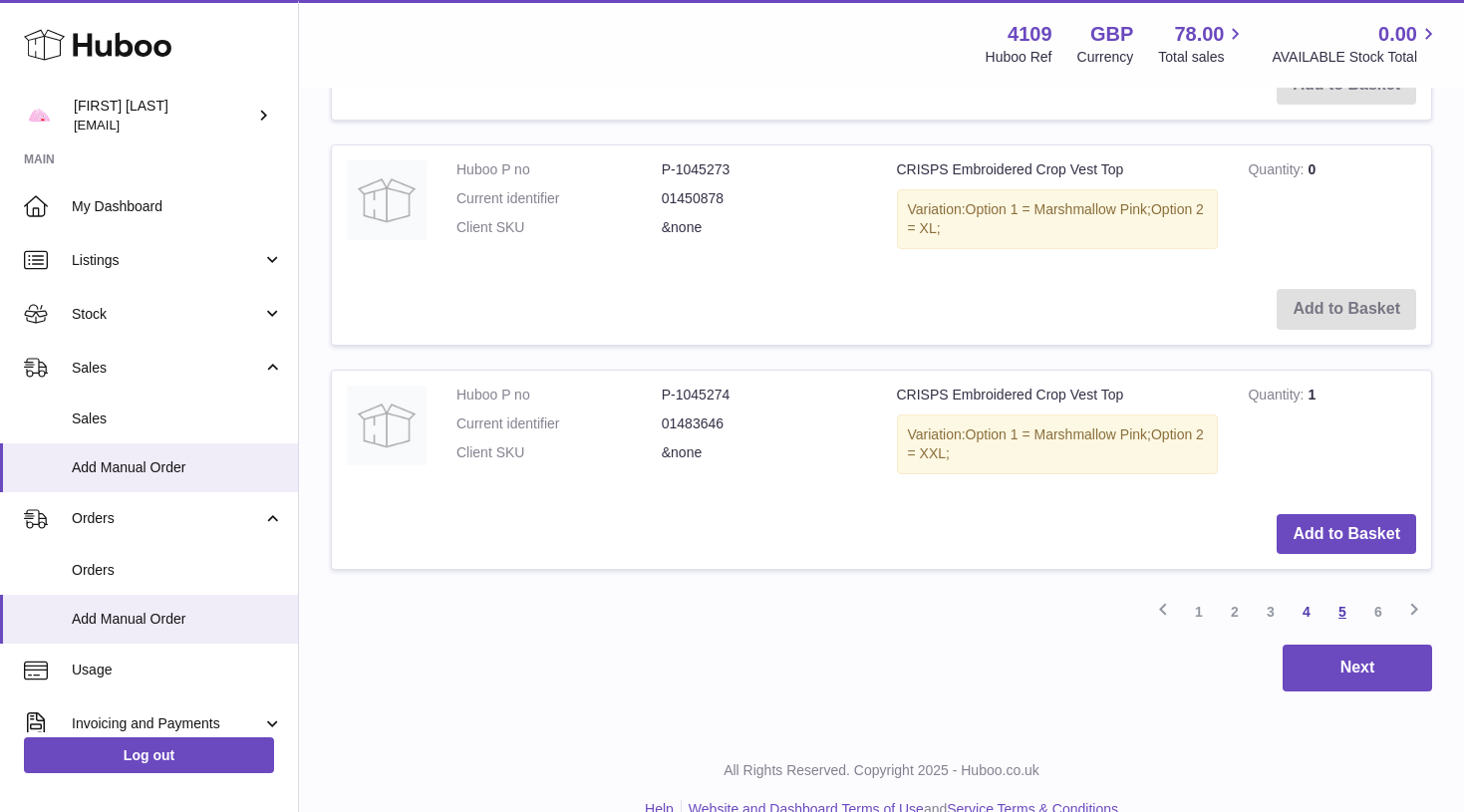 click on "5" at bounding box center (1342, 612) 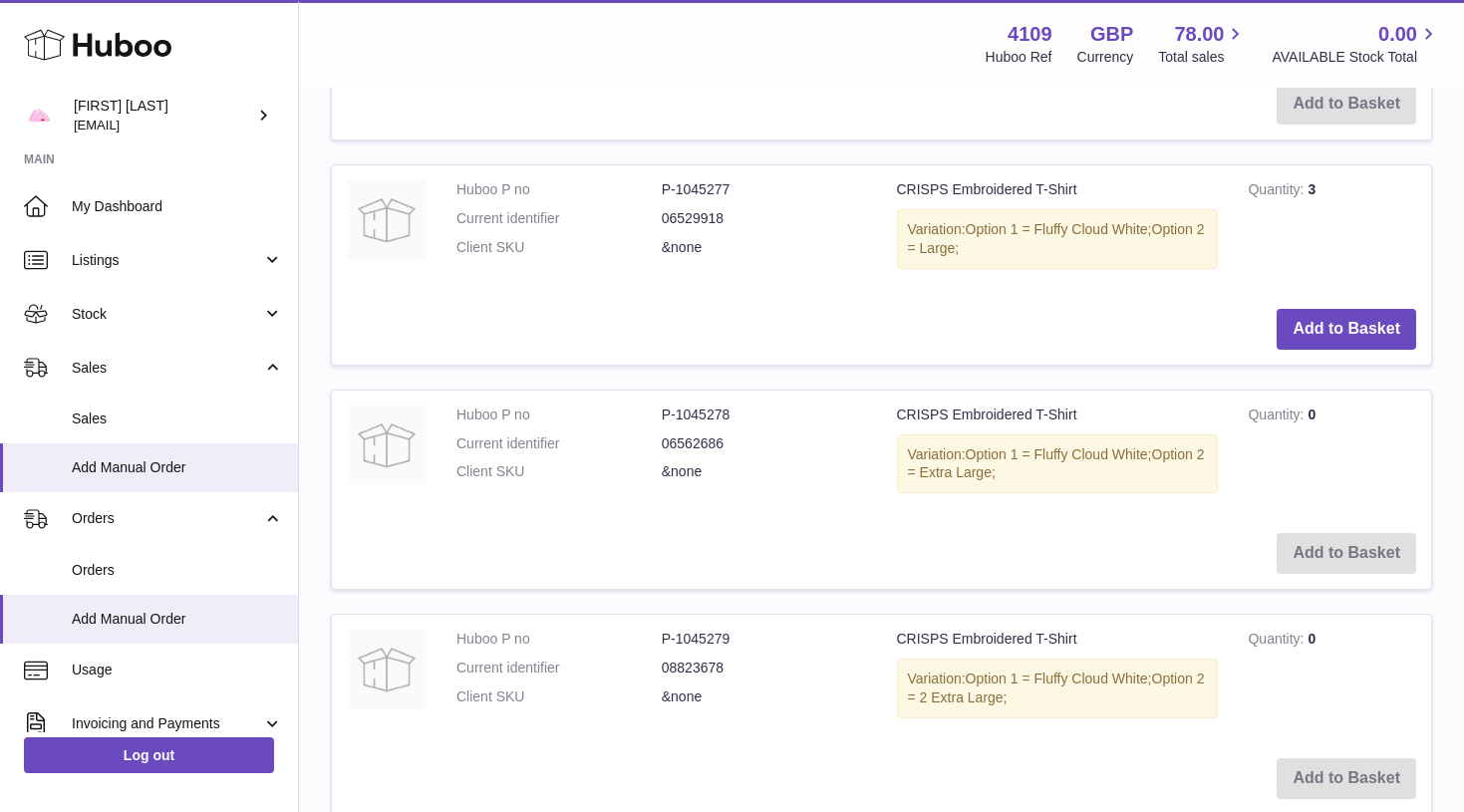 scroll, scrollTop: 909, scrollLeft: 0, axis: vertical 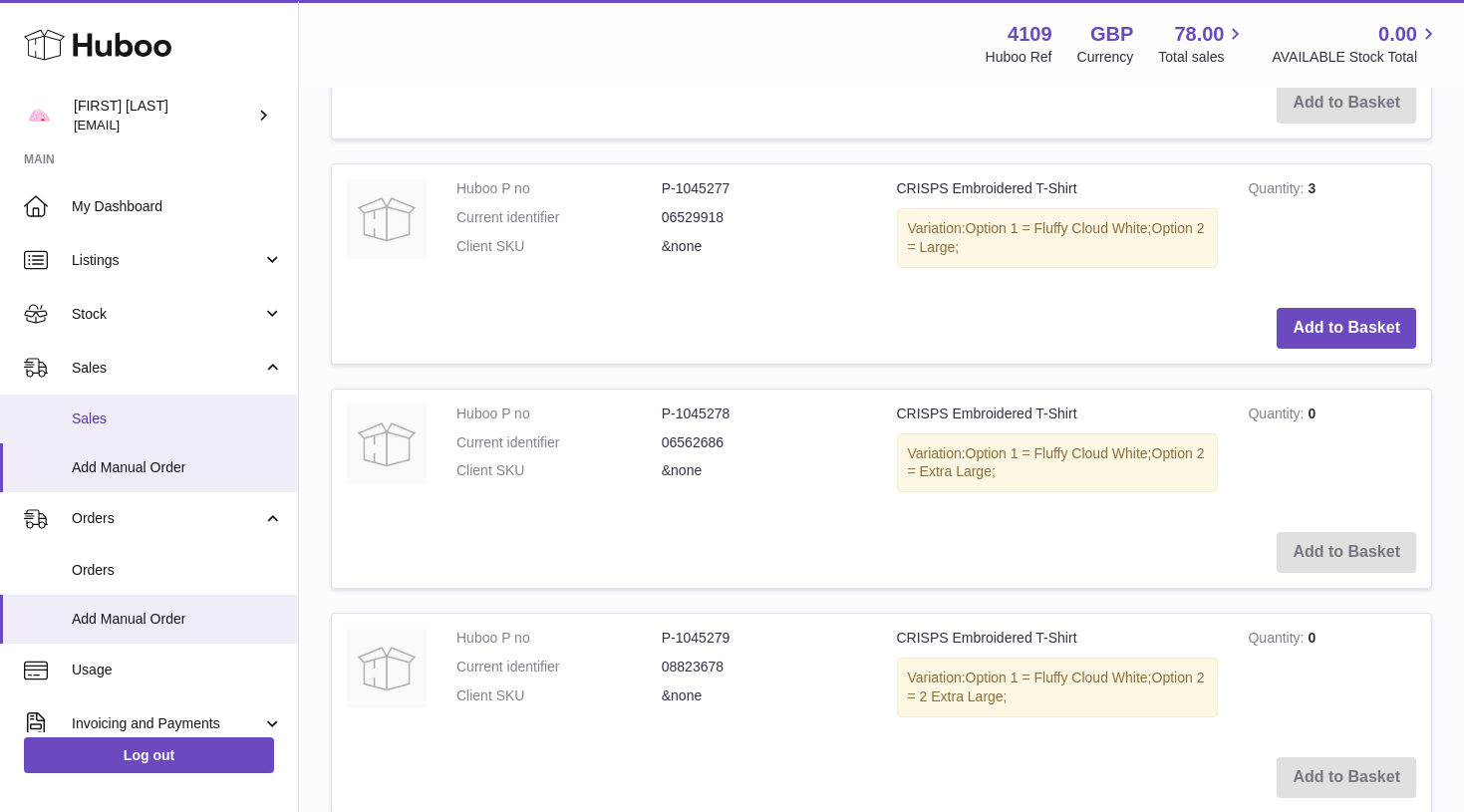 click on "Sales" at bounding box center [177, 418] 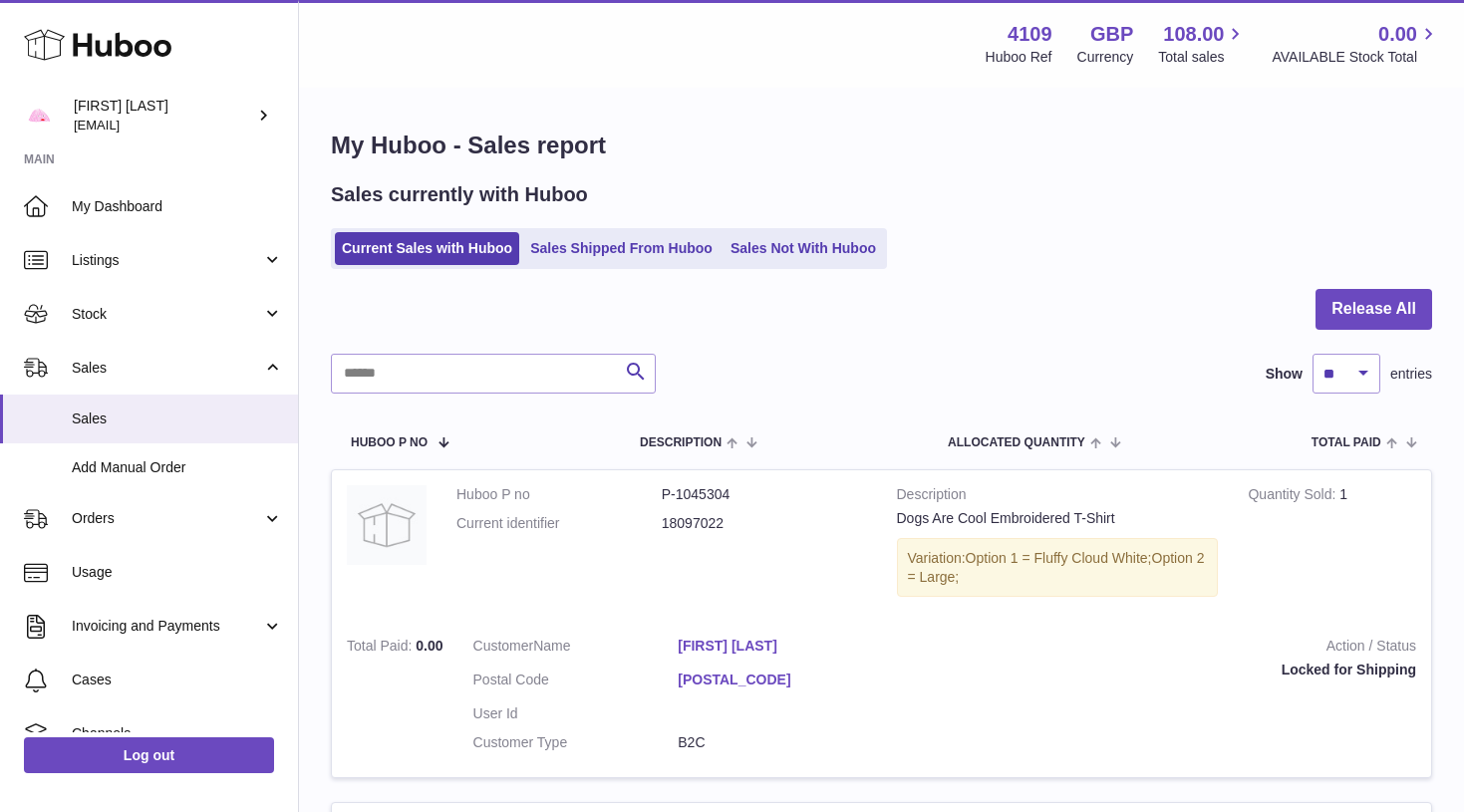 scroll, scrollTop: 0, scrollLeft: 0, axis: both 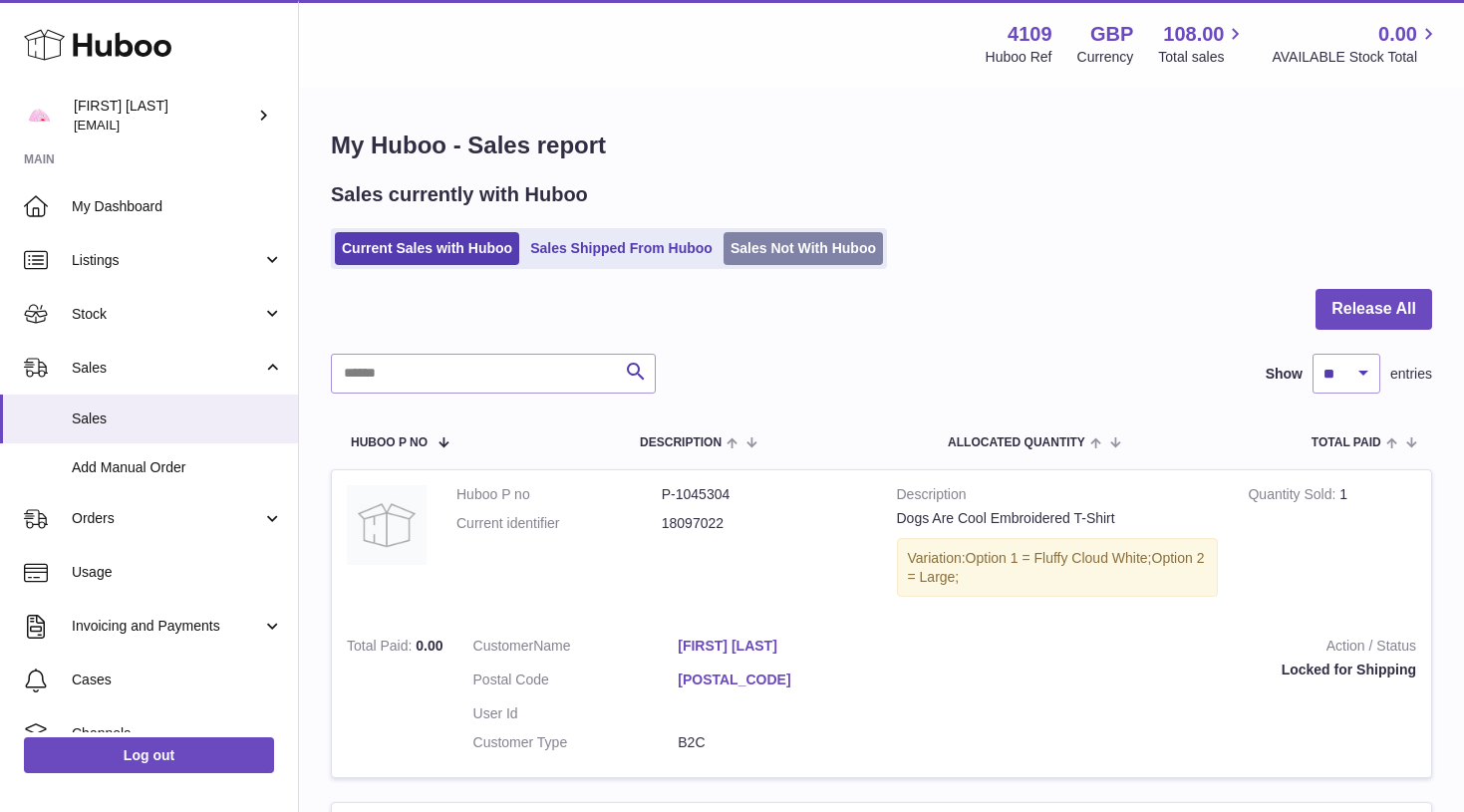 click on "Sales Not With Huboo" at bounding box center [803, 248] 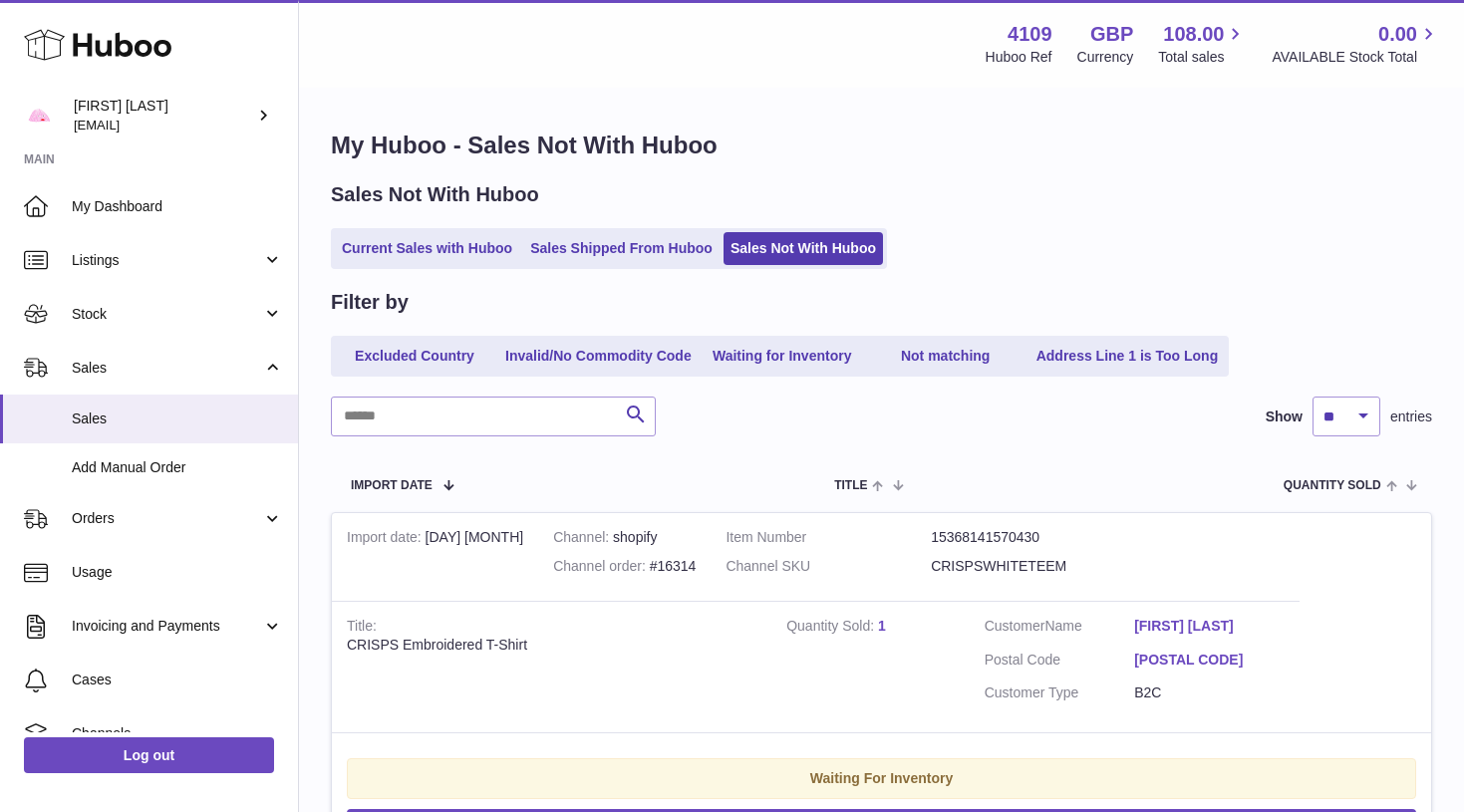 scroll, scrollTop: 0, scrollLeft: 0, axis: both 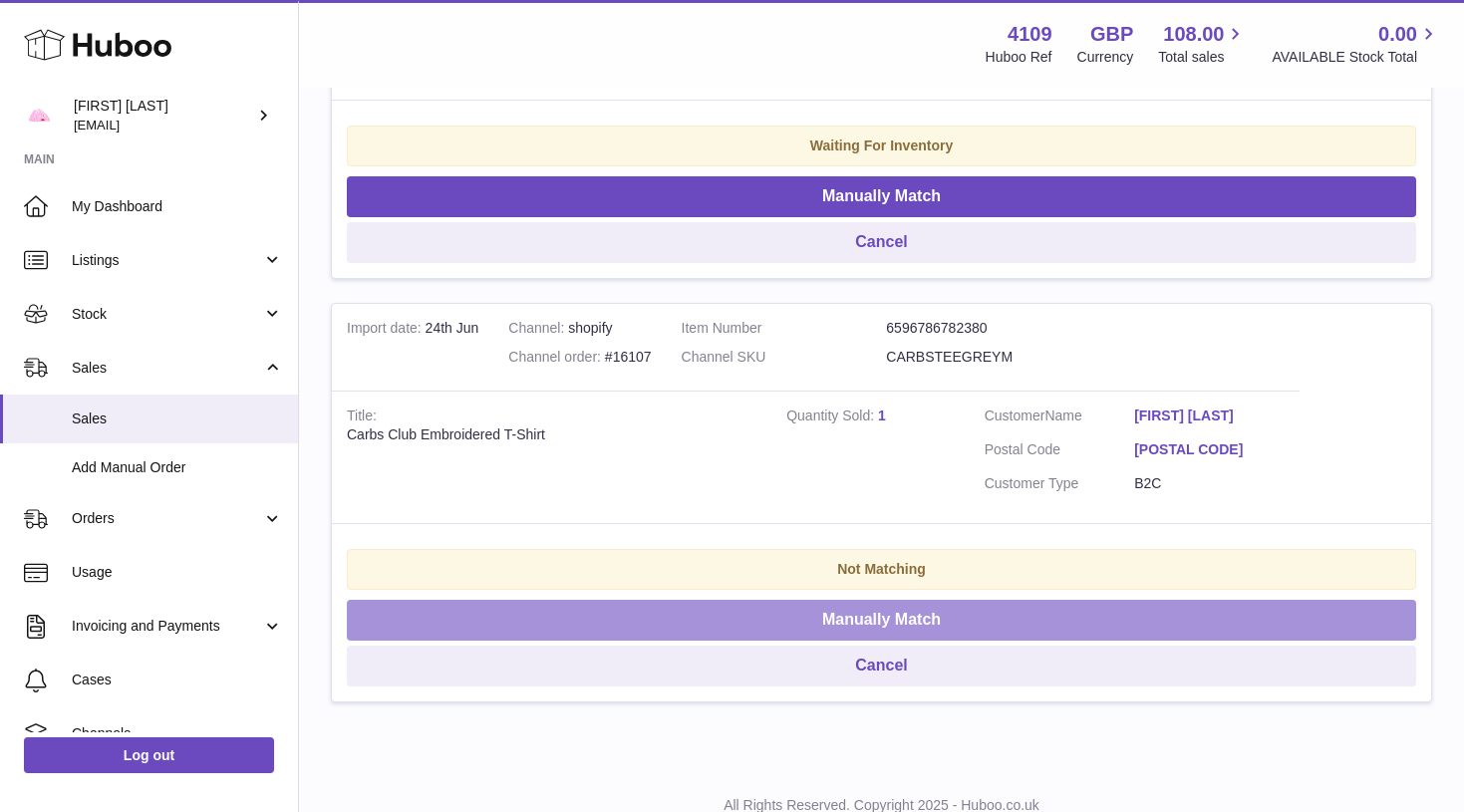 click on "Manually Match" at bounding box center [881, 620] 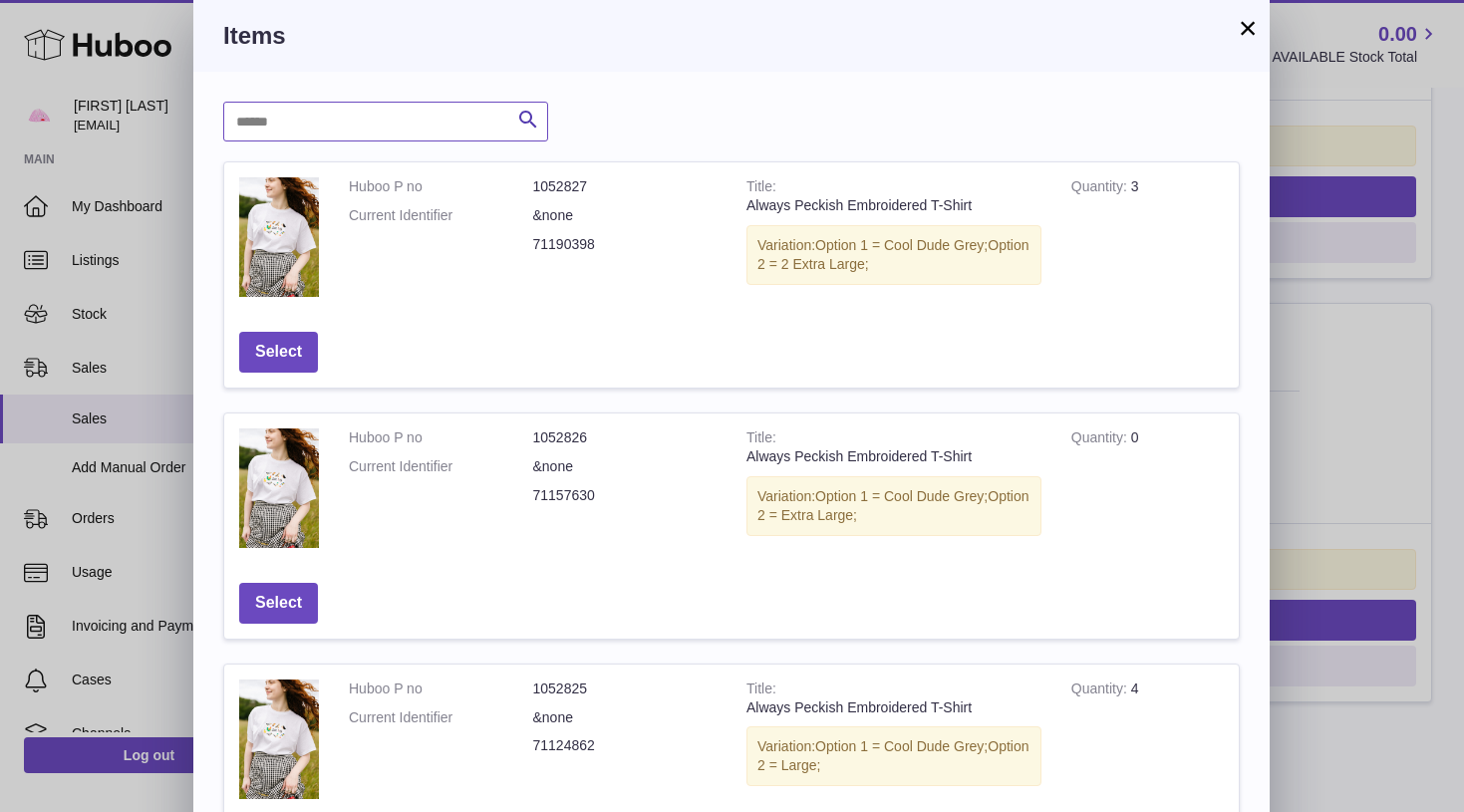 click at bounding box center [386, 122] 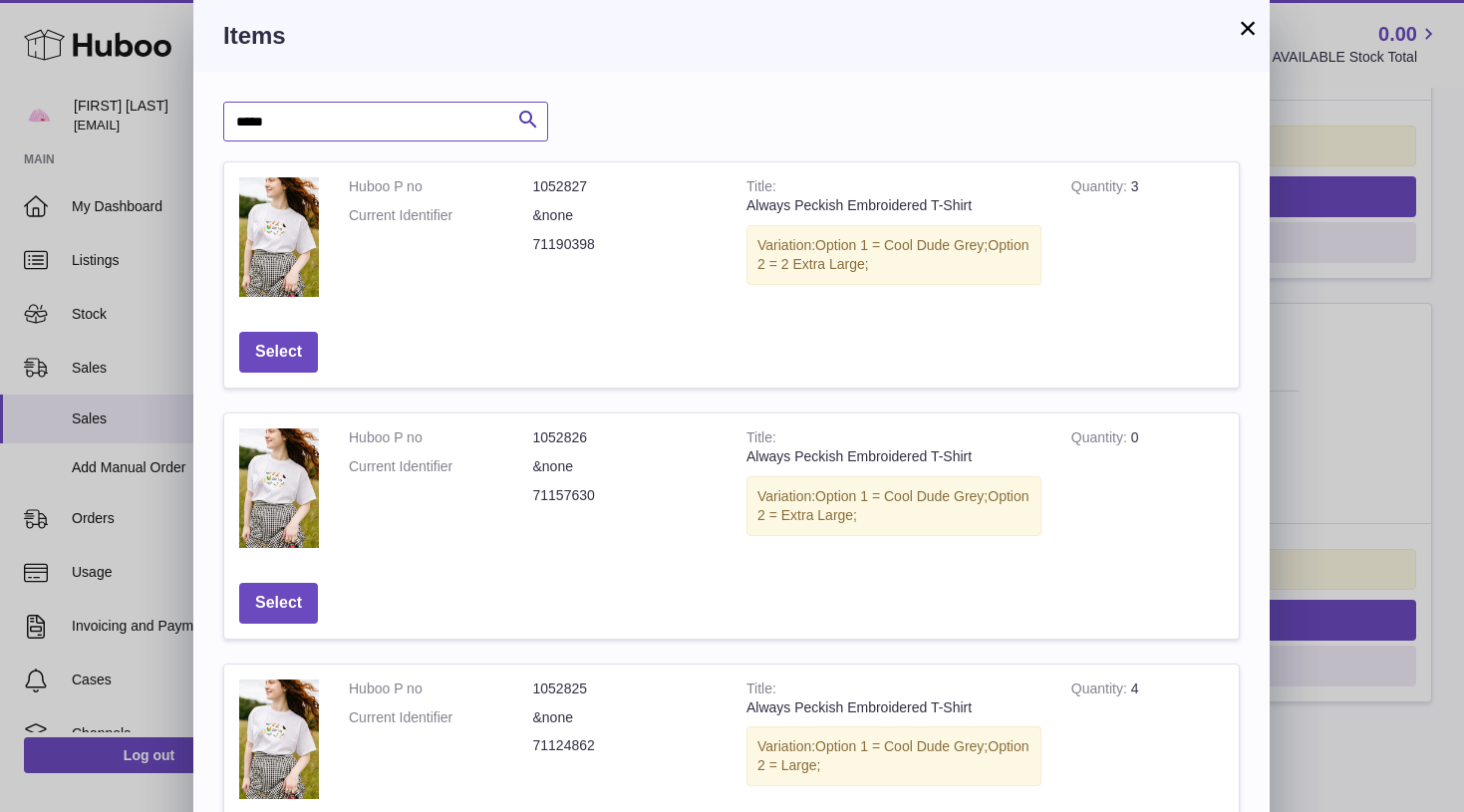 type on "*****" 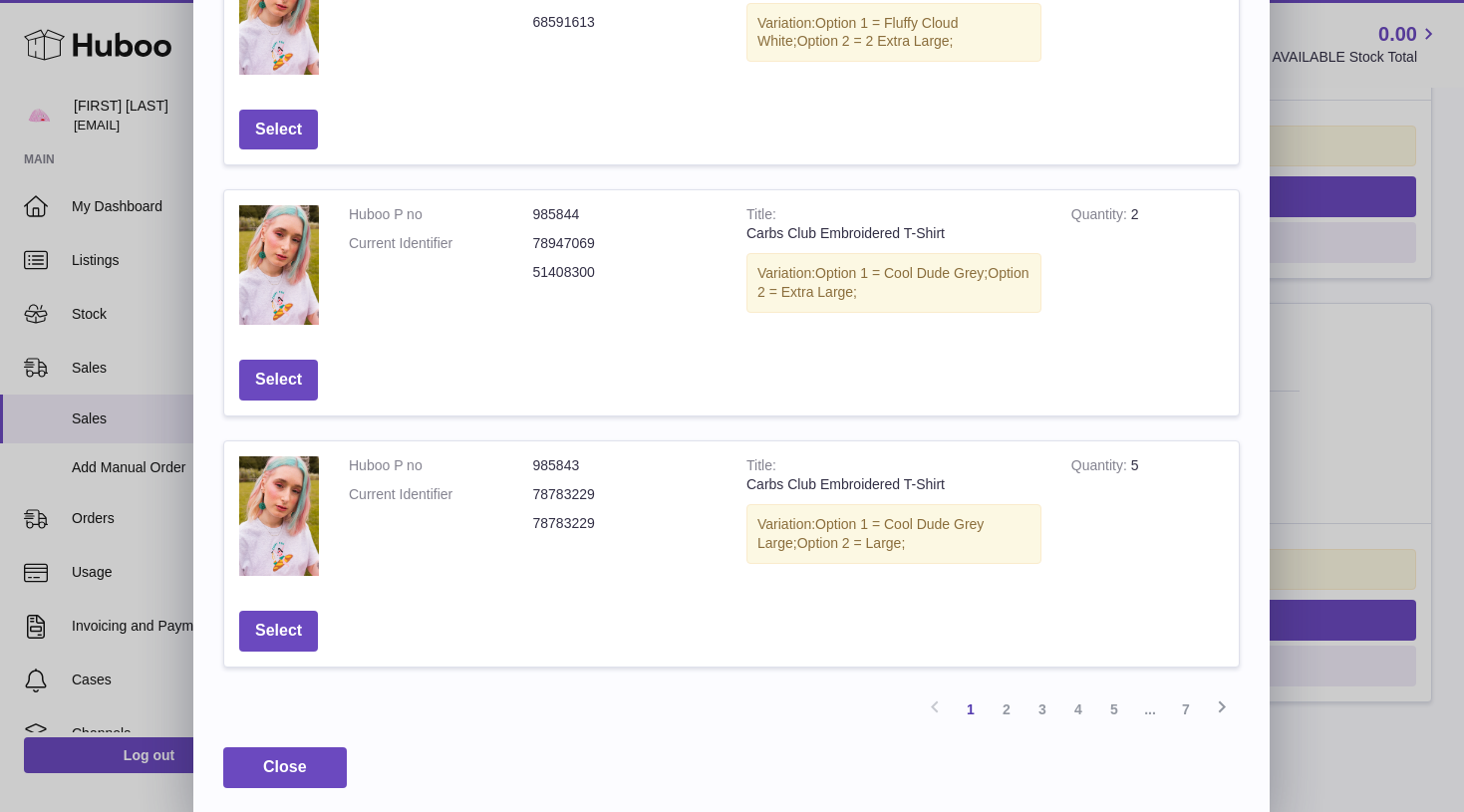 scroll, scrollTop: 722, scrollLeft: 0, axis: vertical 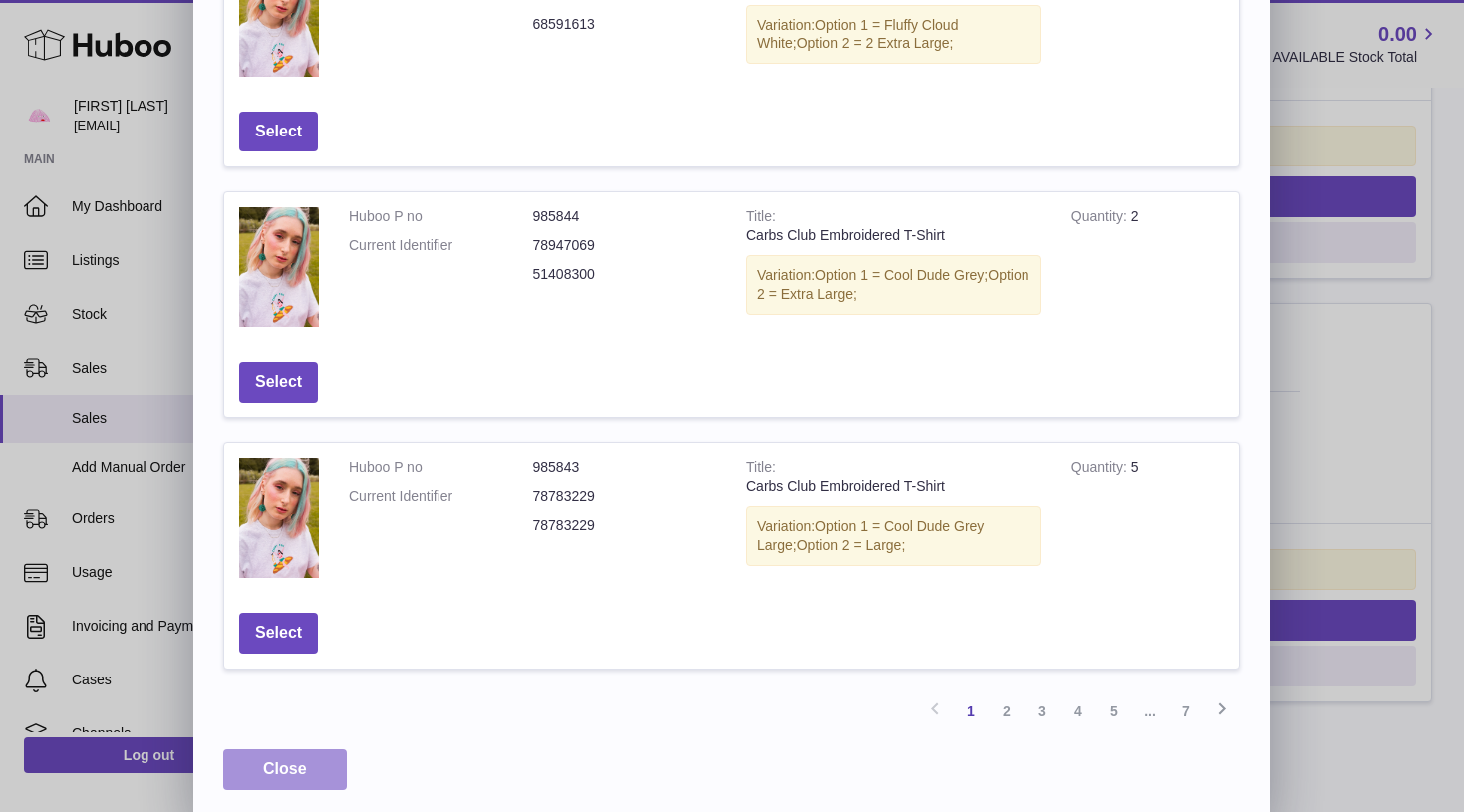 click on "Close" at bounding box center (285, 769) 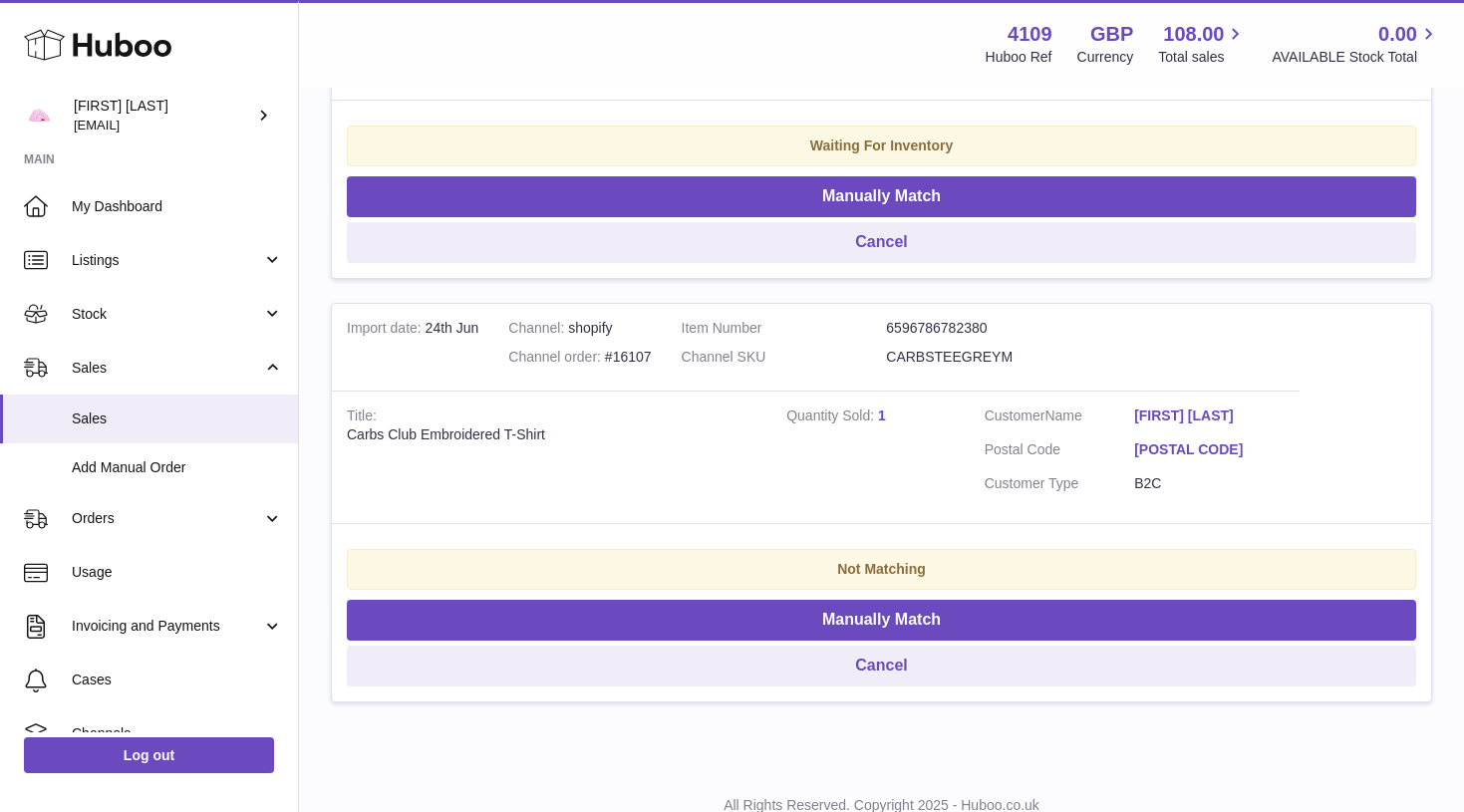 scroll, scrollTop: 0, scrollLeft: 0, axis: both 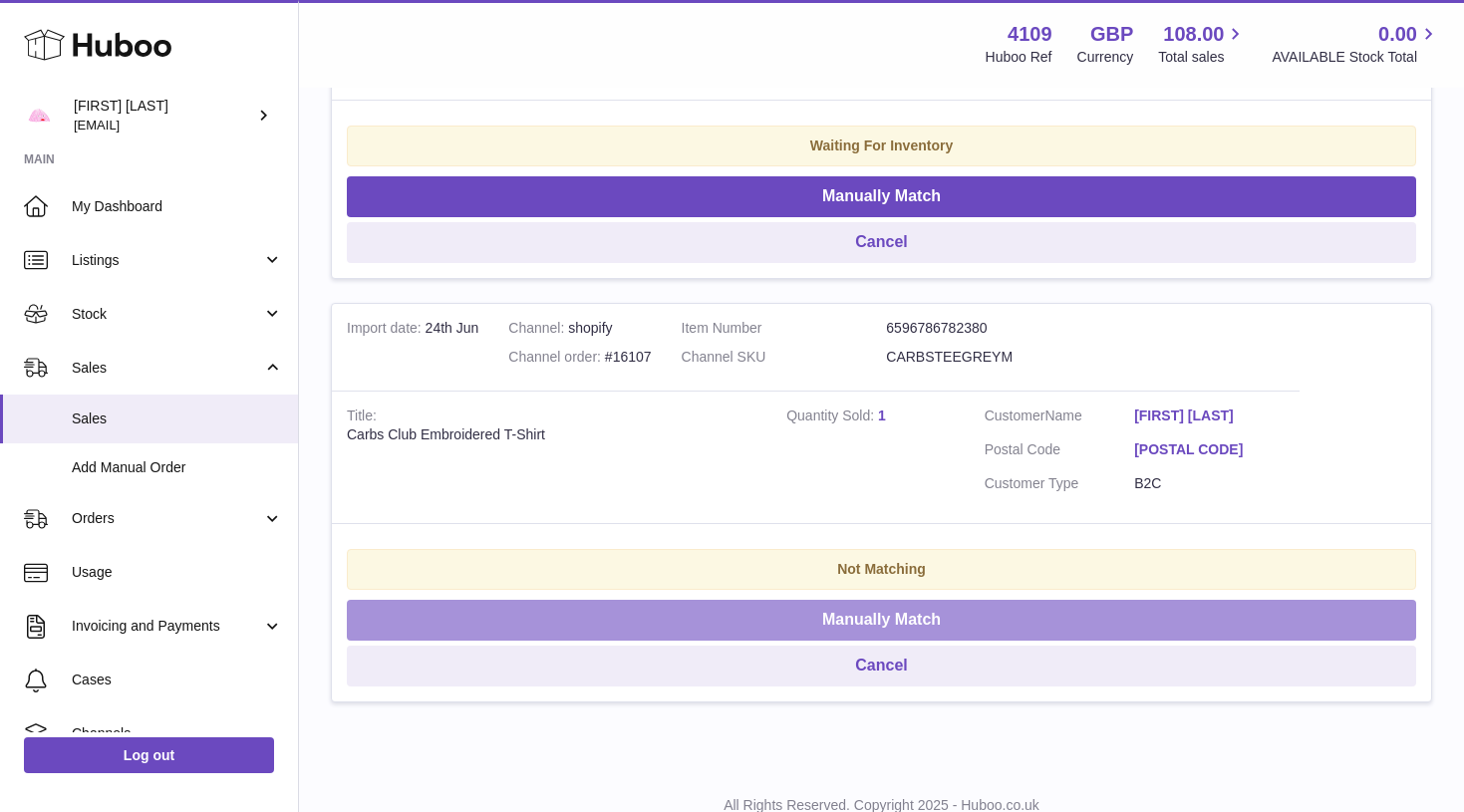 click on "Manually Match" at bounding box center [881, 620] 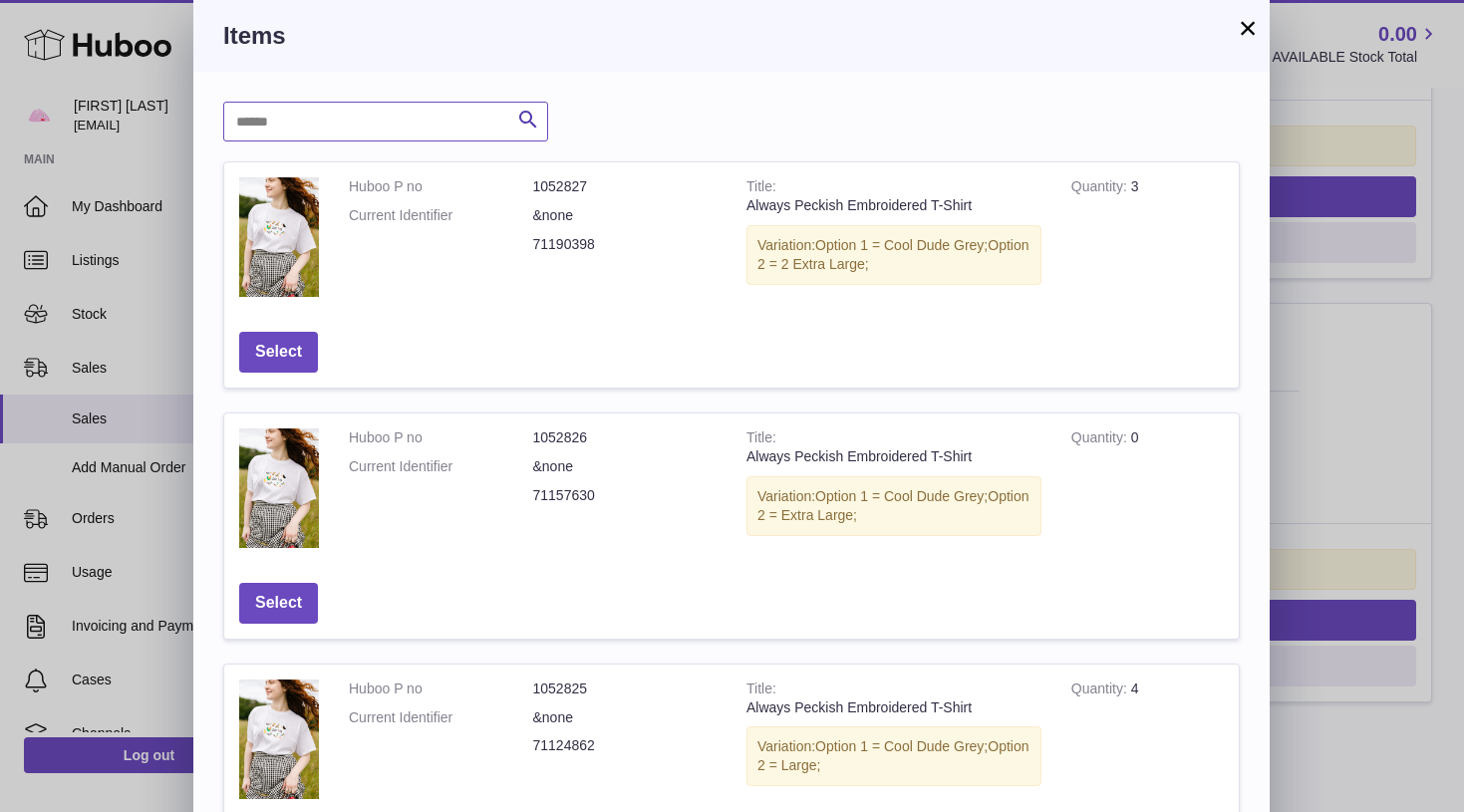 click at bounding box center (386, 122) 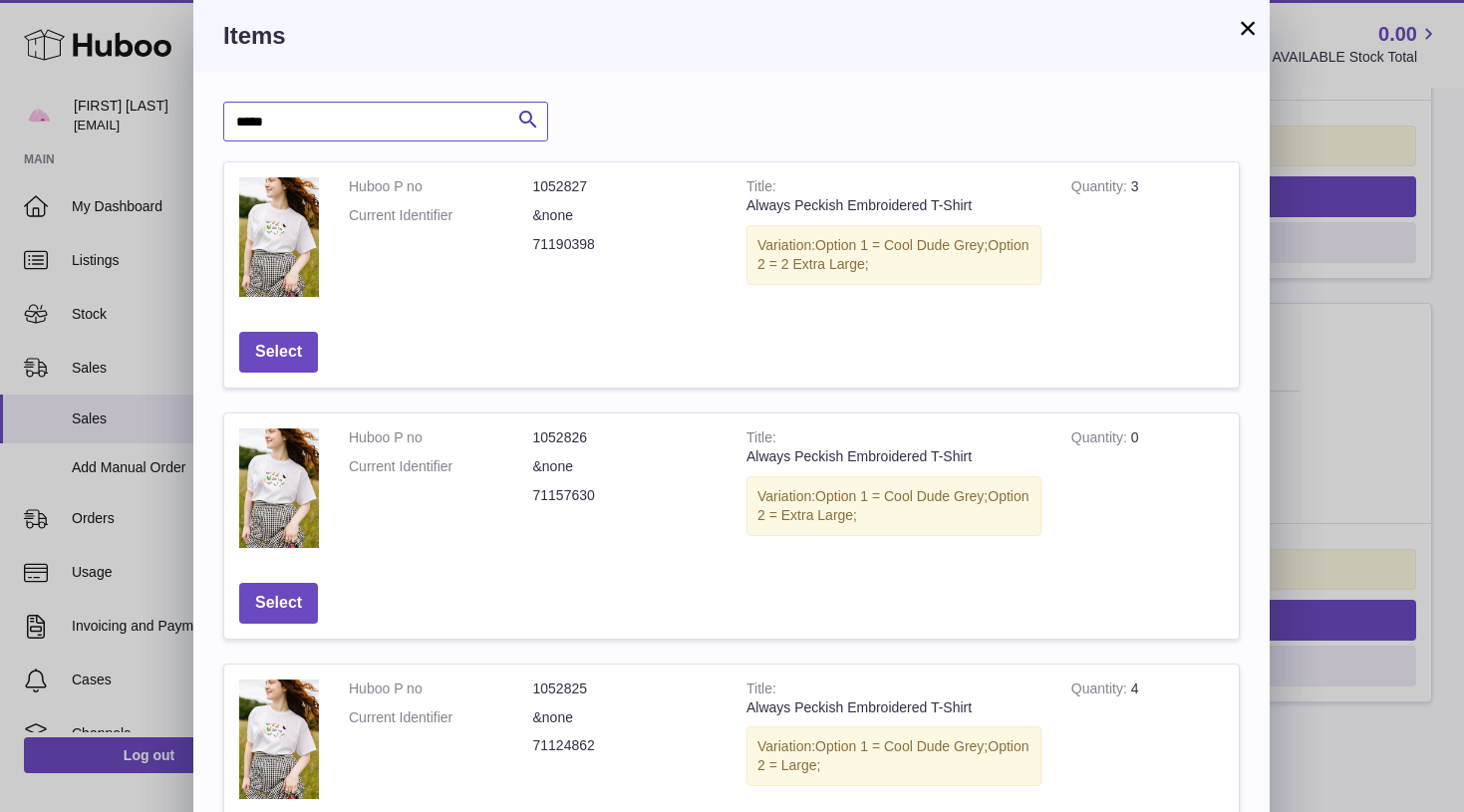 type on "*****" 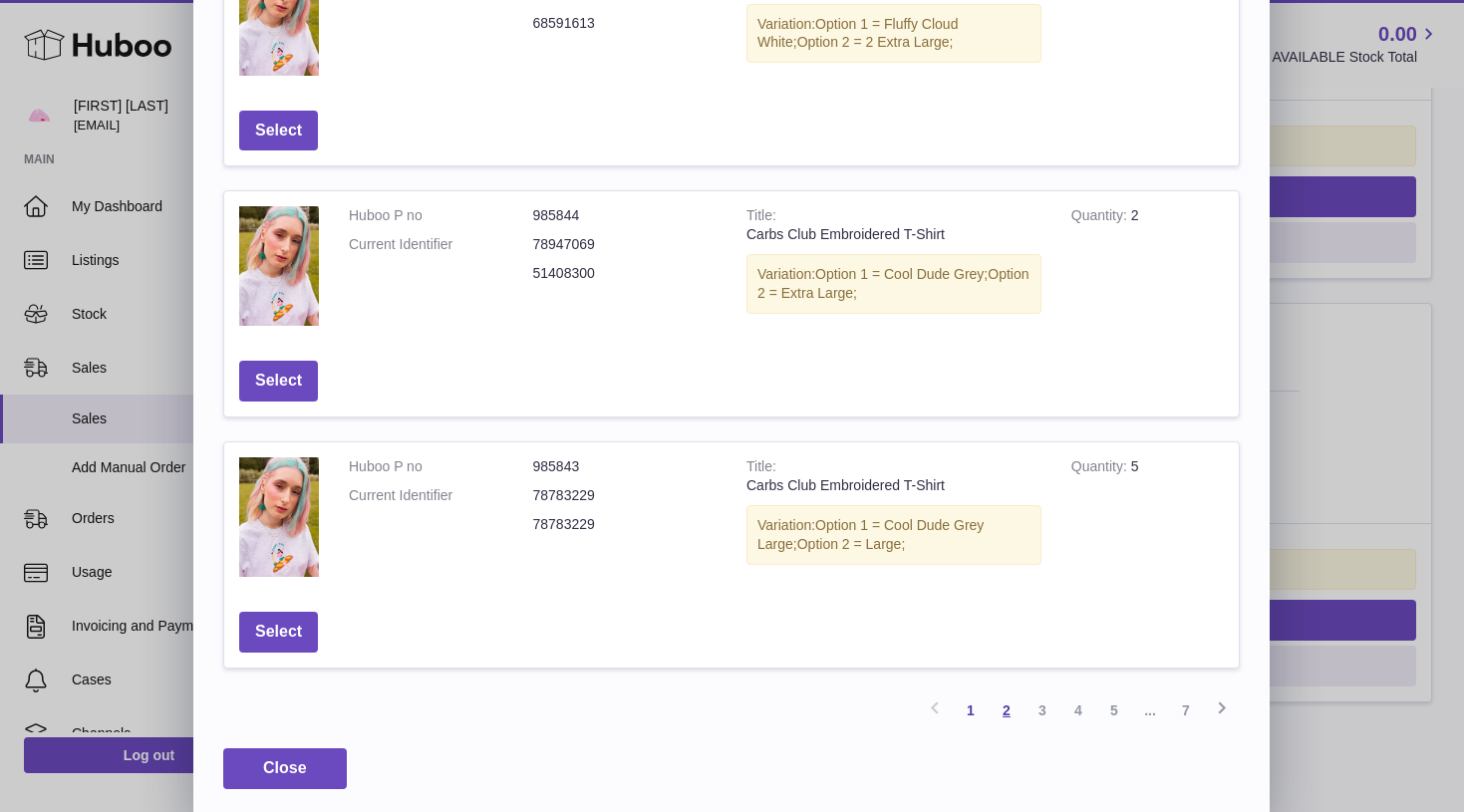 scroll, scrollTop: 722, scrollLeft: 0, axis: vertical 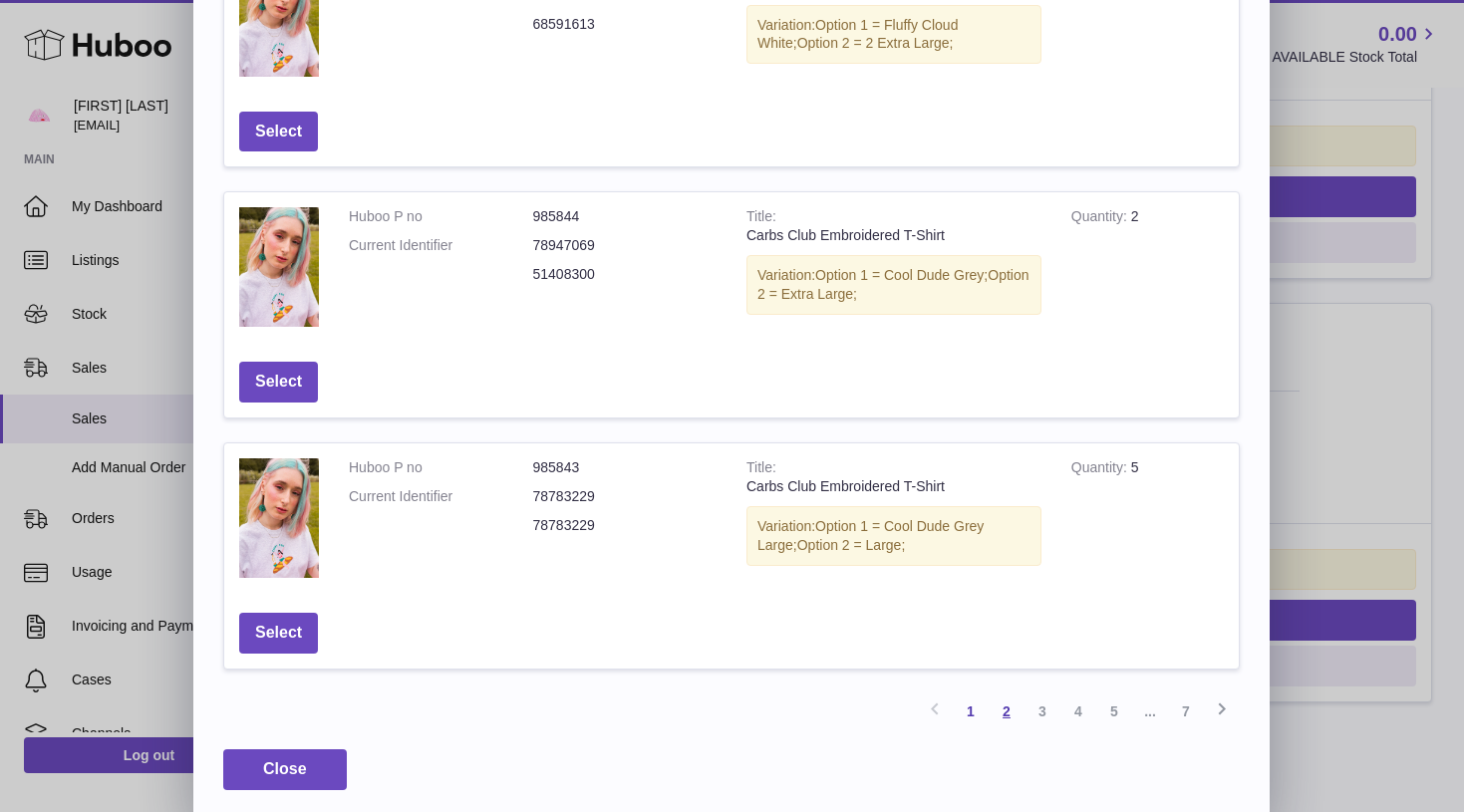 click on "2" at bounding box center [1007, 711] 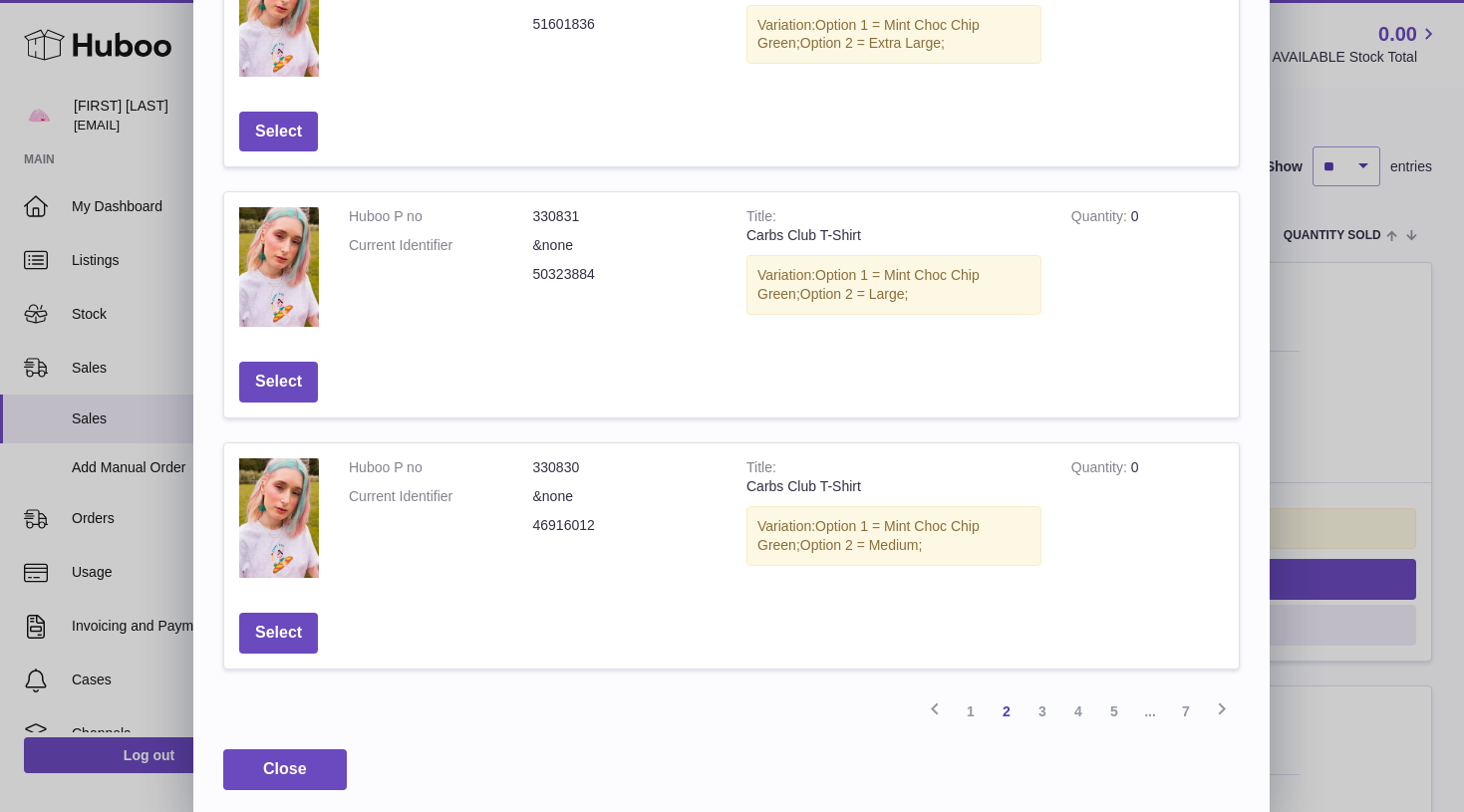 scroll, scrollTop: 90, scrollLeft: 0, axis: vertical 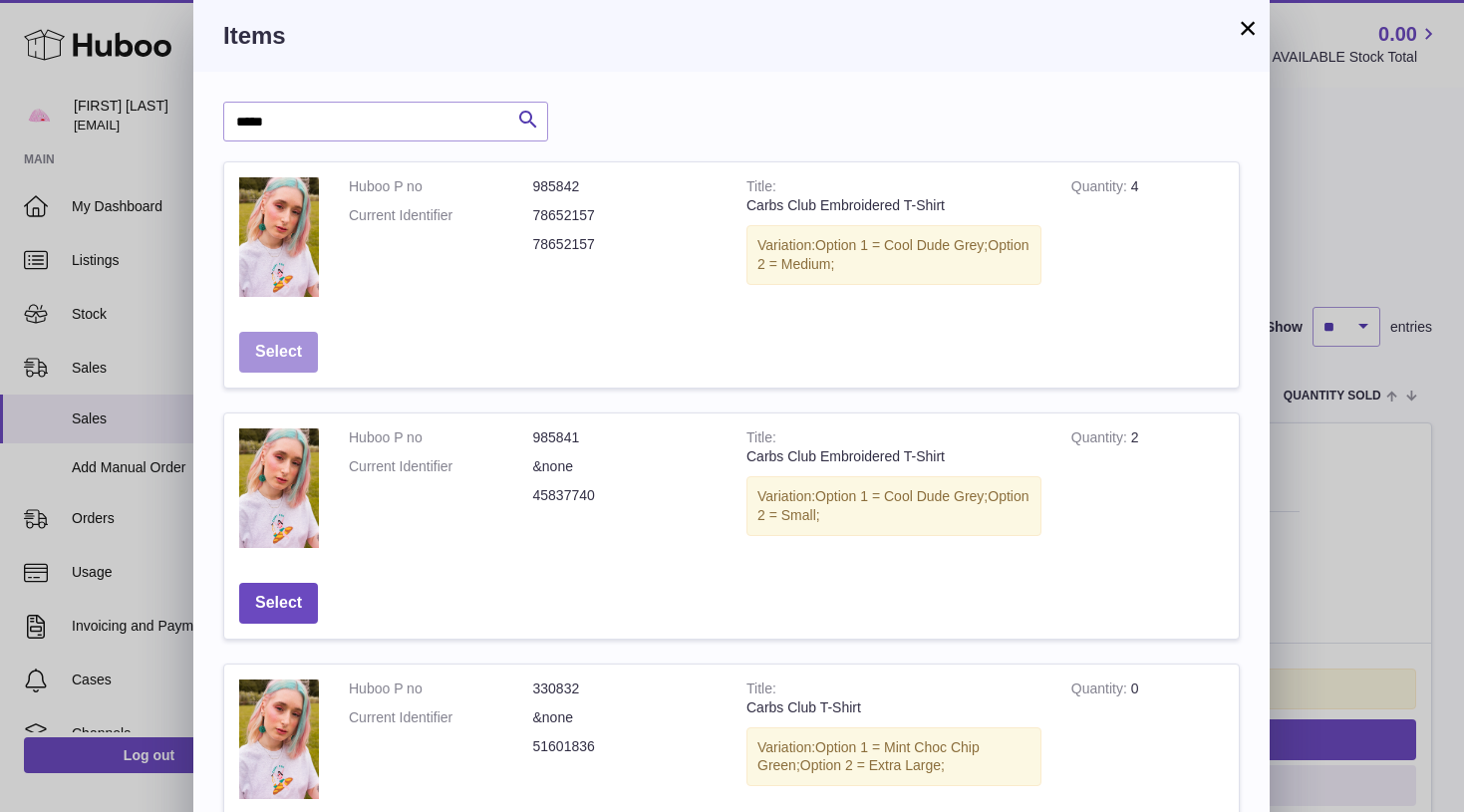 click on "Select" at bounding box center (278, 352) 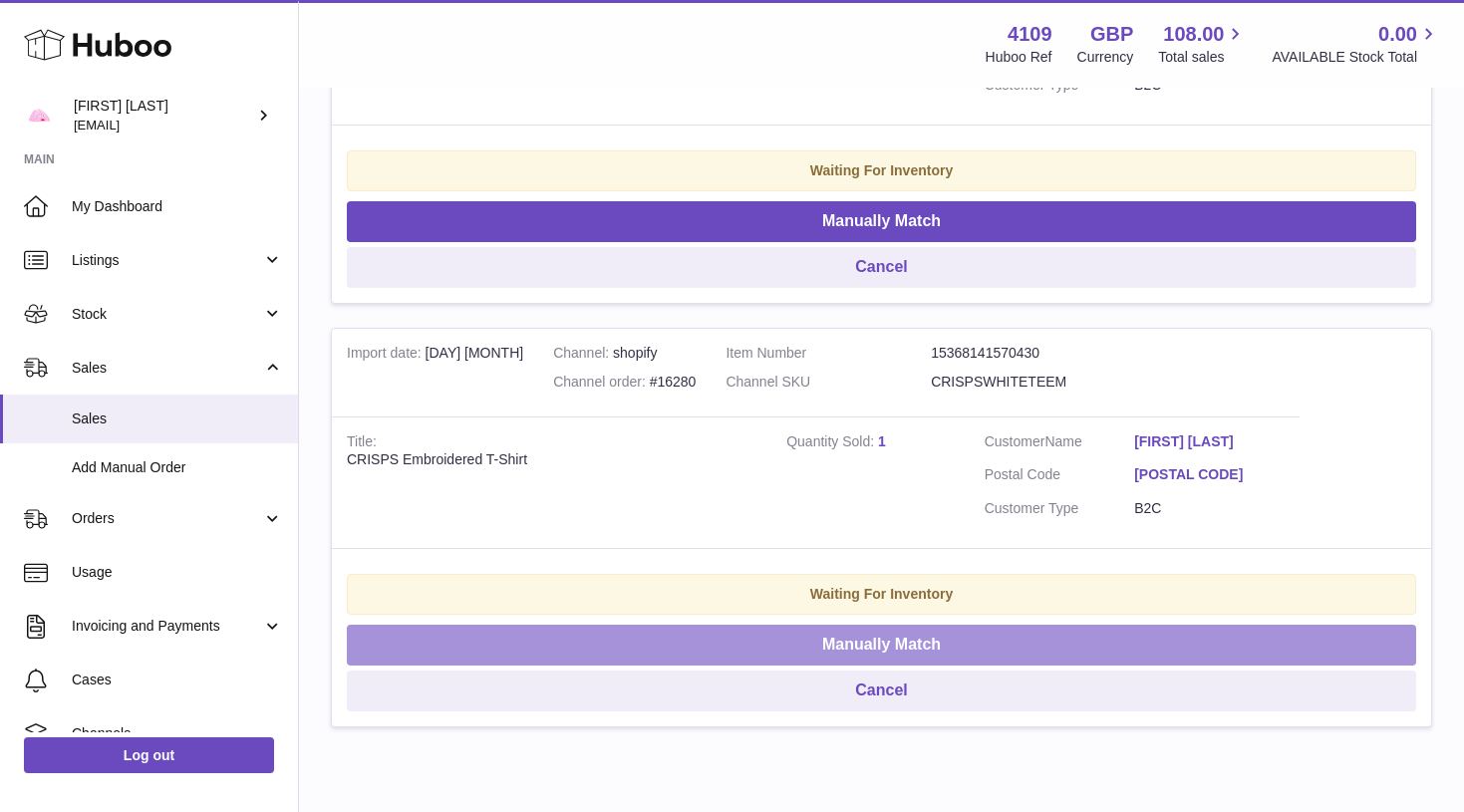 scroll, scrollTop: 609, scrollLeft: 0, axis: vertical 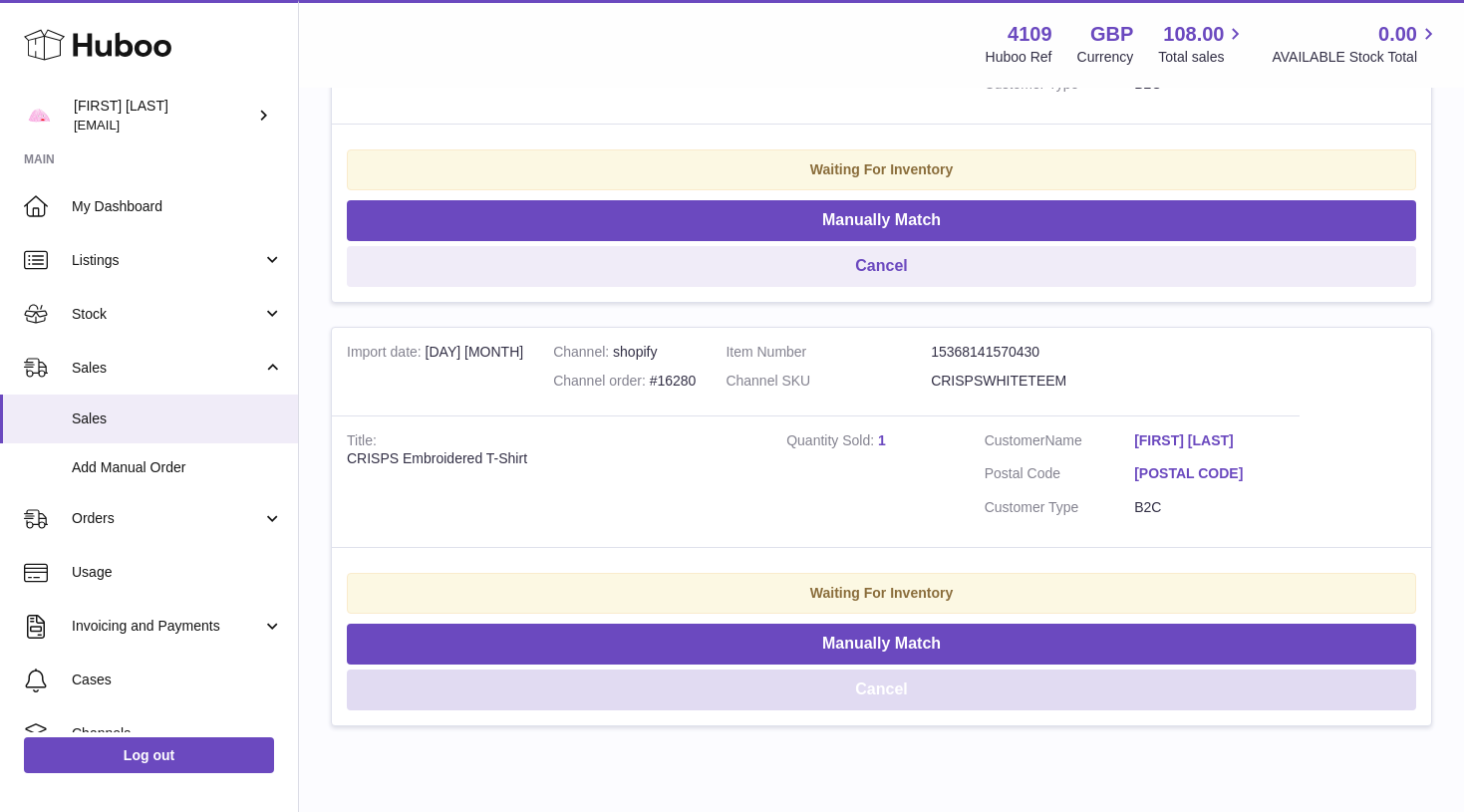 click on "Cancel" at bounding box center [881, 689] 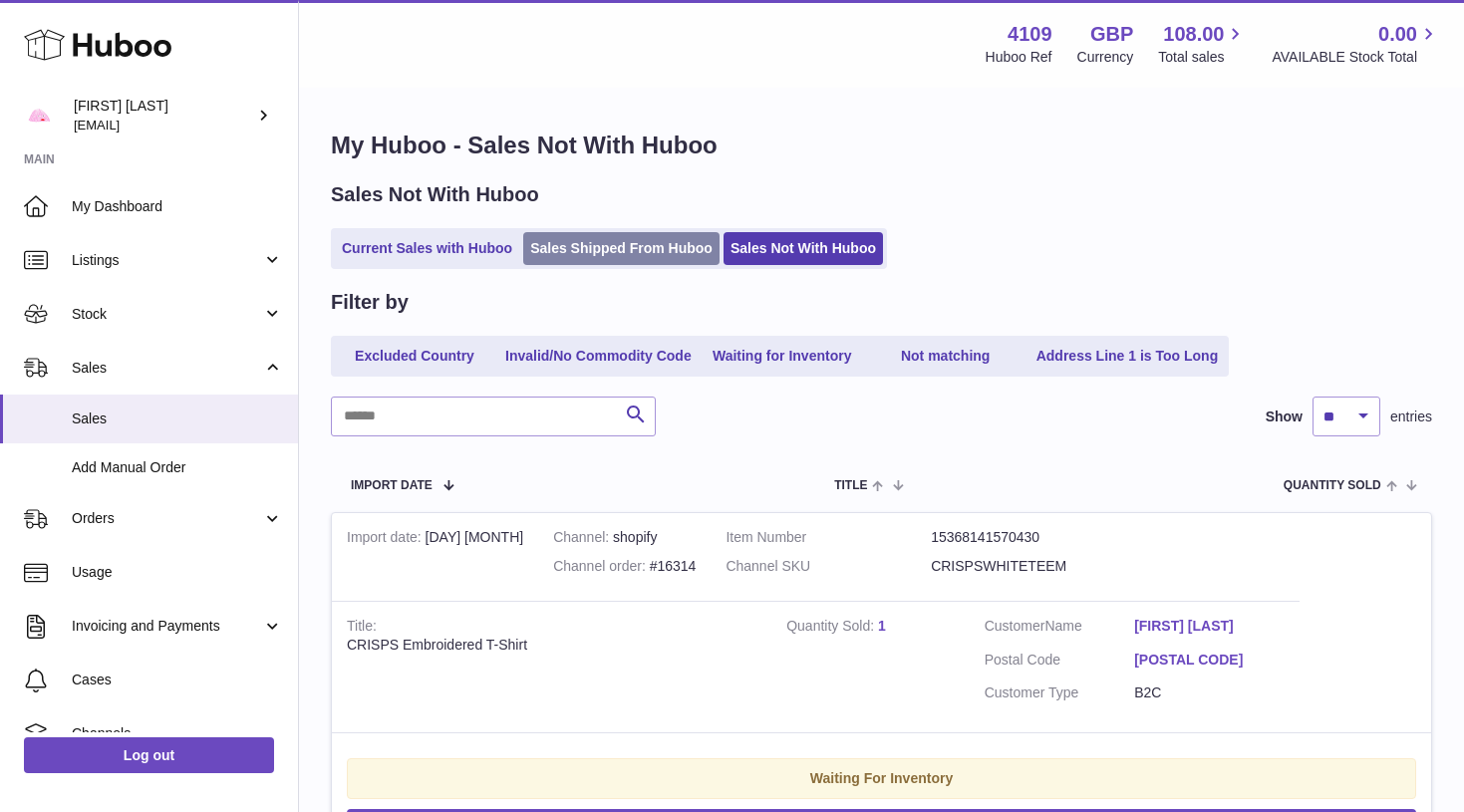 scroll, scrollTop: 0, scrollLeft: 0, axis: both 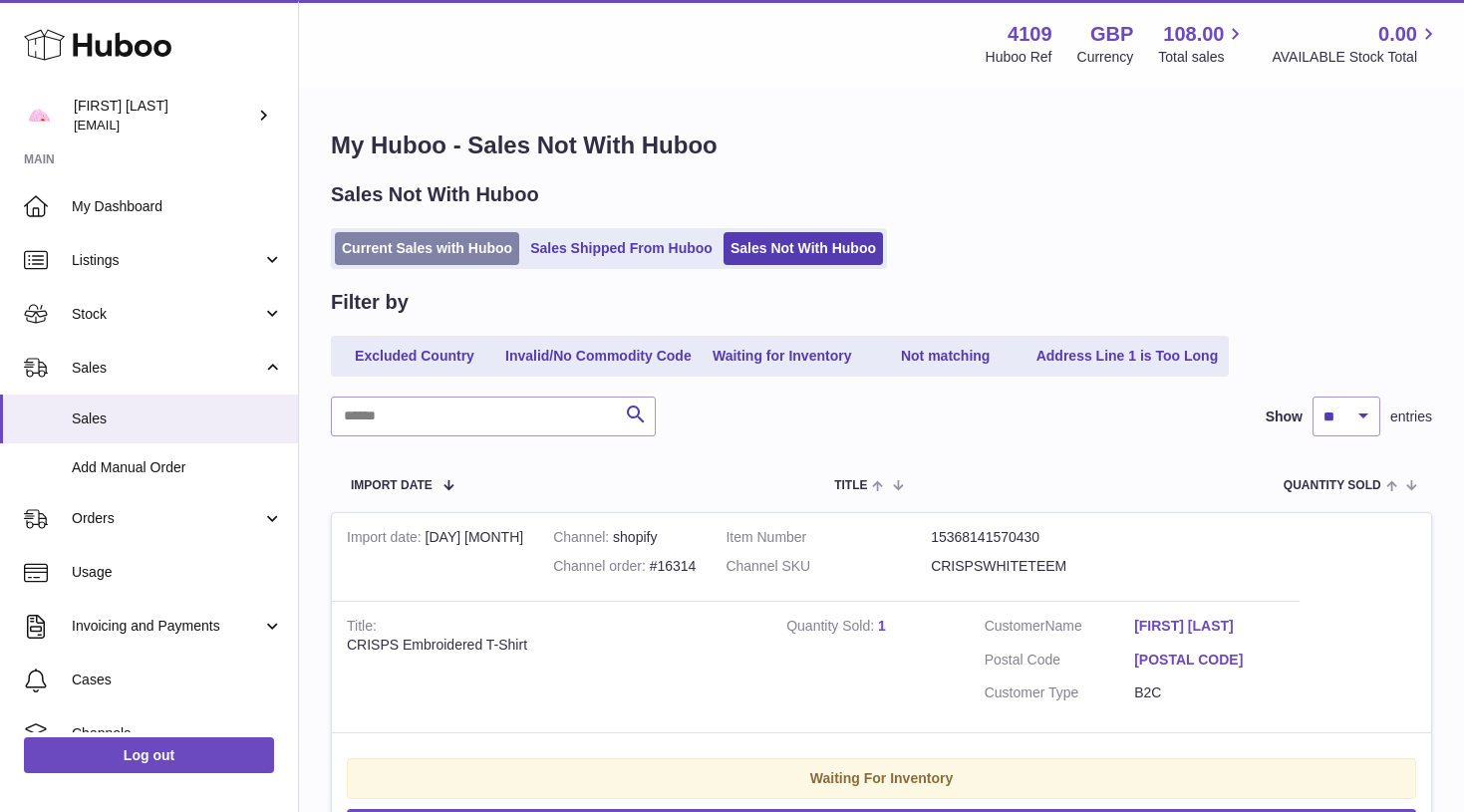 click on "Current Sales with Huboo" at bounding box center (427, 248) 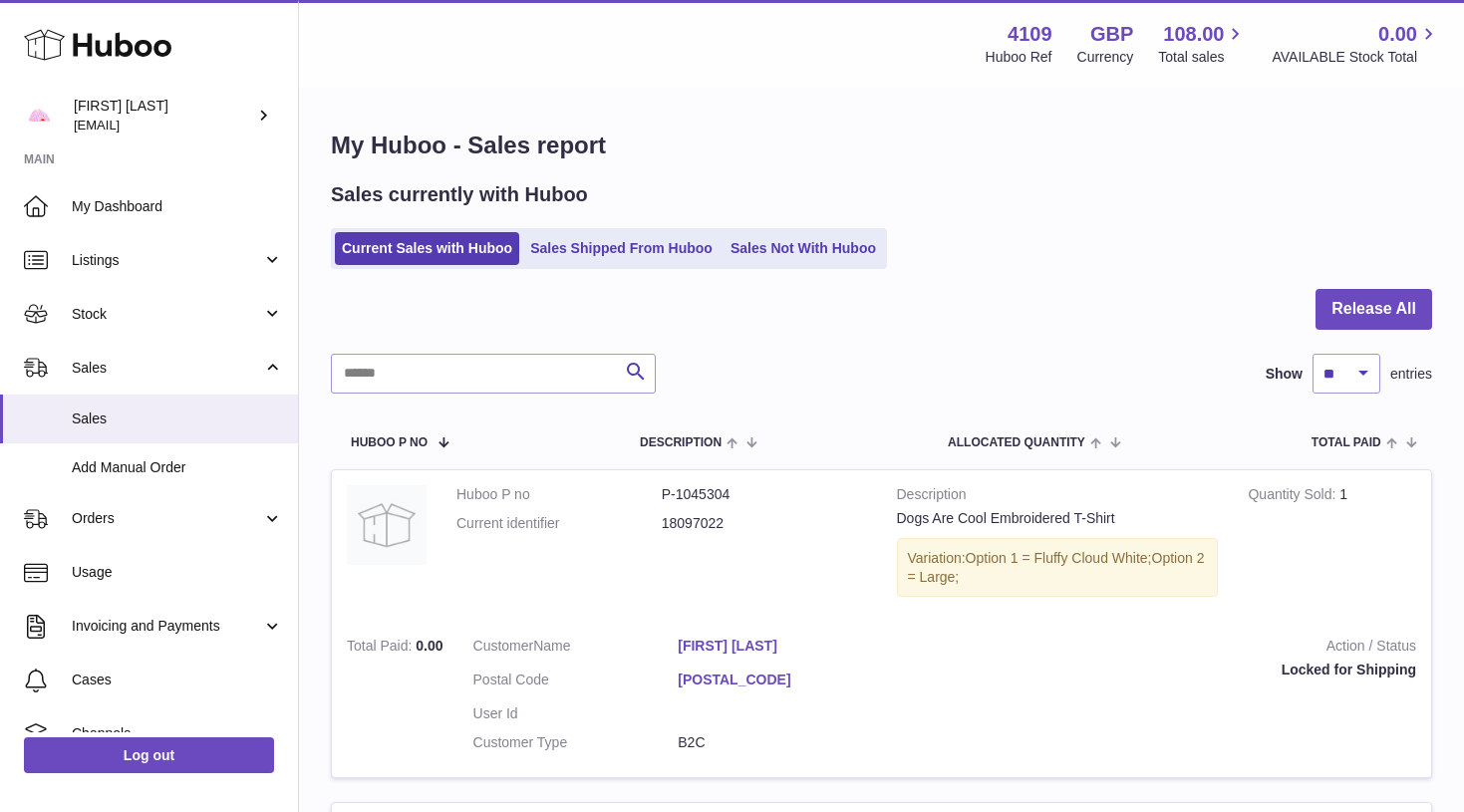scroll, scrollTop: 0, scrollLeft: 0, axis: both 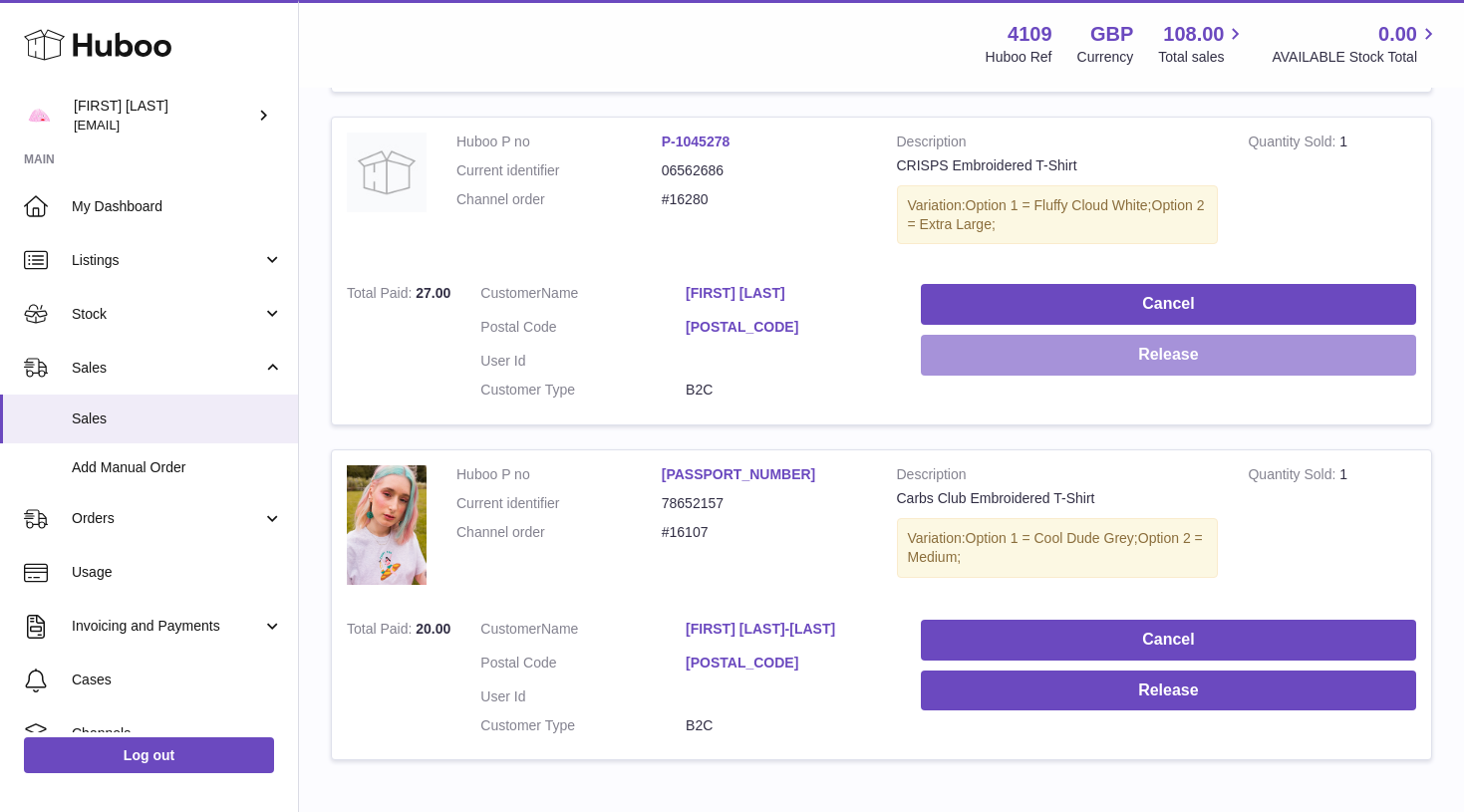 click on "Release" at bounding box center (1168, 355) 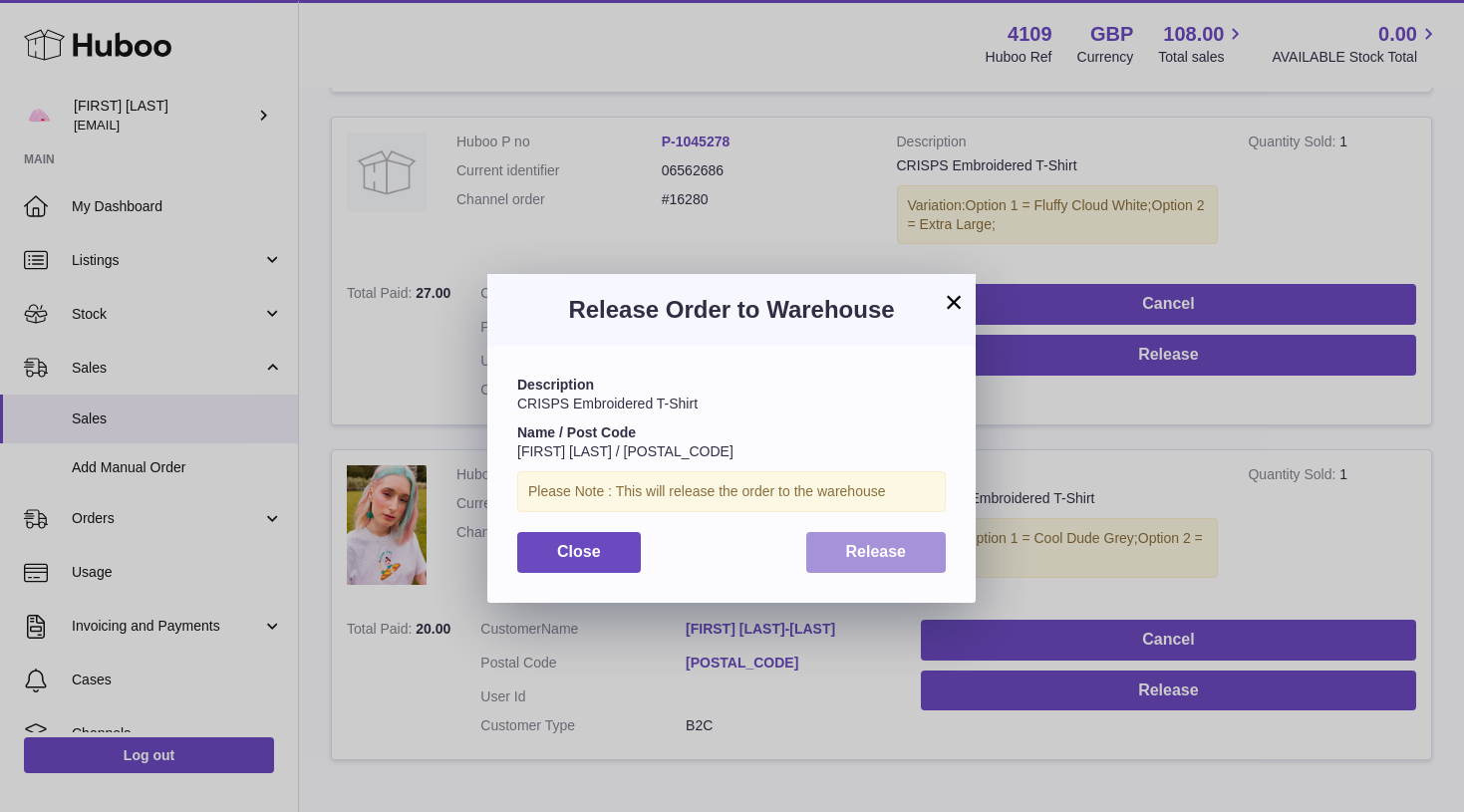 click on "Release" at bounding box center (876, 552) 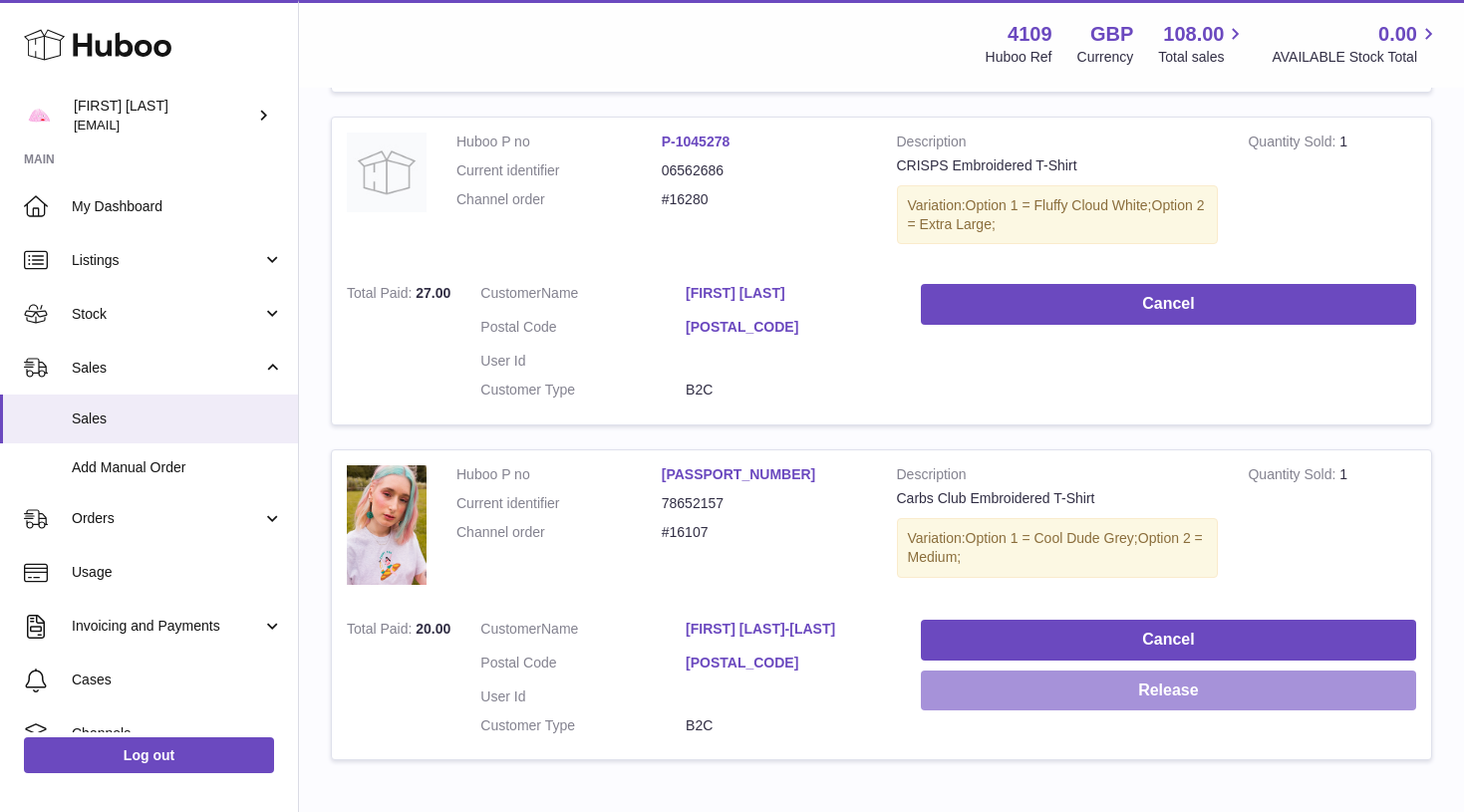 click on "Release" at bounding box center [1168, 690] 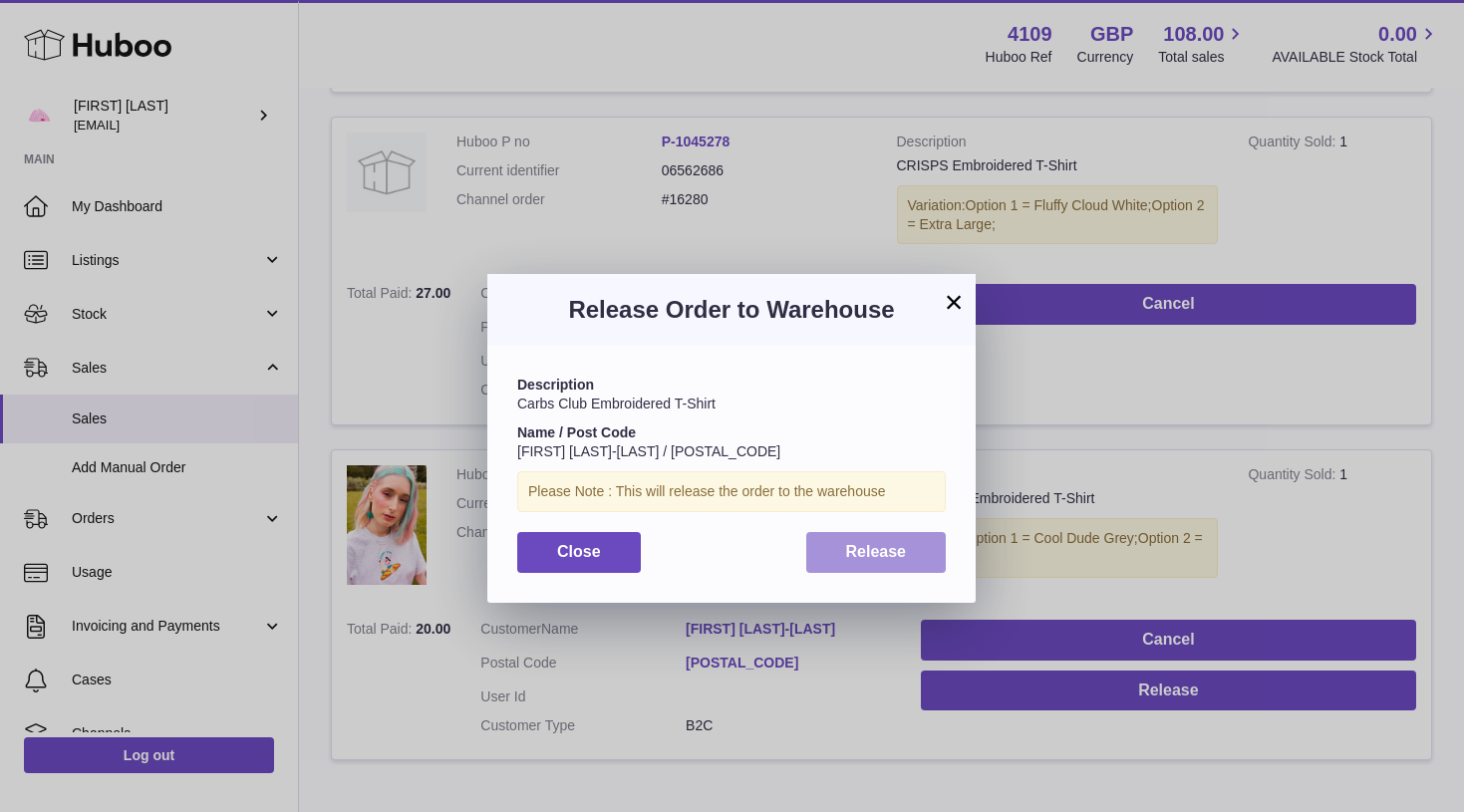 click on "Release" at bounding box center [876, 552] 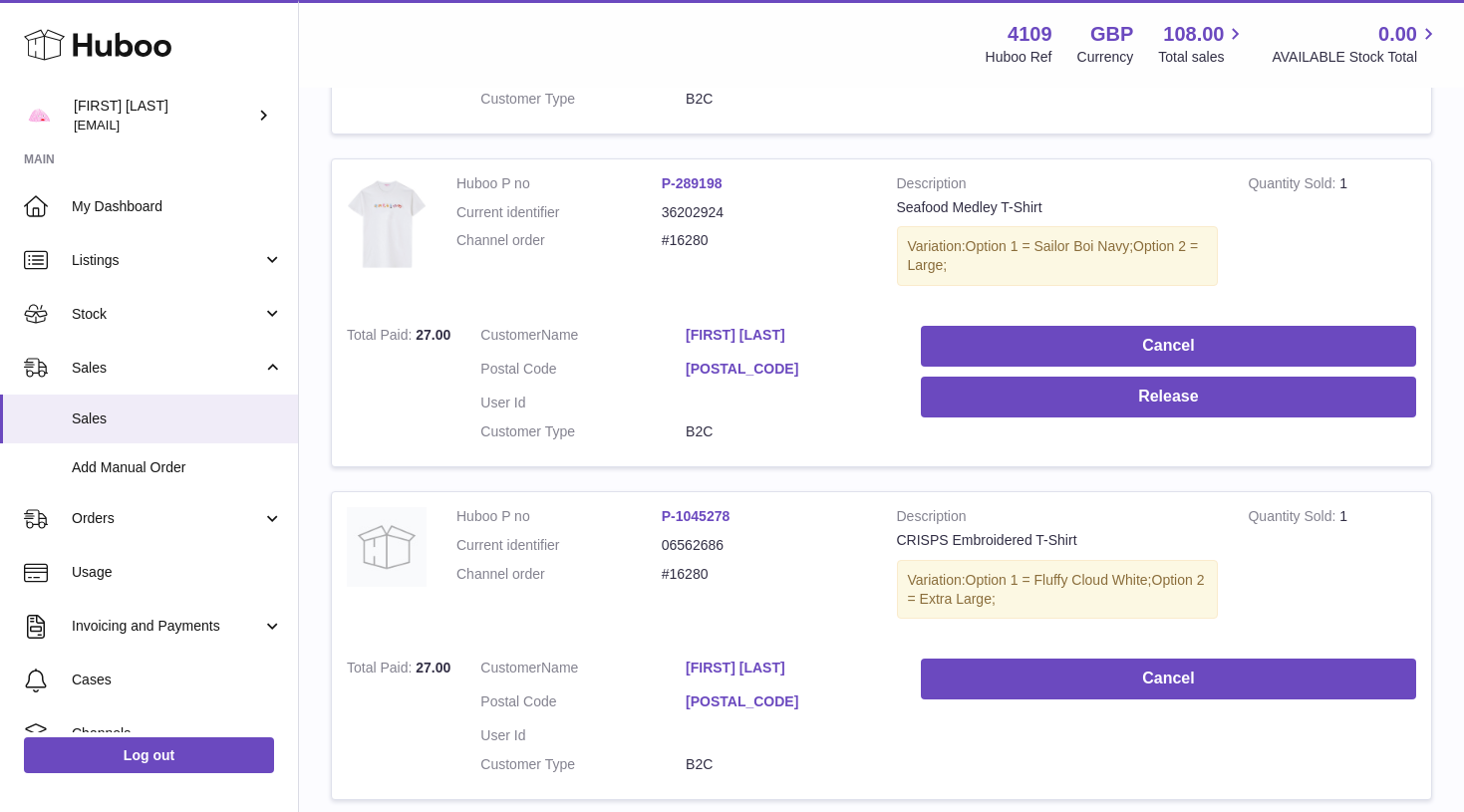 scroll, scrollTop: 2632, scrollLeft: 0, axis: vertical 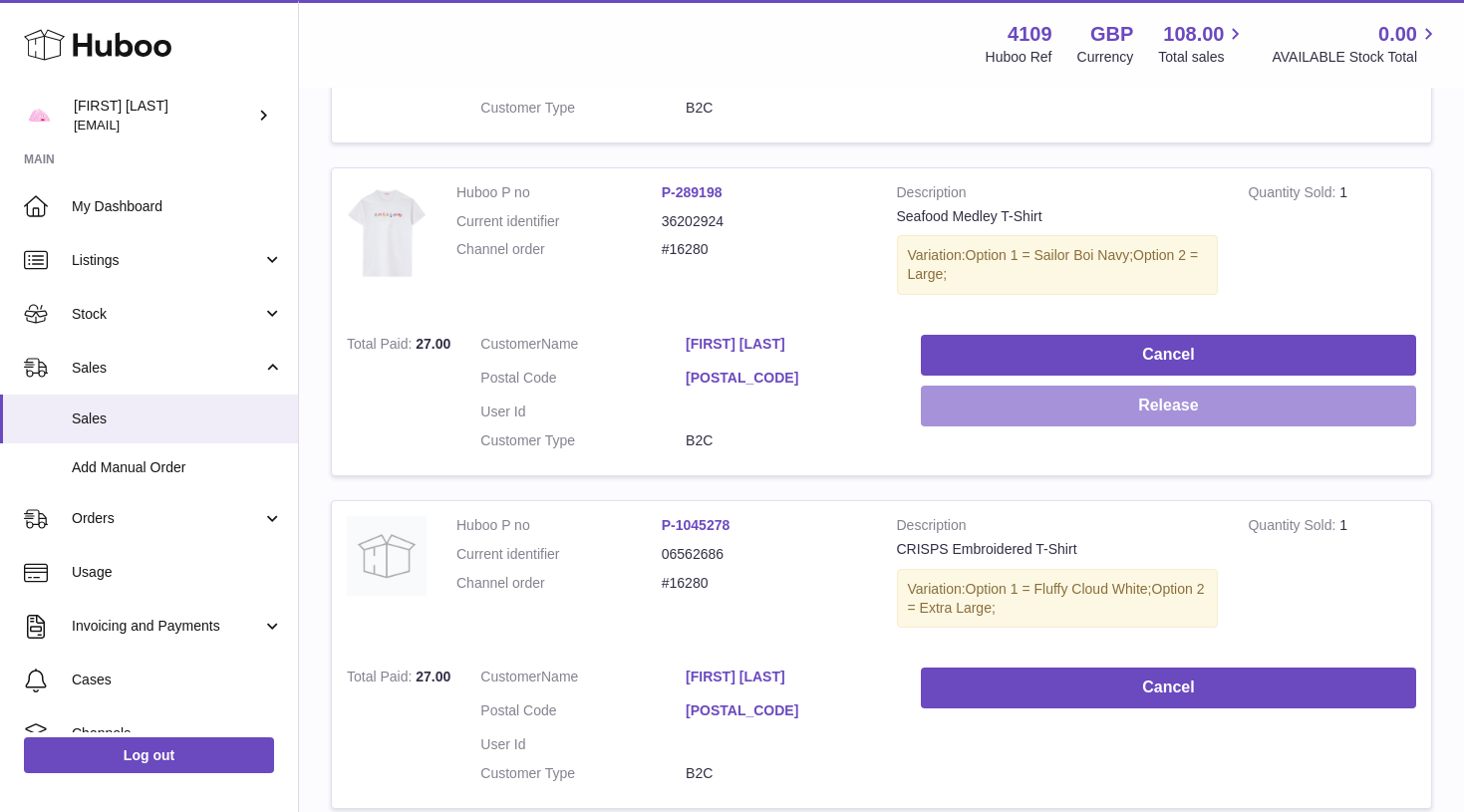 click on "Release" at bounding box center (1168, 406) 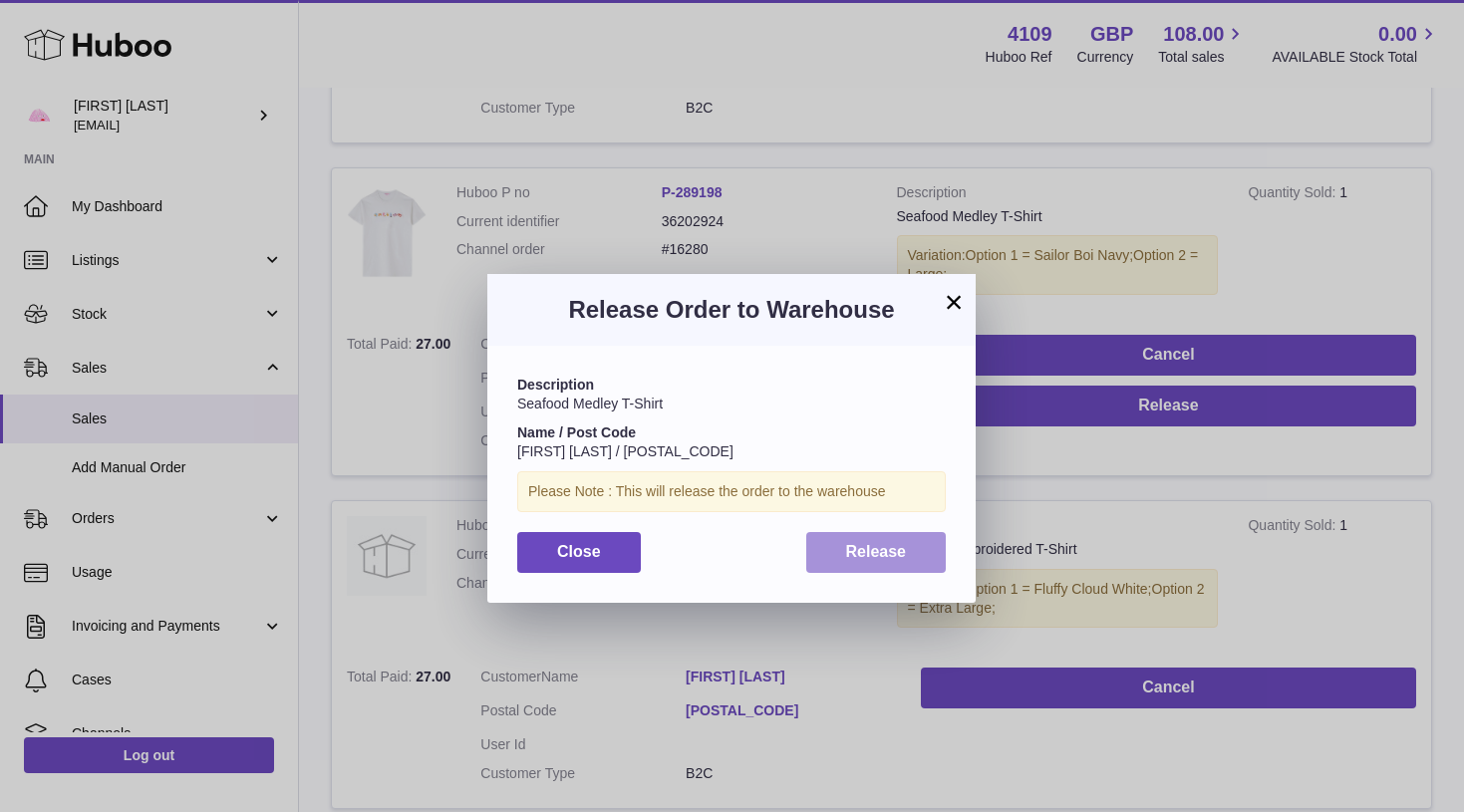 click on "Release" at bounding box center [876, 551] 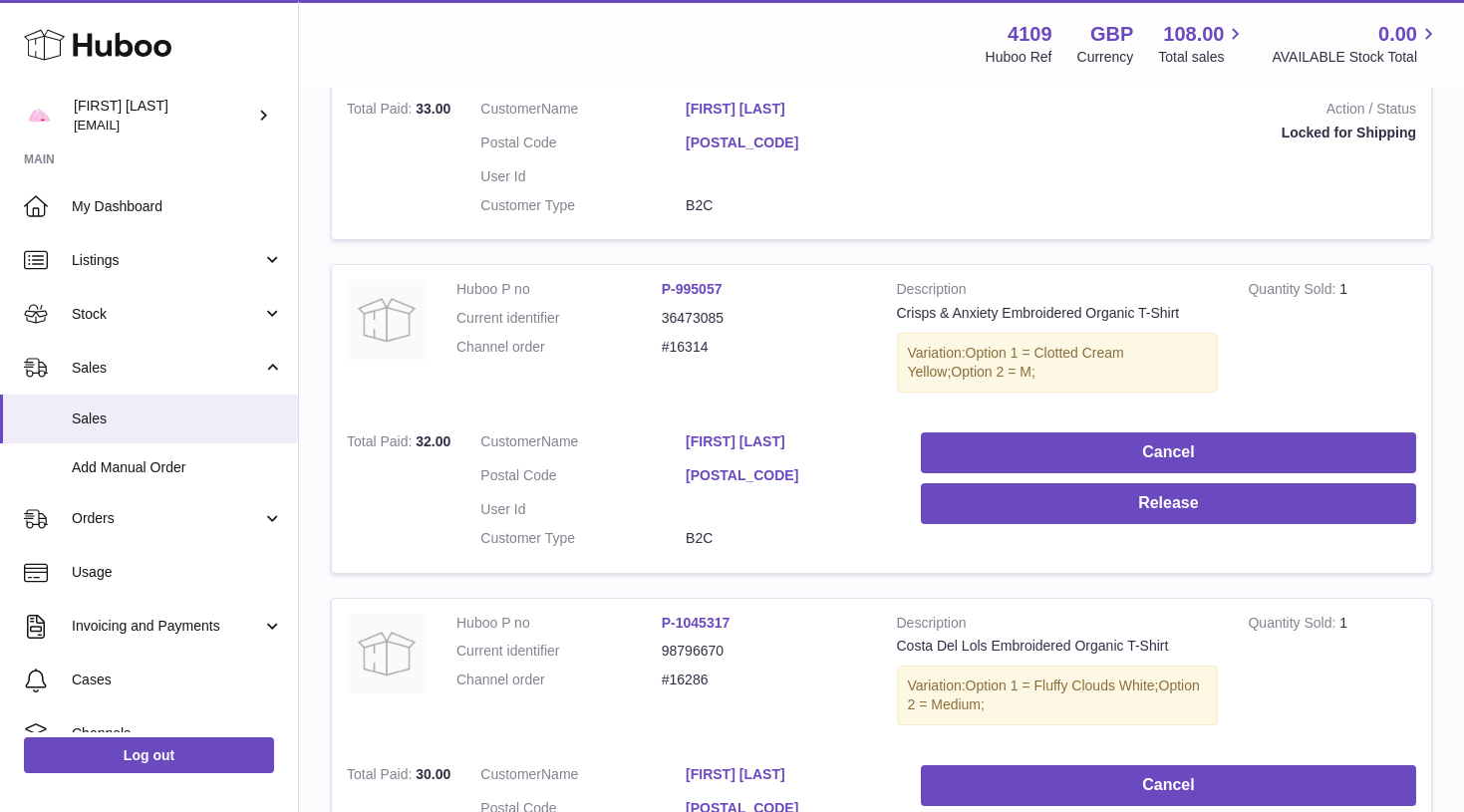scroll, scrollTop: 1867, scrollLeft: 0, axis: vertical 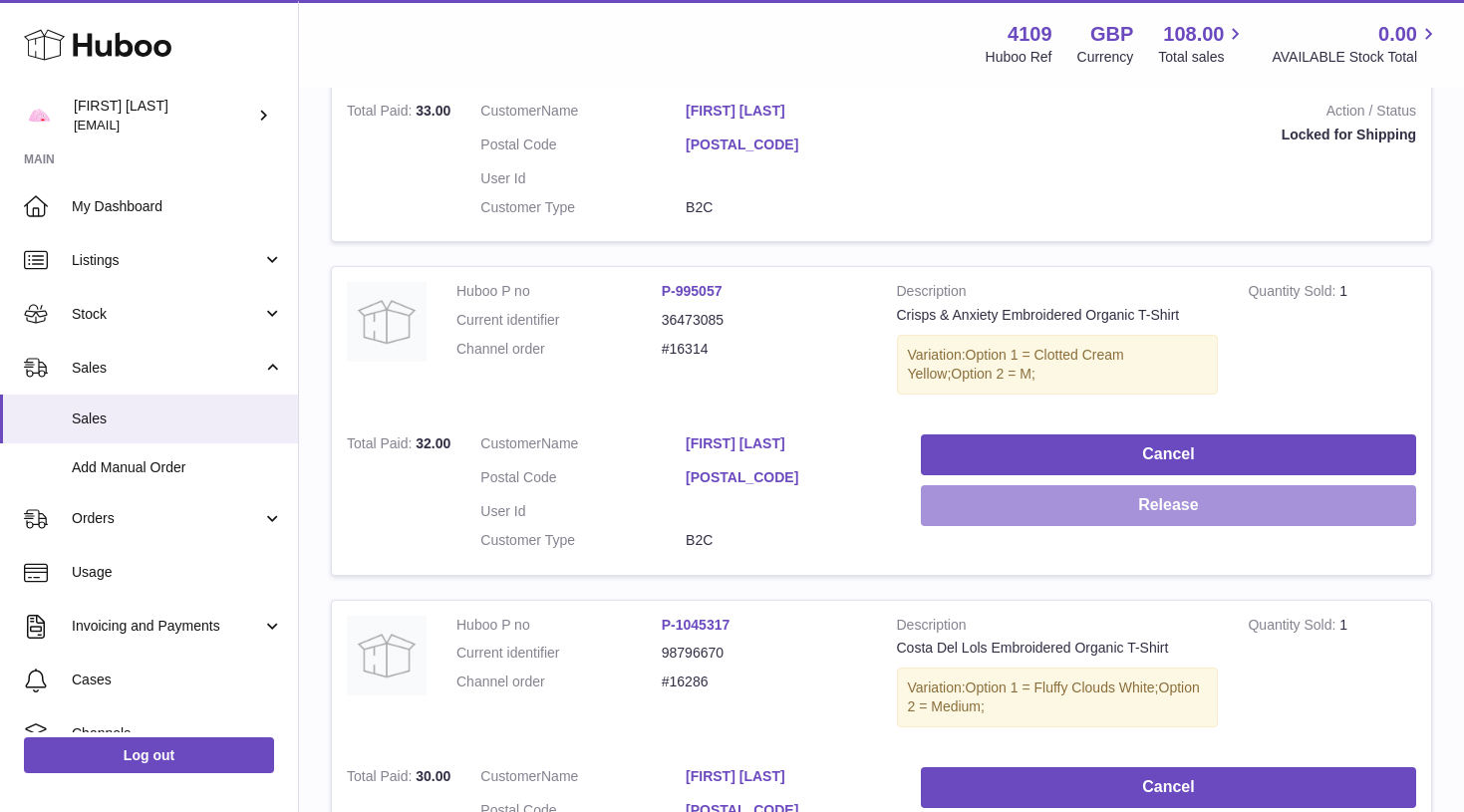 click on "Release" at bounding box center [1168, 505] 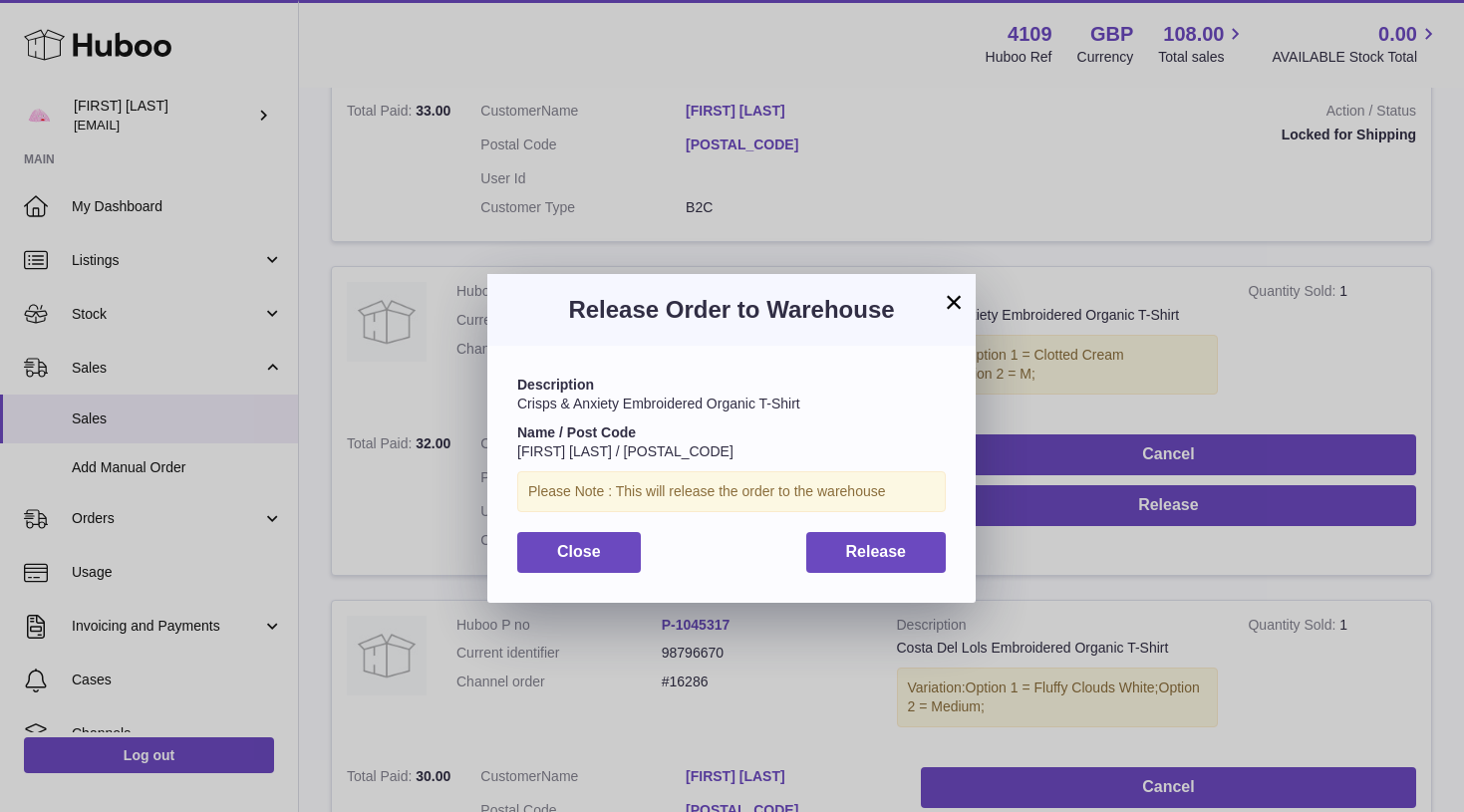 click on "×" at bounding box center (954, 302) 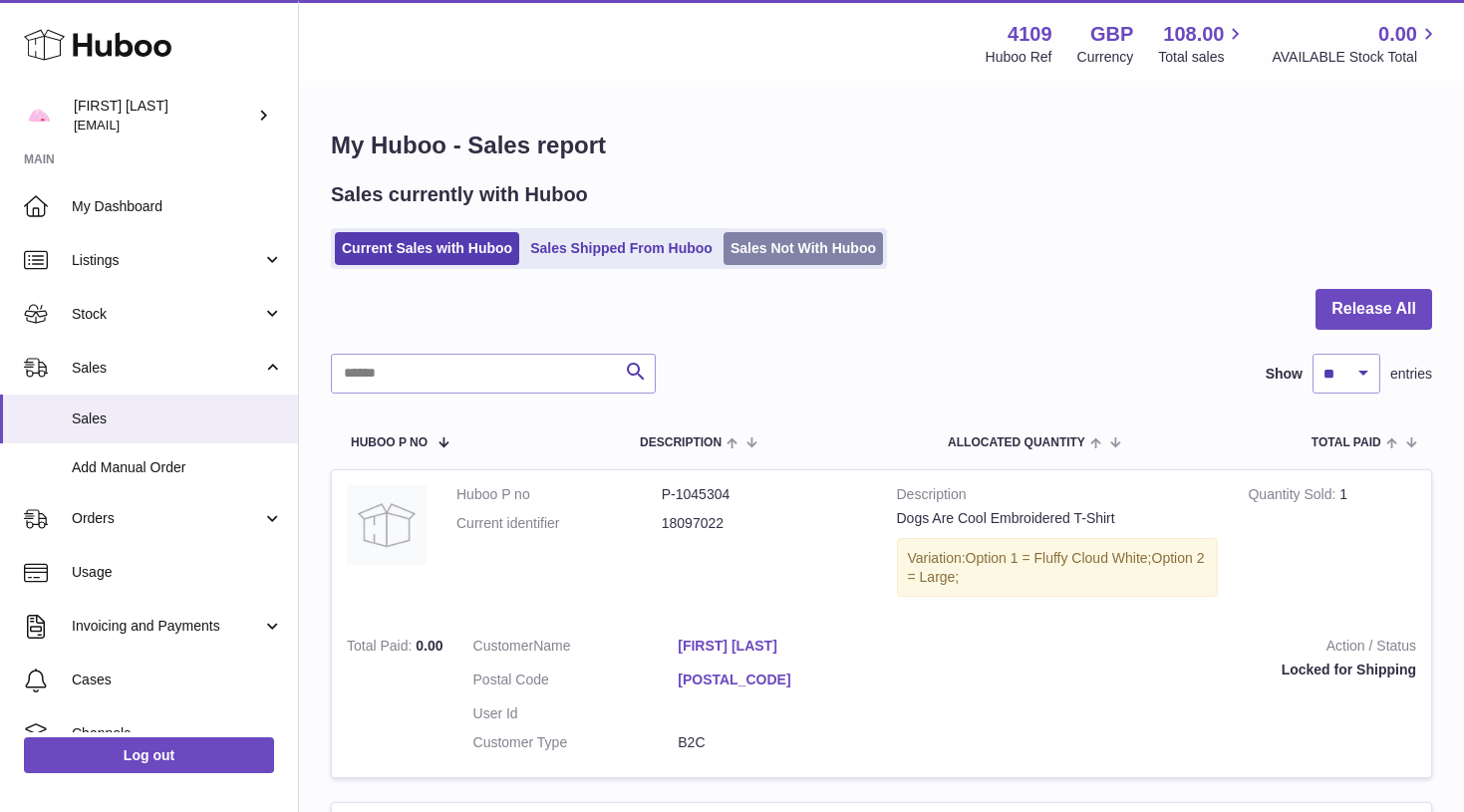 scroll, scrollTop: -1, scrollLeft: 0, axis: vertical 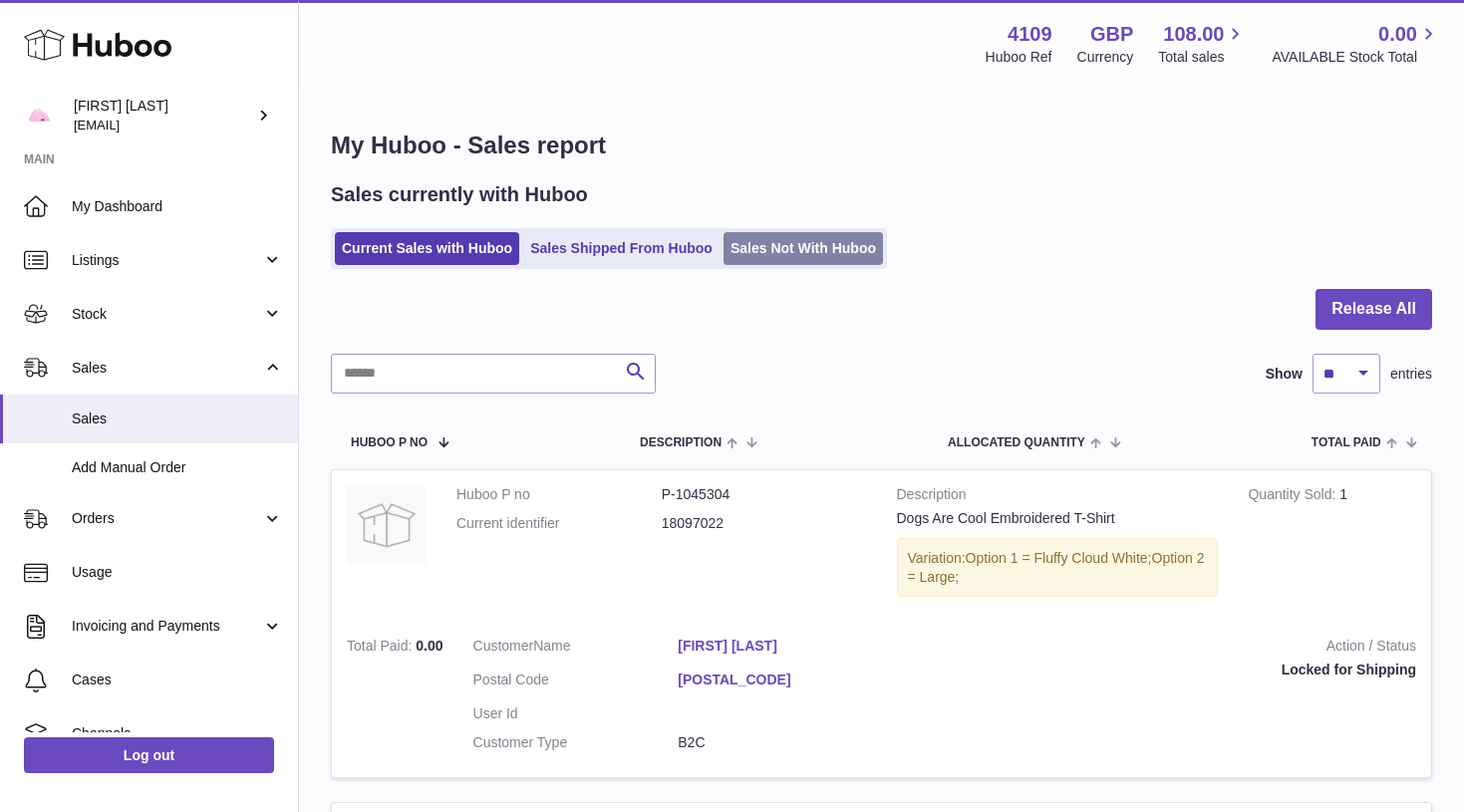 click on "Sales Not With Huboo" at bounding box center (803, 248) 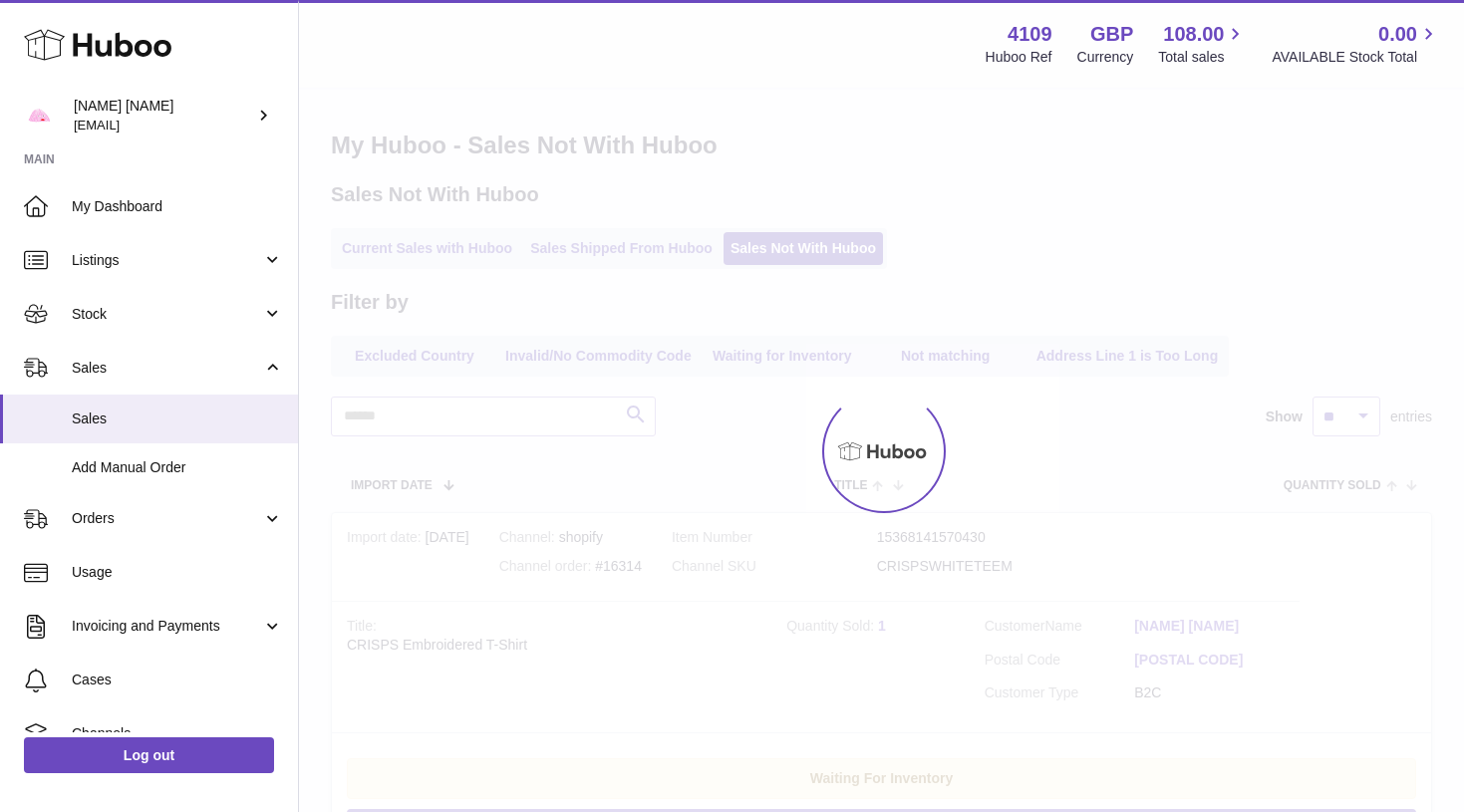 scroll, scrollTop: 0, scrollLeft: 0, axis: both 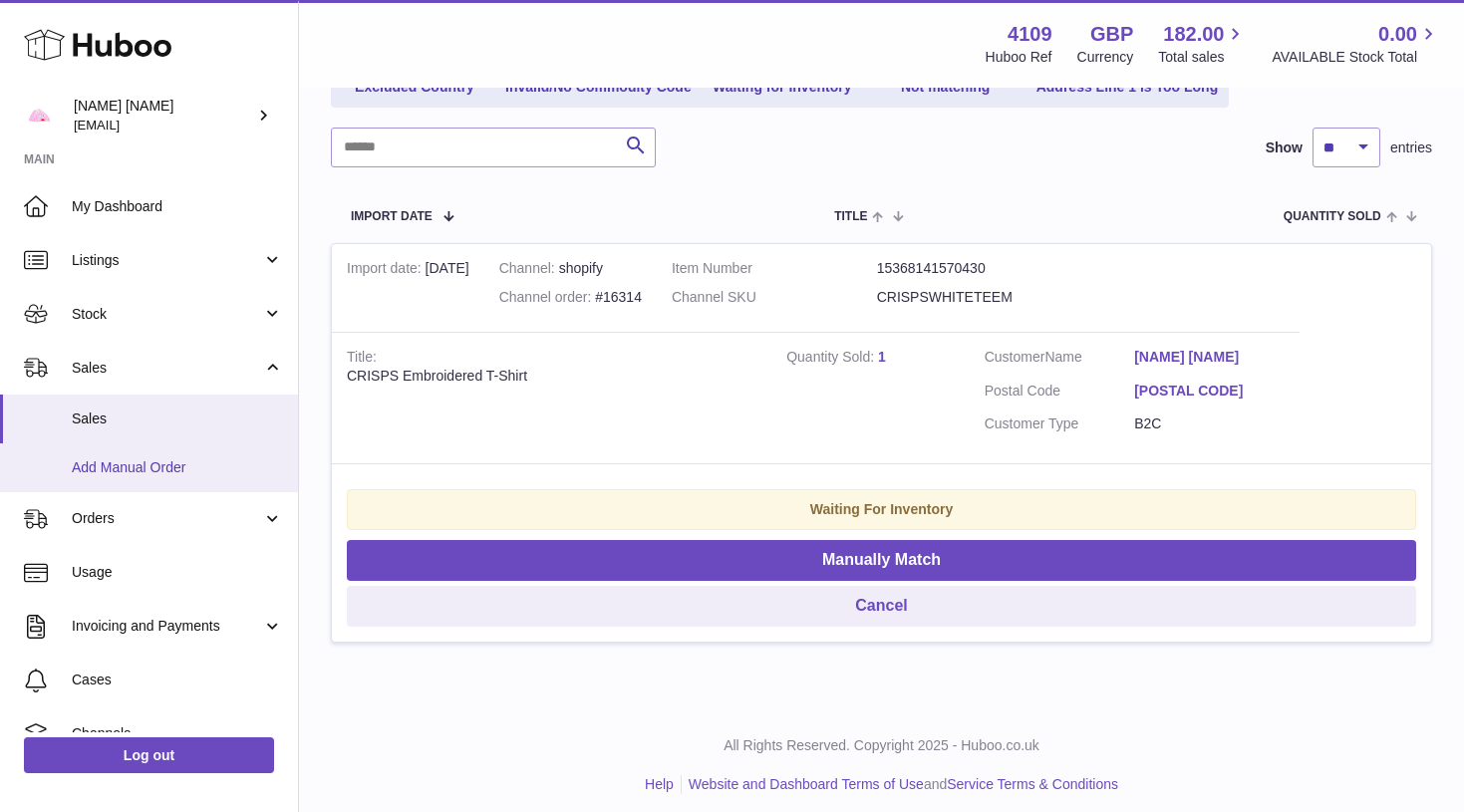 click on "Add Manual Order" at bounding box center [148, 467] 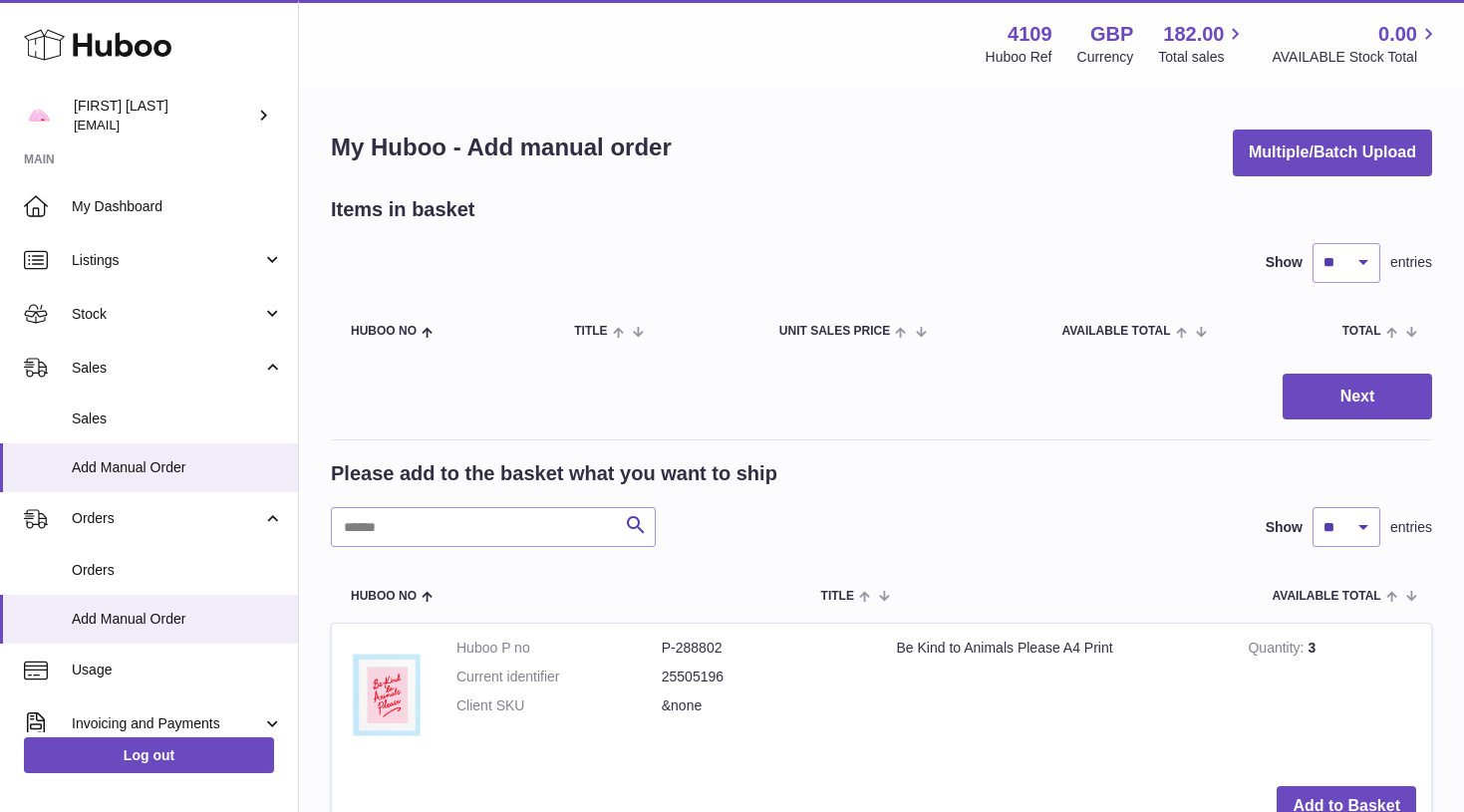 scroll, scrollTop: 0, scrollLeft: 0, axis: both 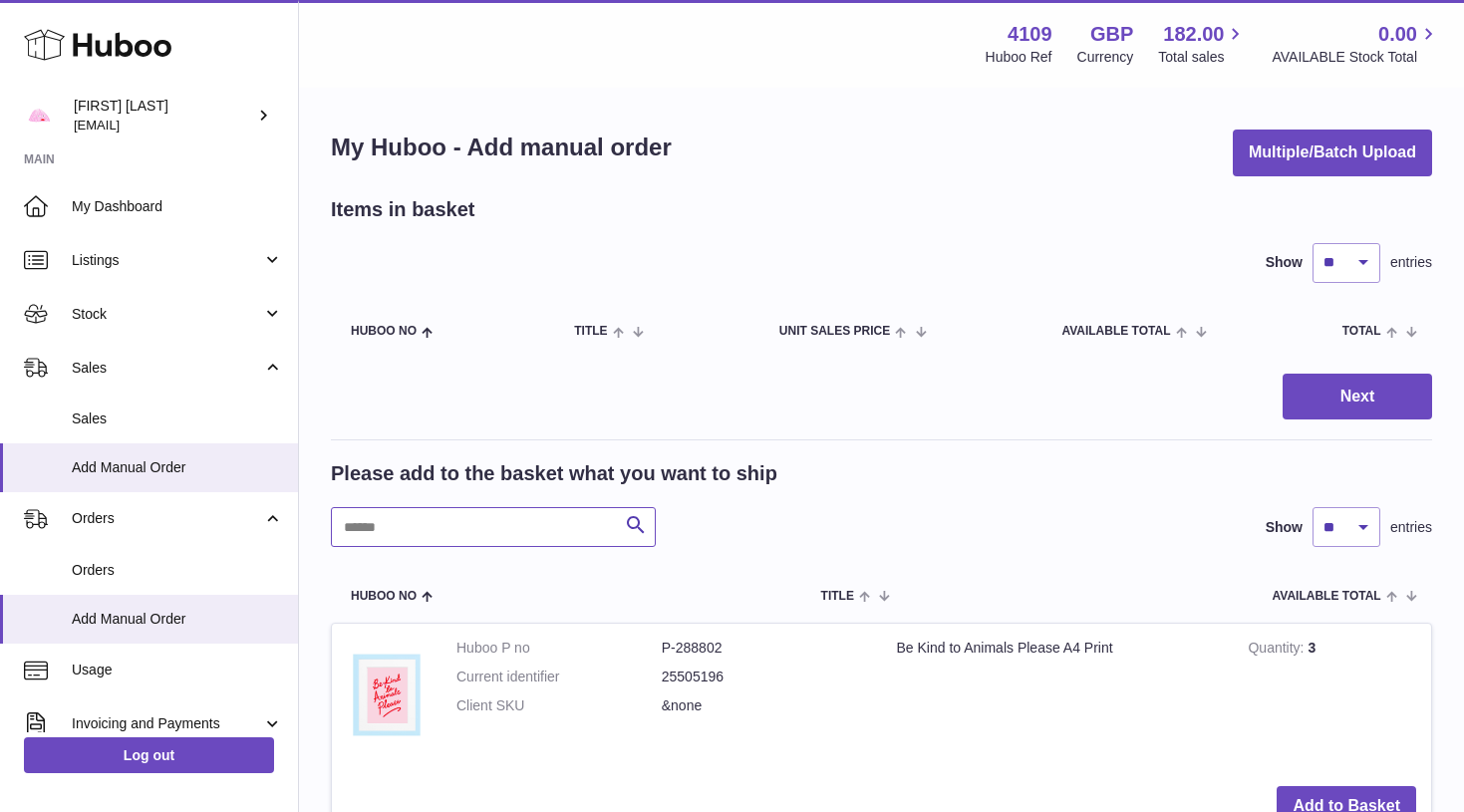 click at bounding box center (493, 527) 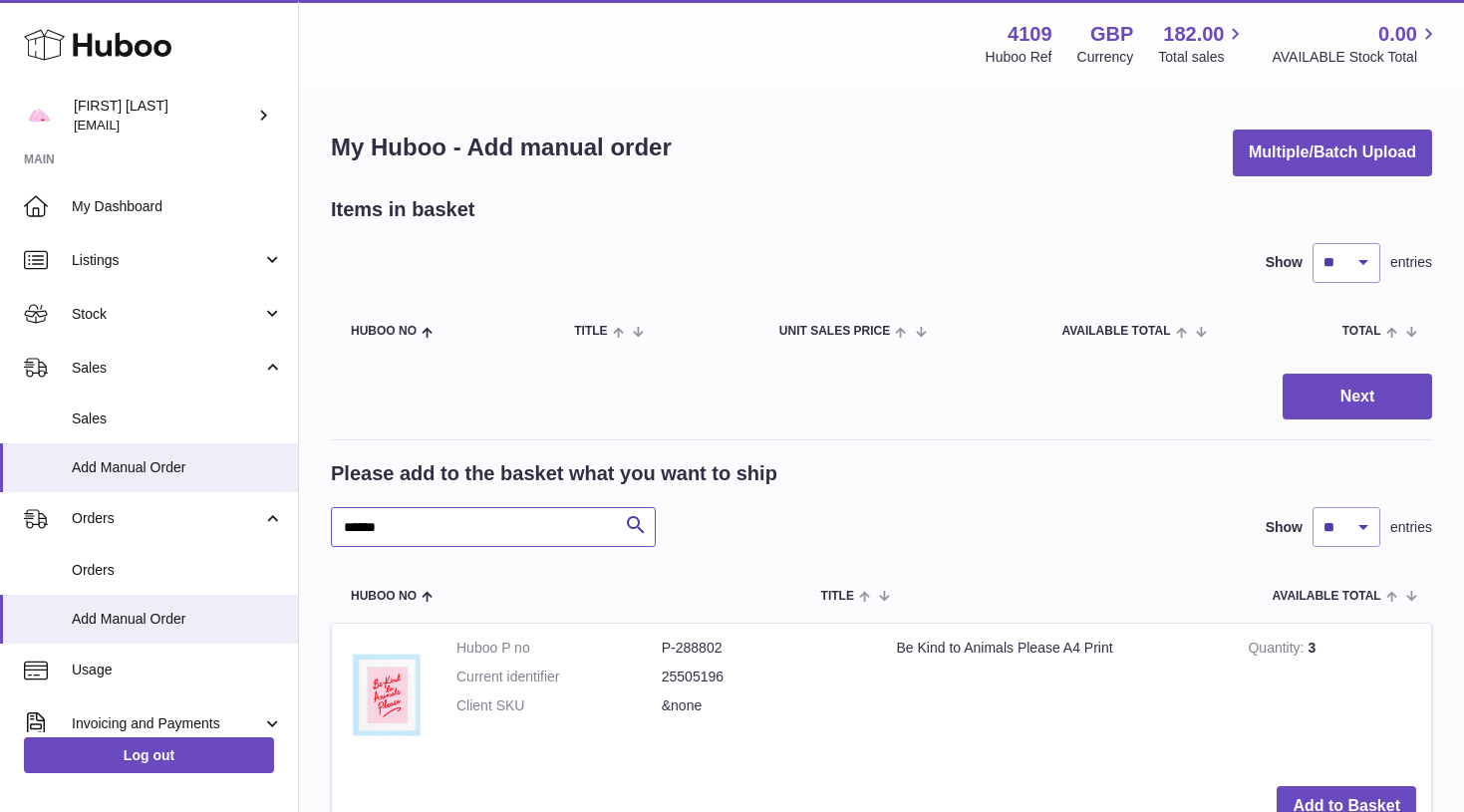 type on "******" 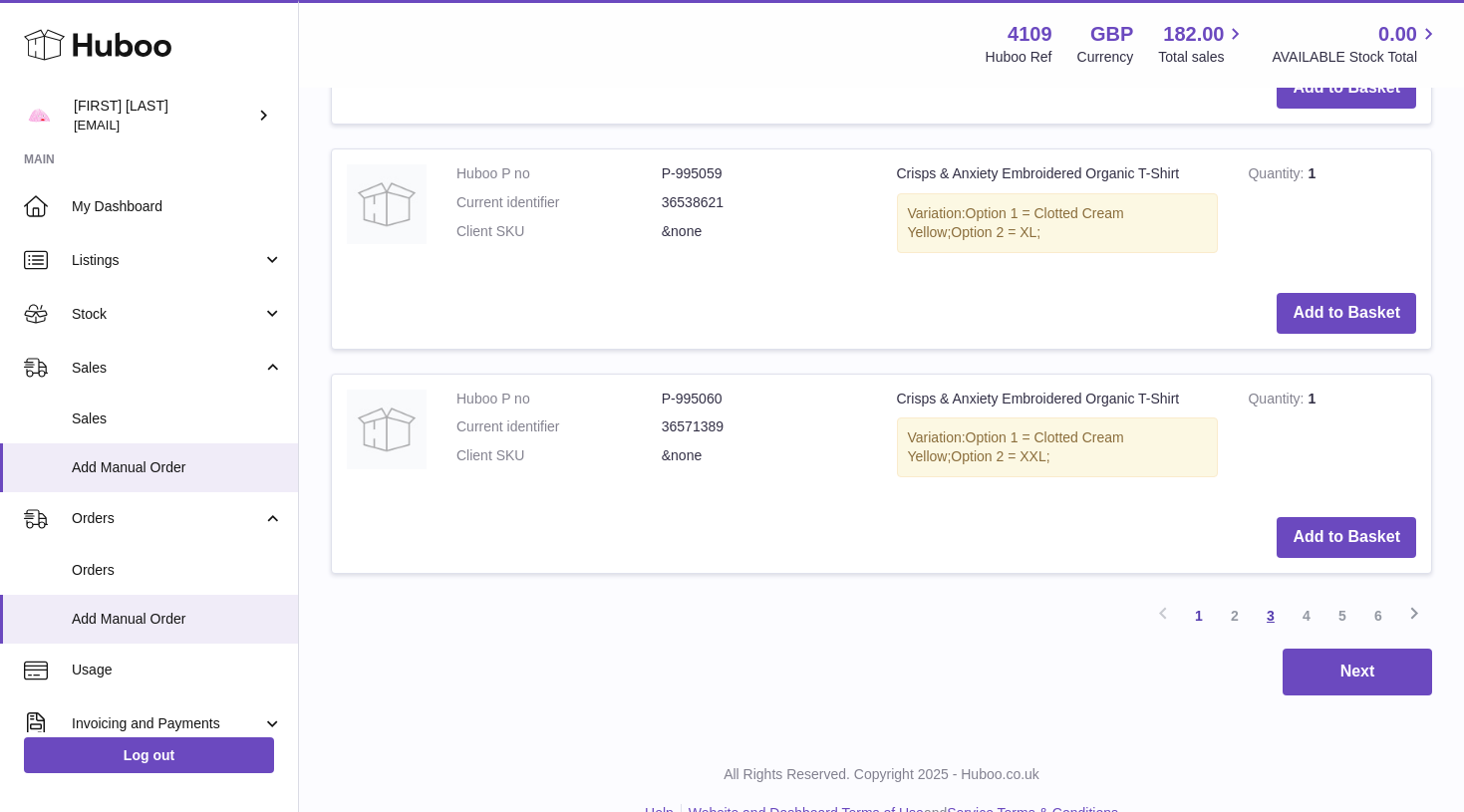 click on "3" at bounding box center [1271, 616] 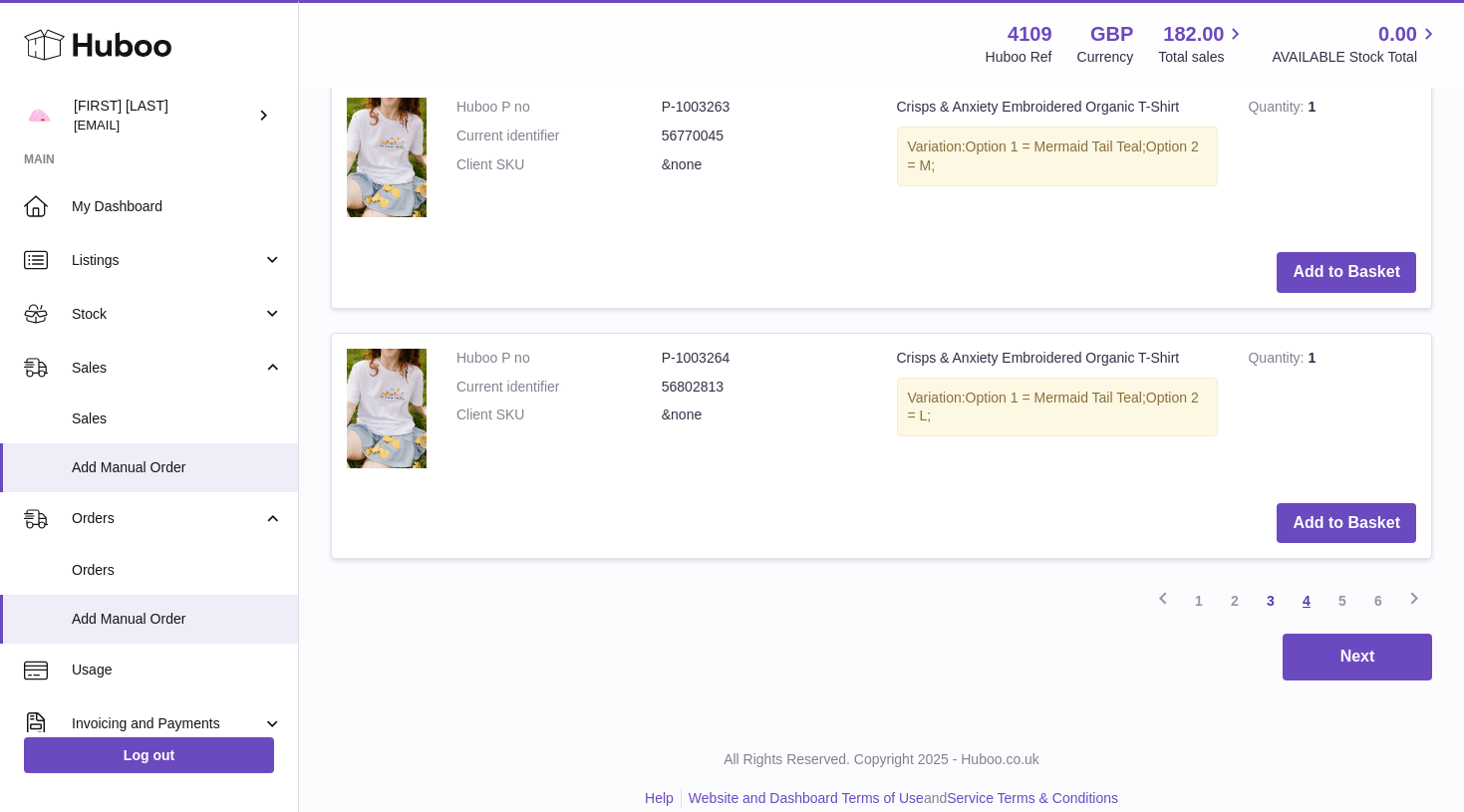 click on "4" at bounding box center [1307, 601] 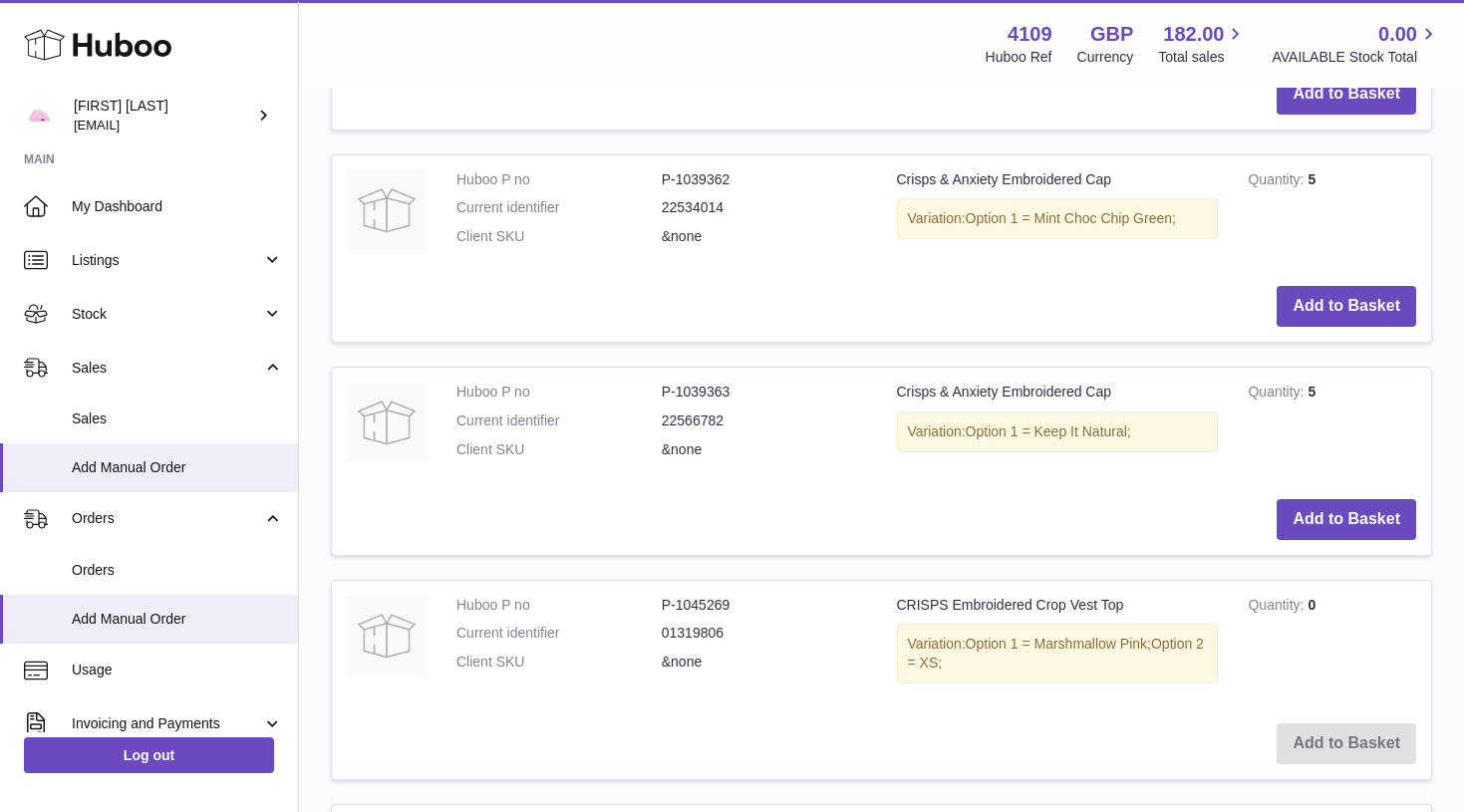 scroll, scrollTop: 1214, scrollLeft: 0, axis: vertical 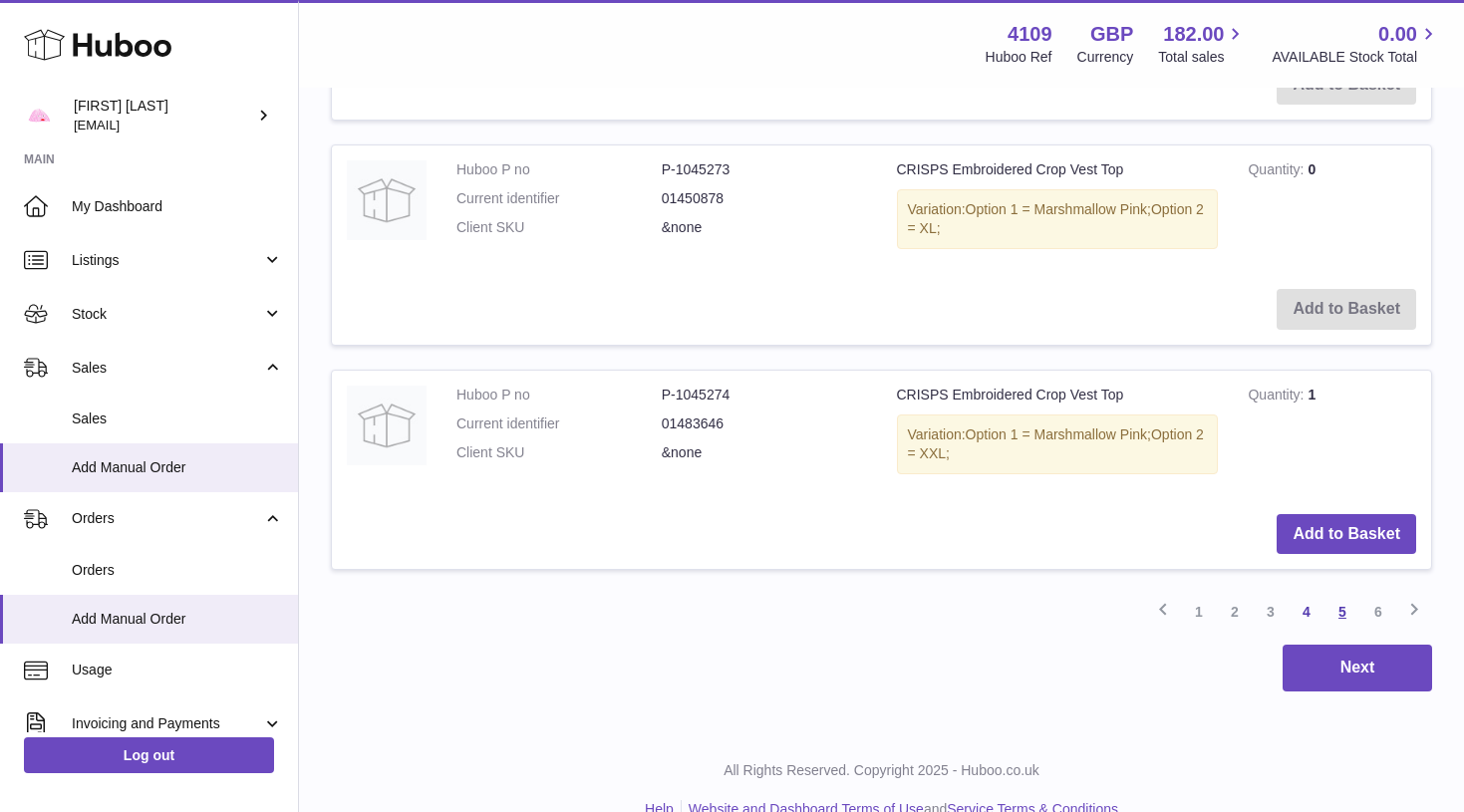 click on "5" at bounding box center [1342, 612] 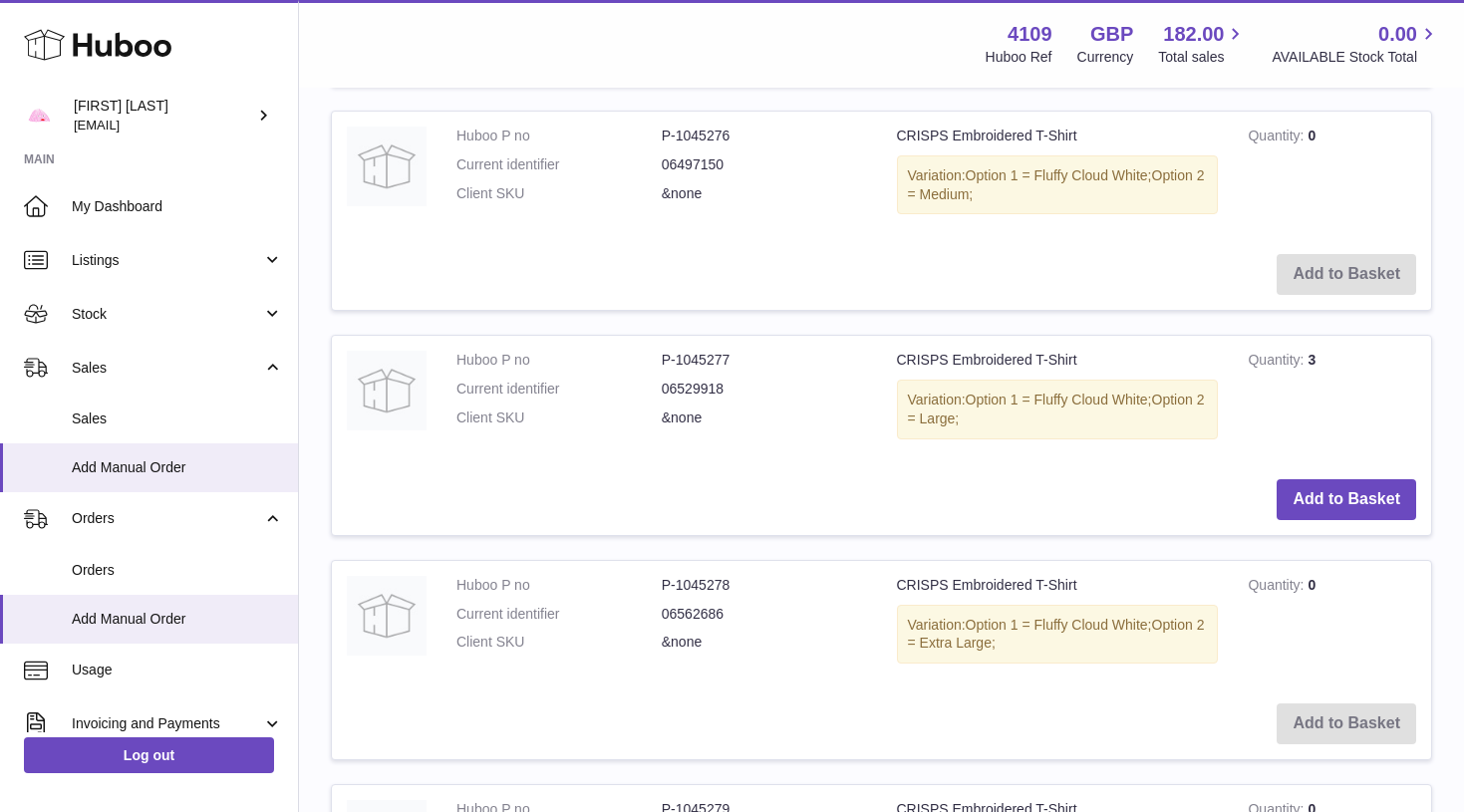 scroll, scrollTop: 741, scrollLeft: 0, axis: vertical 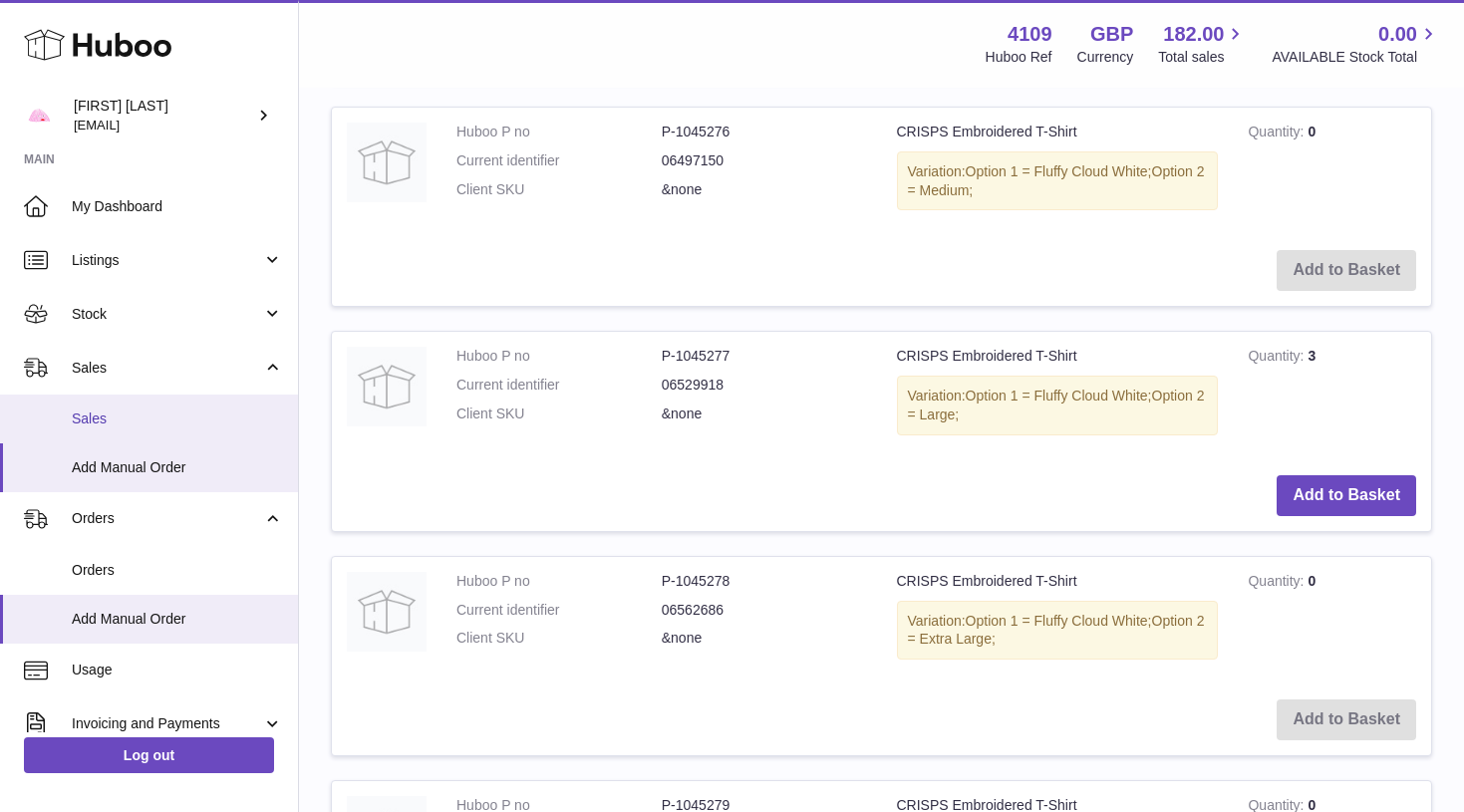click on "Sales" at bounding box center (177, 418) 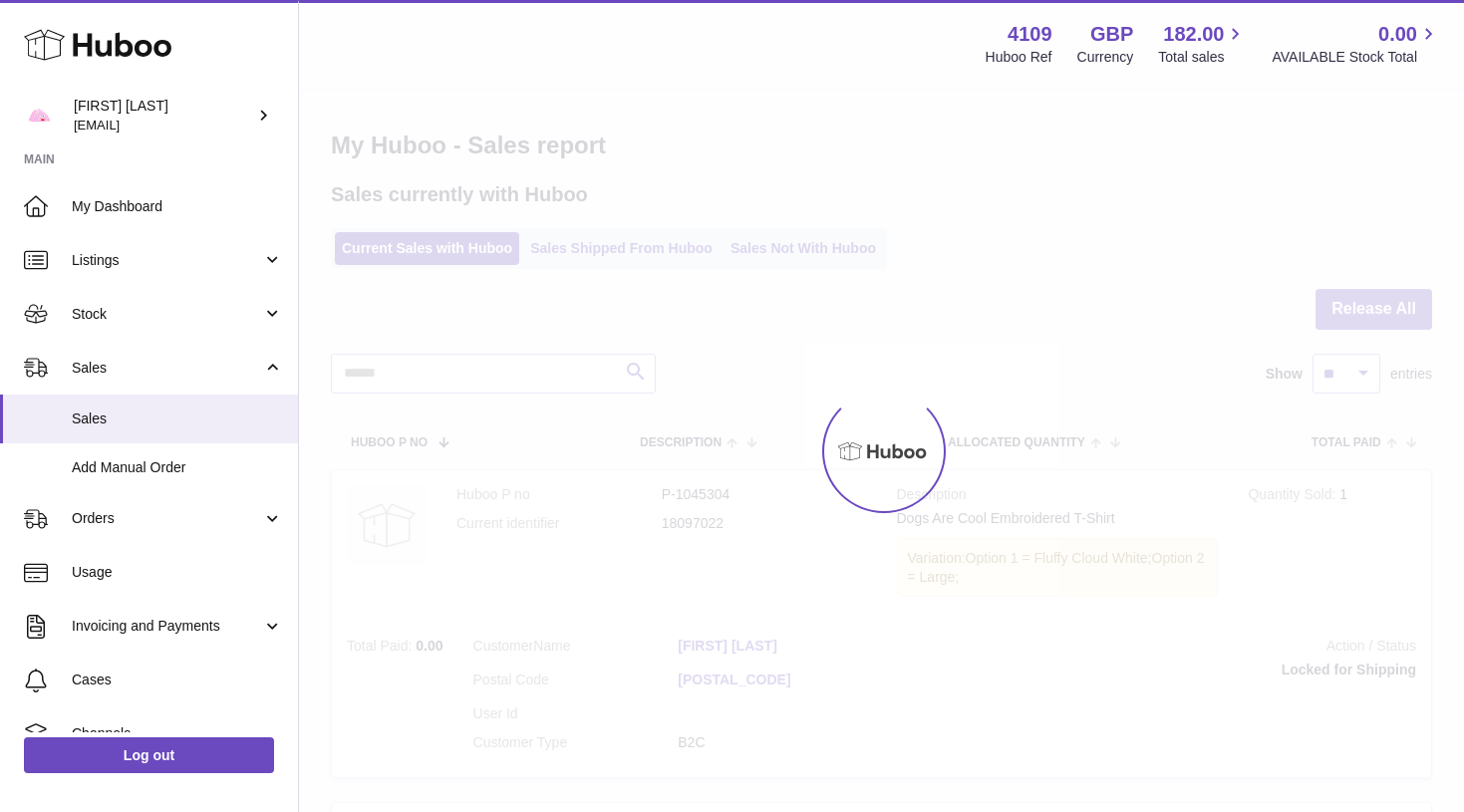 scroll, scrollTop: 0, scrollLeft: 0, axis: both 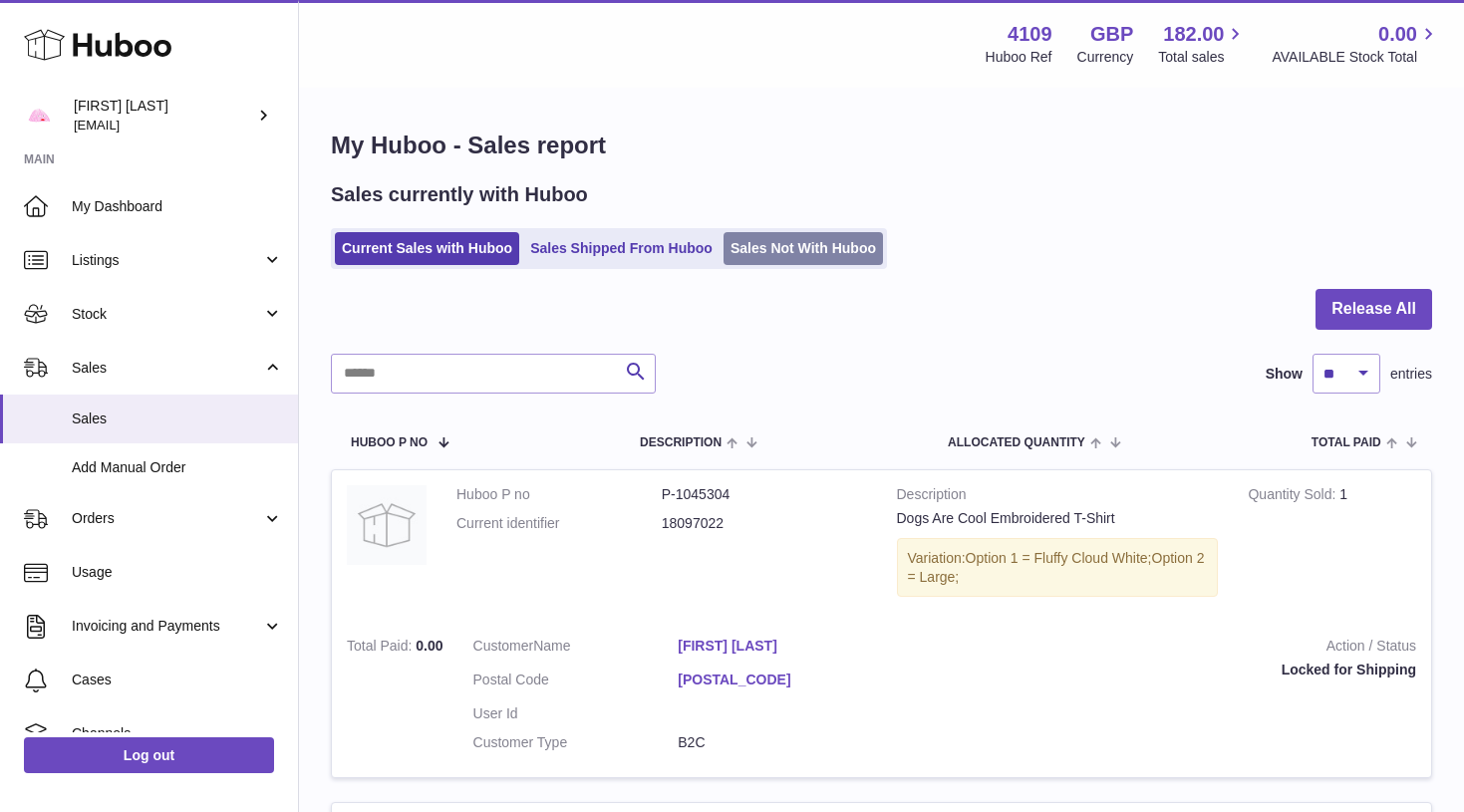 click on "Sales Not With Huboo" at bounding box center (803, 248) 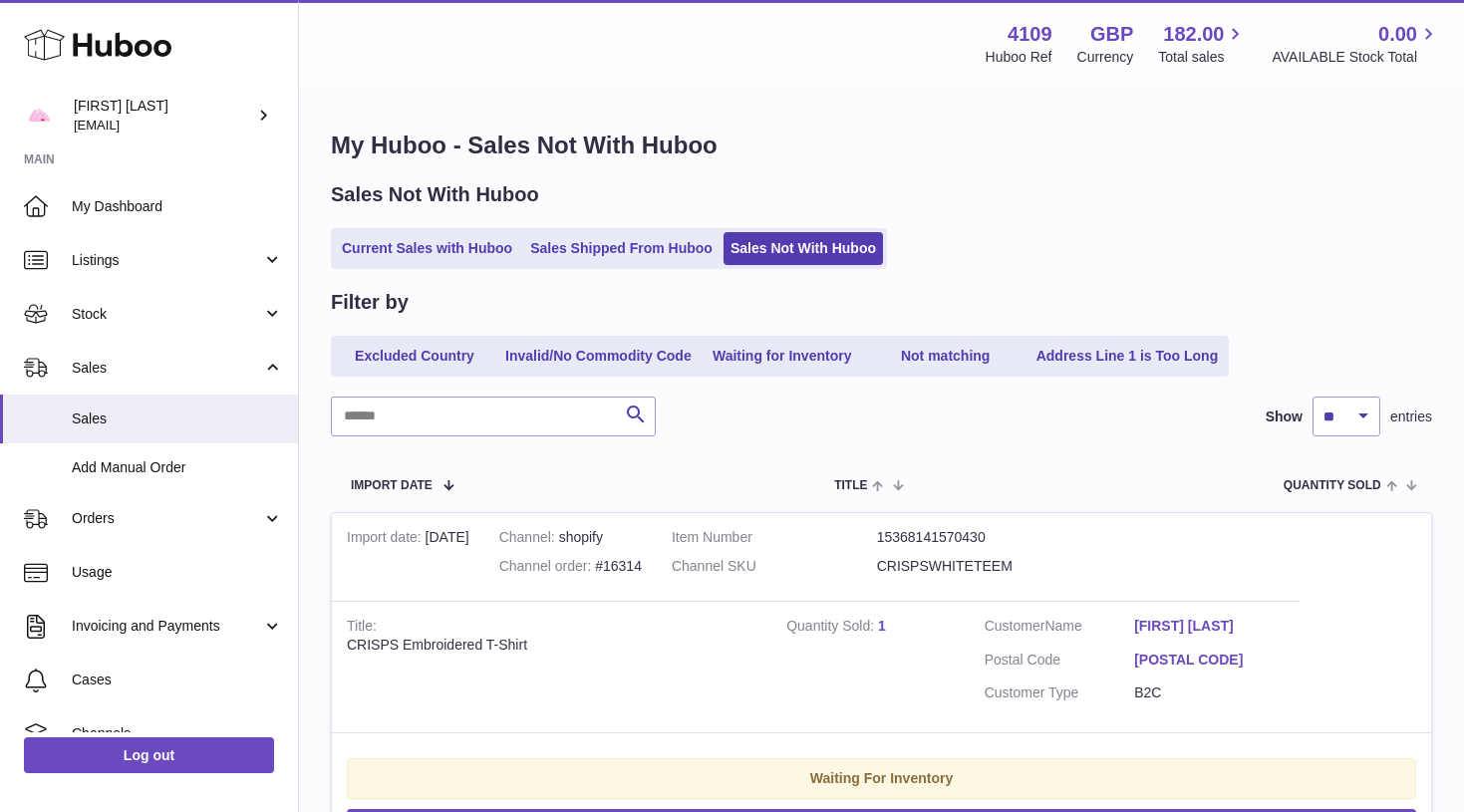 scroll, scrollTop: 0, scrollLeft: 0, axis: both 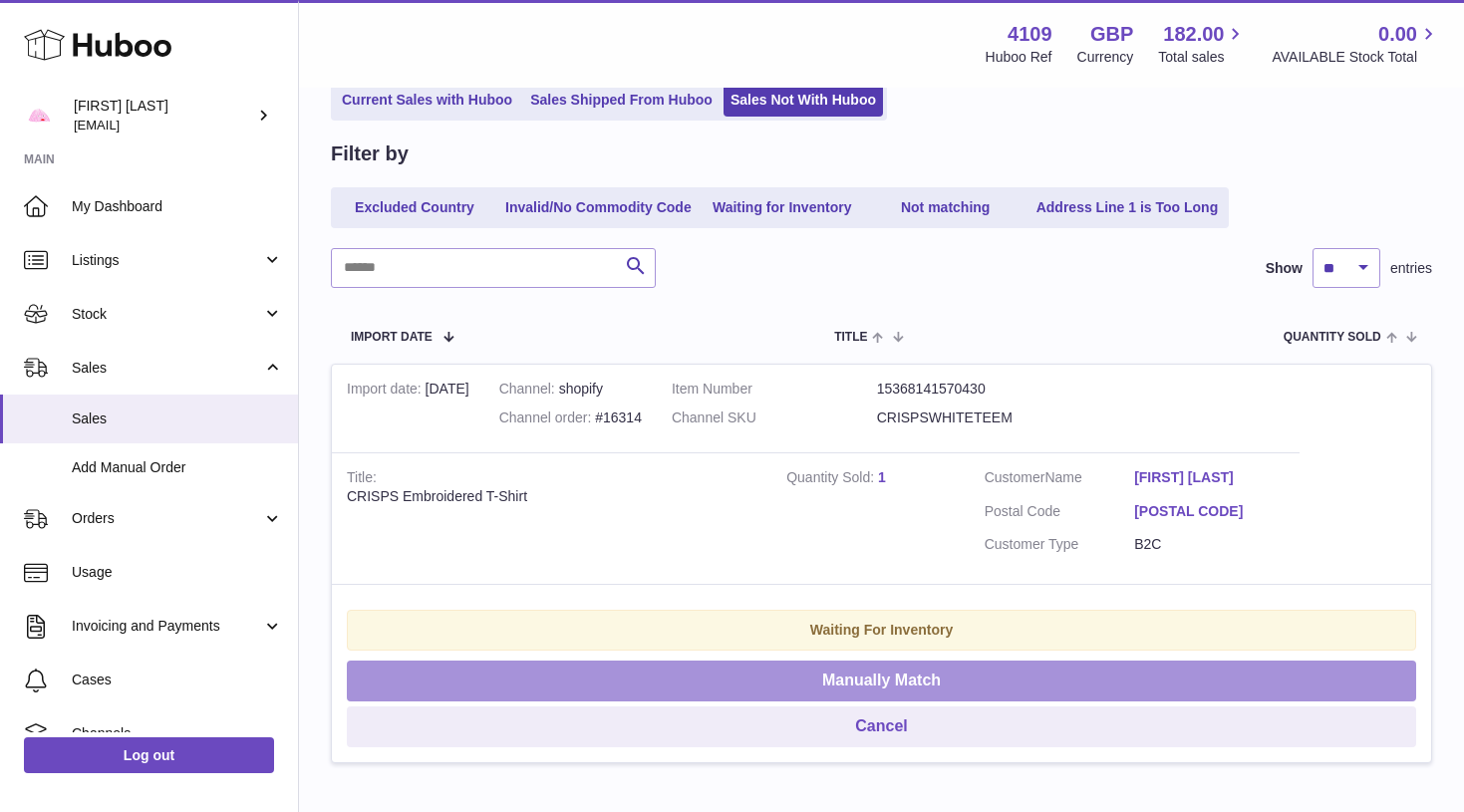 click on "Manually Match" at bounding box center (881, 680) 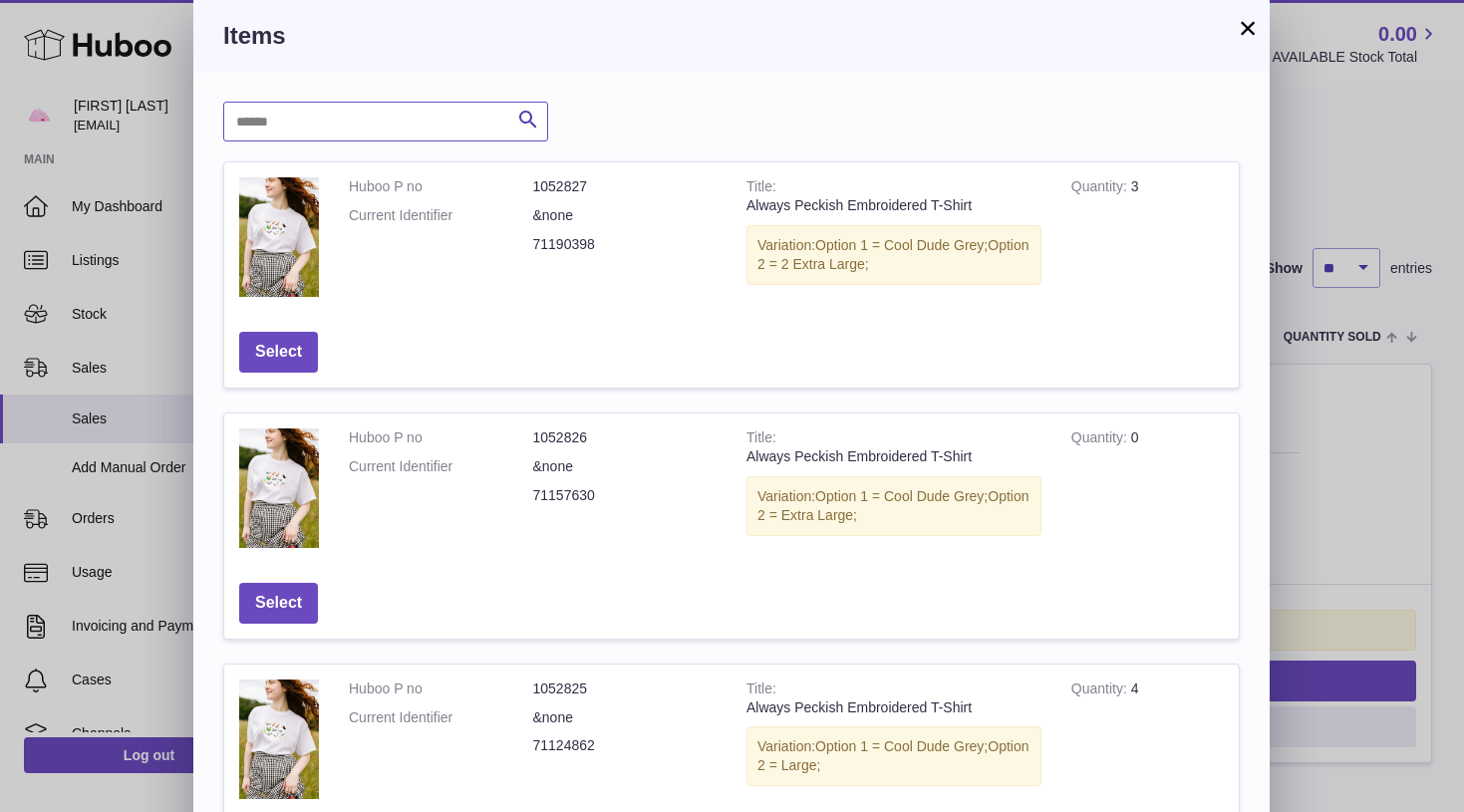click at bounding box center [386, 122] 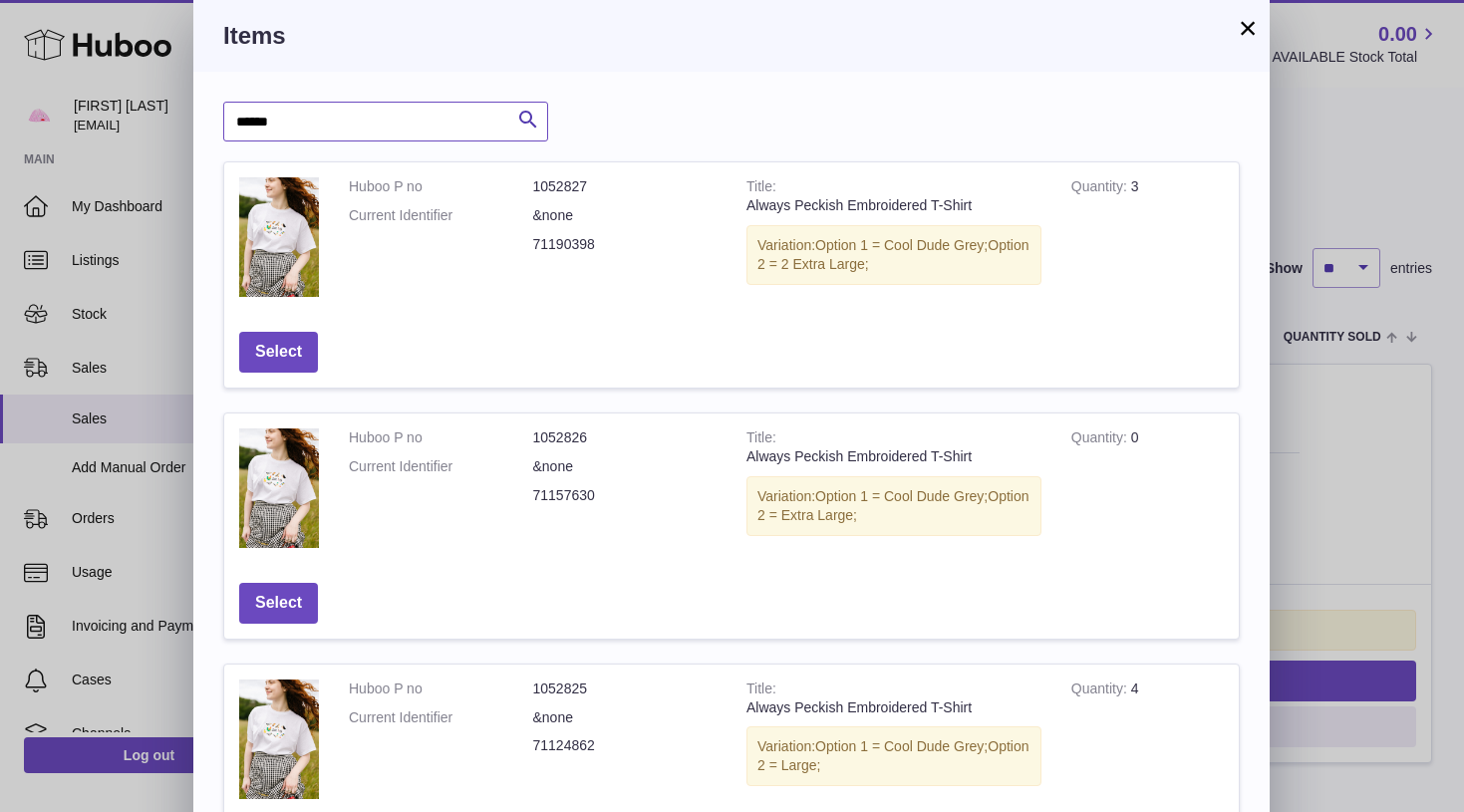 type on "******" 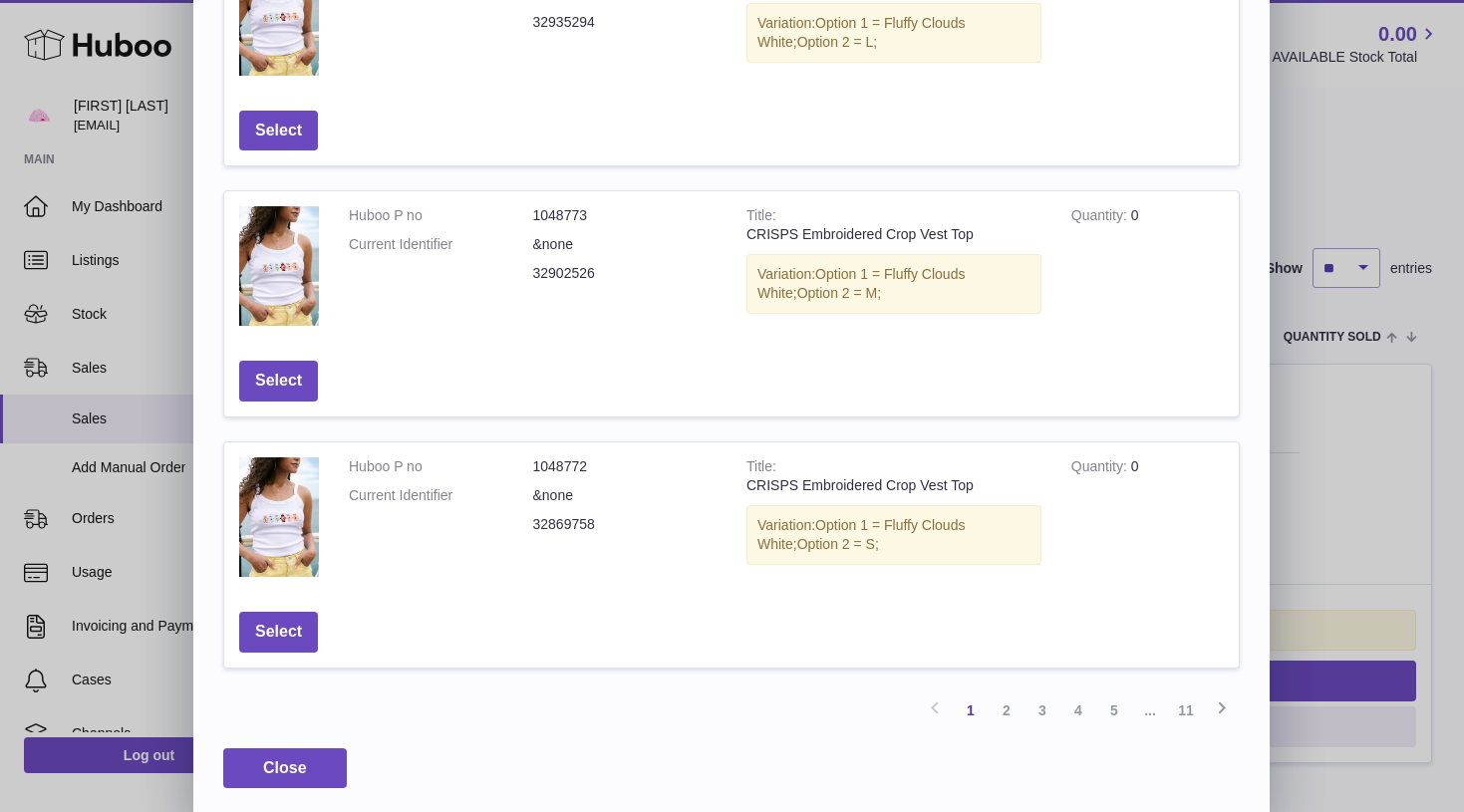 scroll, scrollTop: 722, scrollLeft: 0, axis: vertical 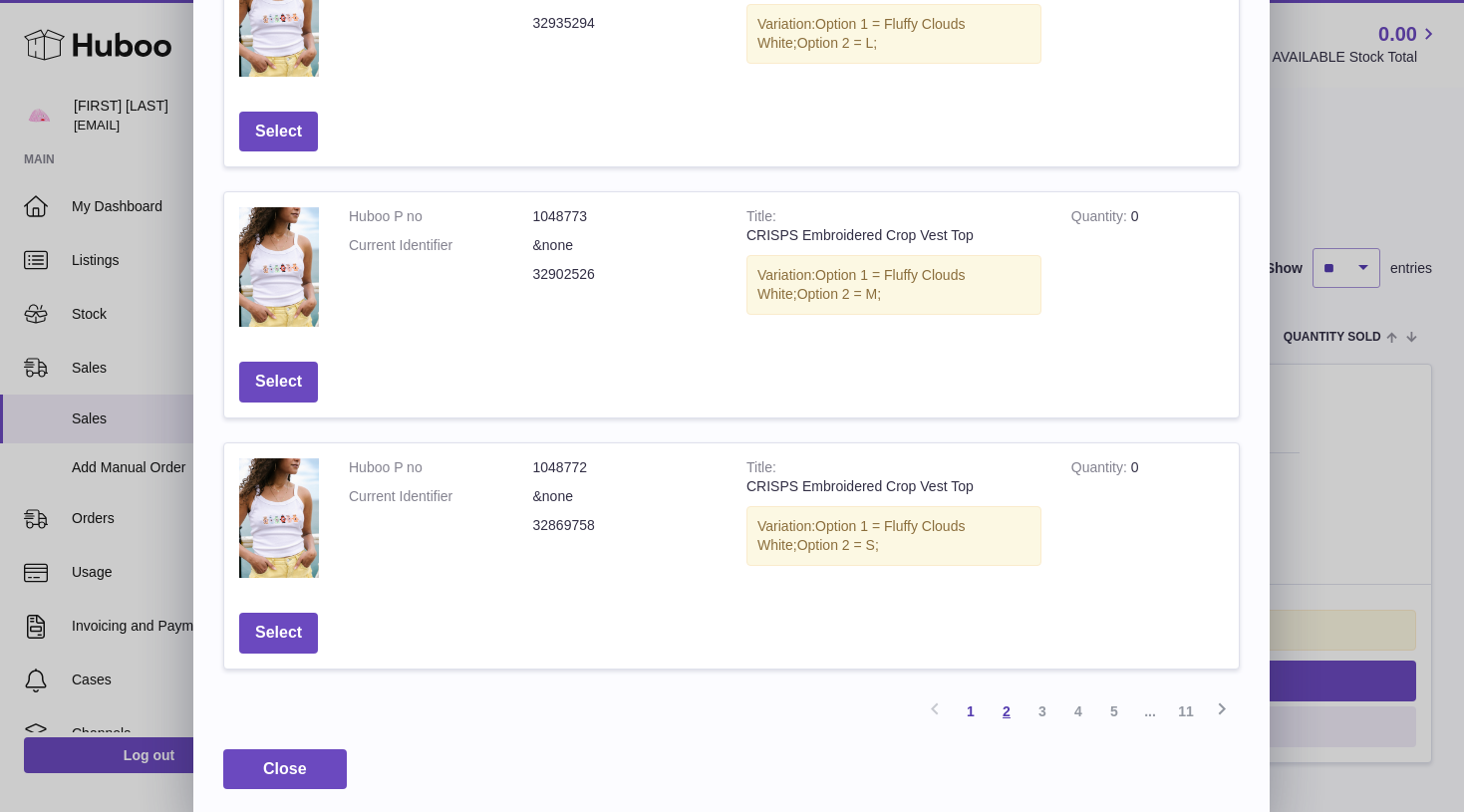 click on "2" at bounding box center (1007, 711) 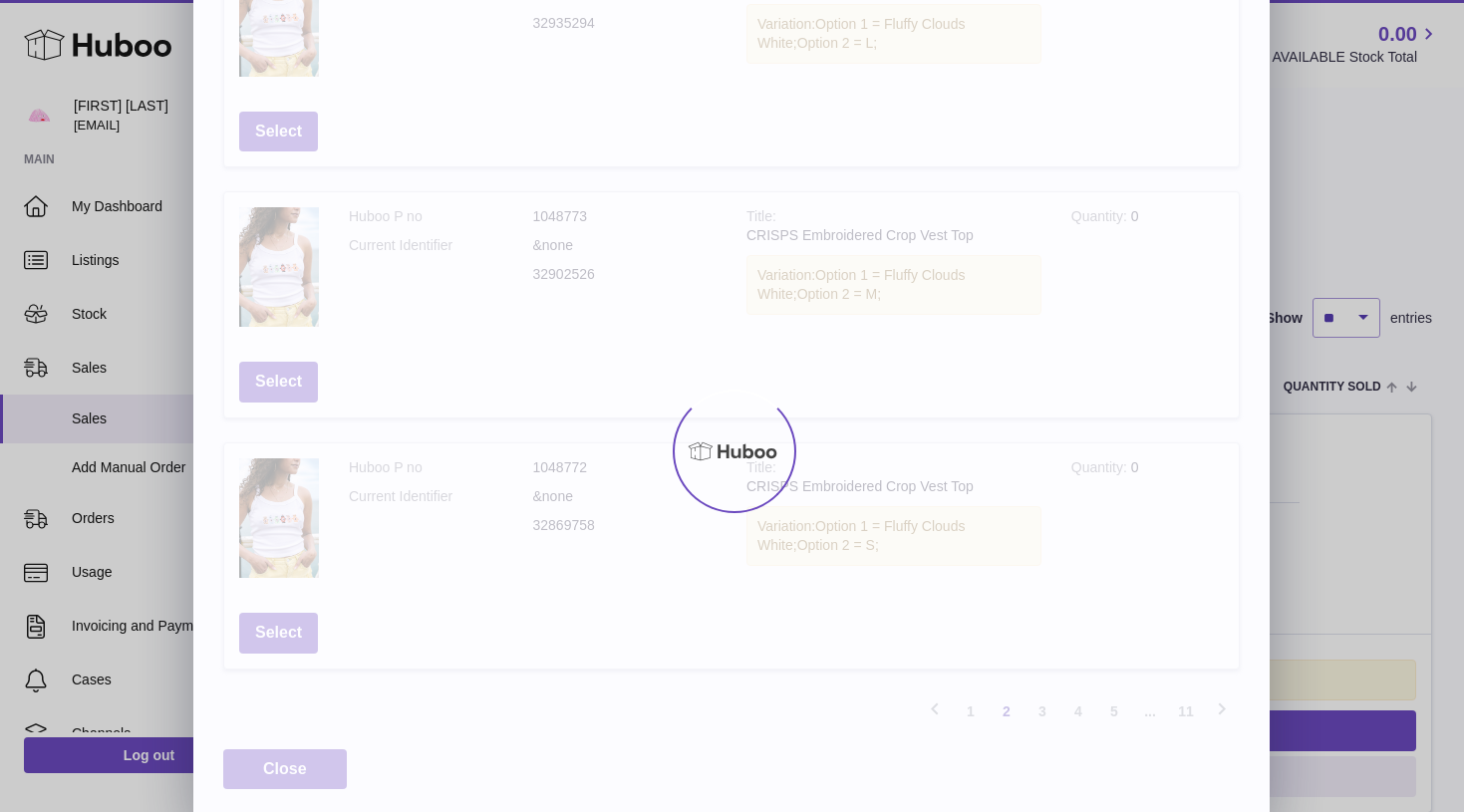 scroll, scrollTop: 90, scrollLeft: 0, axis: vertical 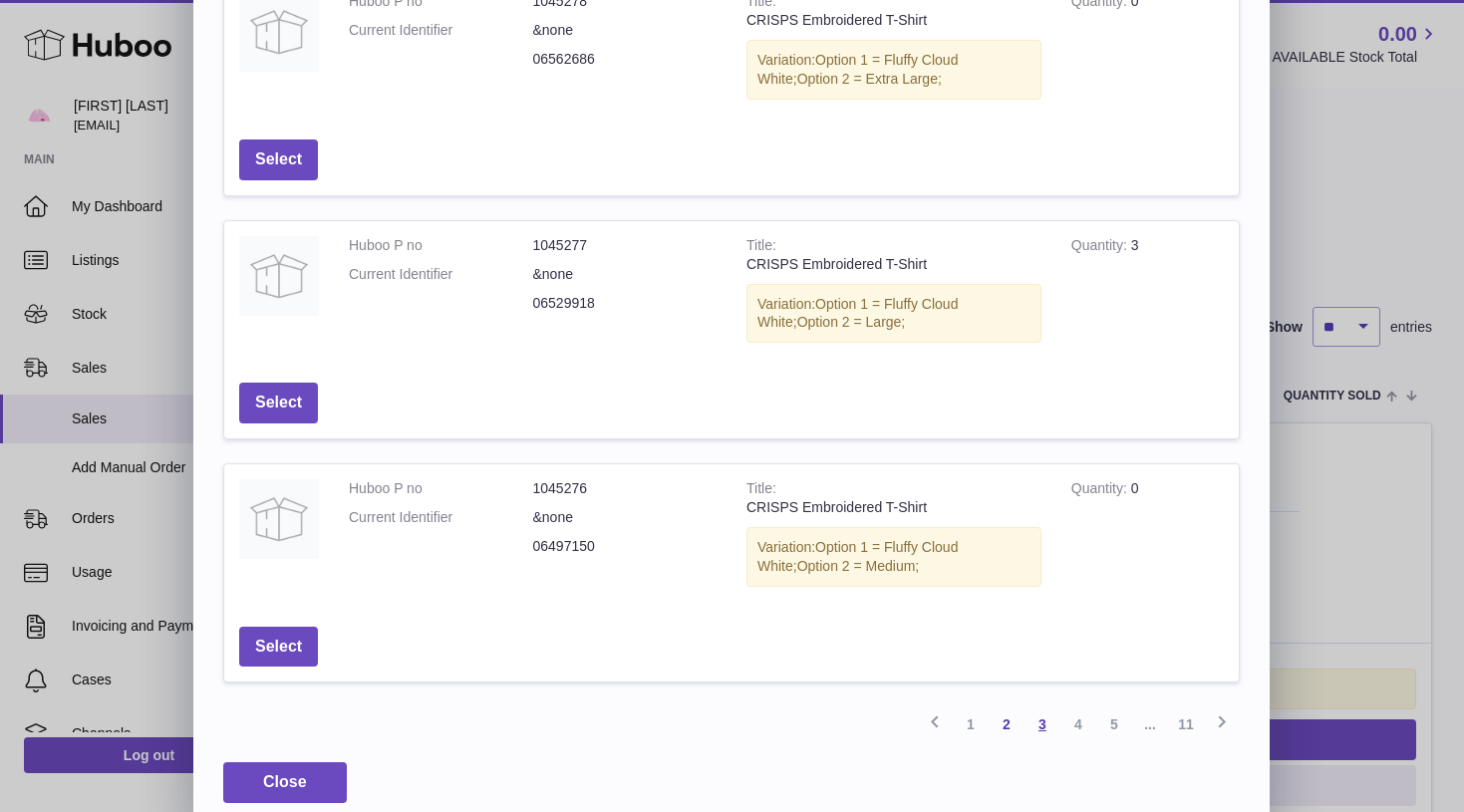 click on "3" at bounding box center (1042, 724) 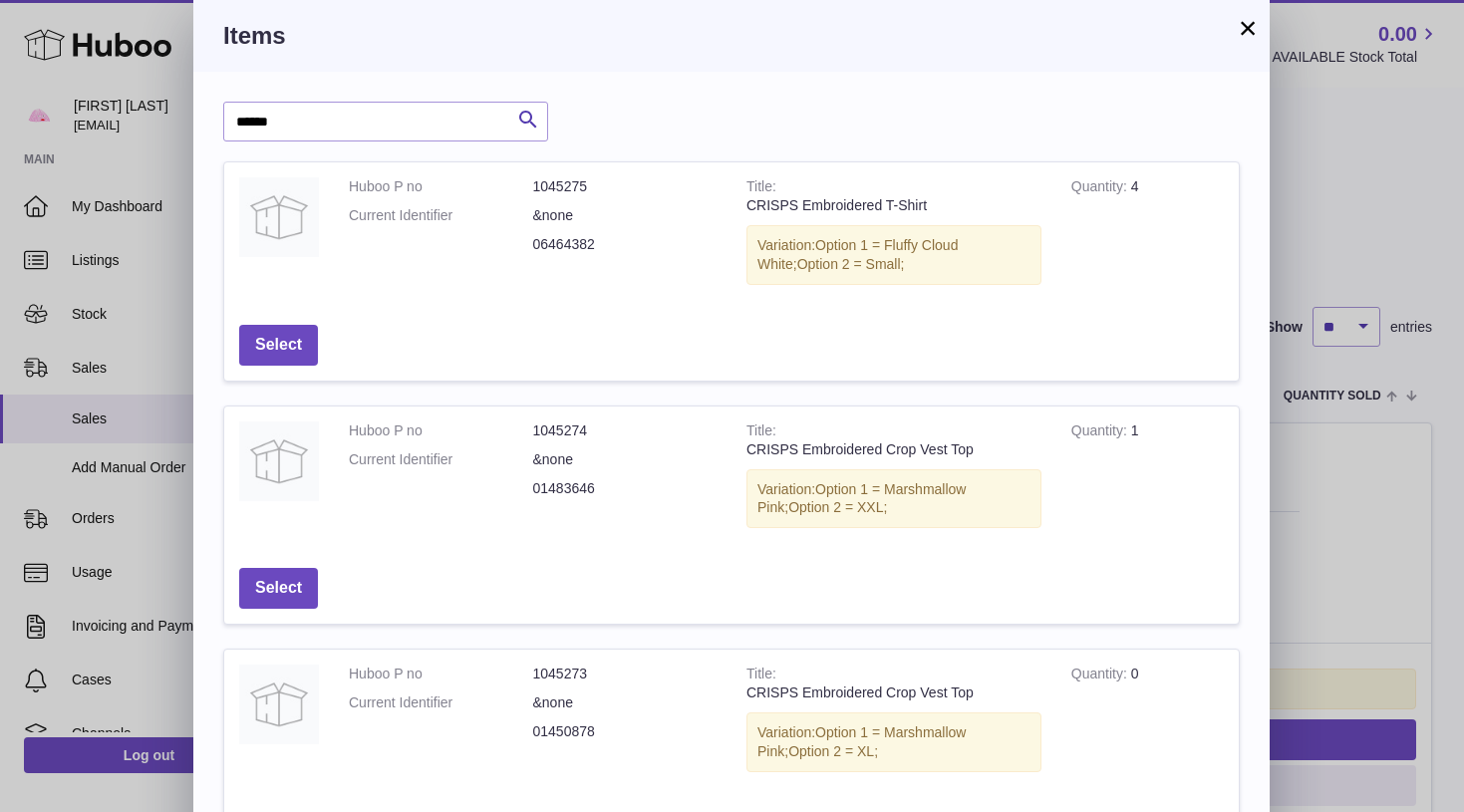 scroll, scrollTop: 0, scrollLeft: 0, axis: both 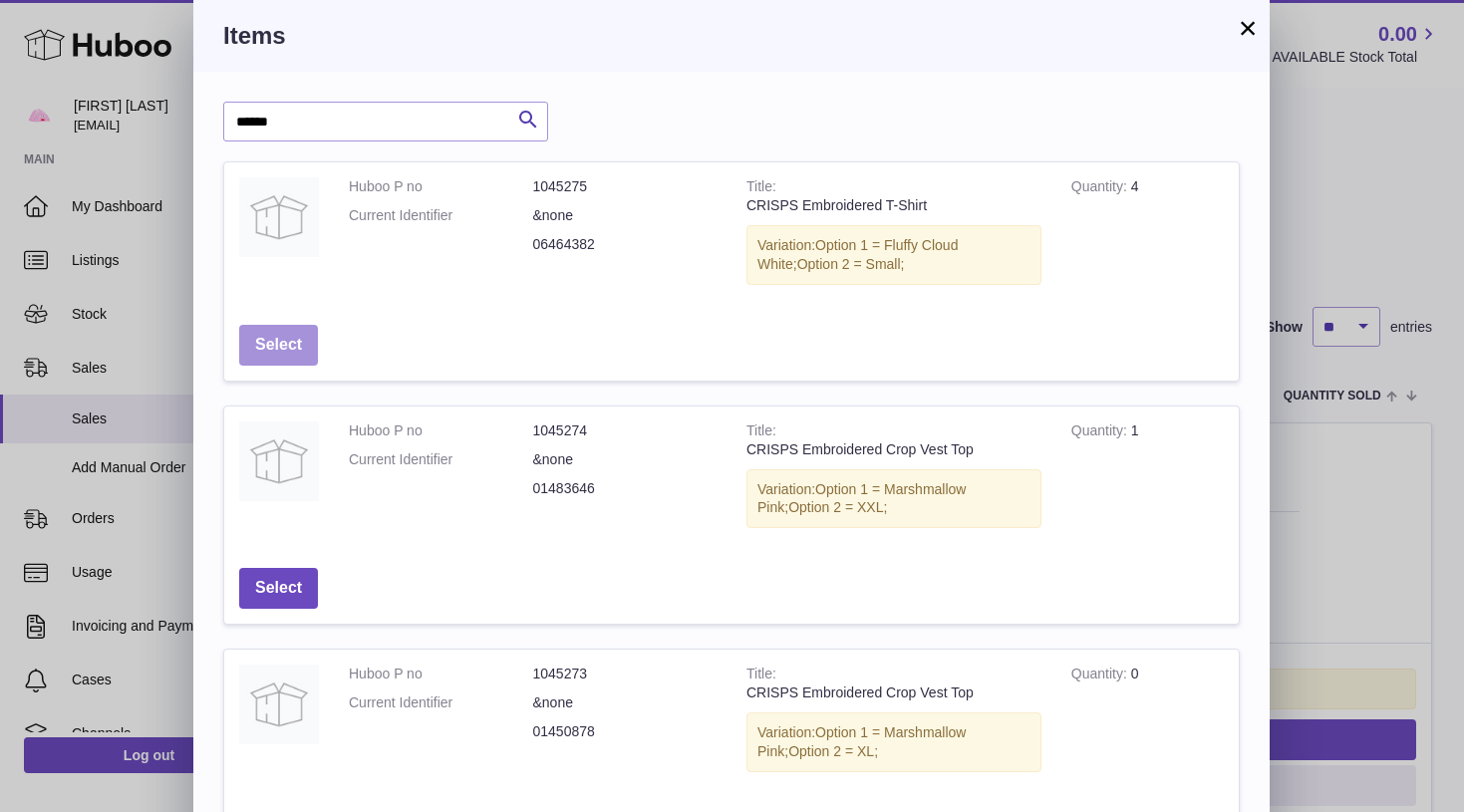 click on "Select" at bounding box center [278, 345] 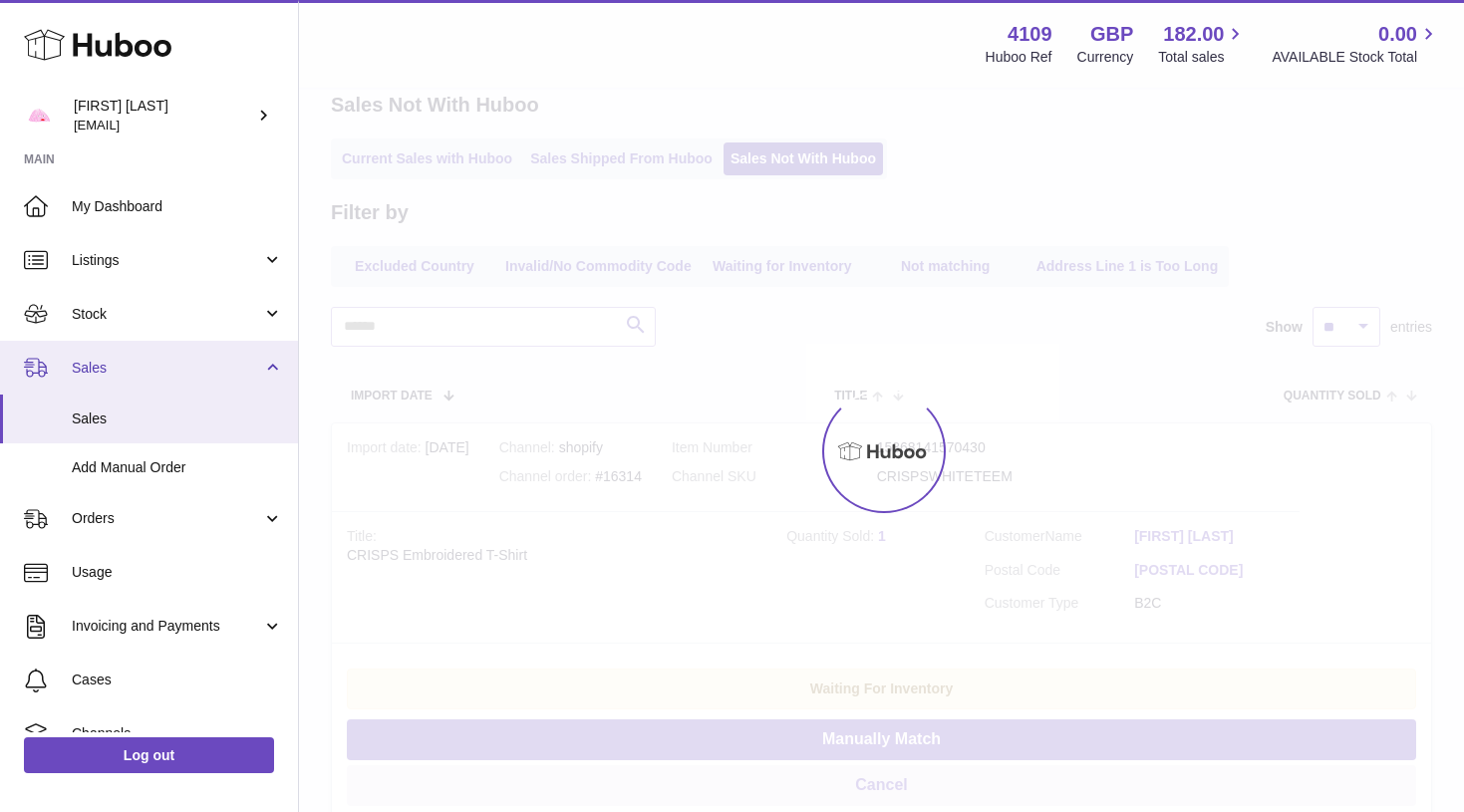 scroll, scrollTop: 0, scrollLeft: 0, axis: both 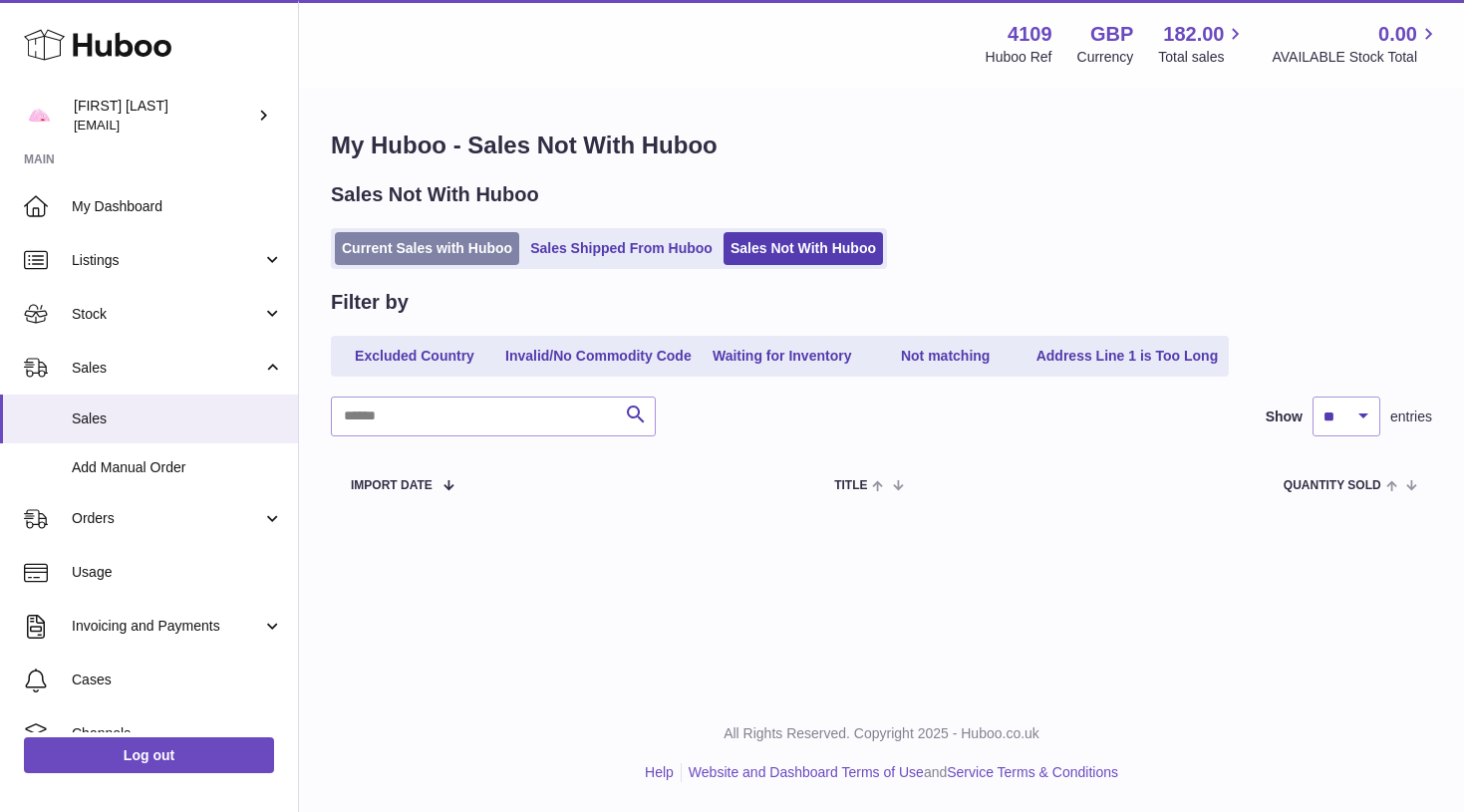 click on "Current Sales with Huboo" at bounding box center (427, 248) 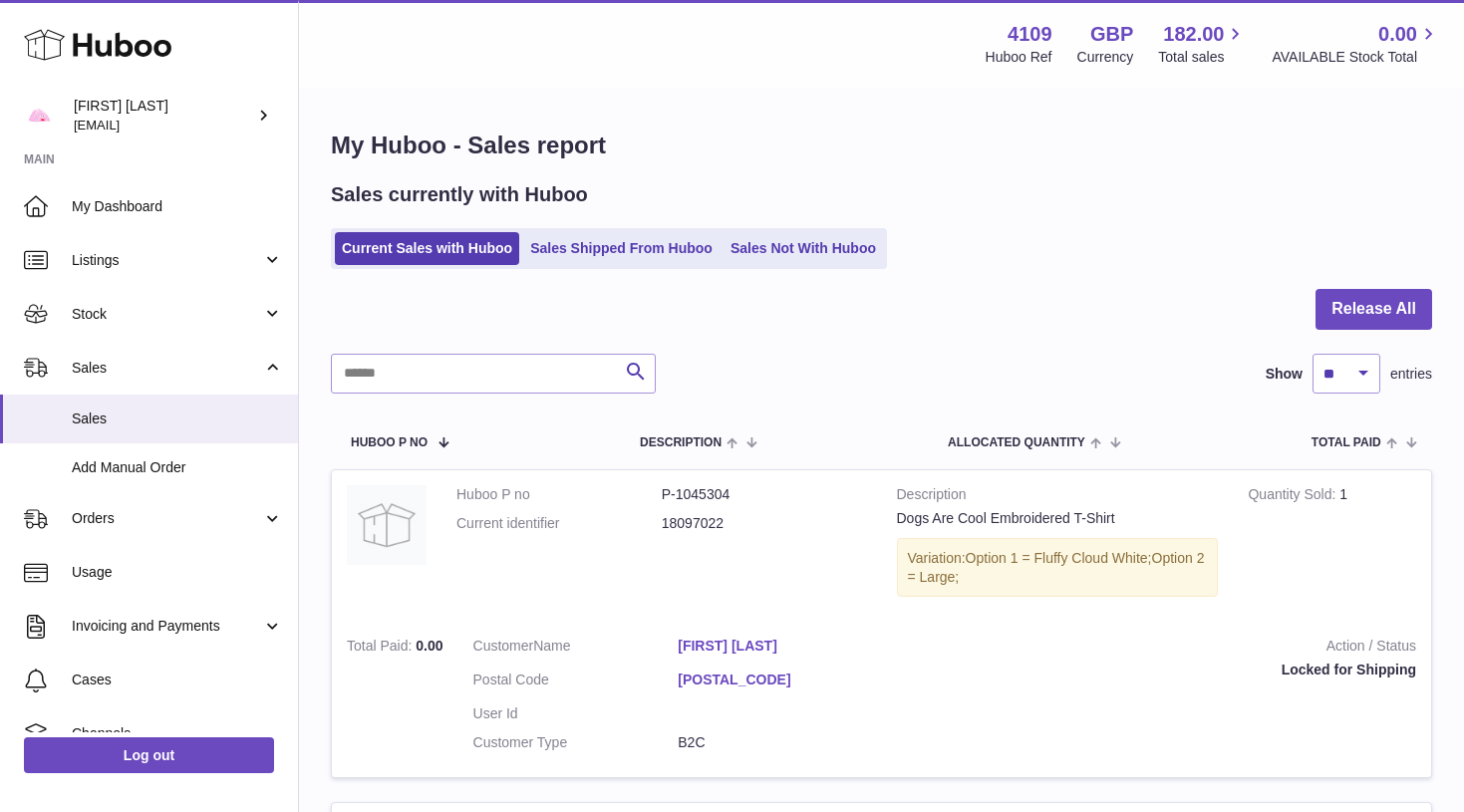 scroll, scrollTop: 0, scrollLeft: 0, axis: both 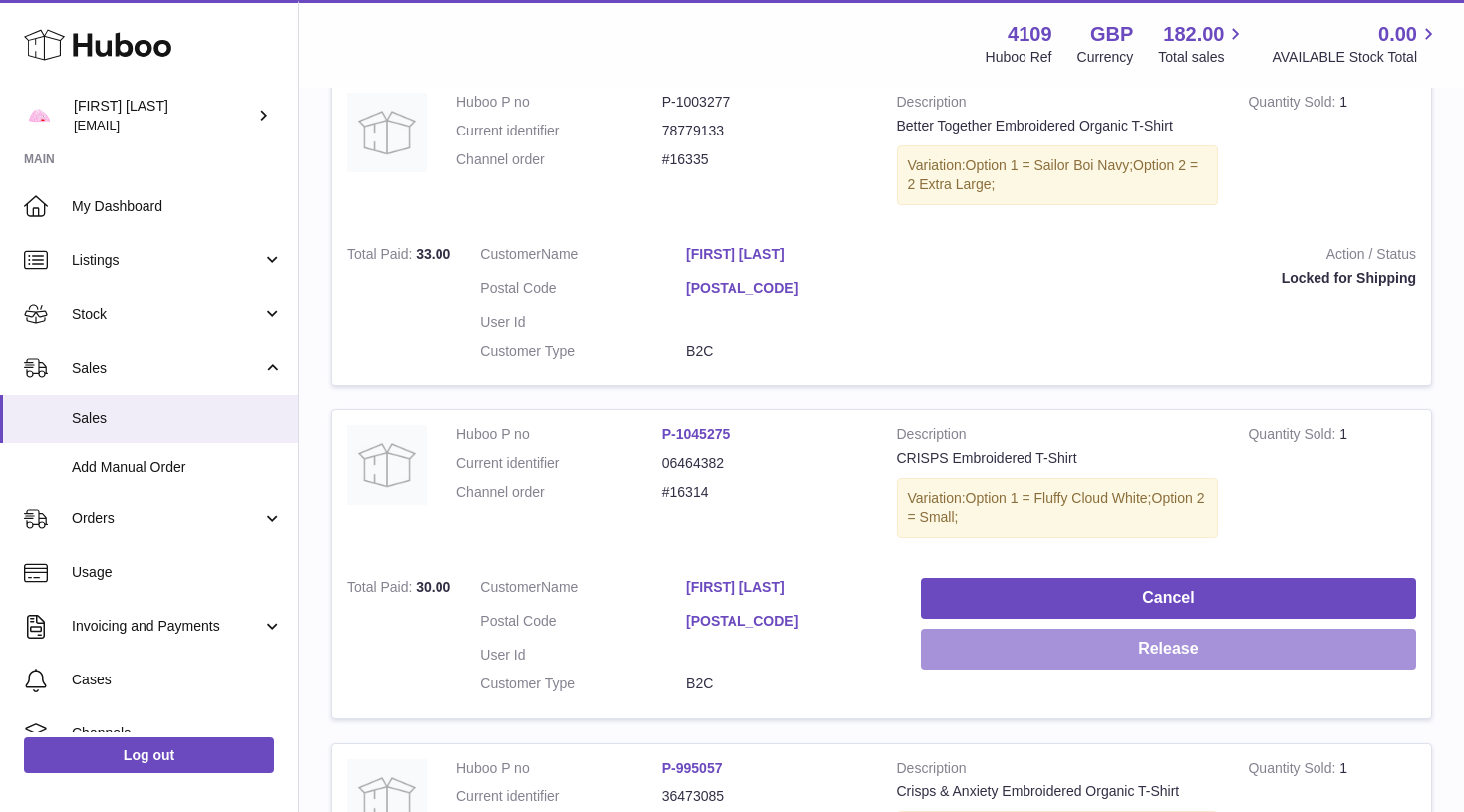 click on "Release" at bounding box center (1168, 649) 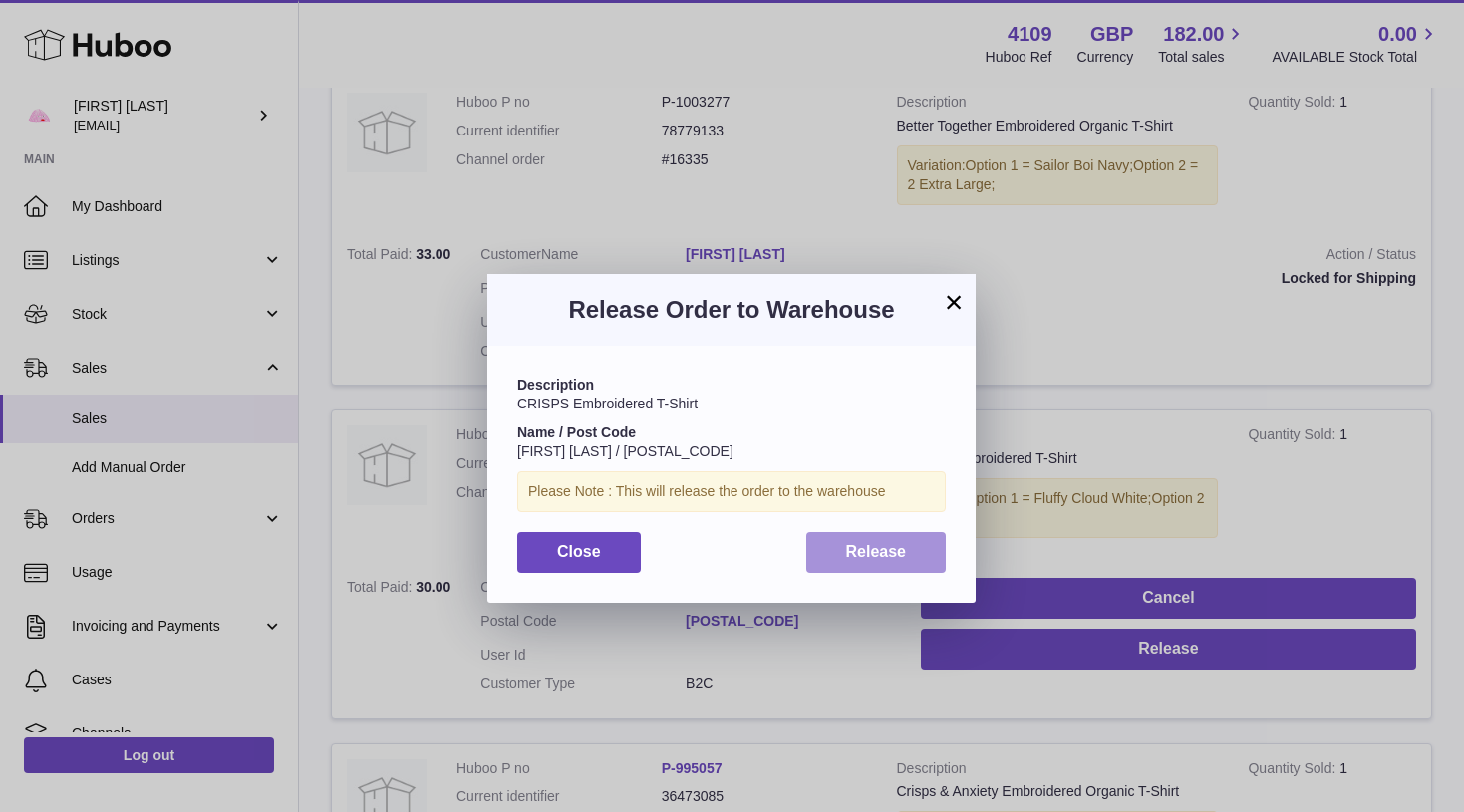 click on "Release" at bounding box center [876, 551] 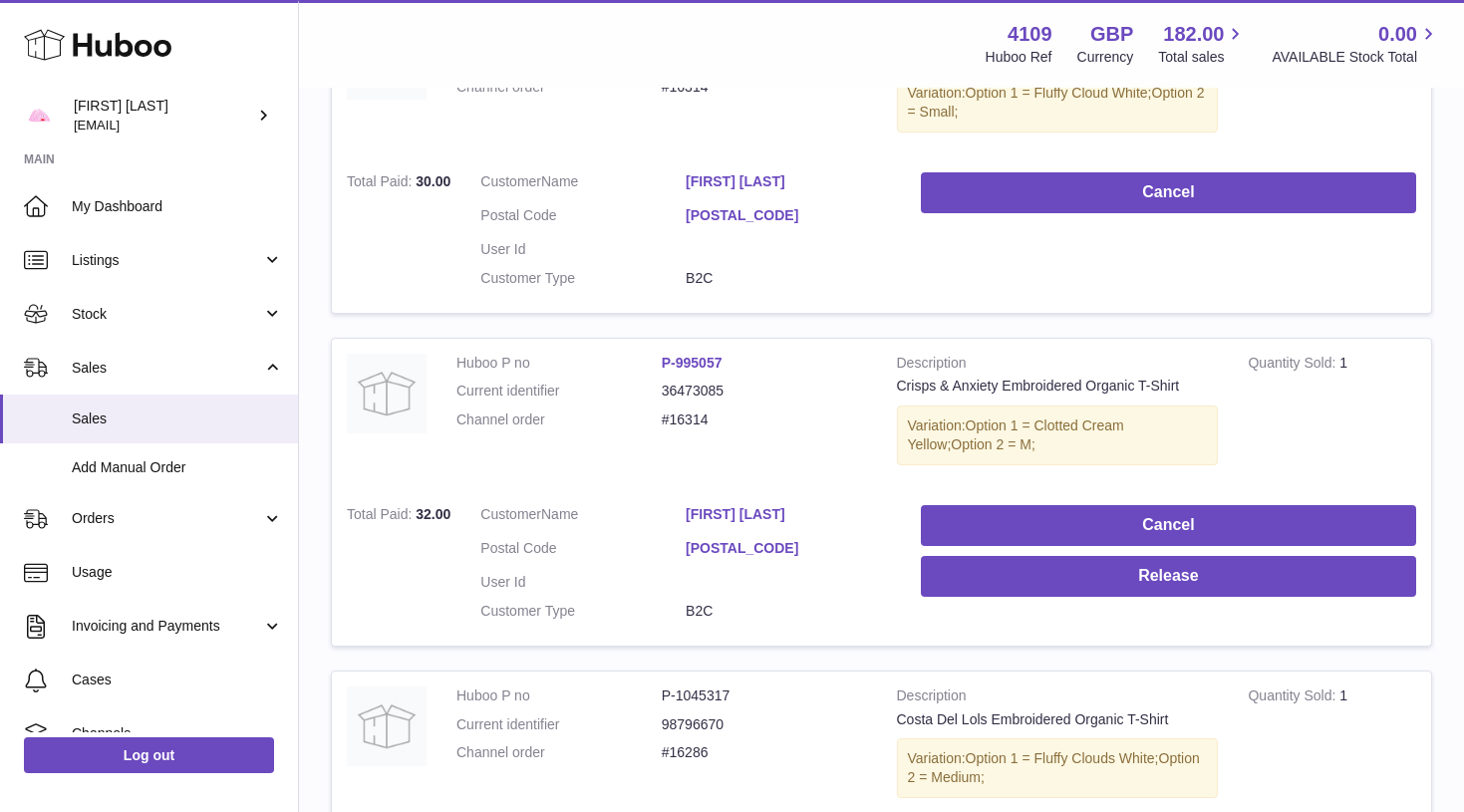 scroll, scrollTop: 2130, scrollLeft: 0, axis: vertical 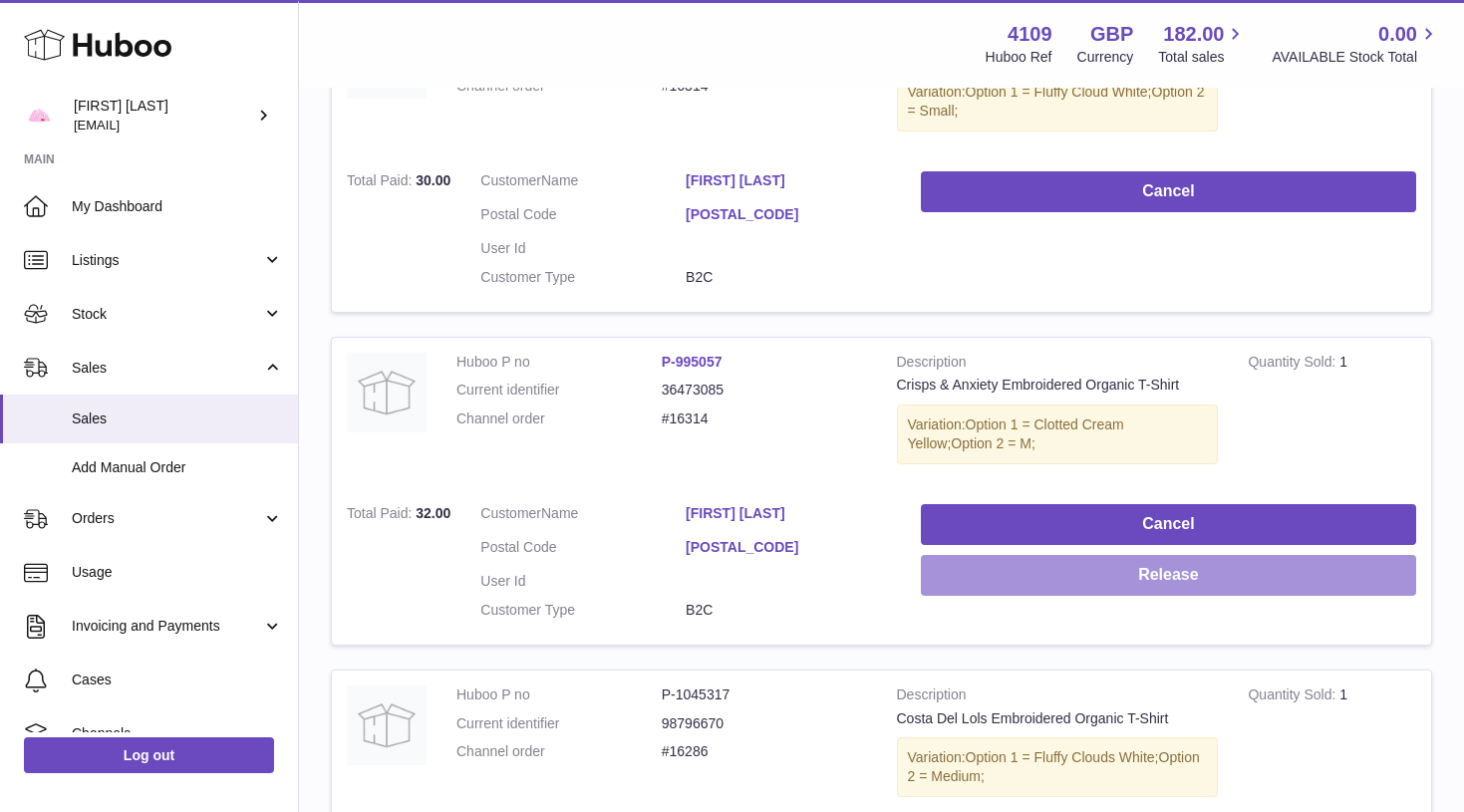 click on "Release" at bounding box center [1168, 575] 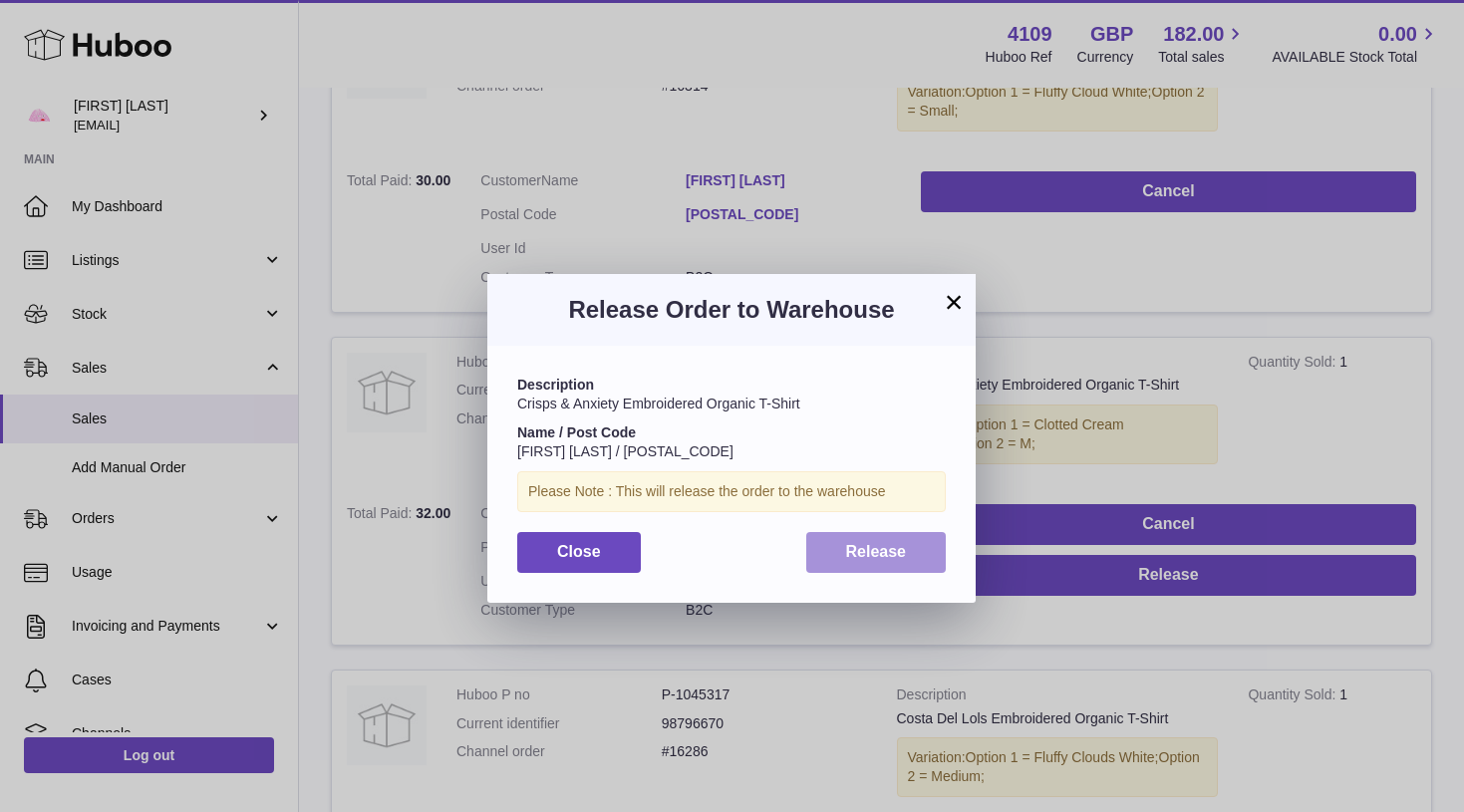 click on "Release" at bounding box center (876, 551) 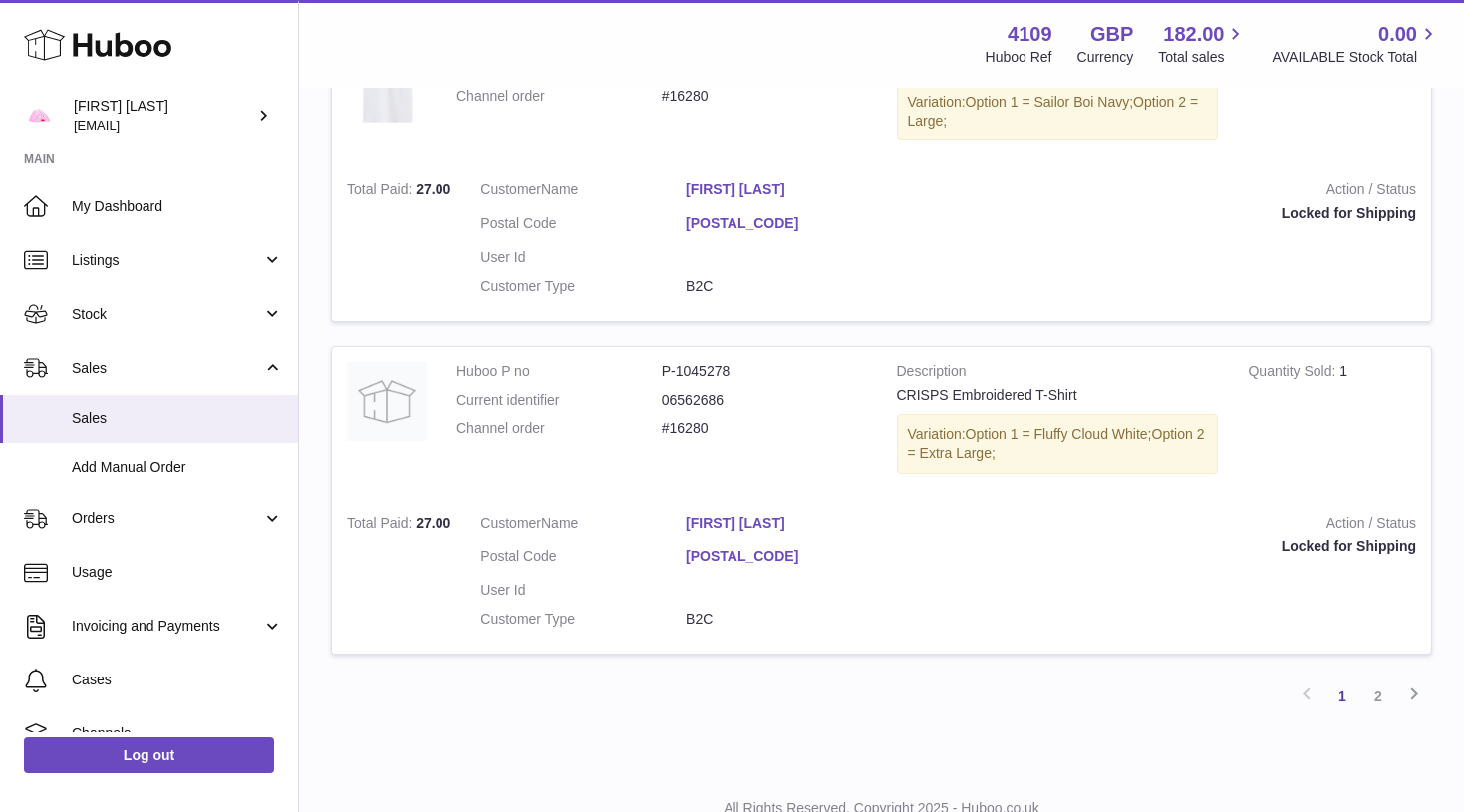scroll, scrollTop: 3118, scrollLeft: 0, axis: vertical 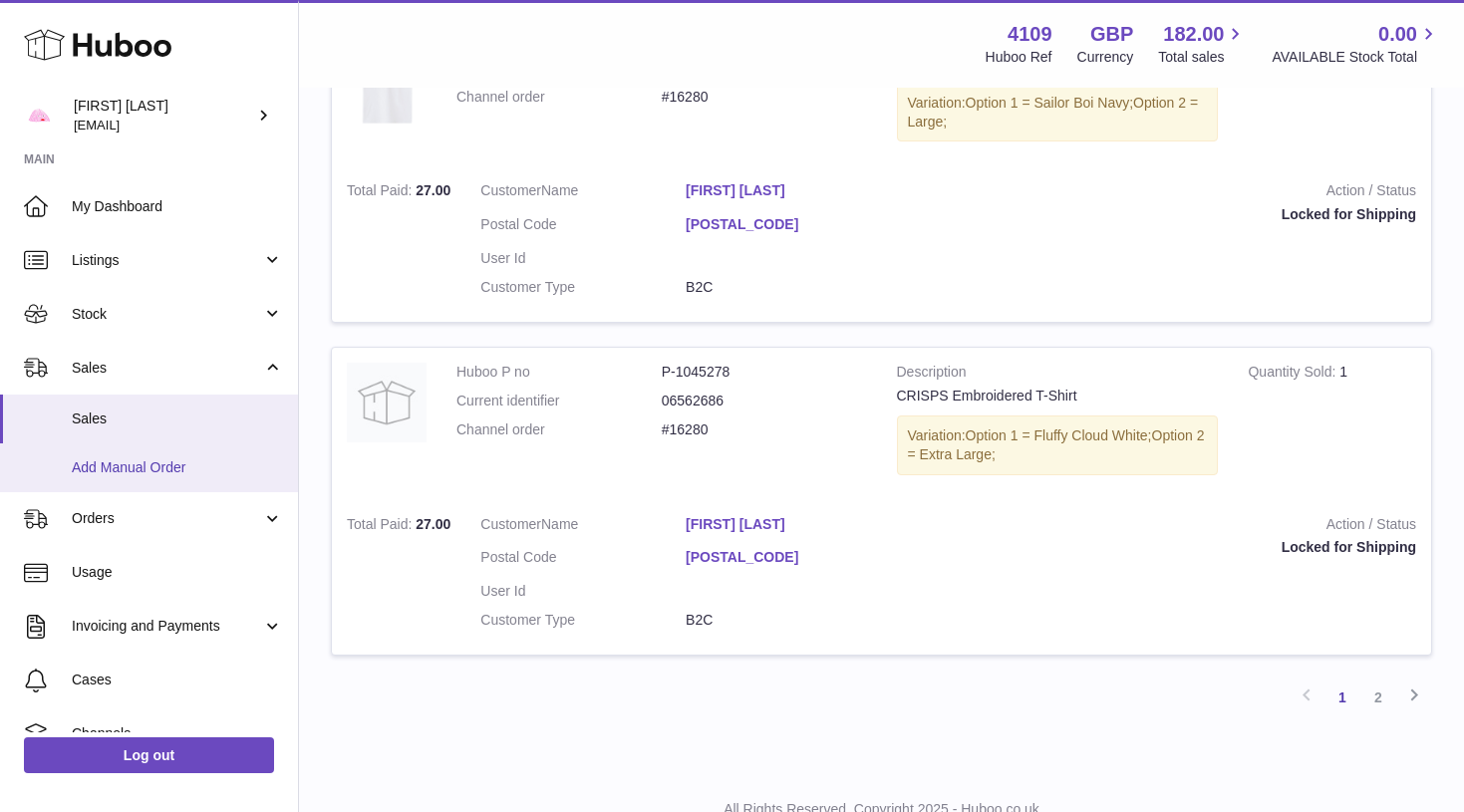 click on "Add Manual Order" at bounding box center (177, 467) 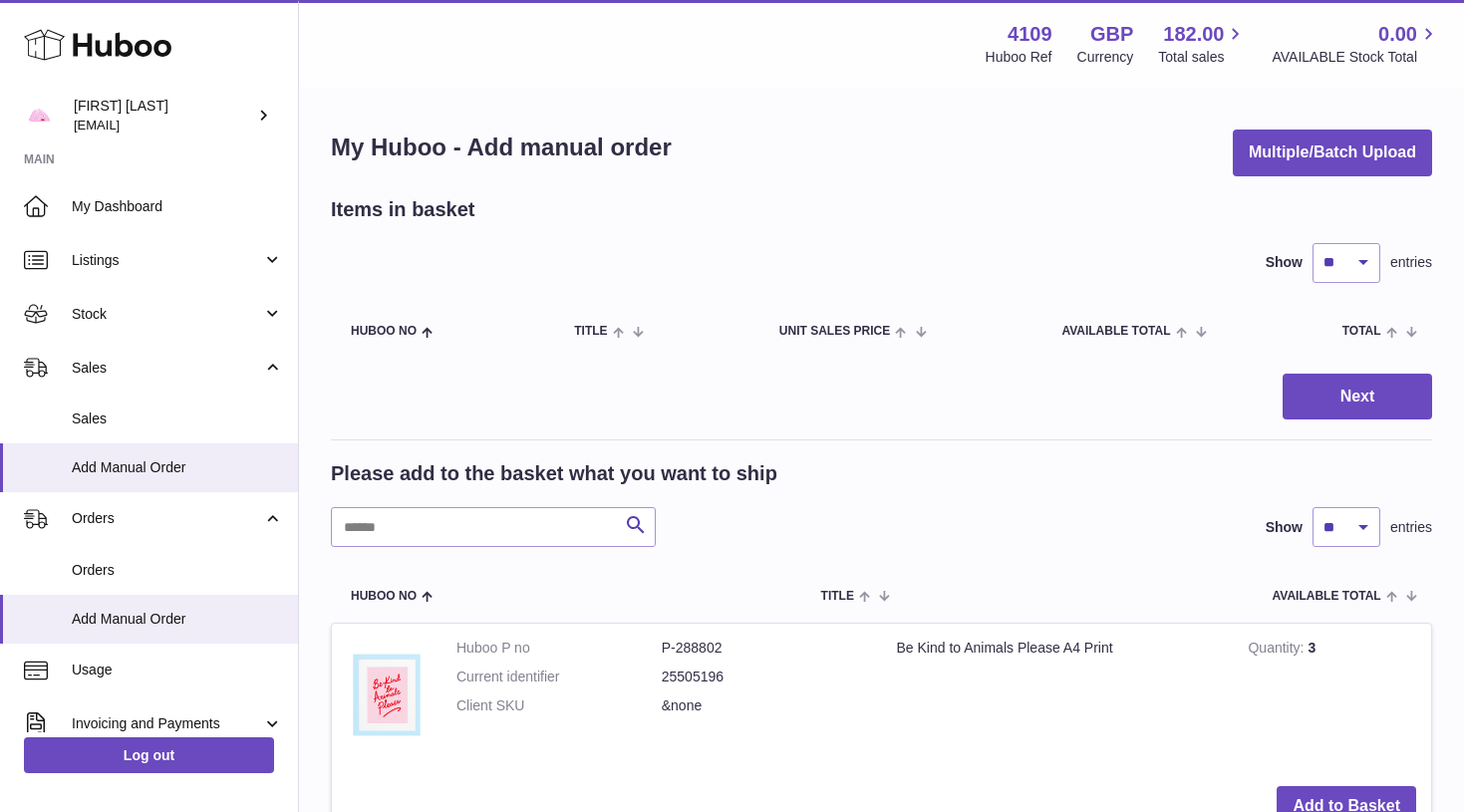 scroll, scrollTop: 0, scrollLeft: 0, axis: both 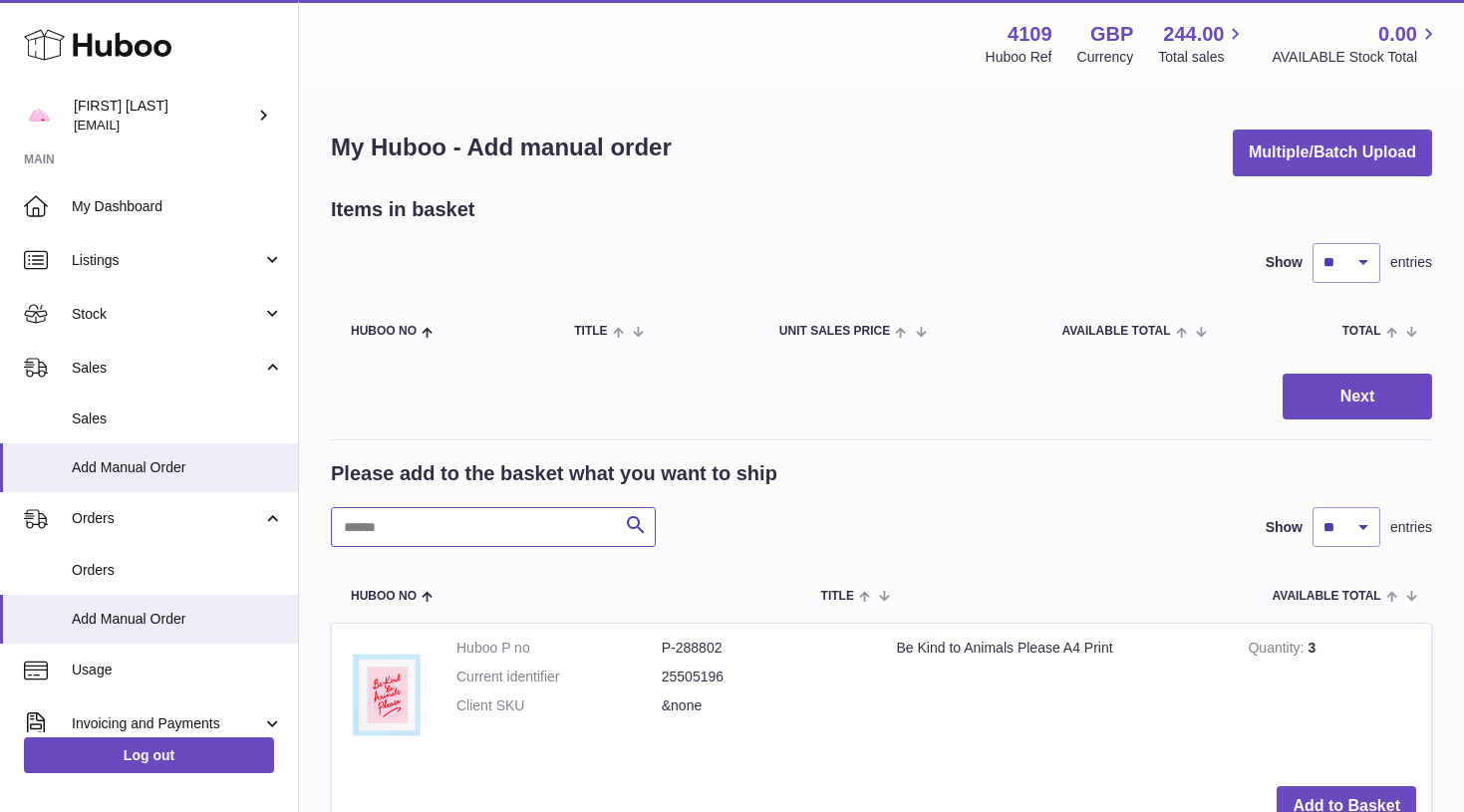 click at bounding box center [493, 527] 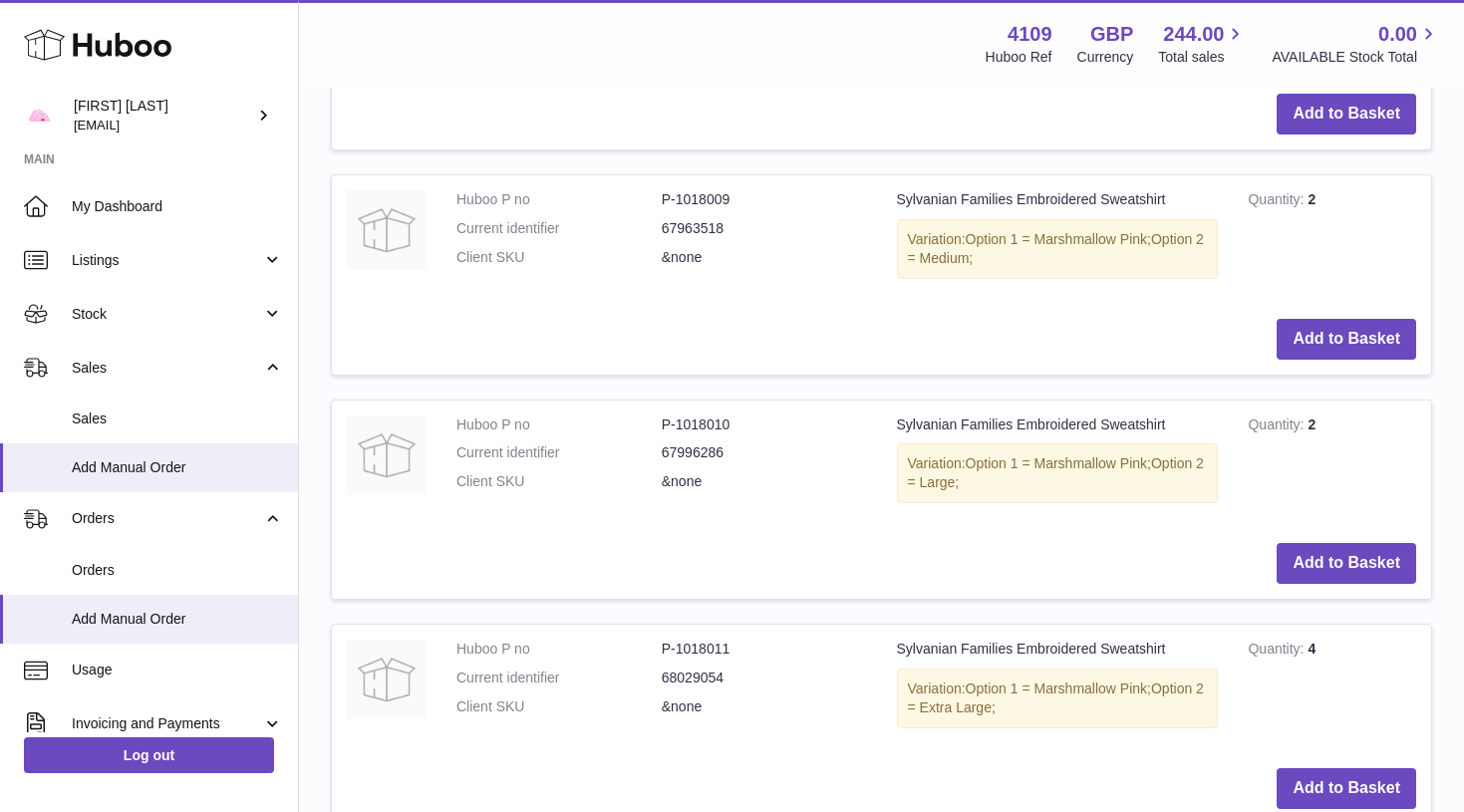 scroll, scrollTop: 2036, scrollLeft: 0, axis: vertical 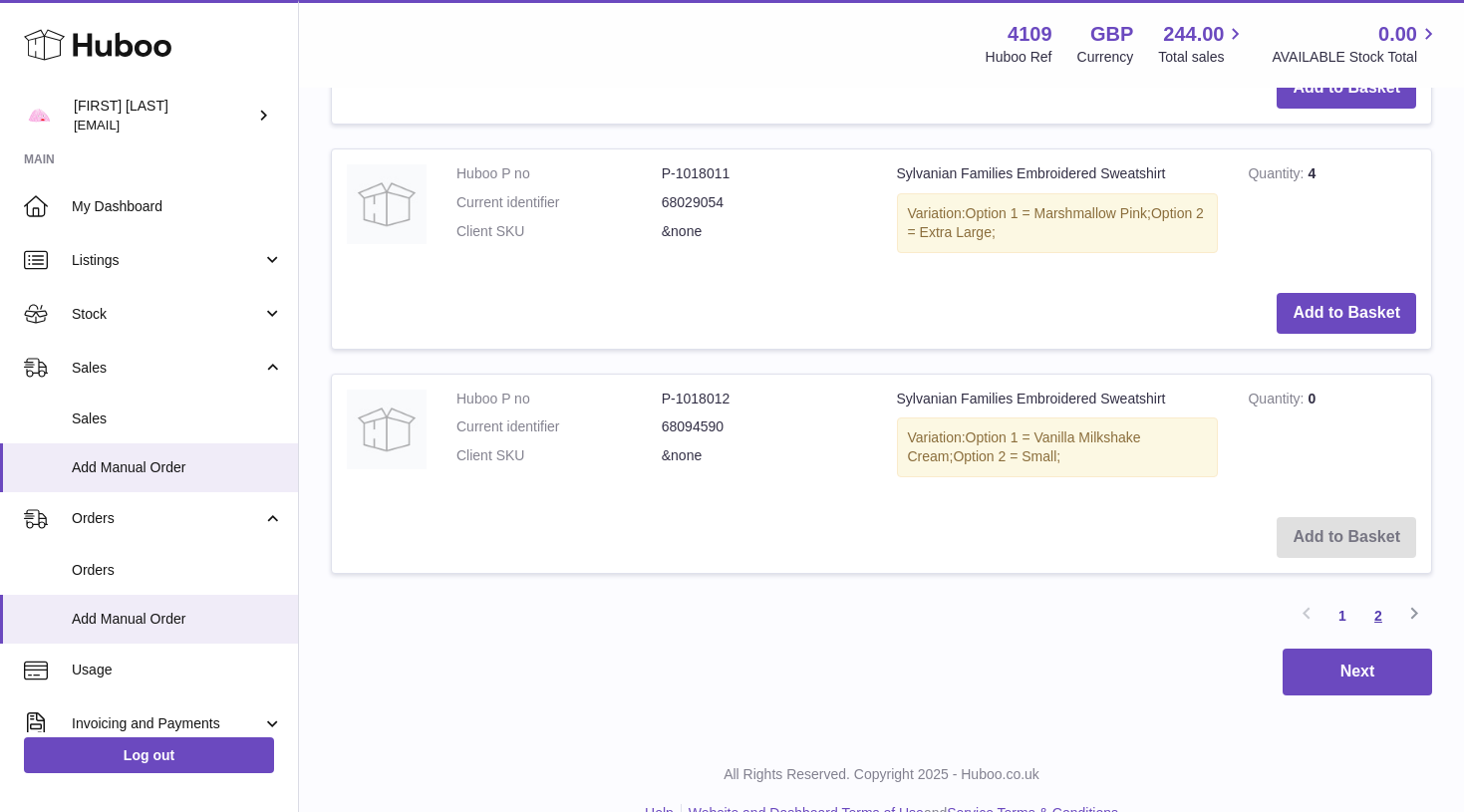 type on "******" 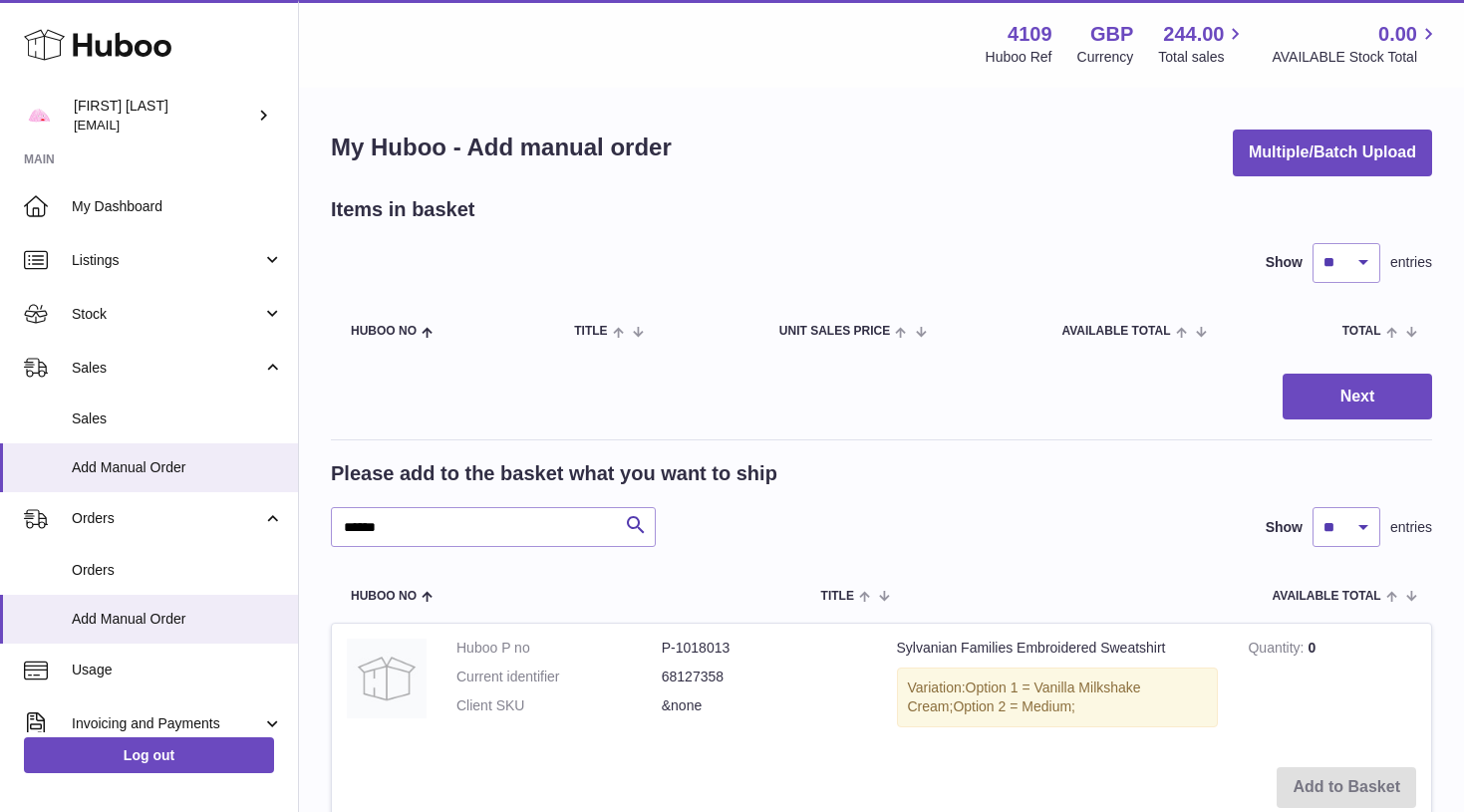 scroll, scrollTop: 0, scrollLeft: 0, axis: both 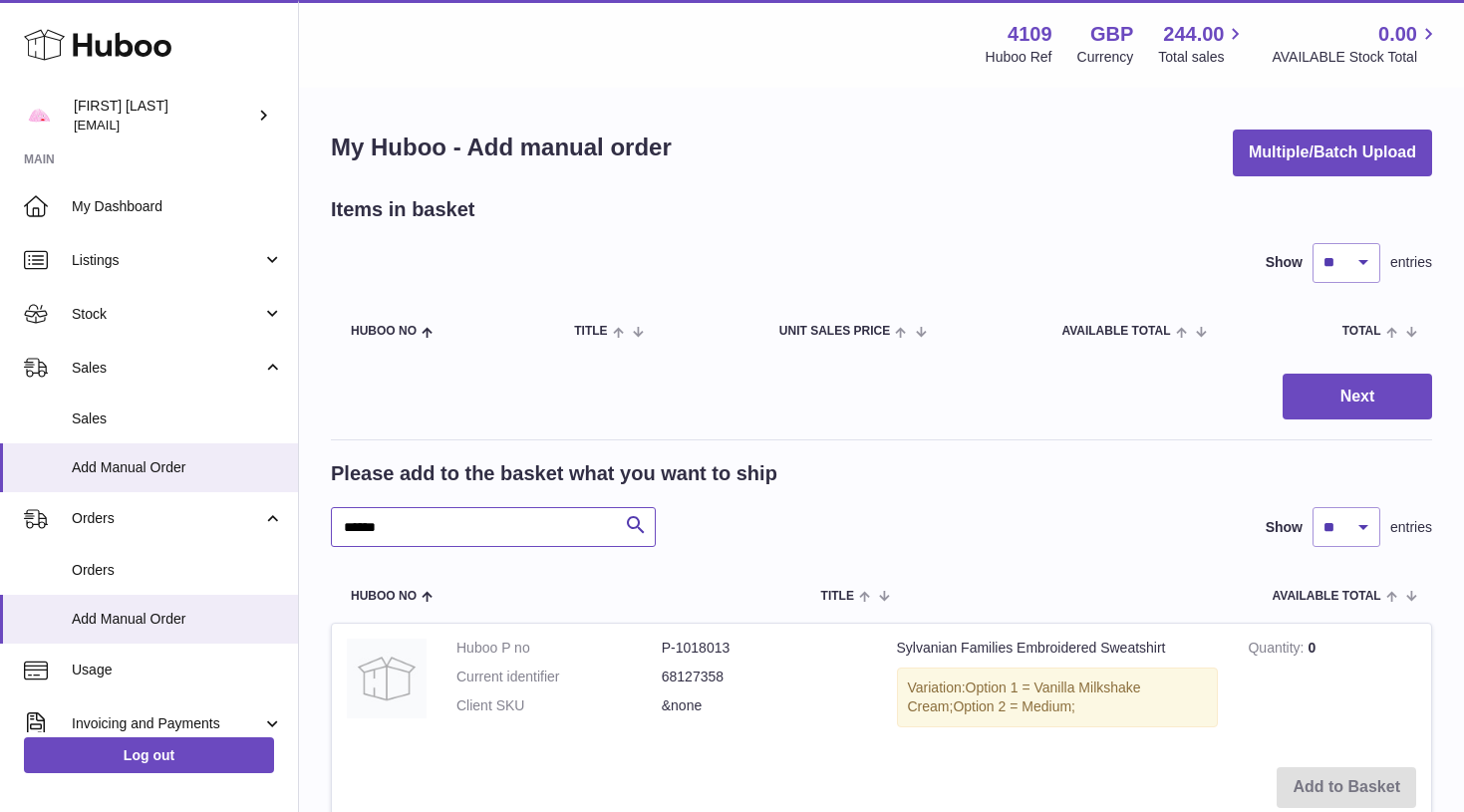 click on "******" at bounding box center (493, 527) 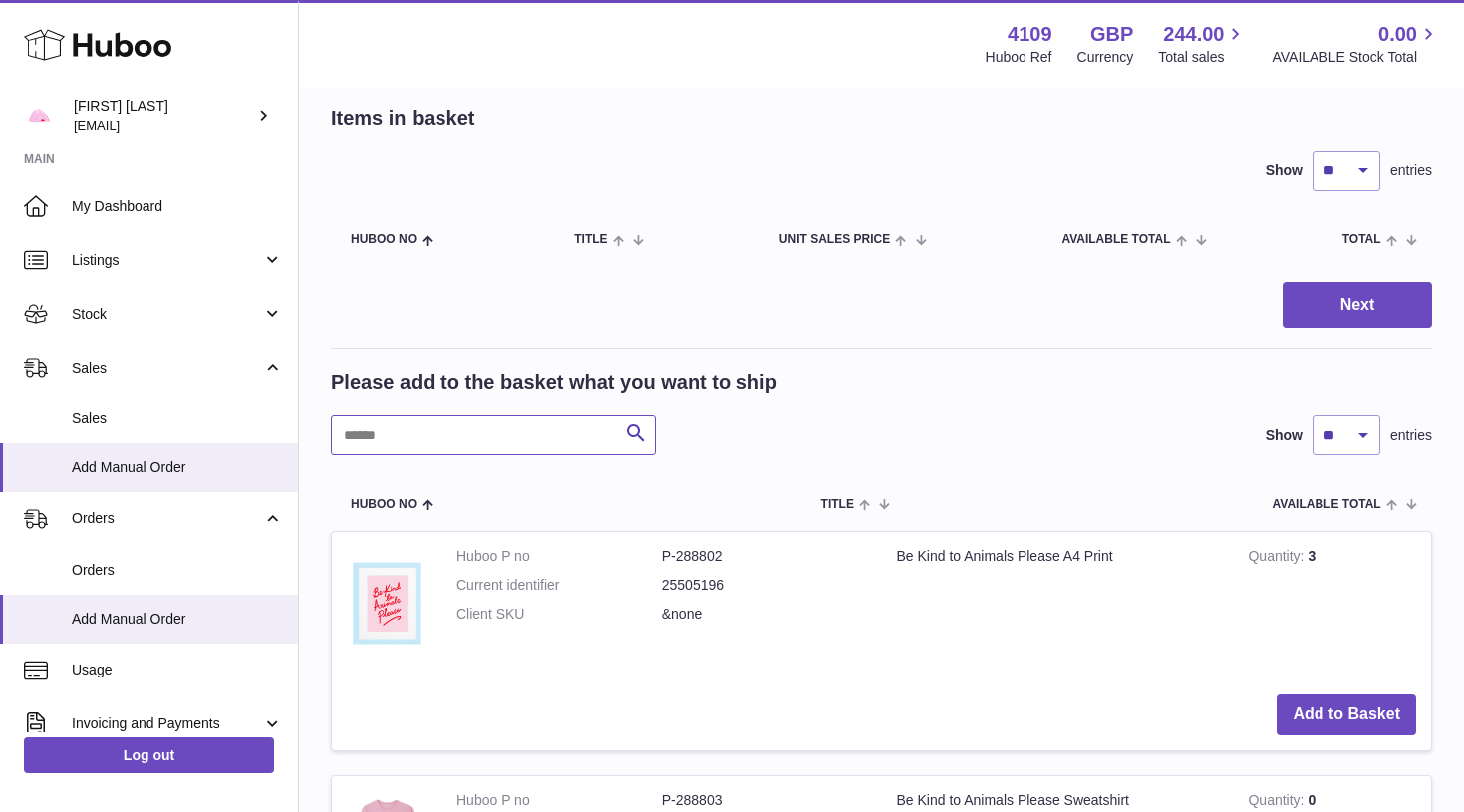 scroll, scrollTop: 120, scrollLeft: 0, axis: vertical 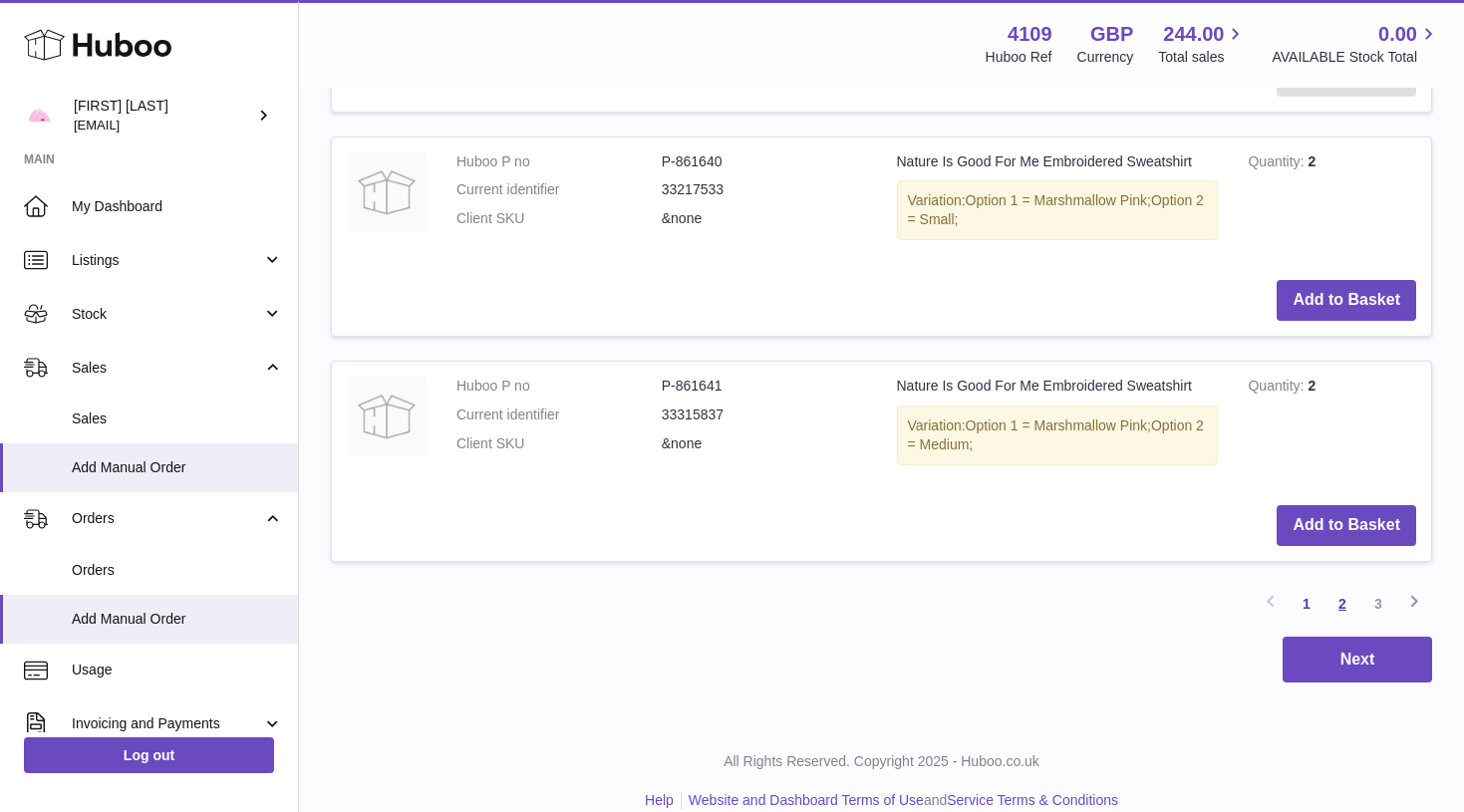click on "2" at bounding box center (1342, 604) 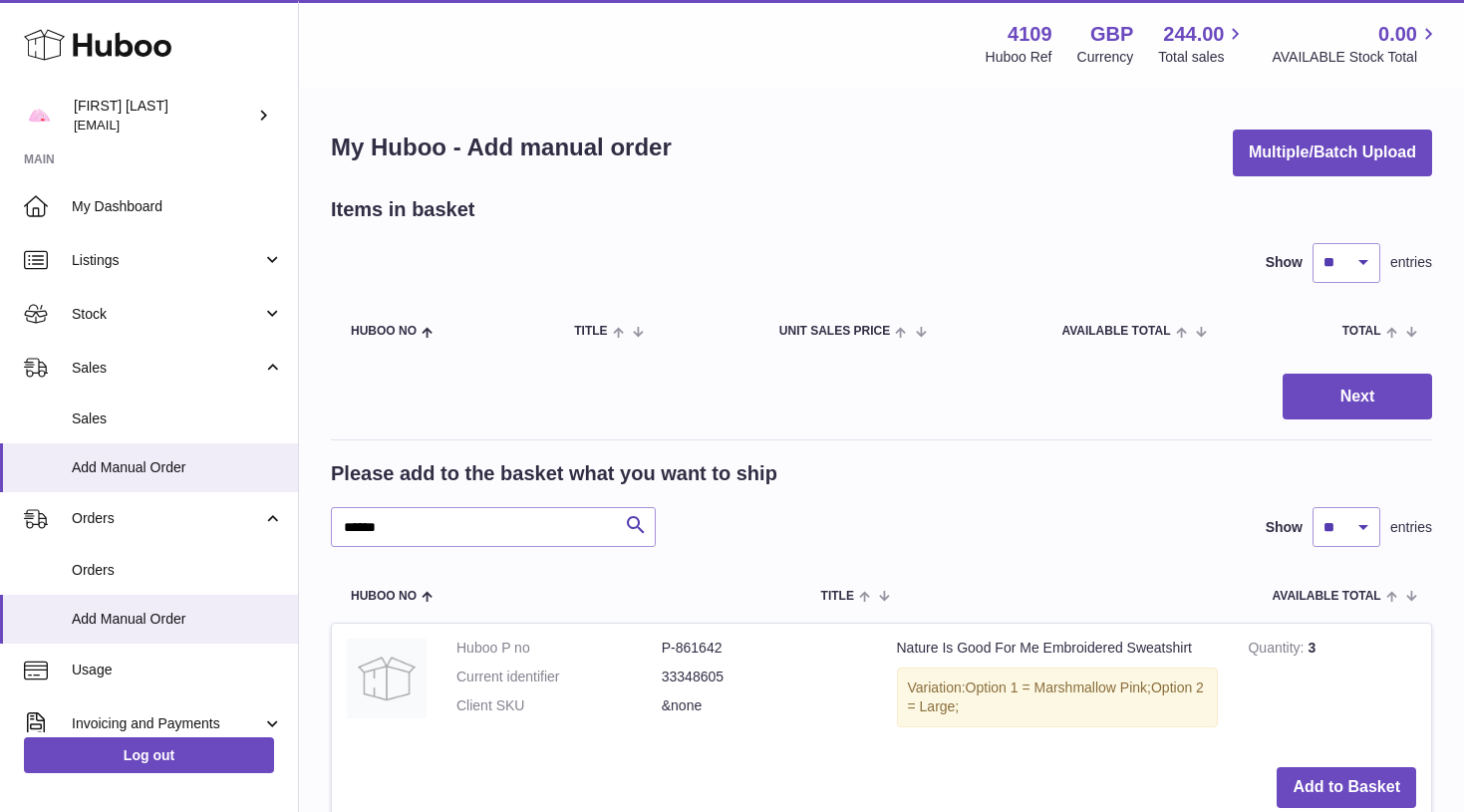 scroll, scrollTop: 0, scrollLeft: 0, axis: both 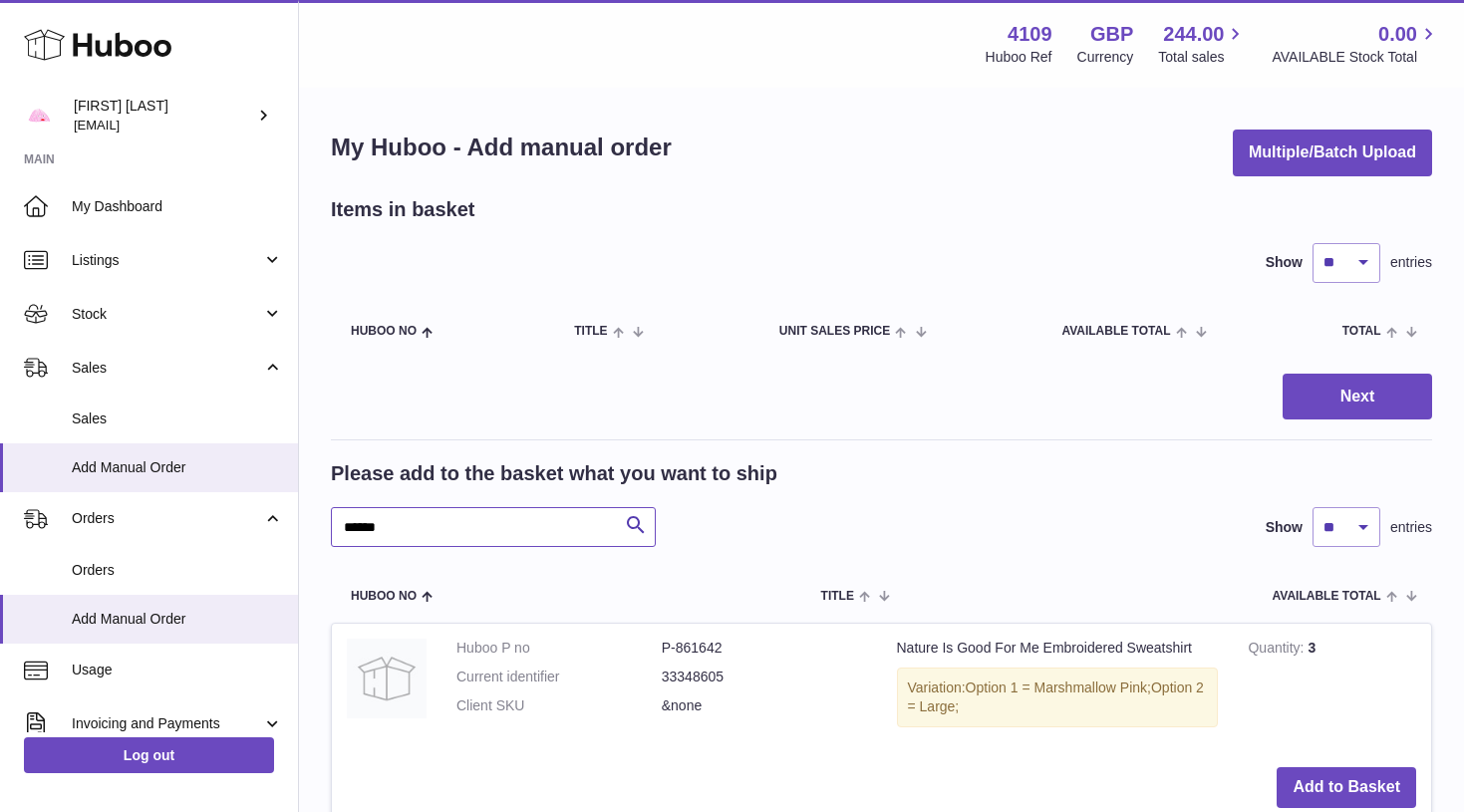 click on "******" at bounding box center [493, 527] 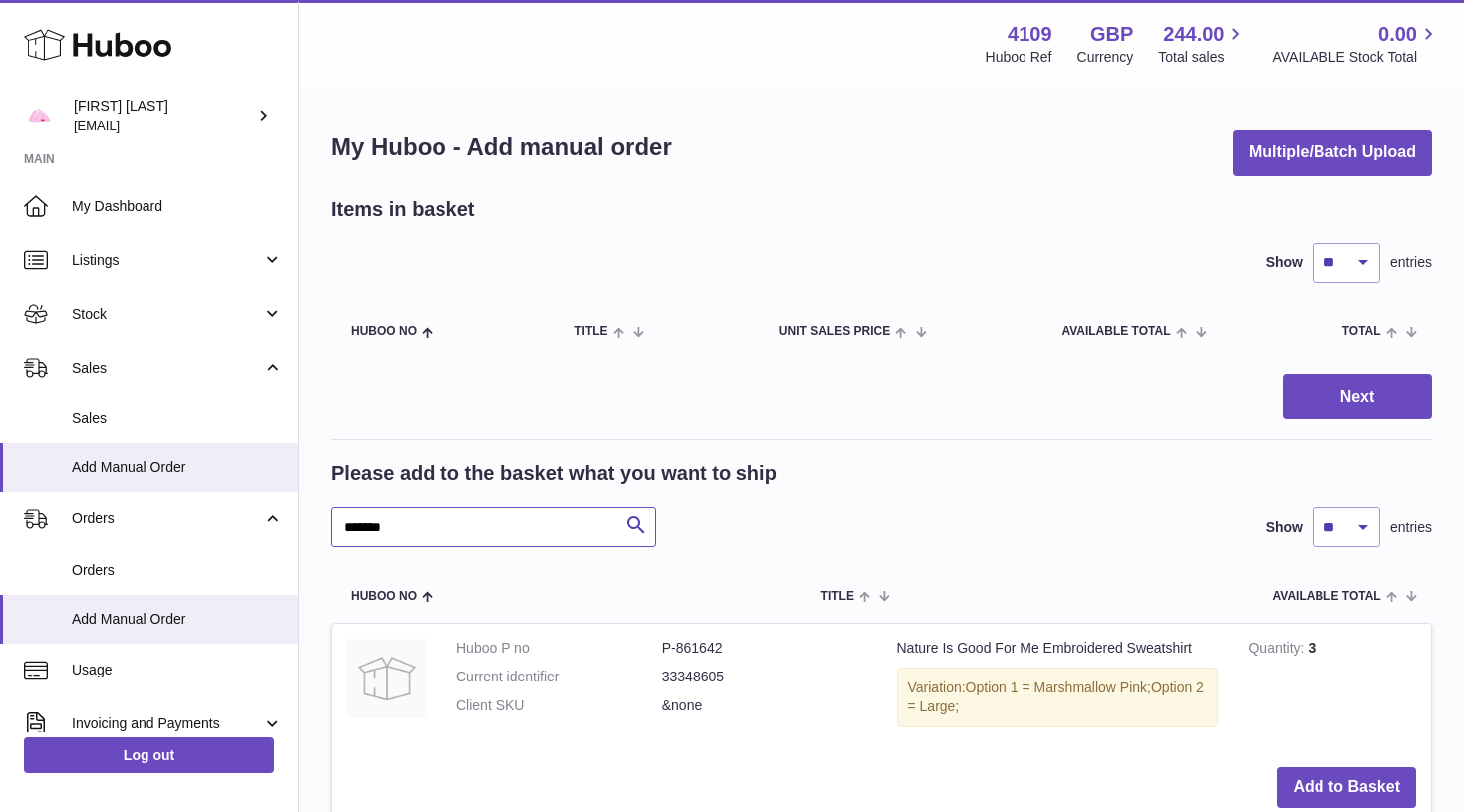 type on "*******" 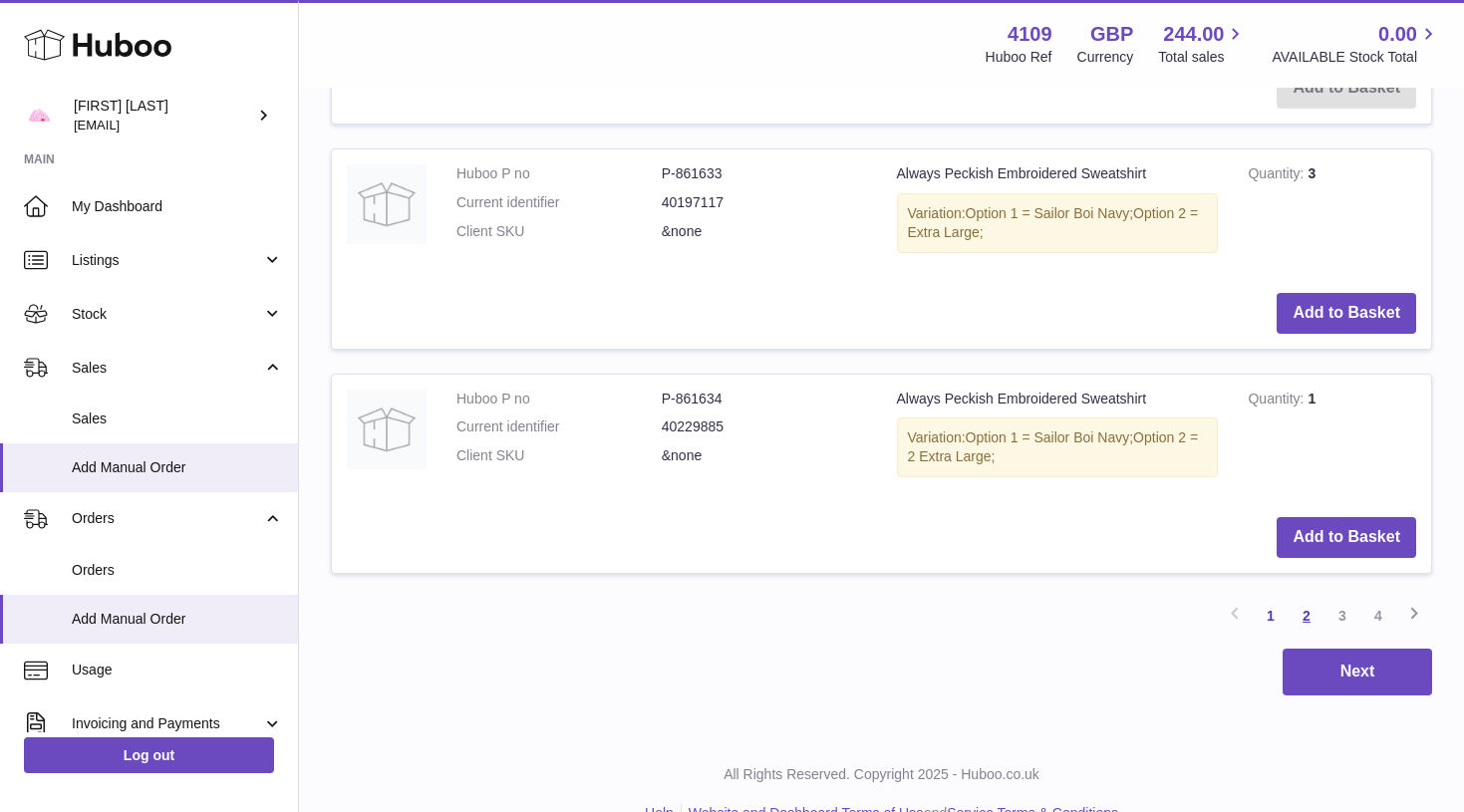 click on "2" at bounding box center [1307, 616] 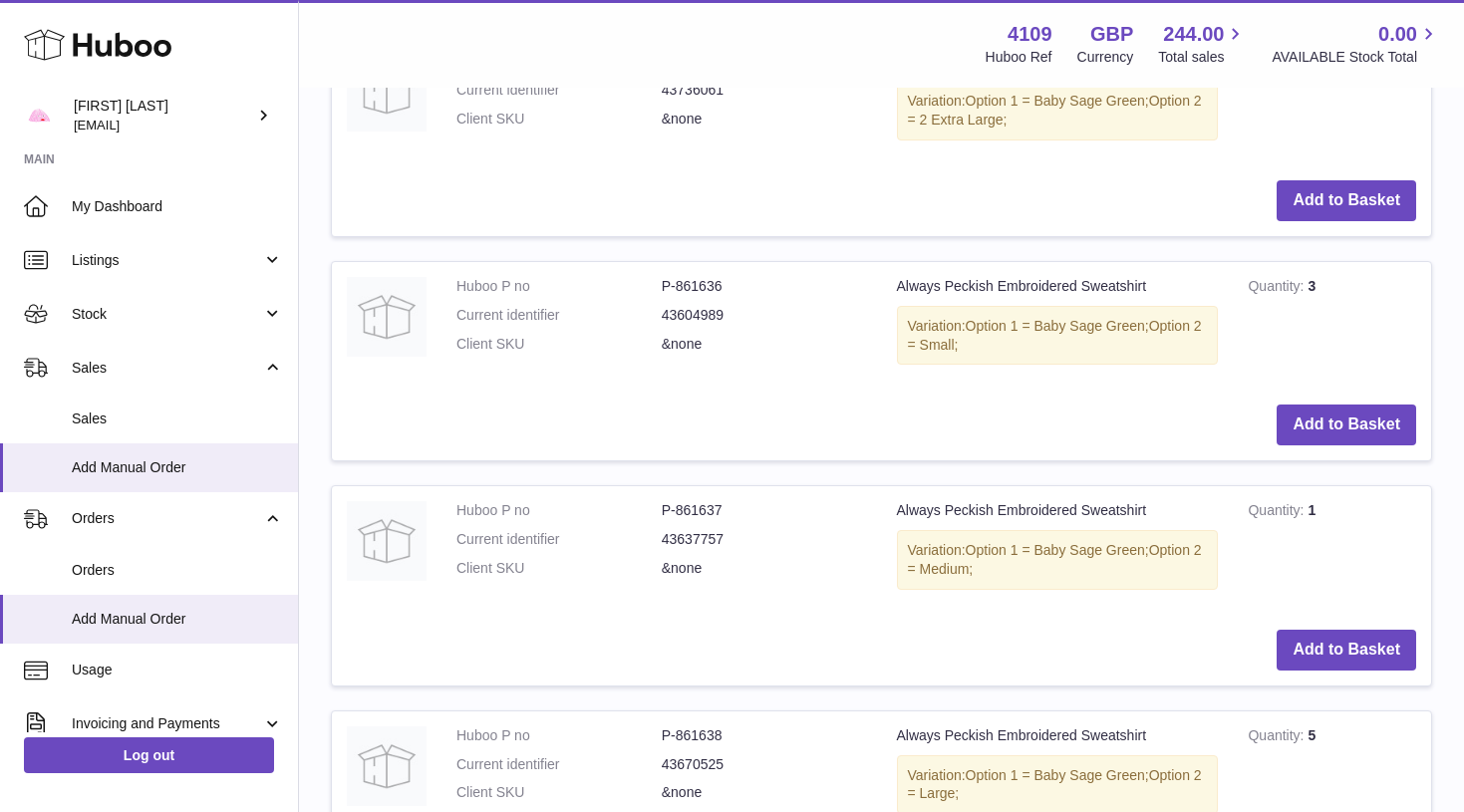 scroll, scrollTop: 589, scrollLeft: 0, axis: vertical 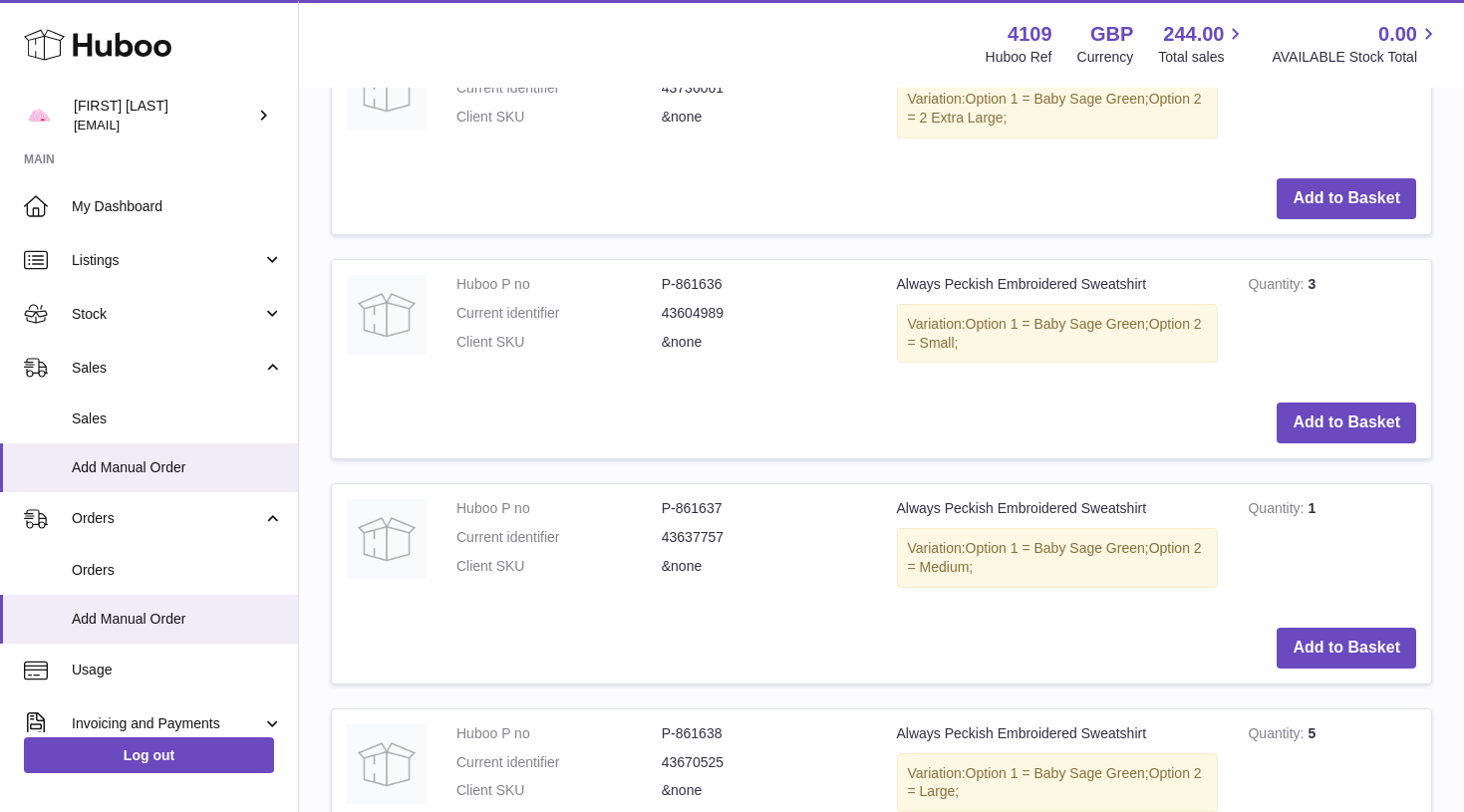 click on "Add to Basket" at bounding box center [881, 648] 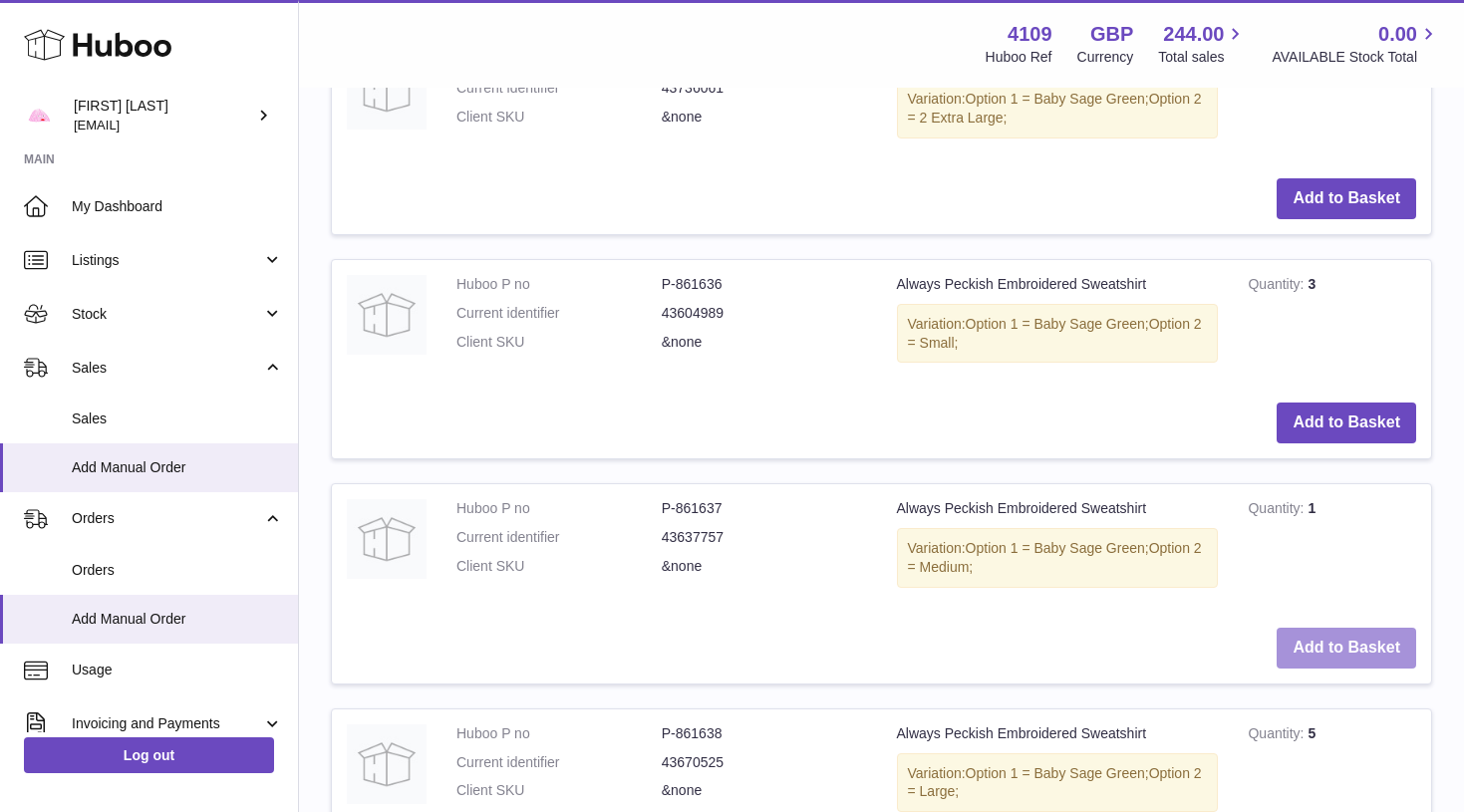 click on "Add to Basket" at bounding box center (1346, 648) 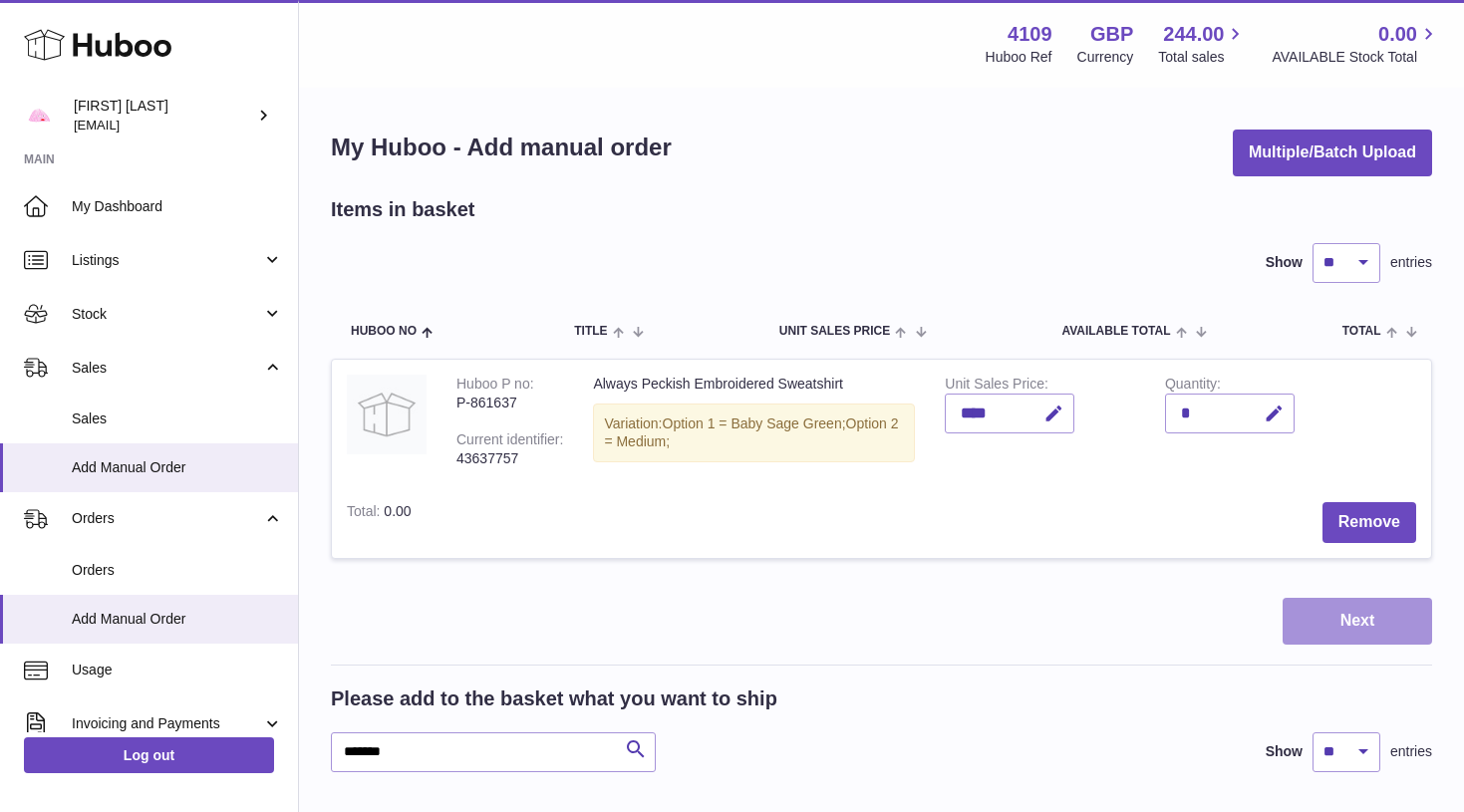scroll, scrollTop: 0, scrollLeft: 0, axis: both 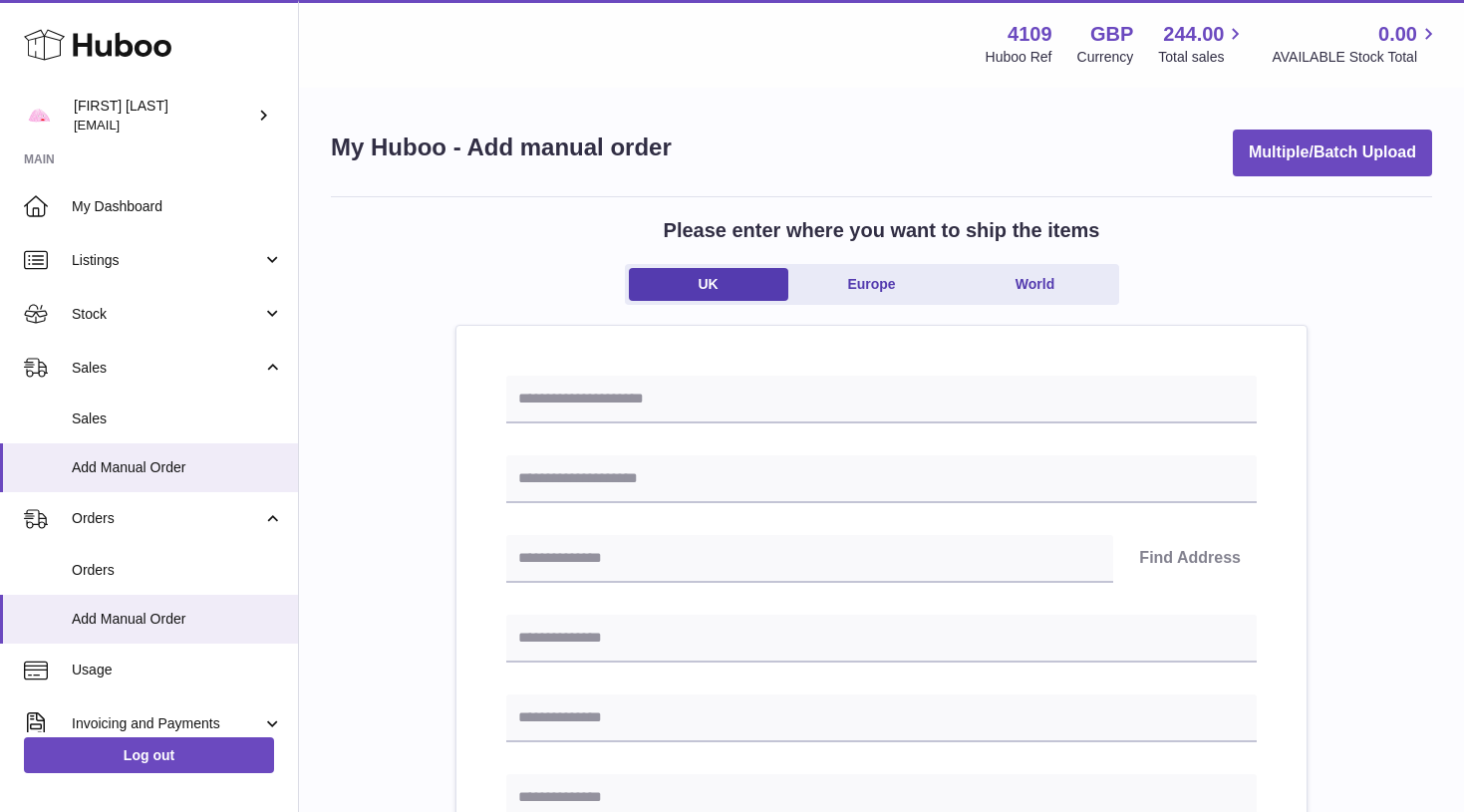 click on "Menu   Huboo     4109   Huboo Ref    GBP   Currency   244.00     Total sales   0.00     AVAILABLE Stock Total" at bounding box center [881, 44] 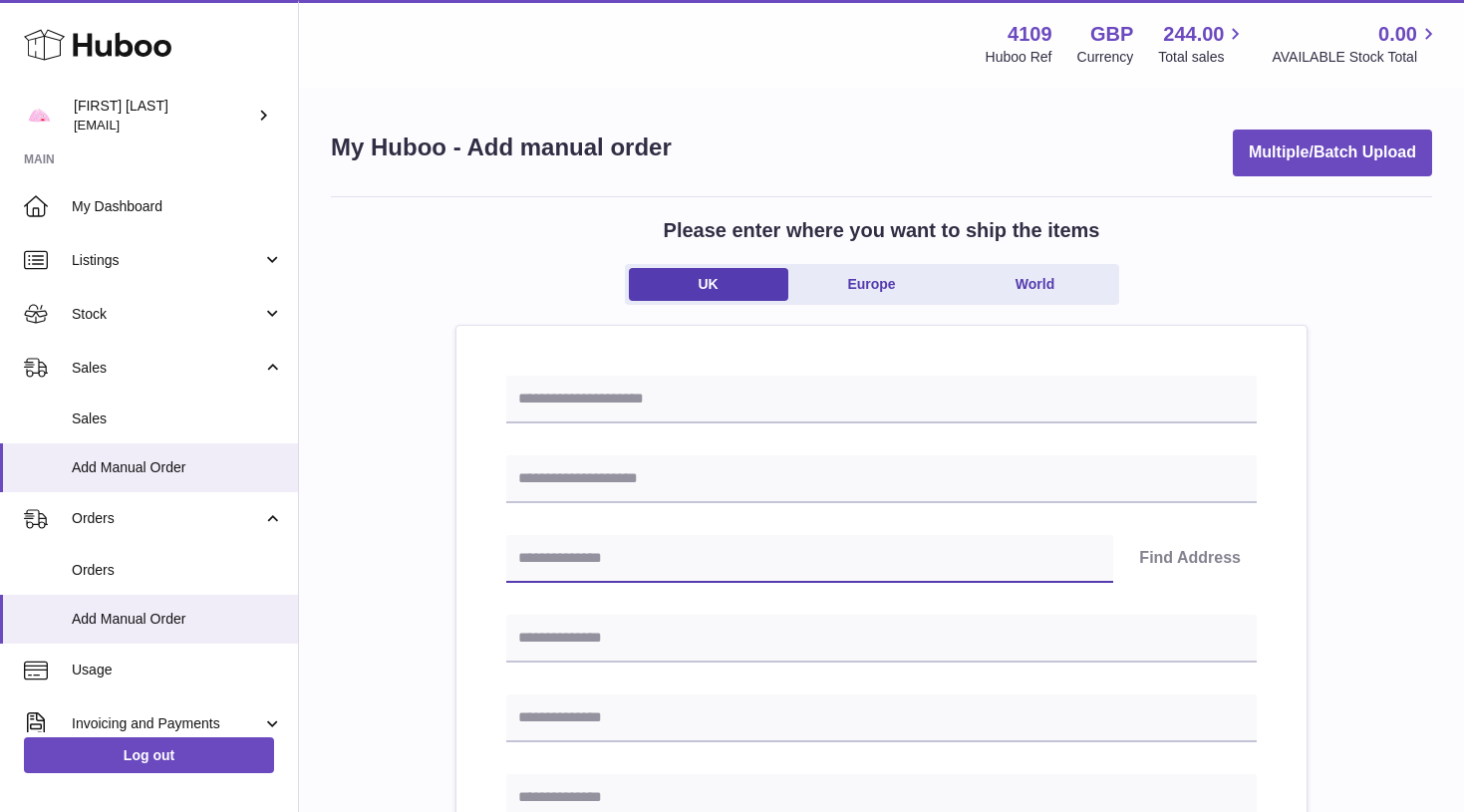 paste on "*******" 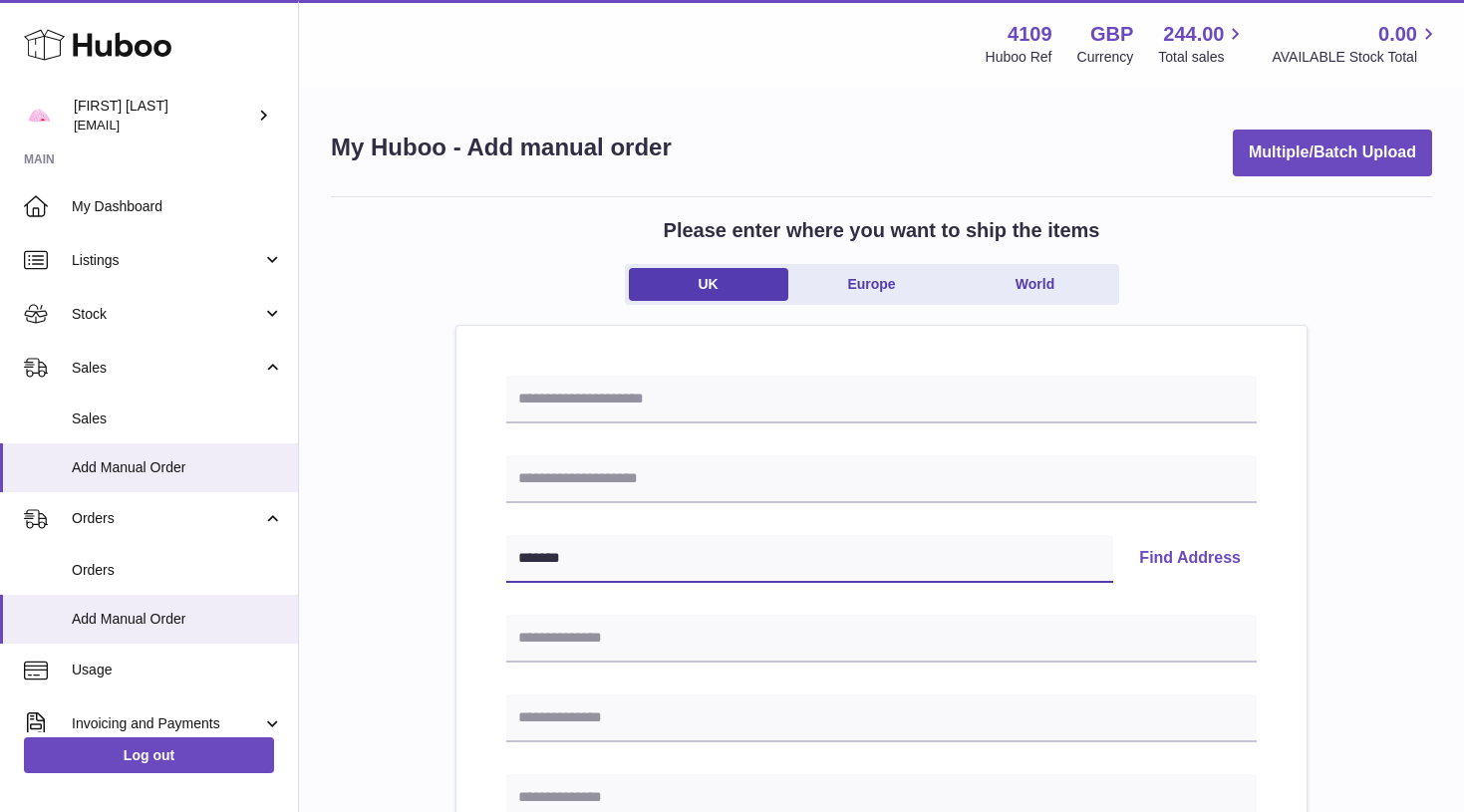 type on "*******" 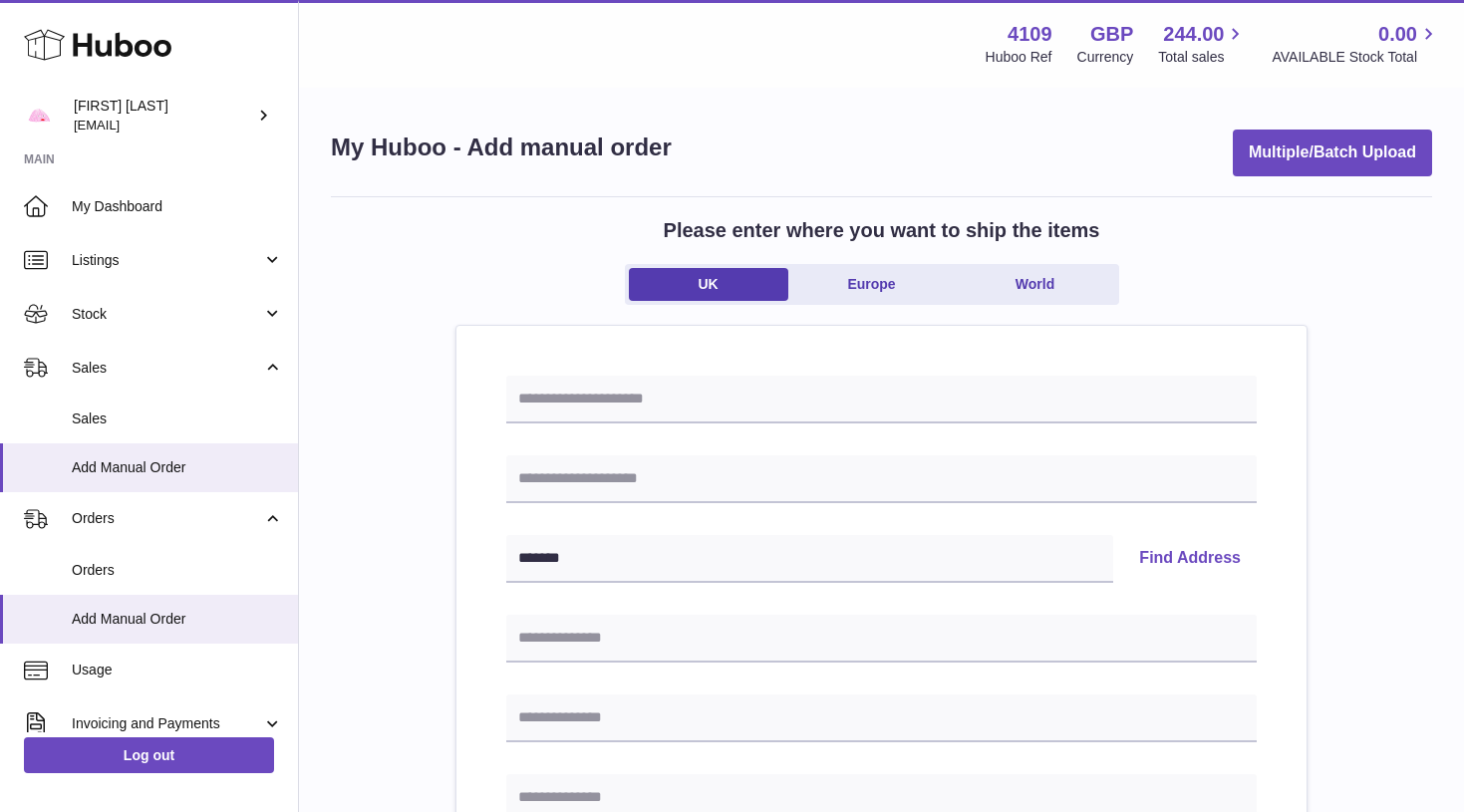 click on "Find Address" at bounding box center (1190, 559) 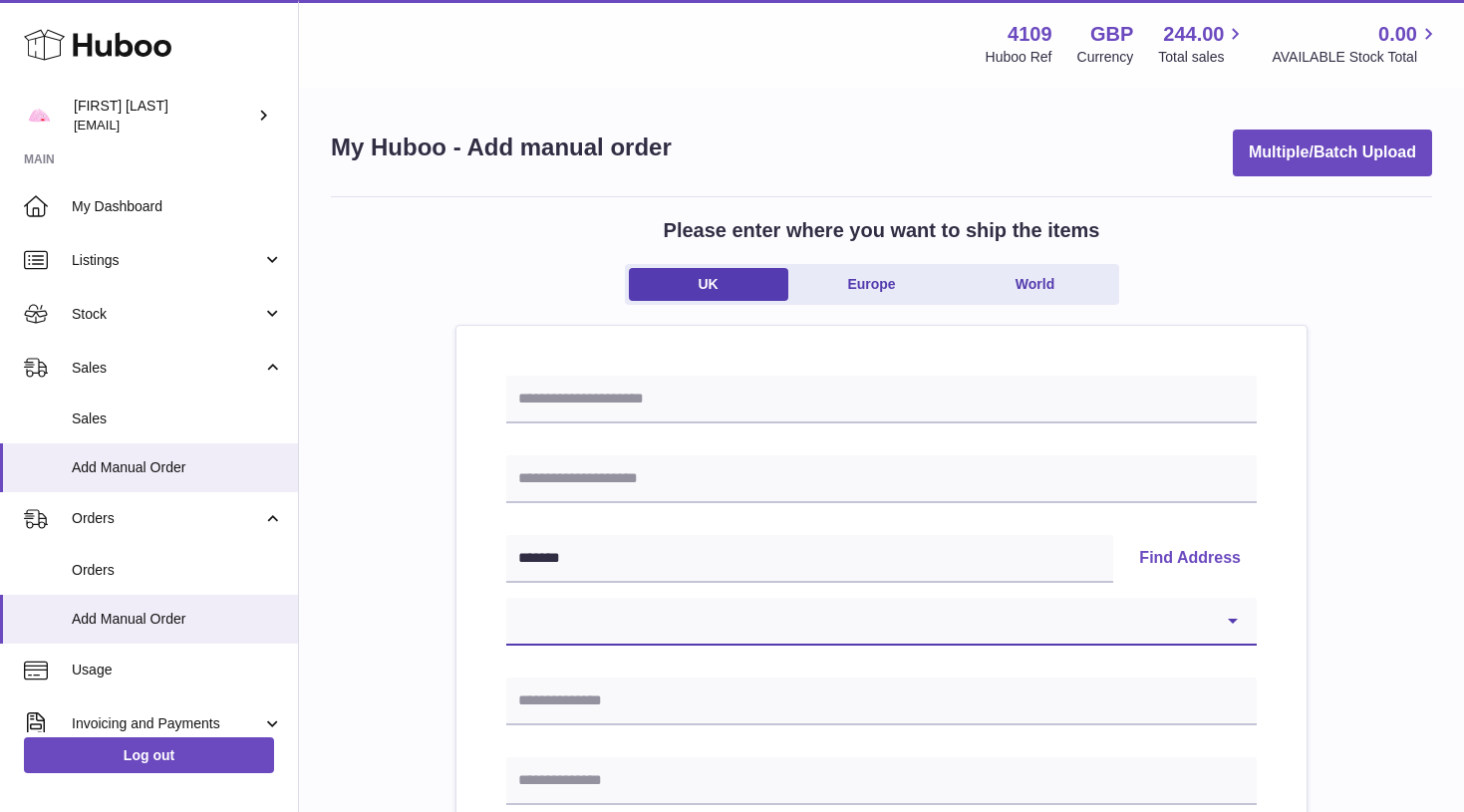 select on "*" 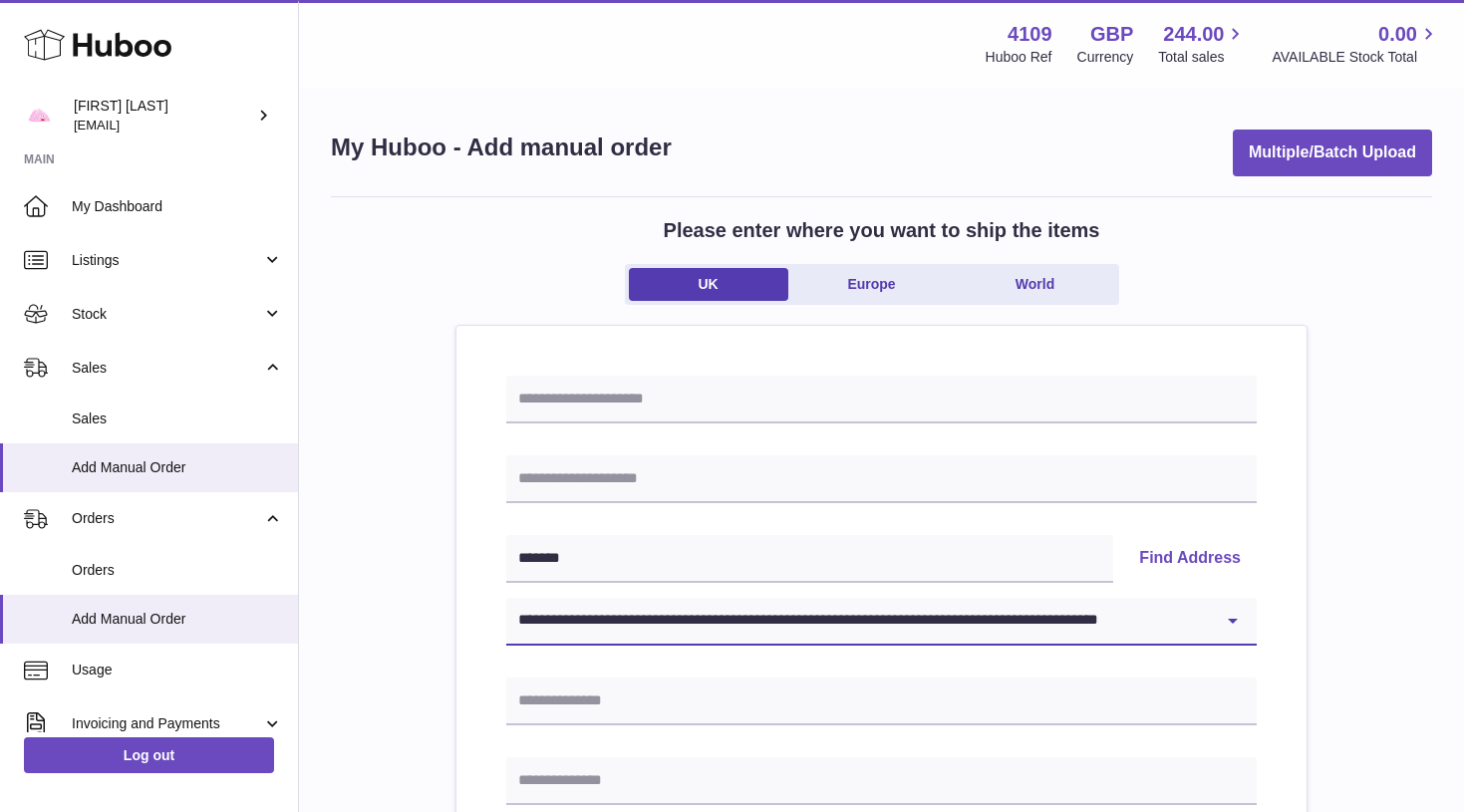 type on "**********" 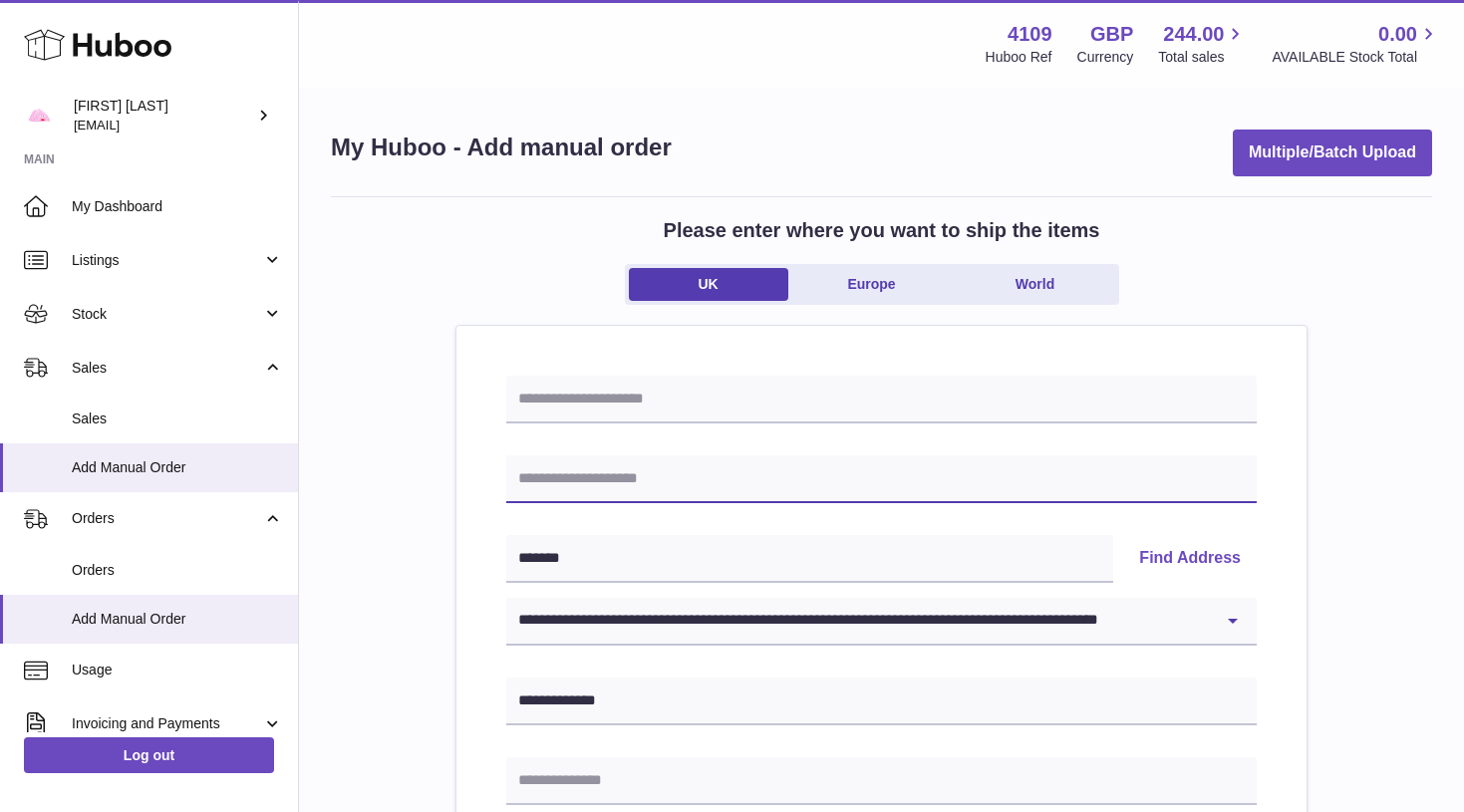 paste on "**********" 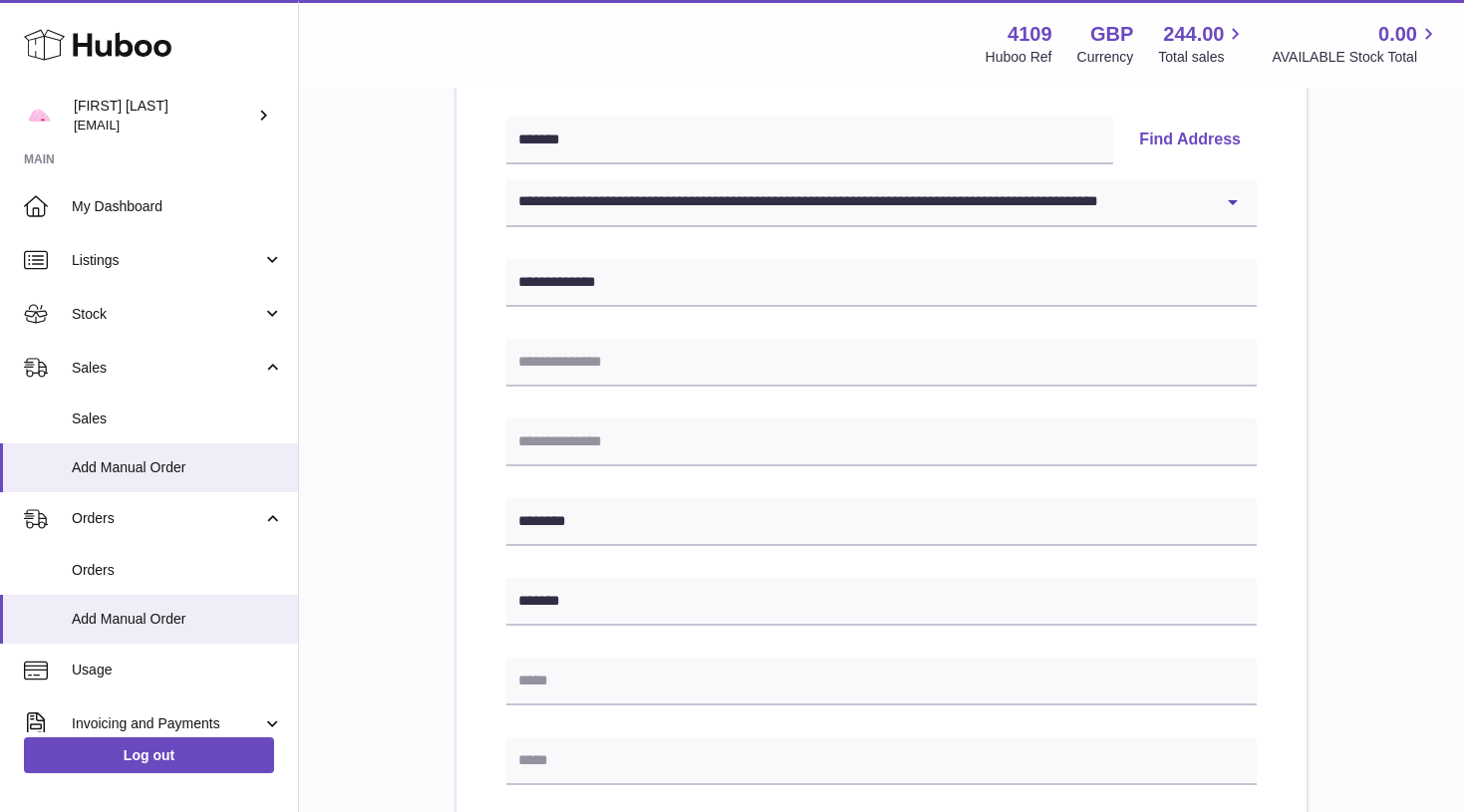 scroll, scrollTop: 424, scrollLeft: 0, axis: vertical 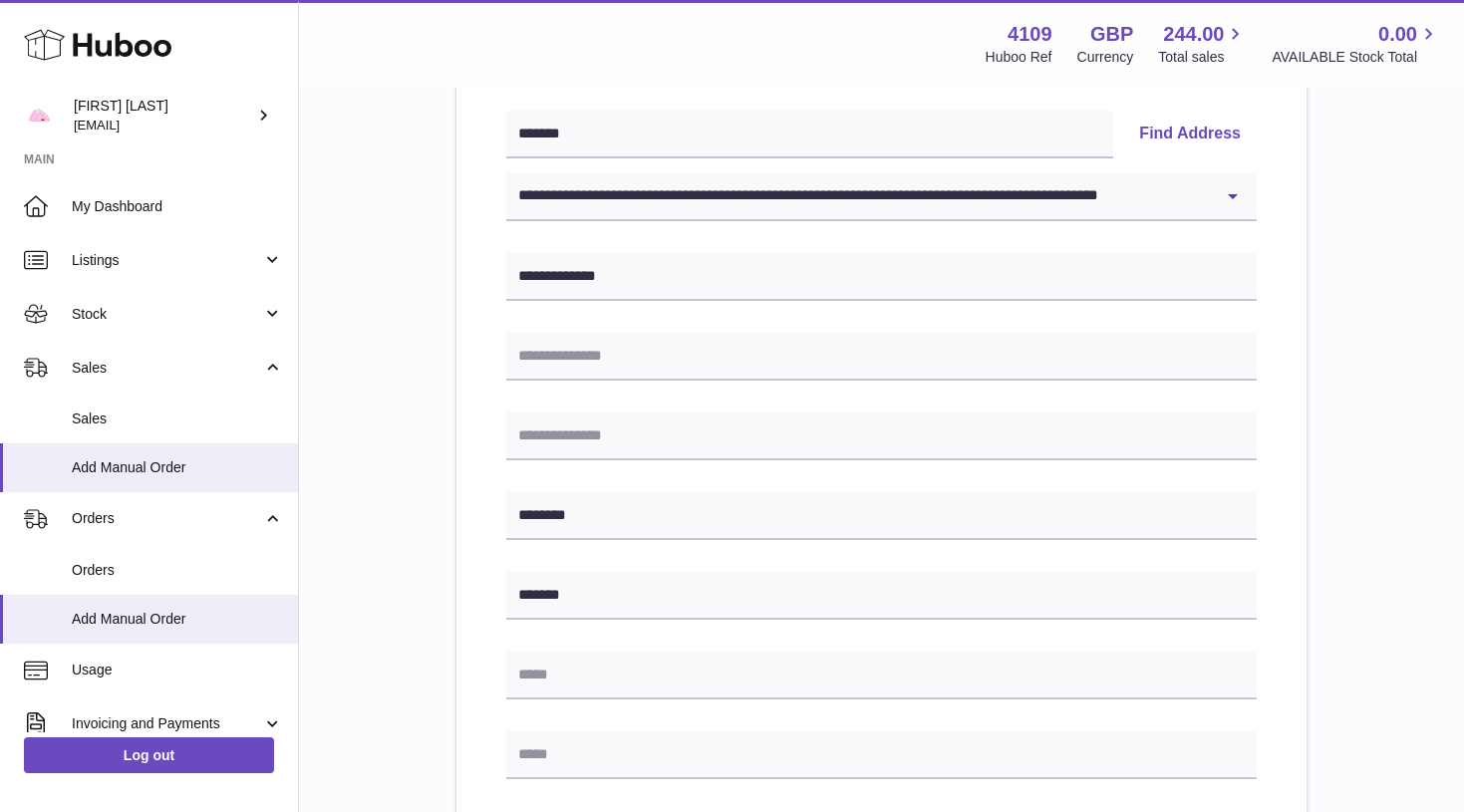 type on "**********" 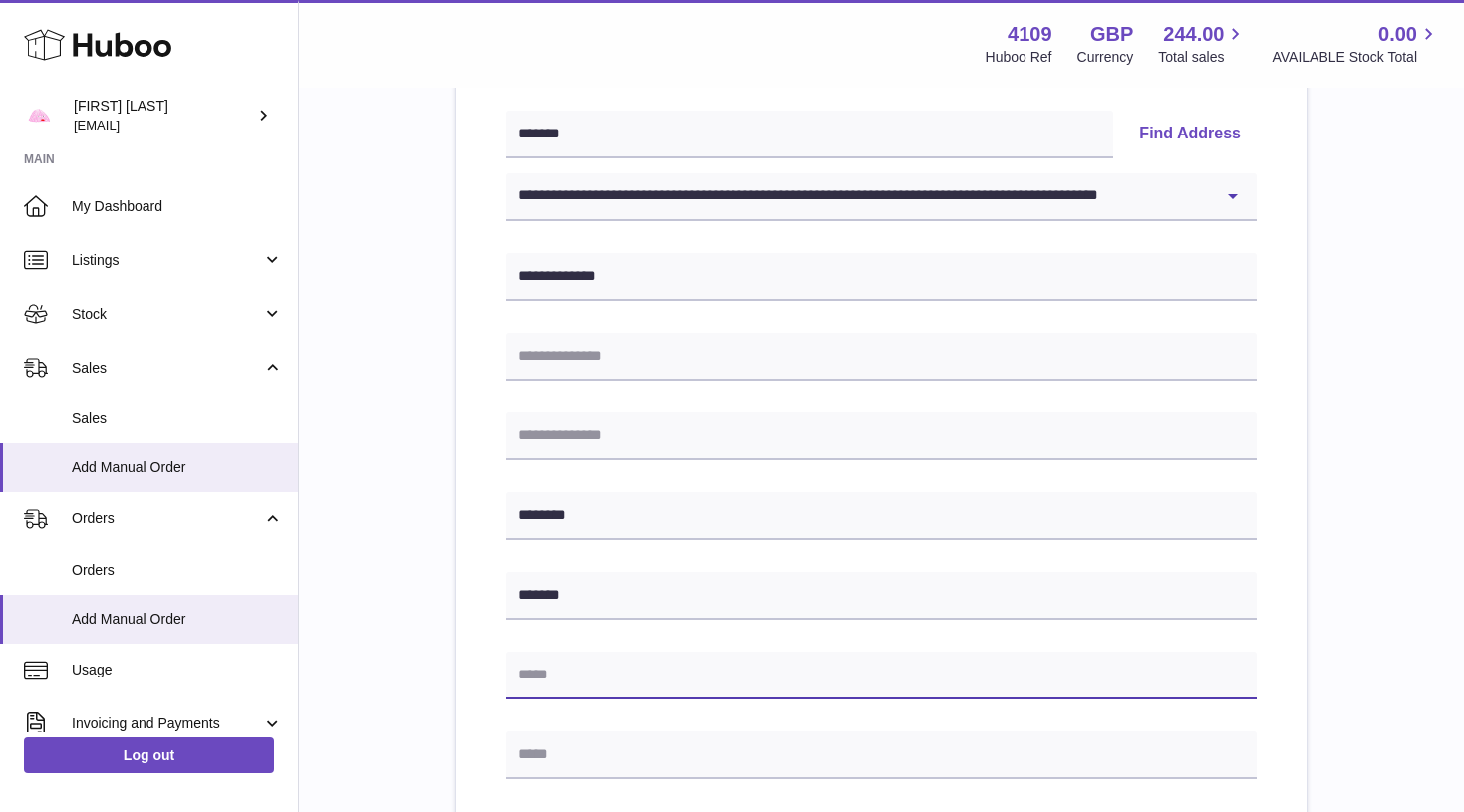 paste on "**********" 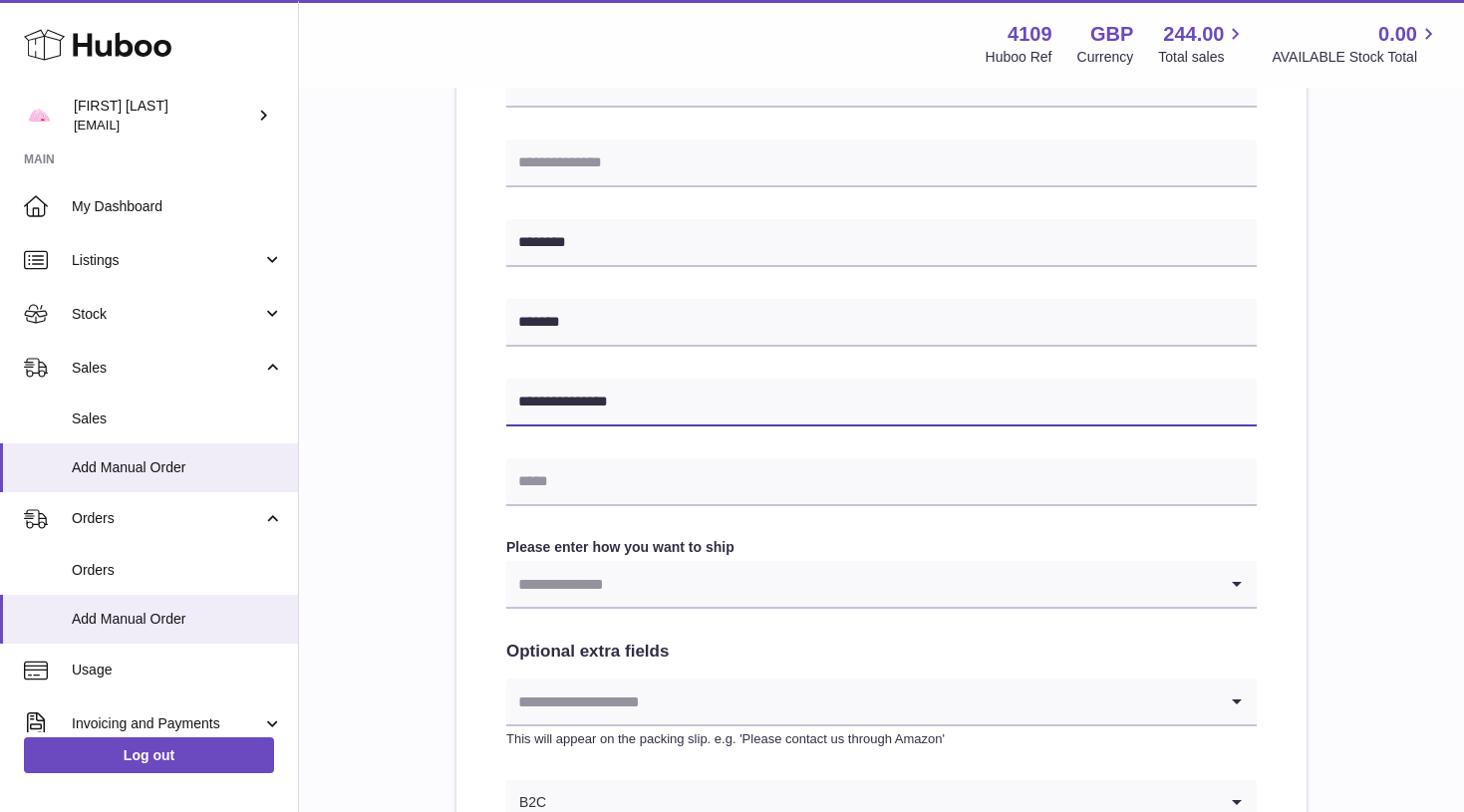 scroll, scrollTop: 716, scrollLeft: 0, axis: vertical 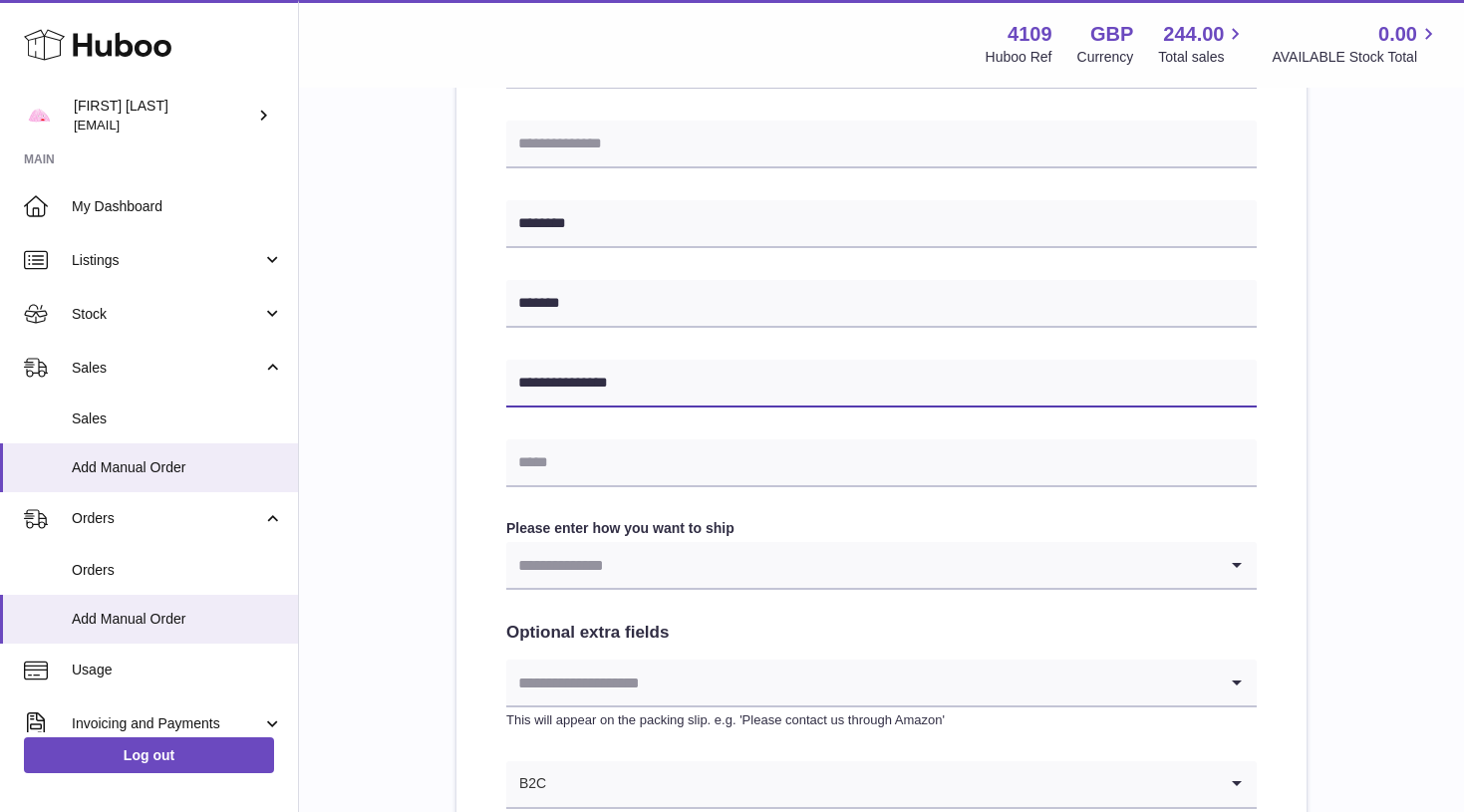 type on "**********" 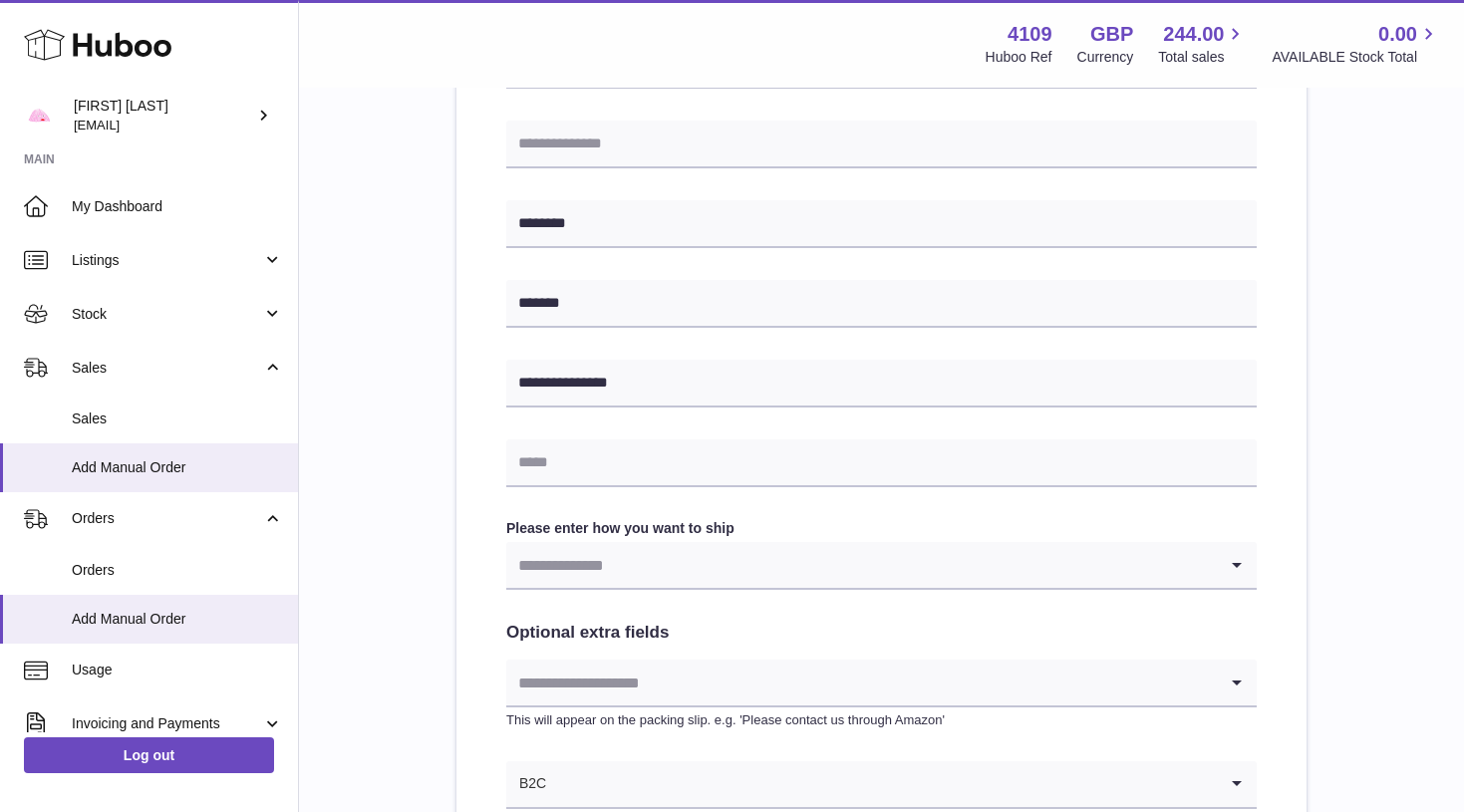 click at bounding box center (861, 565) 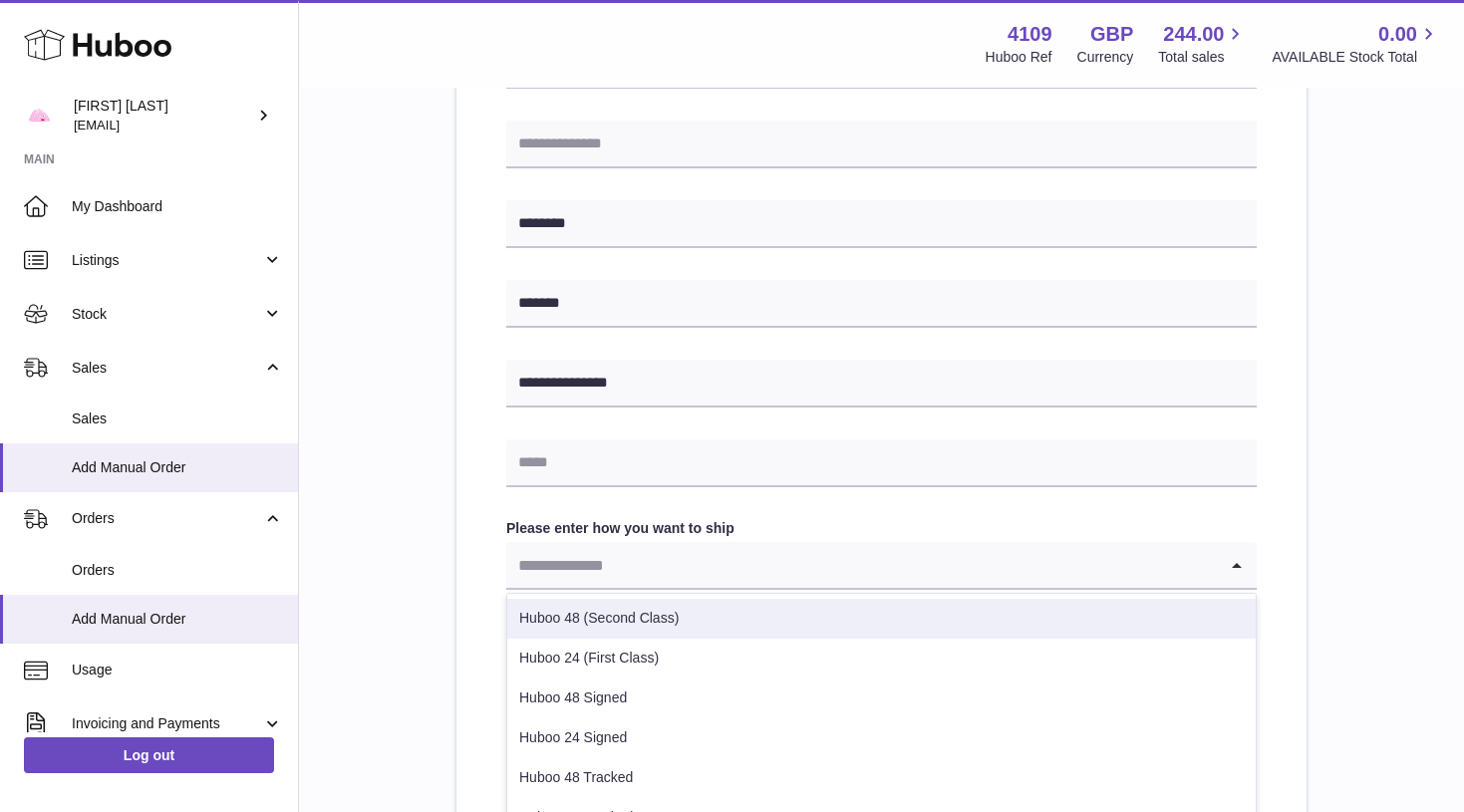 click on "Huboo 48 (Second Class)" at bounding box center (881, 619) 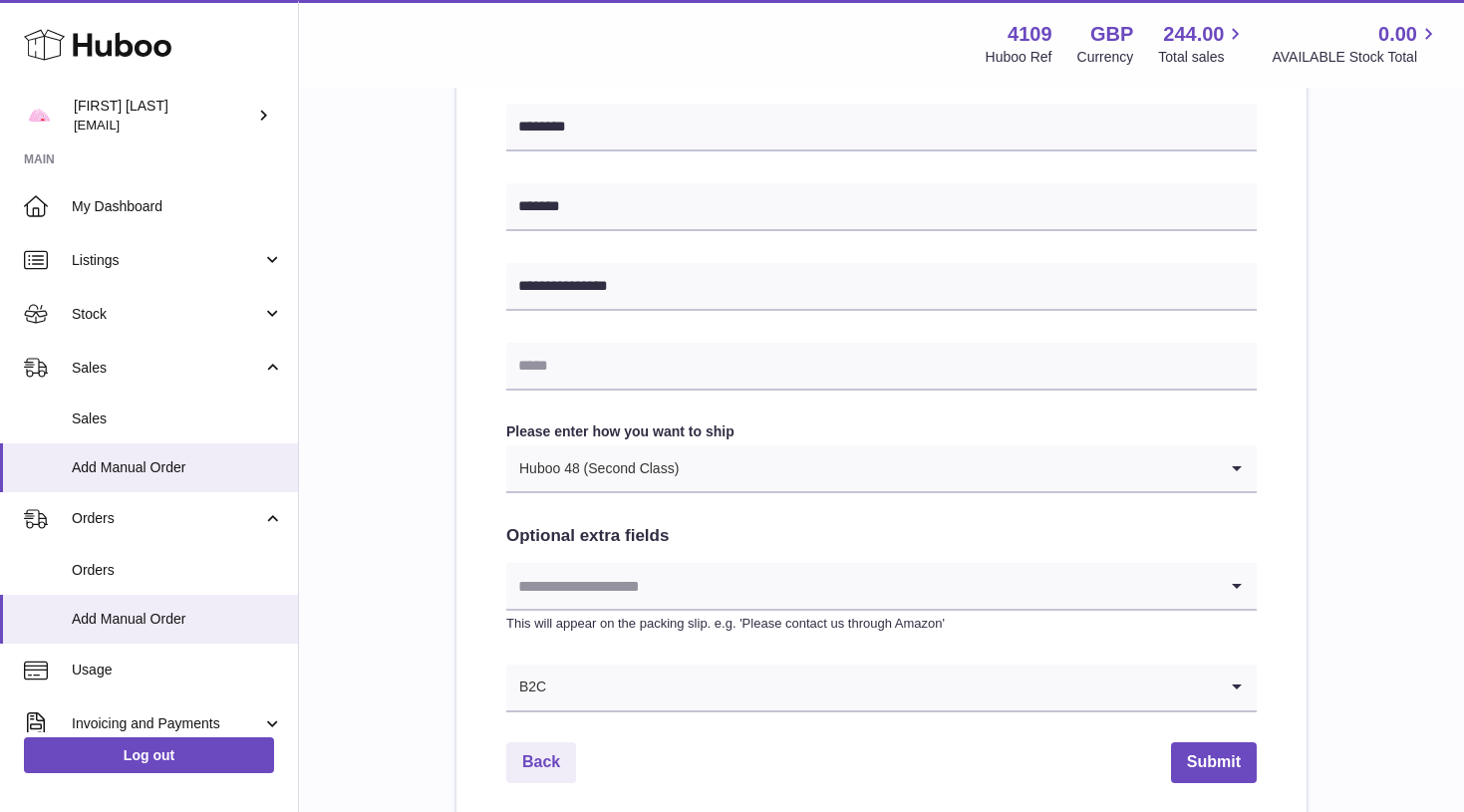 scroll, scrollTop: 815, scrollLeft: 0, axis: vertical 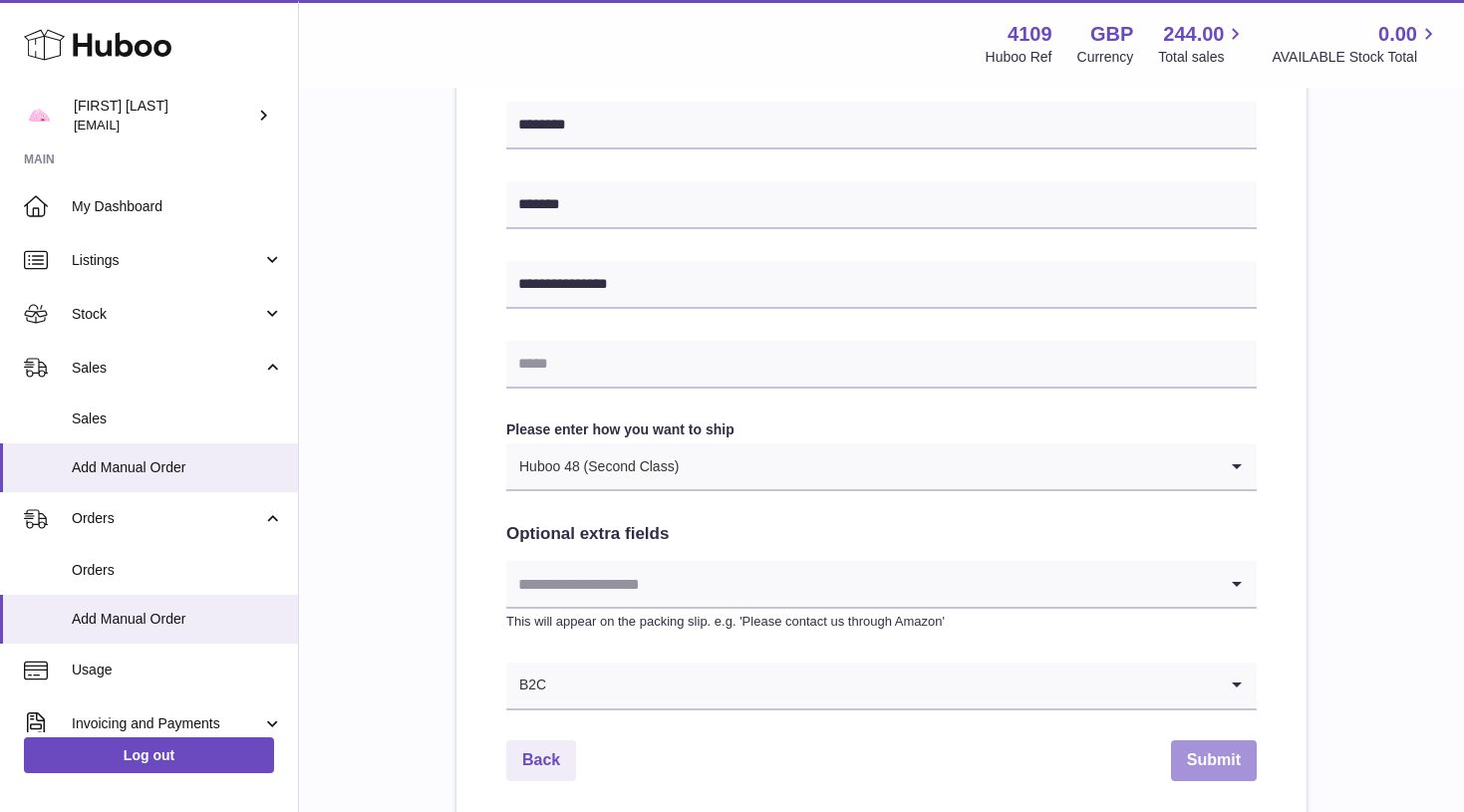 click on "Submit" at bounding box center (1214, 760) 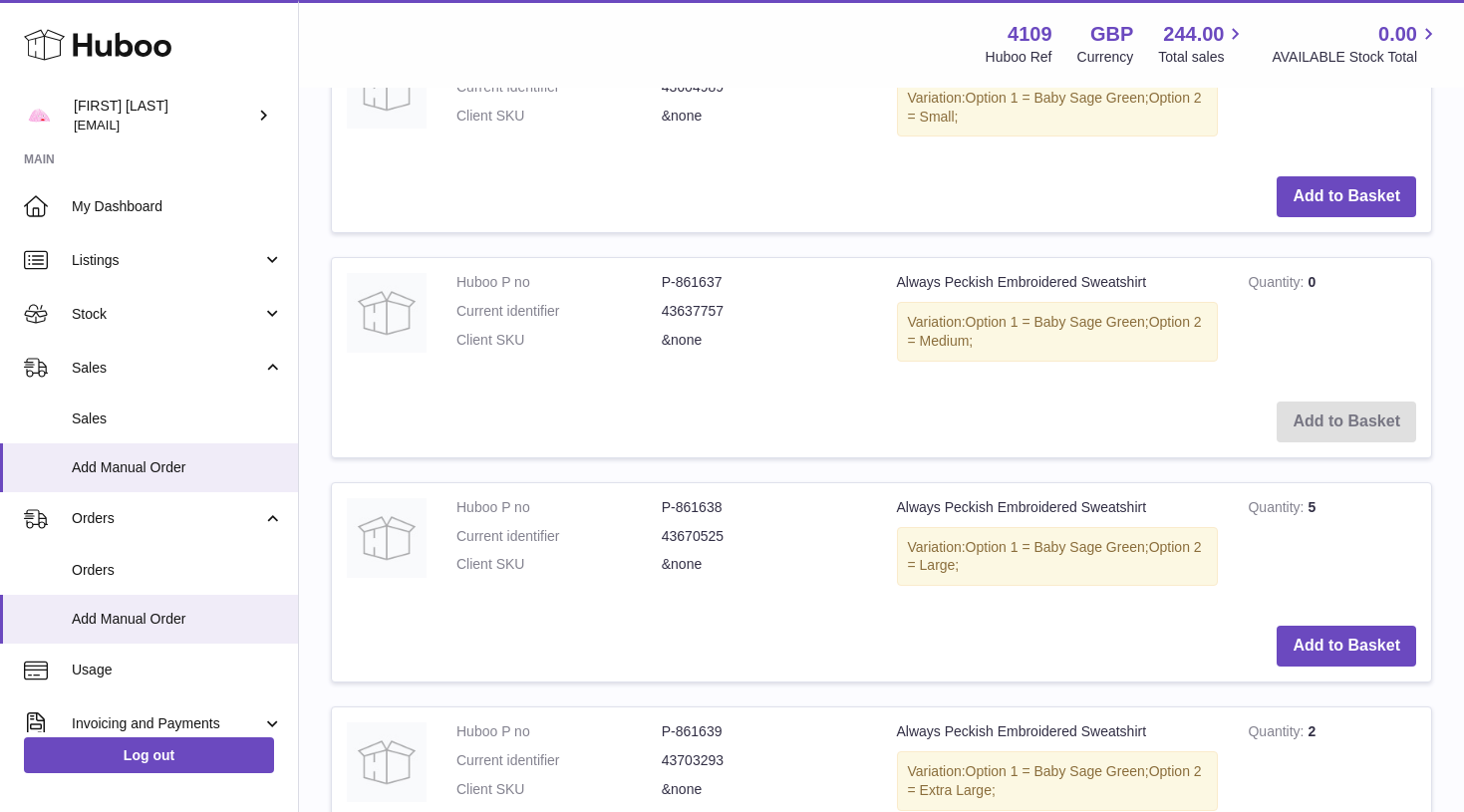 scroll, scrollTop: 0, scrollLeft: 0, axis: both 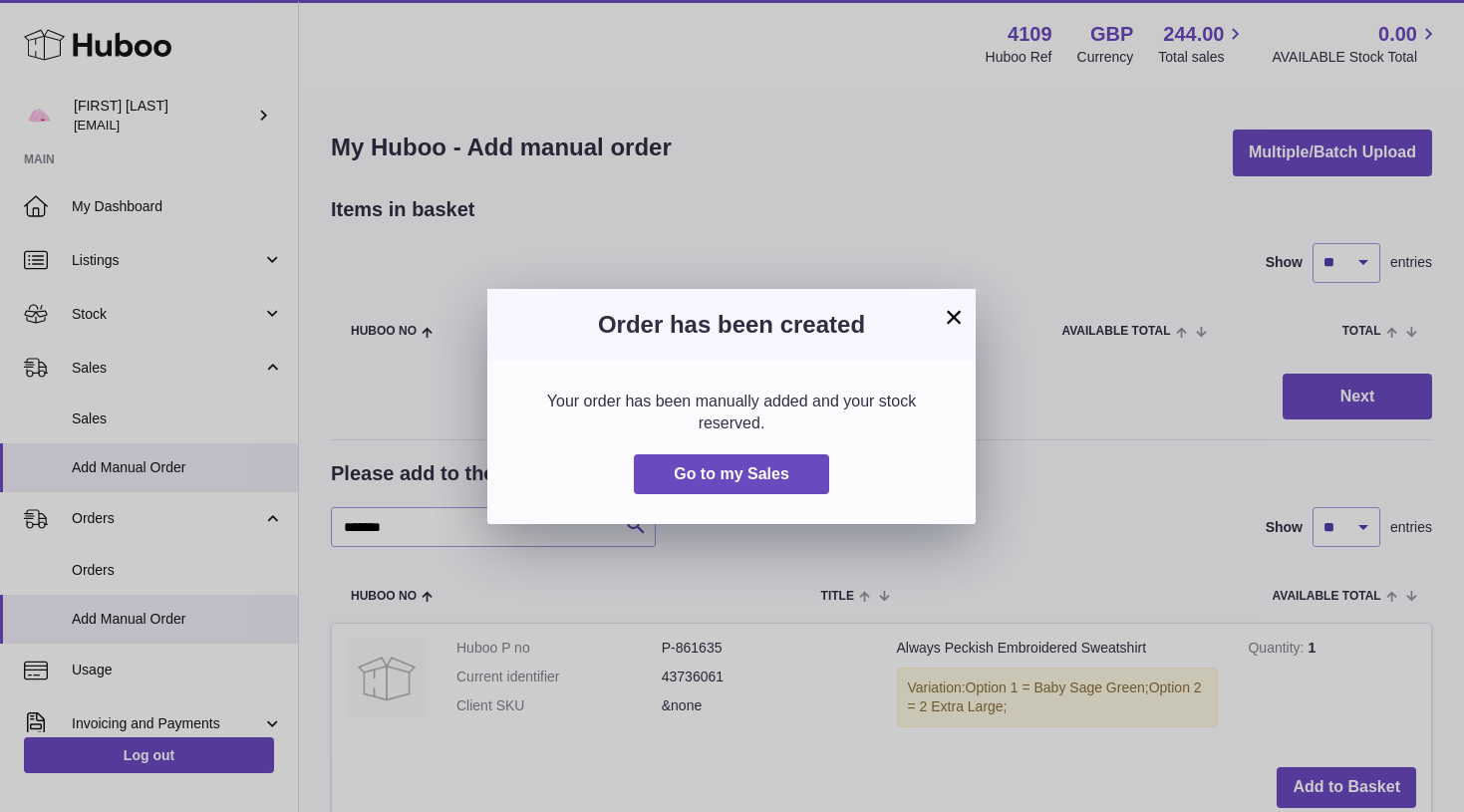 click on "×" at bounding box center (954, 317) 